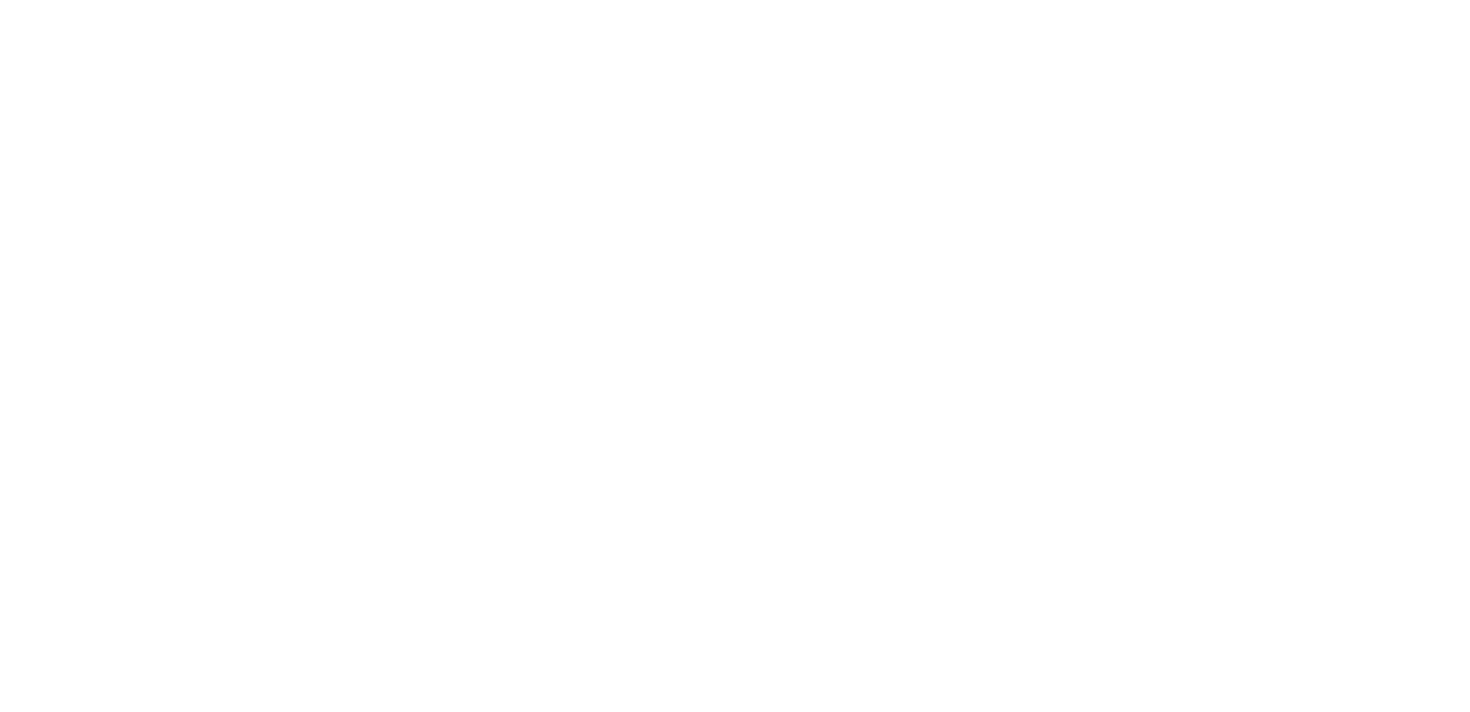 scroll, scrollTop: 0, scrollLeft: 0, axis: both 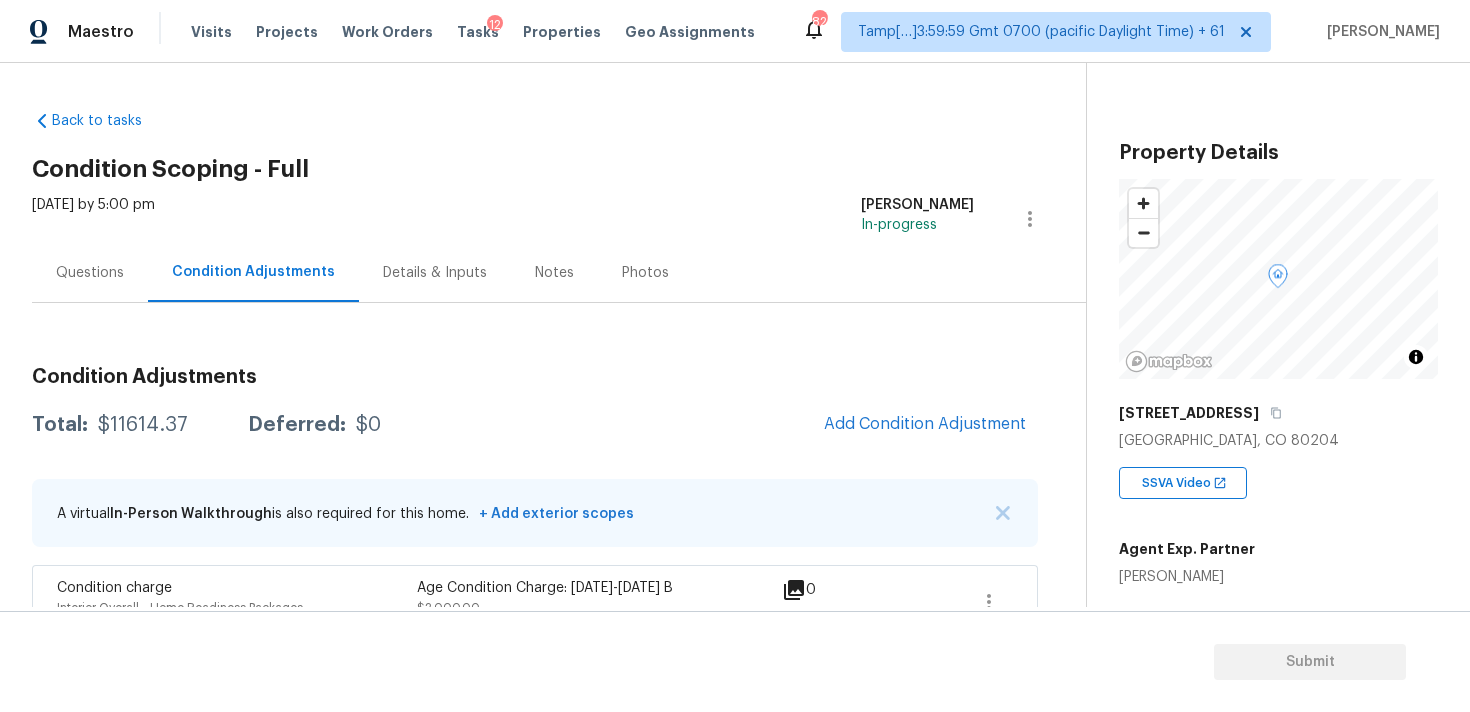 click on "Questions" at bounding box center [90, 272] 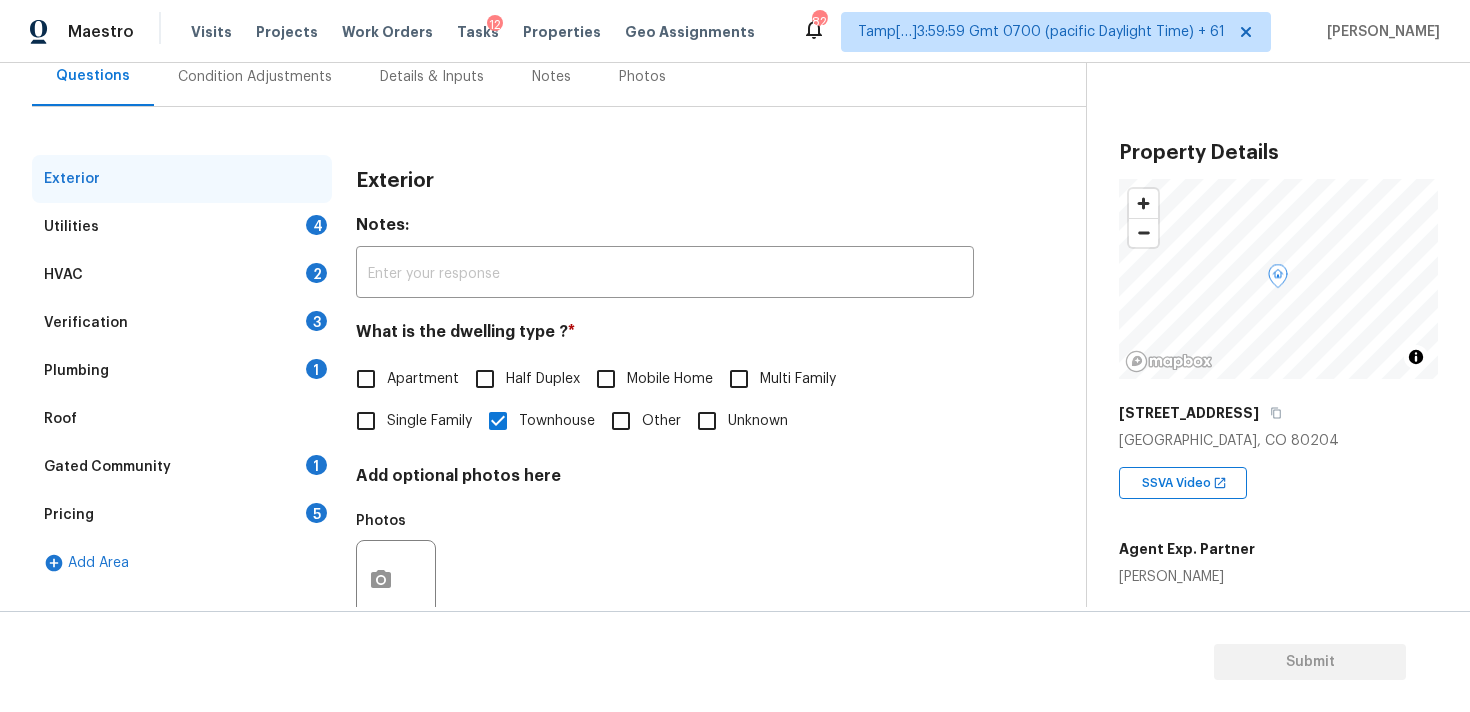scroll, scrollTop: 251, scrollLeft: 0, axis: vertical 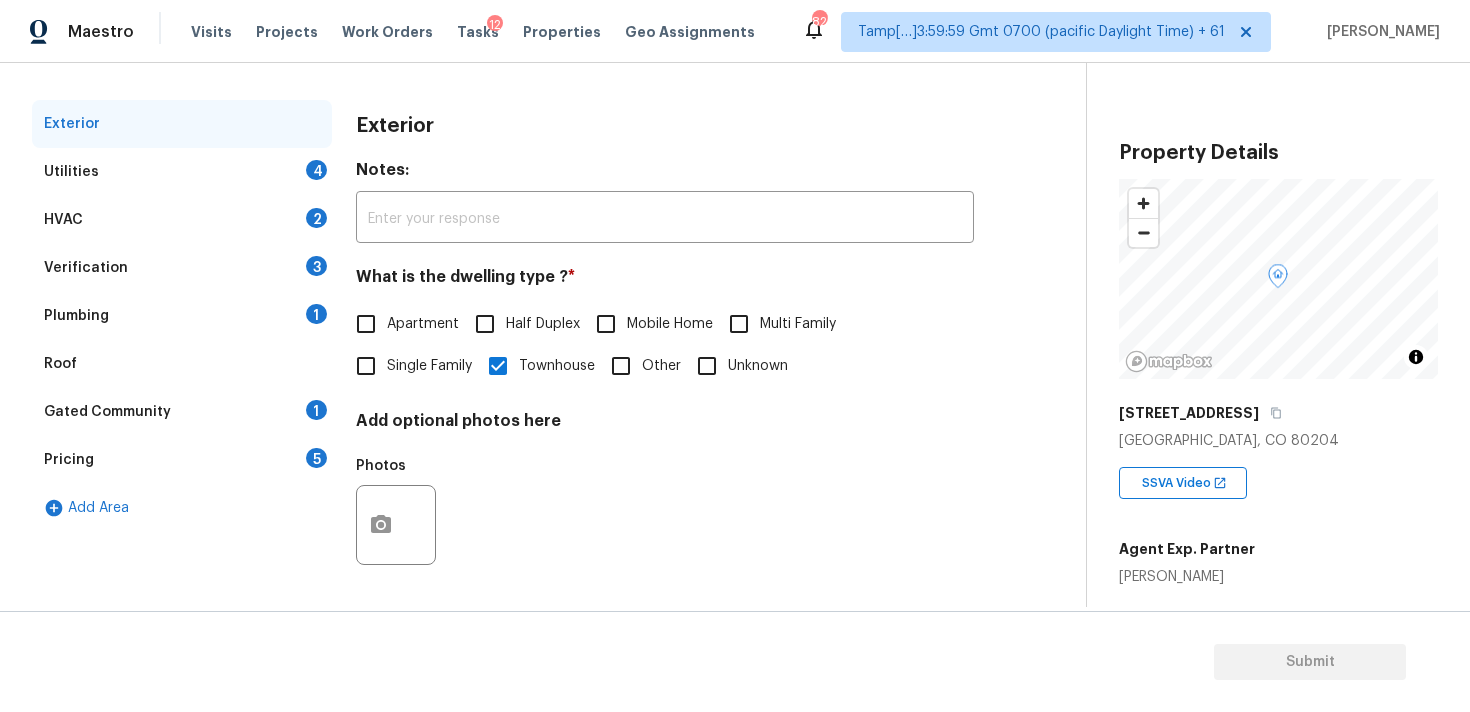 click on "Utilities 4" at bounding box center (182, 172) 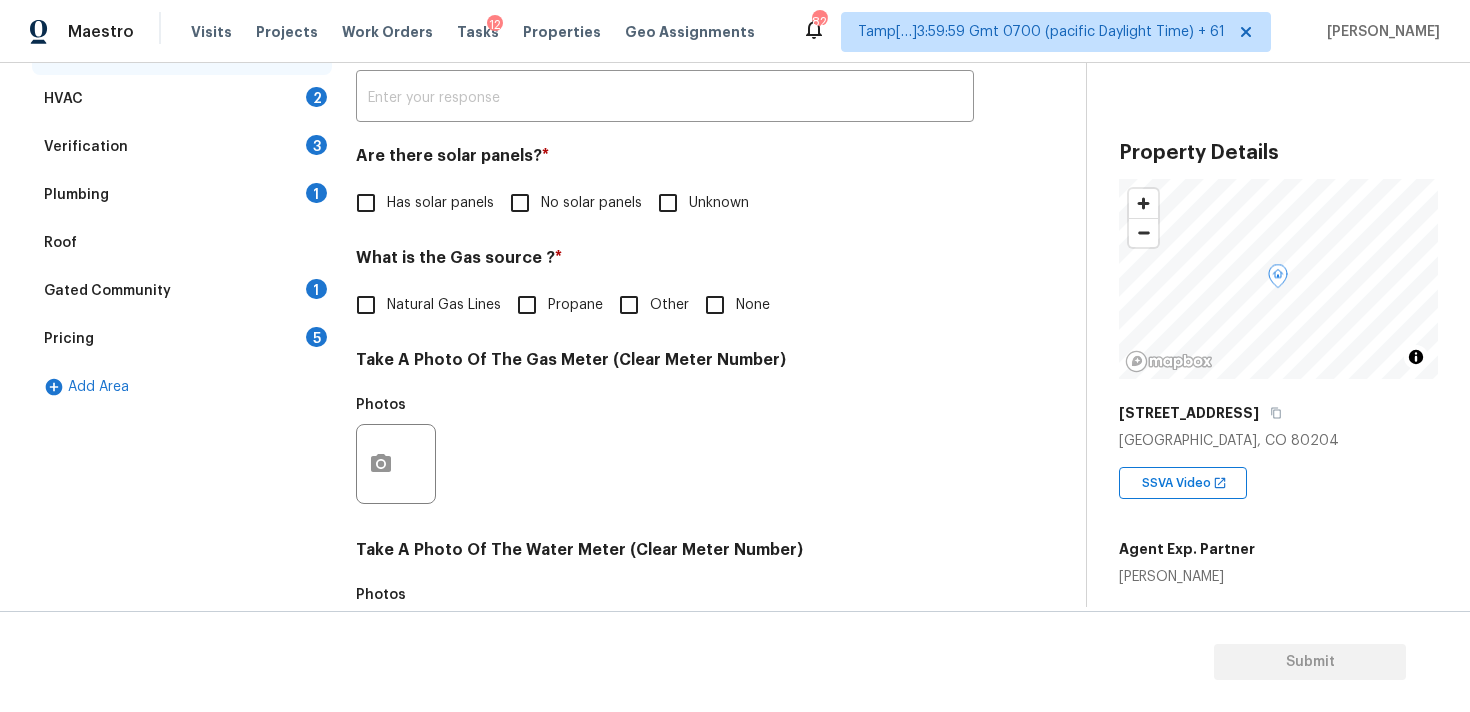 scroll, scrollTop: 386, scrollLeft: 0, axis: vertical 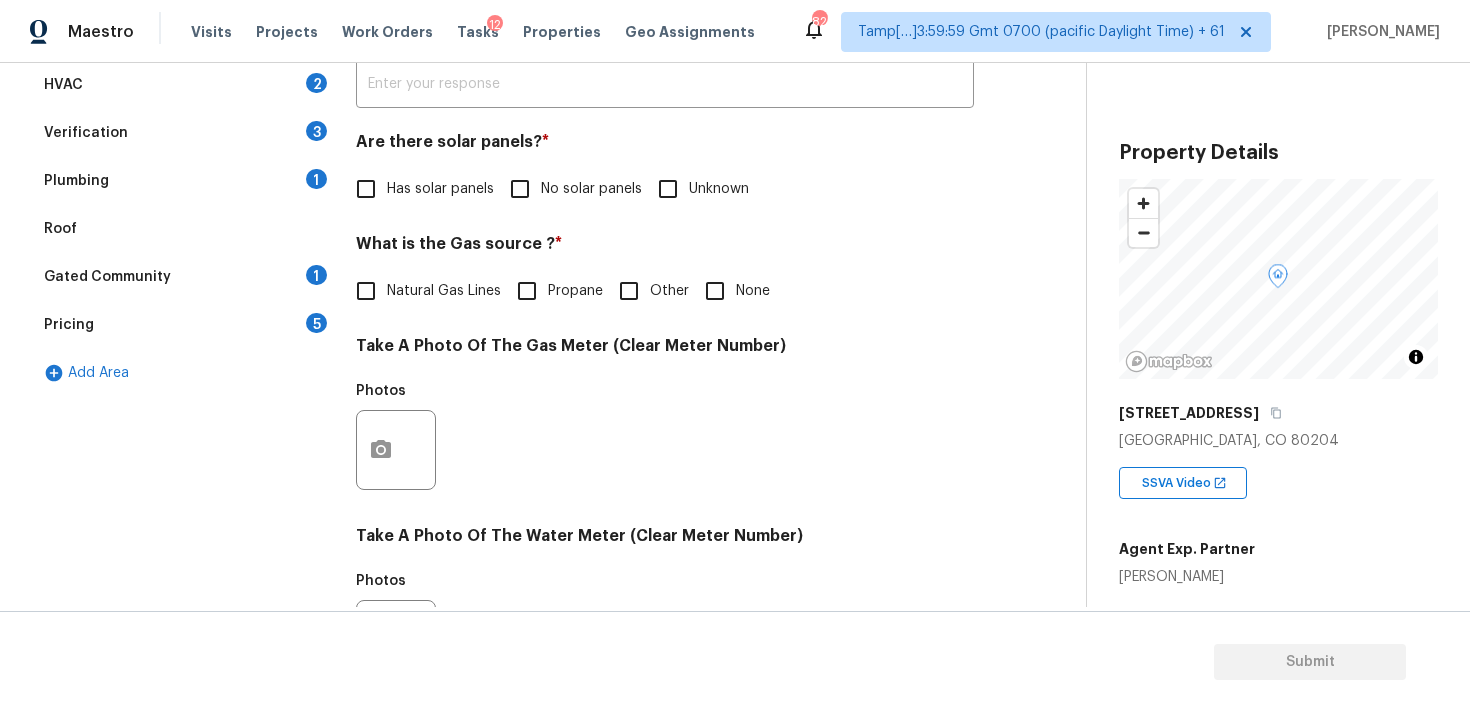 click on "No solar panels" at bounding box center [520, 189] 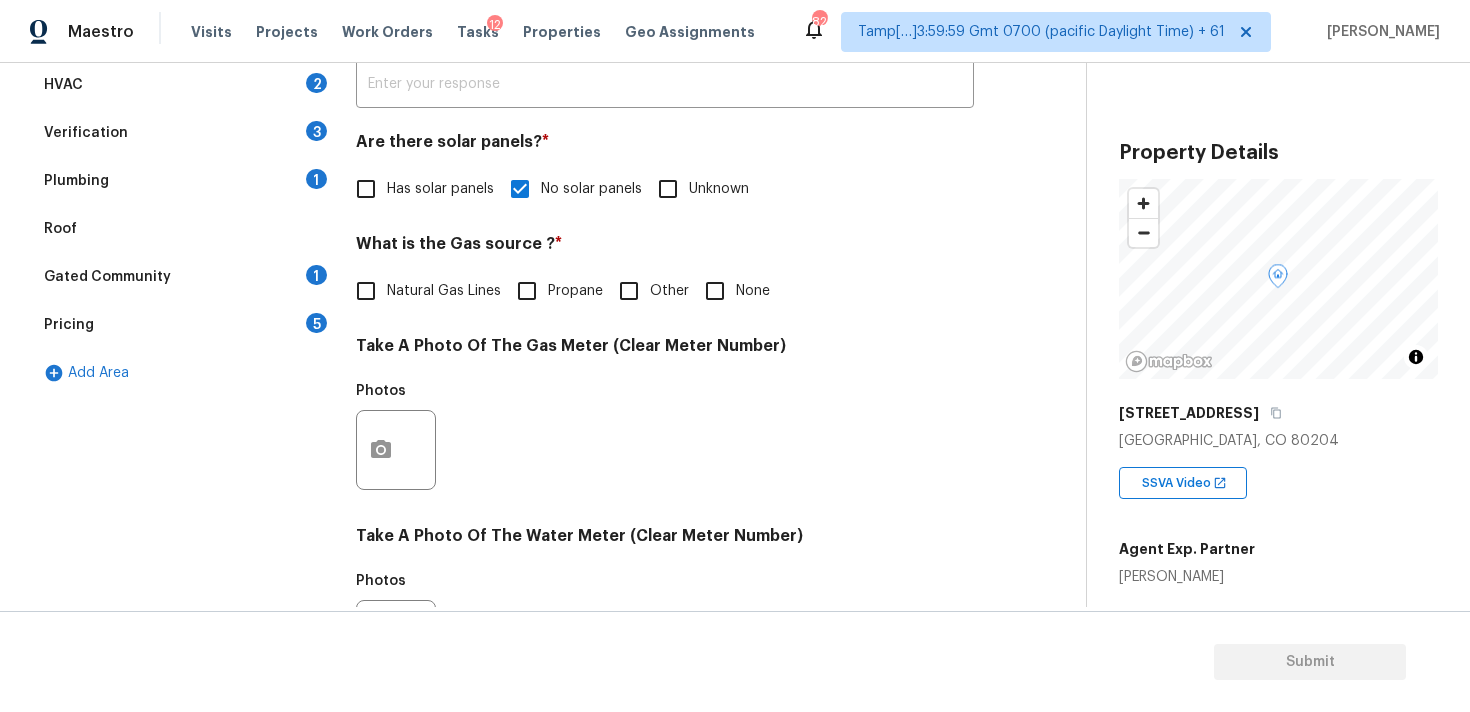 click on "Utilities Notes: ​ Are there solar panels?  * Has solar panels No solar panels Unknown What is the Gas source ?  * Natural Gas Lines Propane Other None Take A Photo Of The Gas Meter (Clear Meter Number) Photos Take A Photo Of The Water Meter (Clear Meter Number) Photos Take A Photo Of The Electric Meter (Clear Meter Number)  * Photos Does the home have a septic tank or sewer service?  * Sewer Septic Unknown" at bounding box center [665, 486] 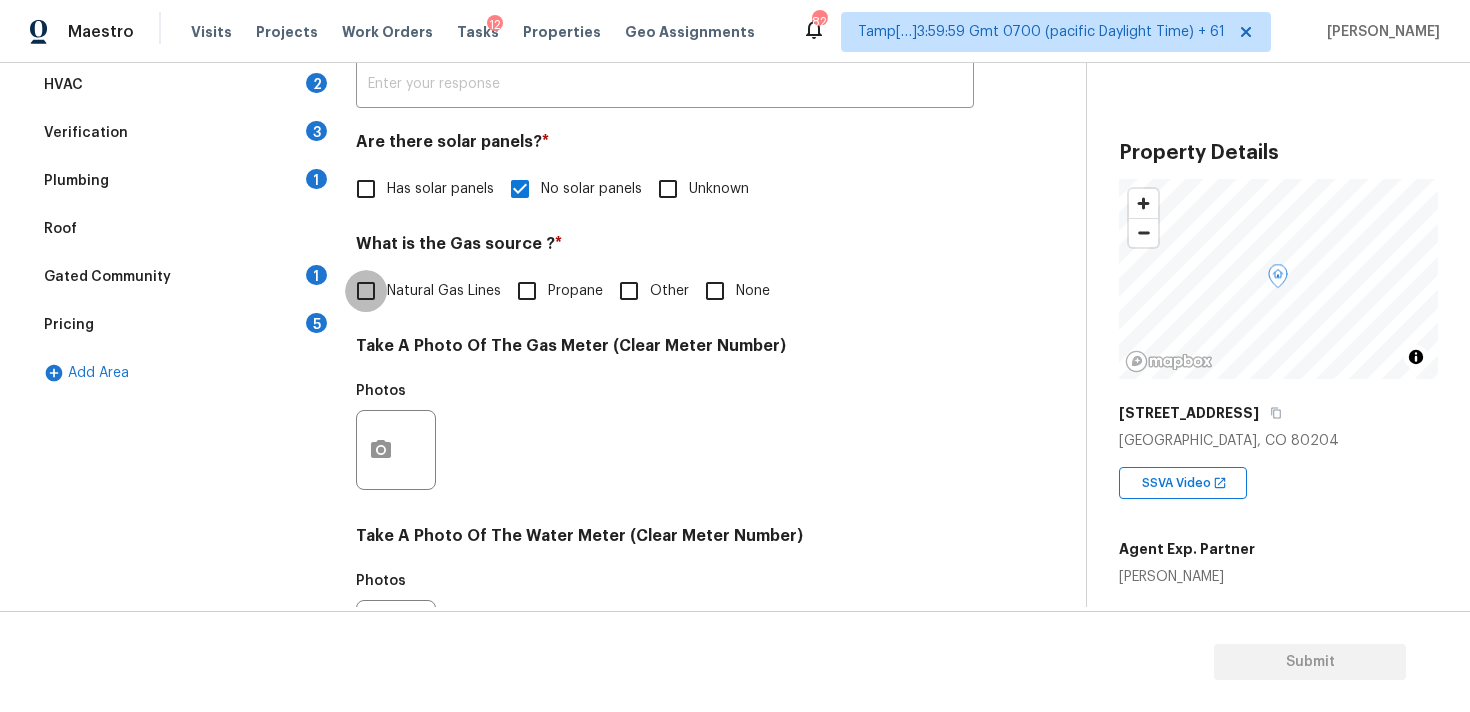 click on "Natural Gas Lines" at bounding box center [366, 291] 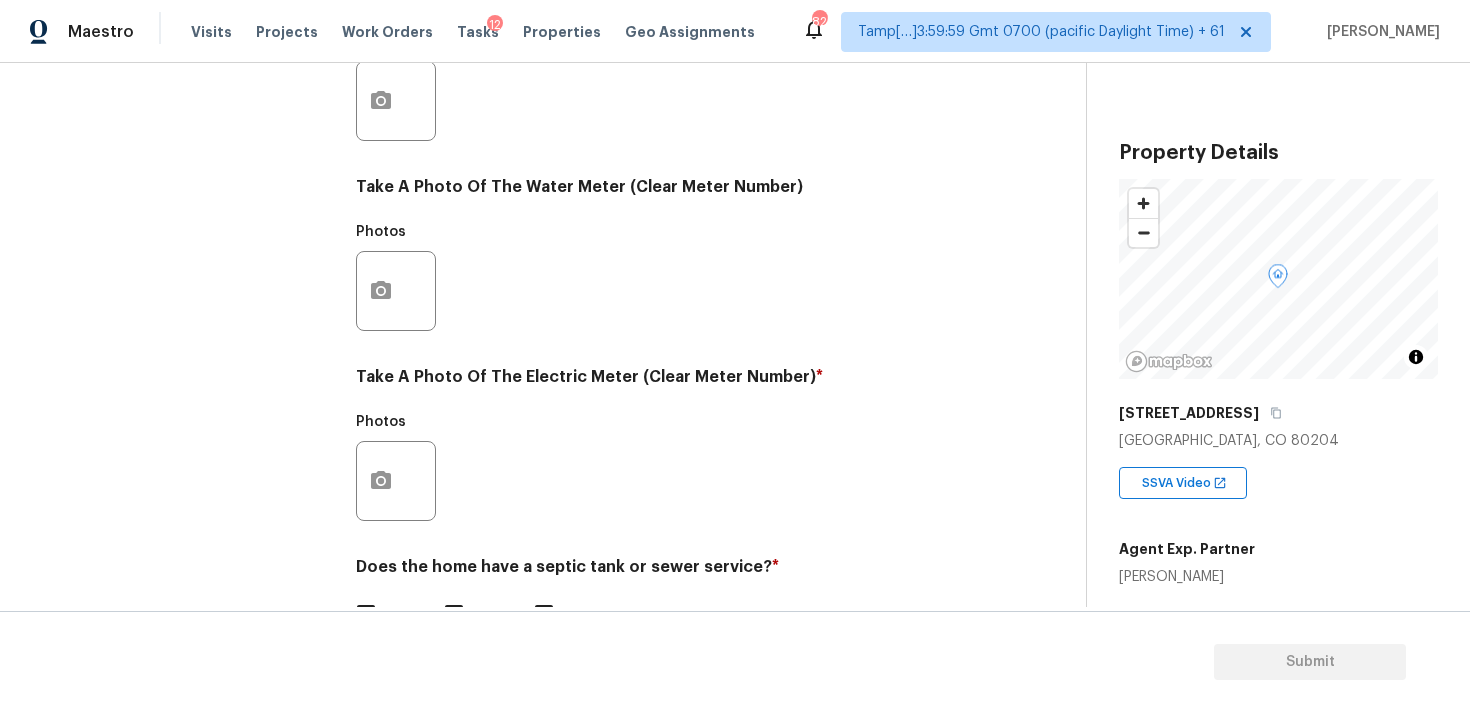 scroll, scrollTop: 793, scrollLeft: 0, axis: vertical 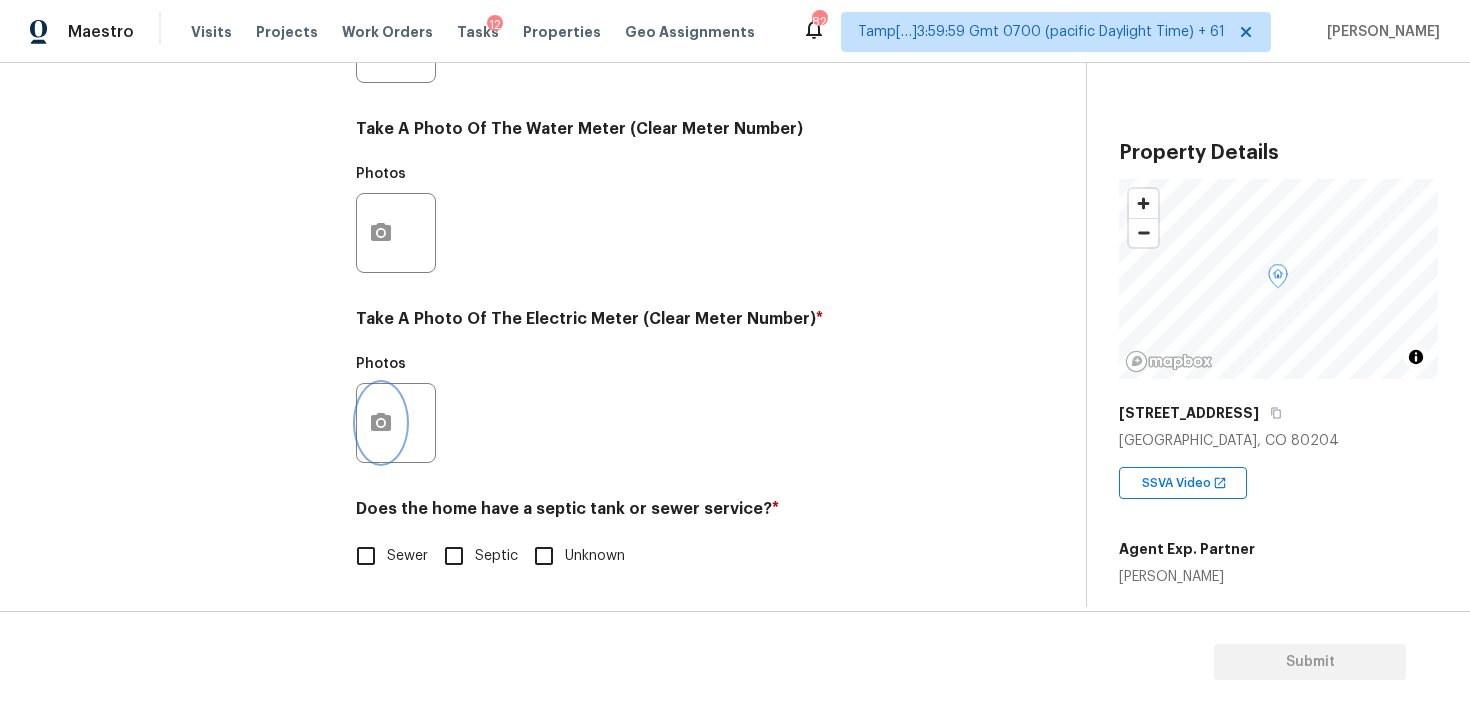 click 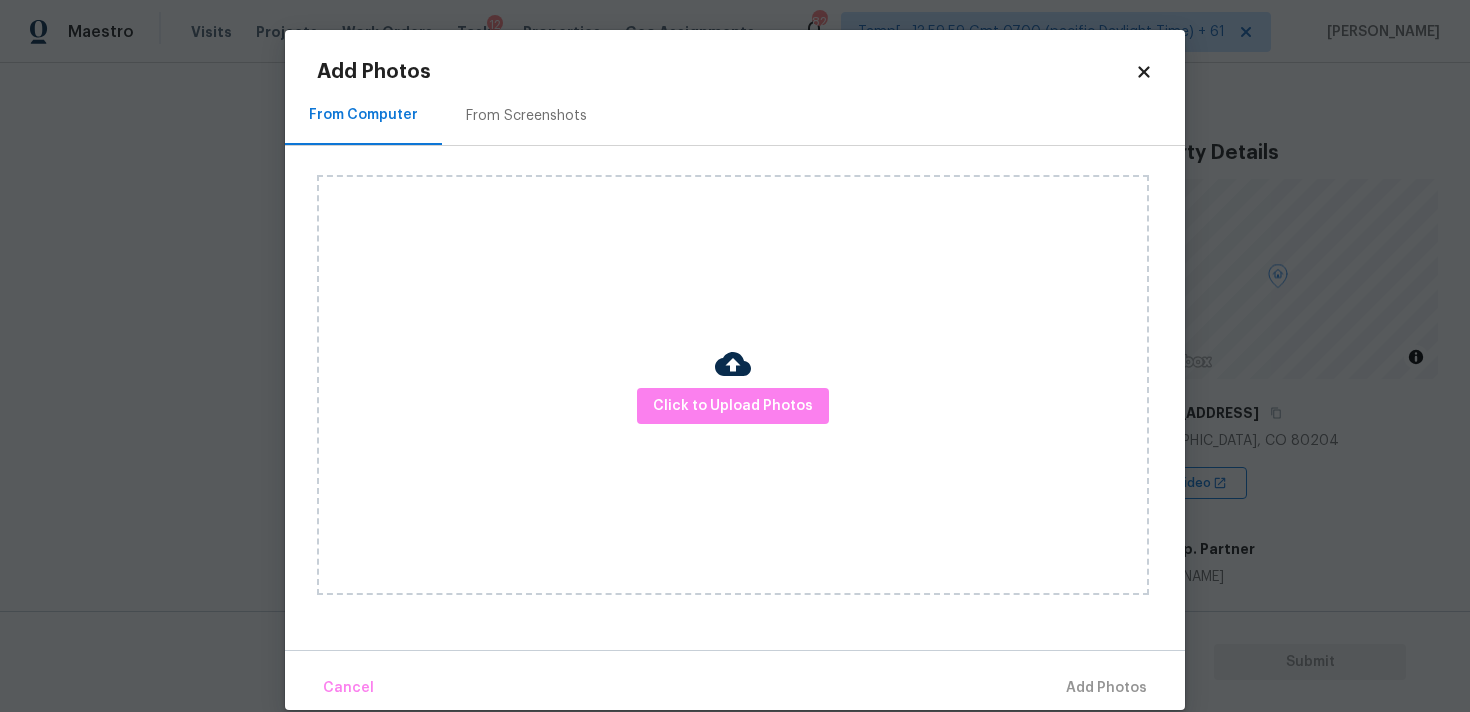 click at bounding box center [733, 367] 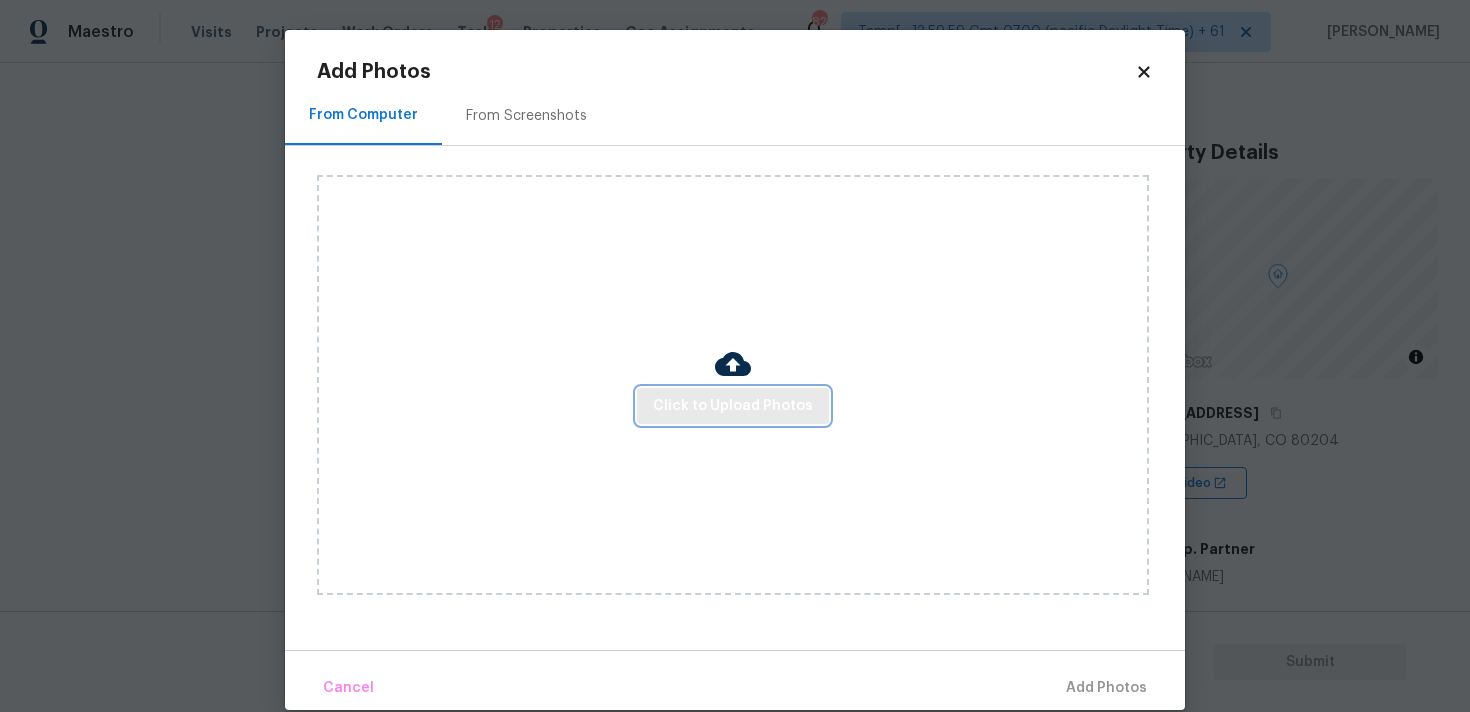 click on "Click to Upload Photos" at bounding box center (733, 406) 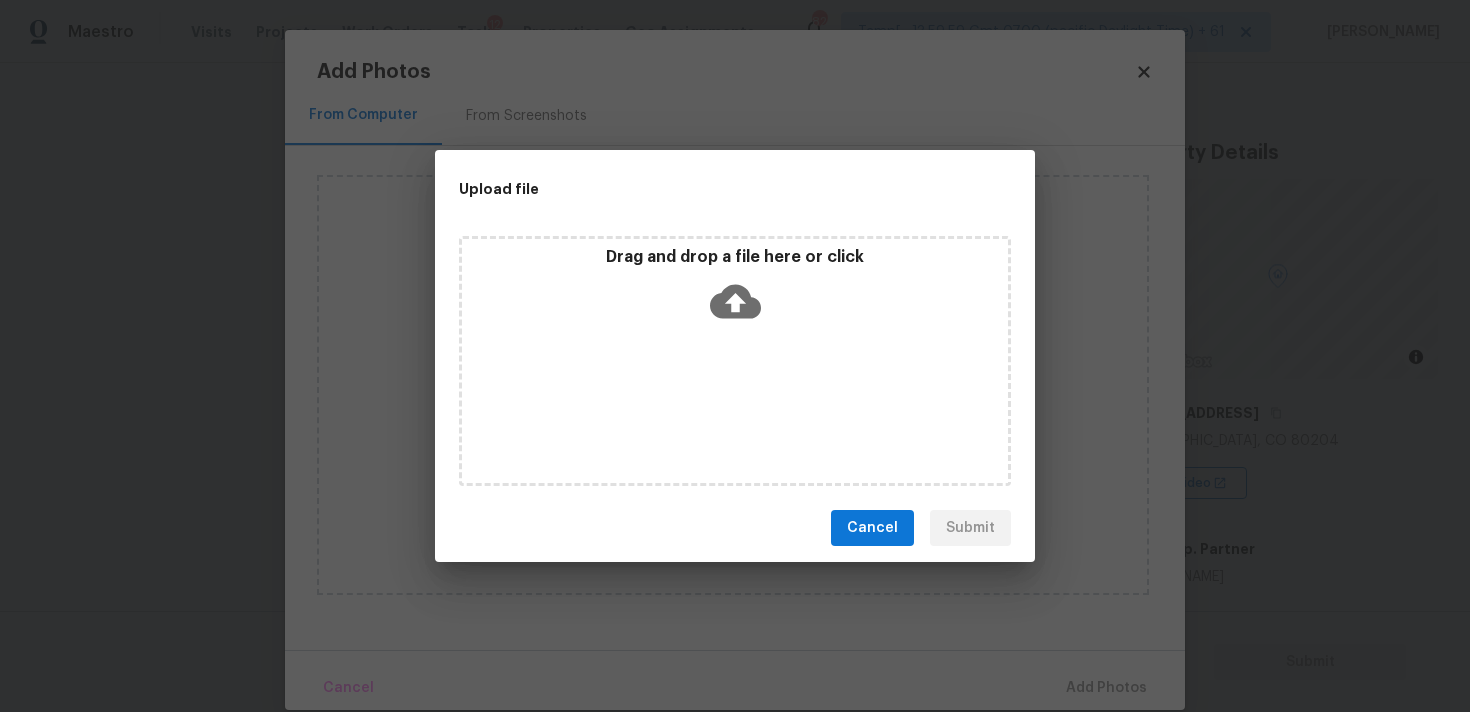click 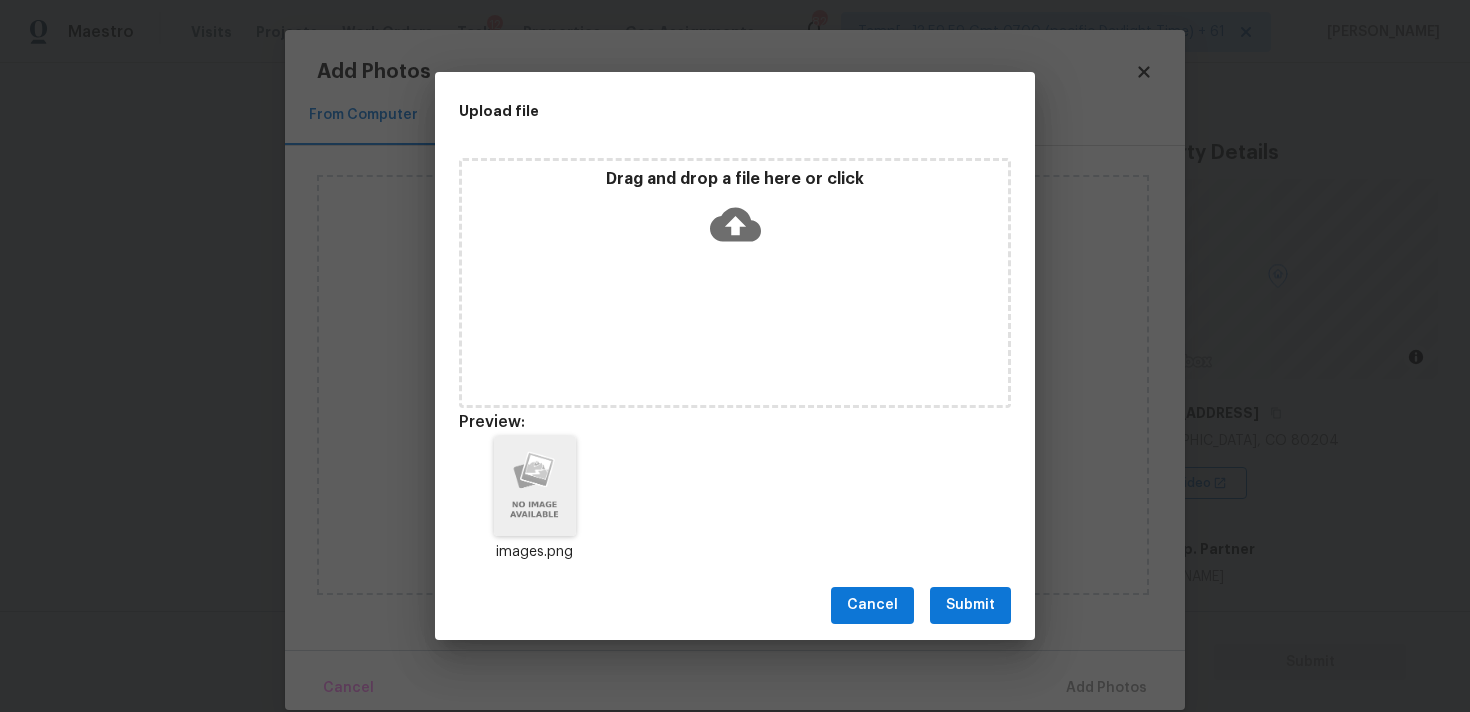 click on "Submit" at bounding box center (970, 605) 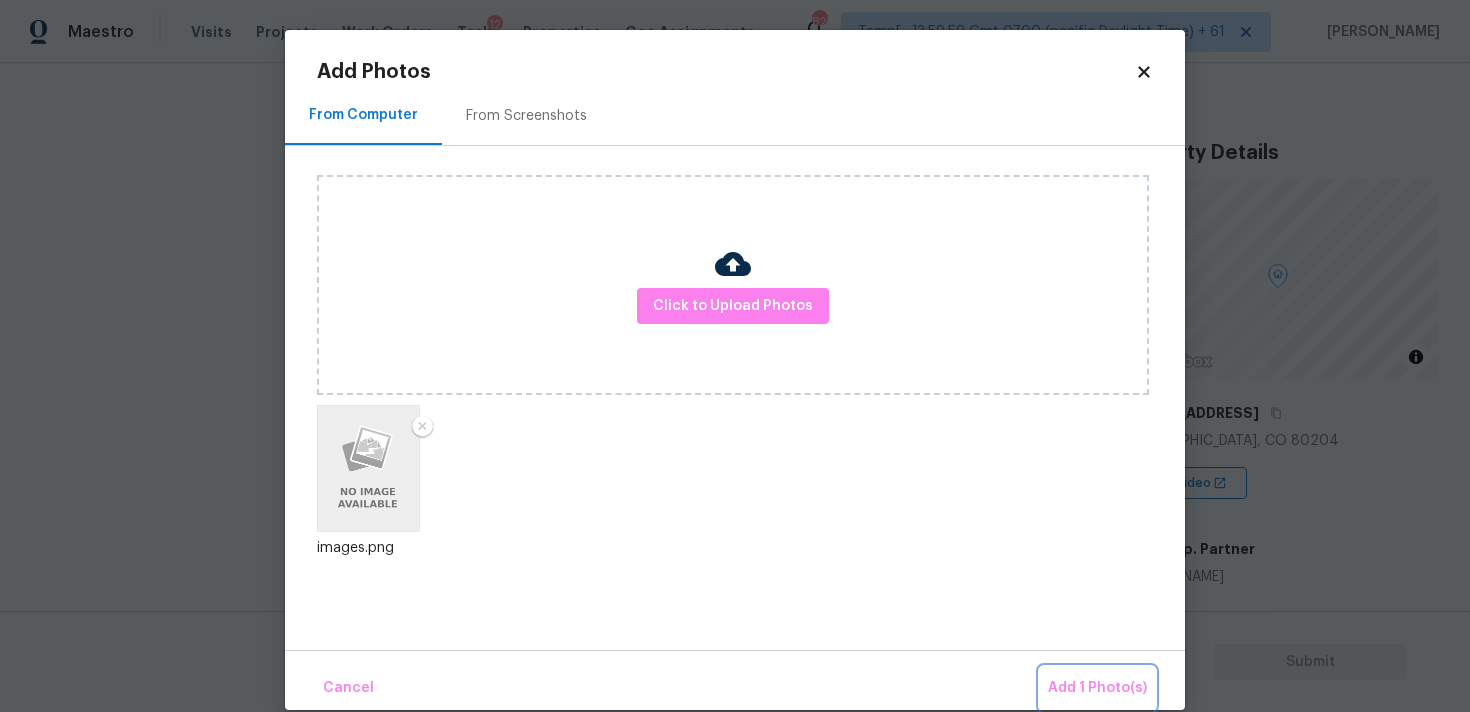 click on "Add 1 Photo(s)" at bounding box center (1097, 688) 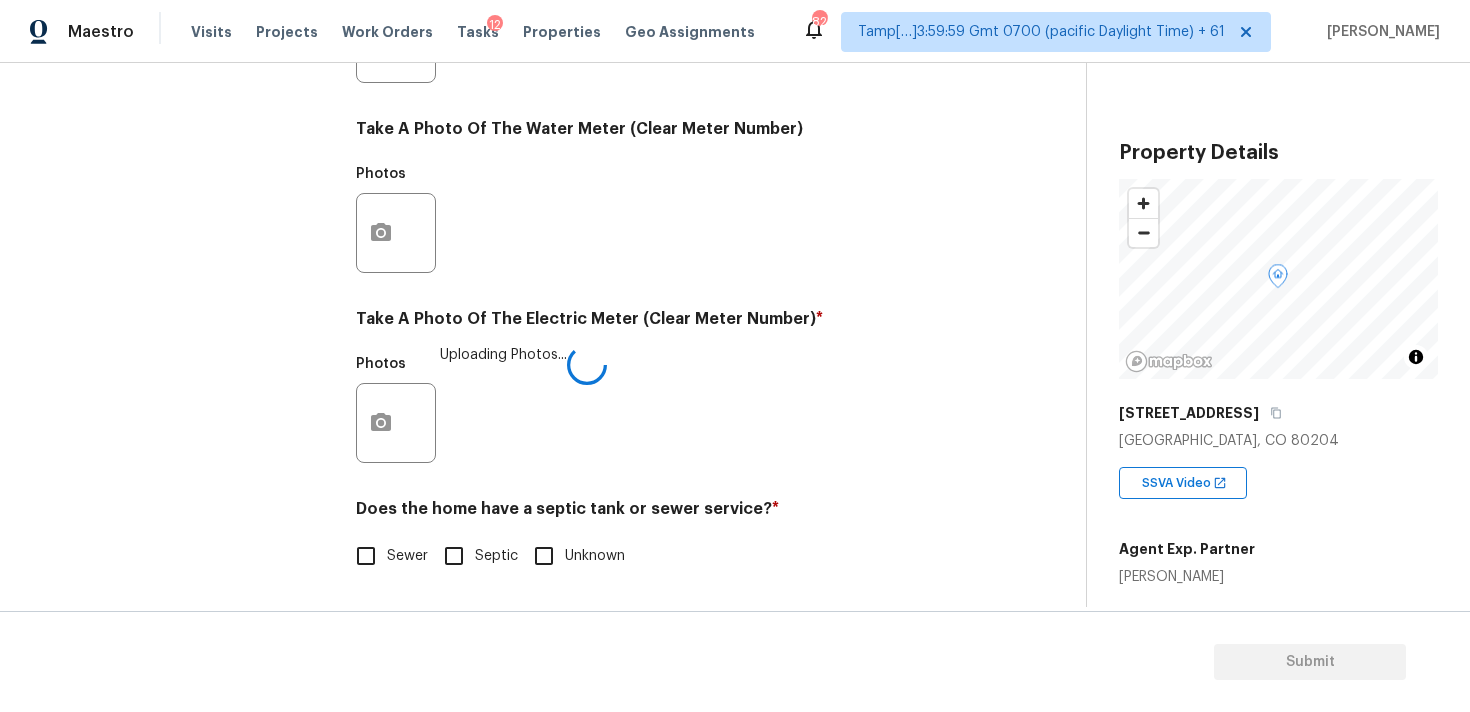 click on "Sewer" at bounding box center (407, 556) 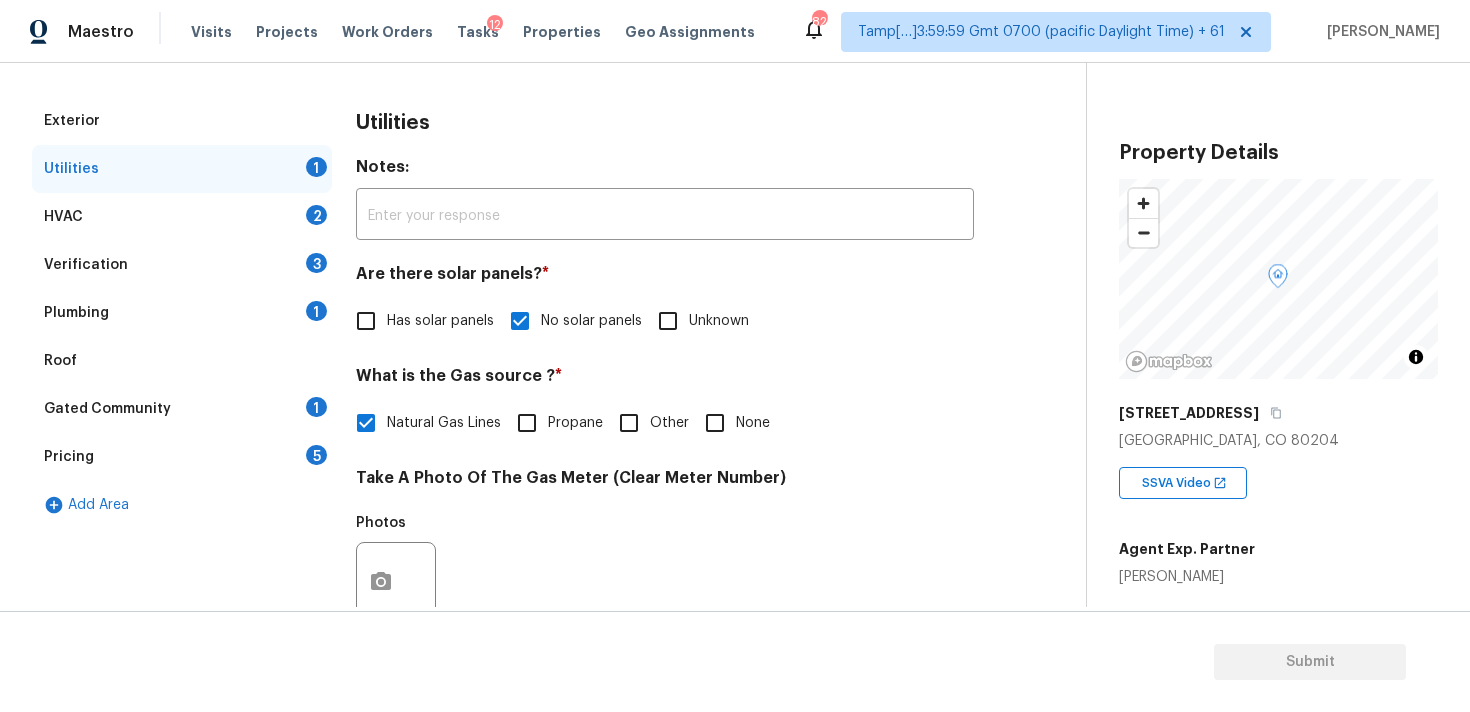 scroll, scrollTop: 252, scrollLeft: 0, axis: vertical 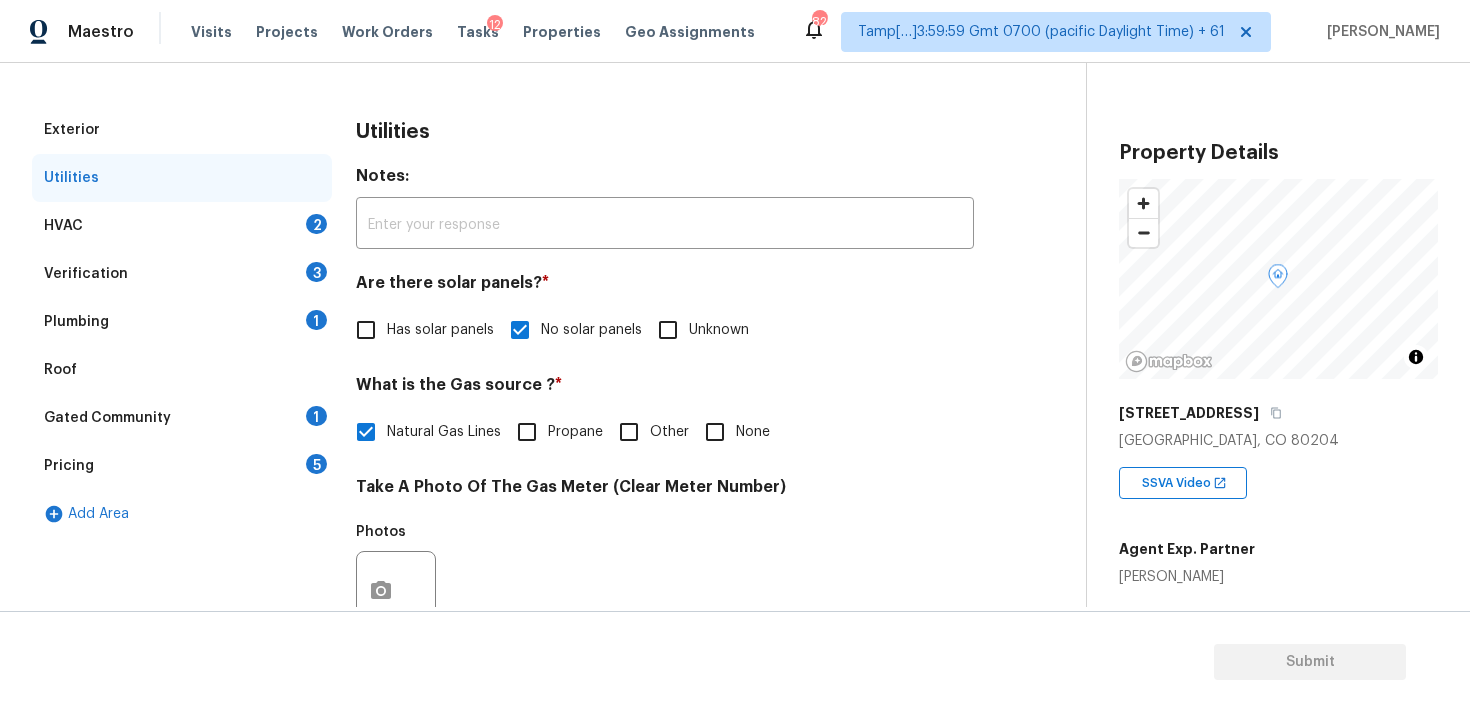 click on "HVAC 2" at bounding box center (182, 226) 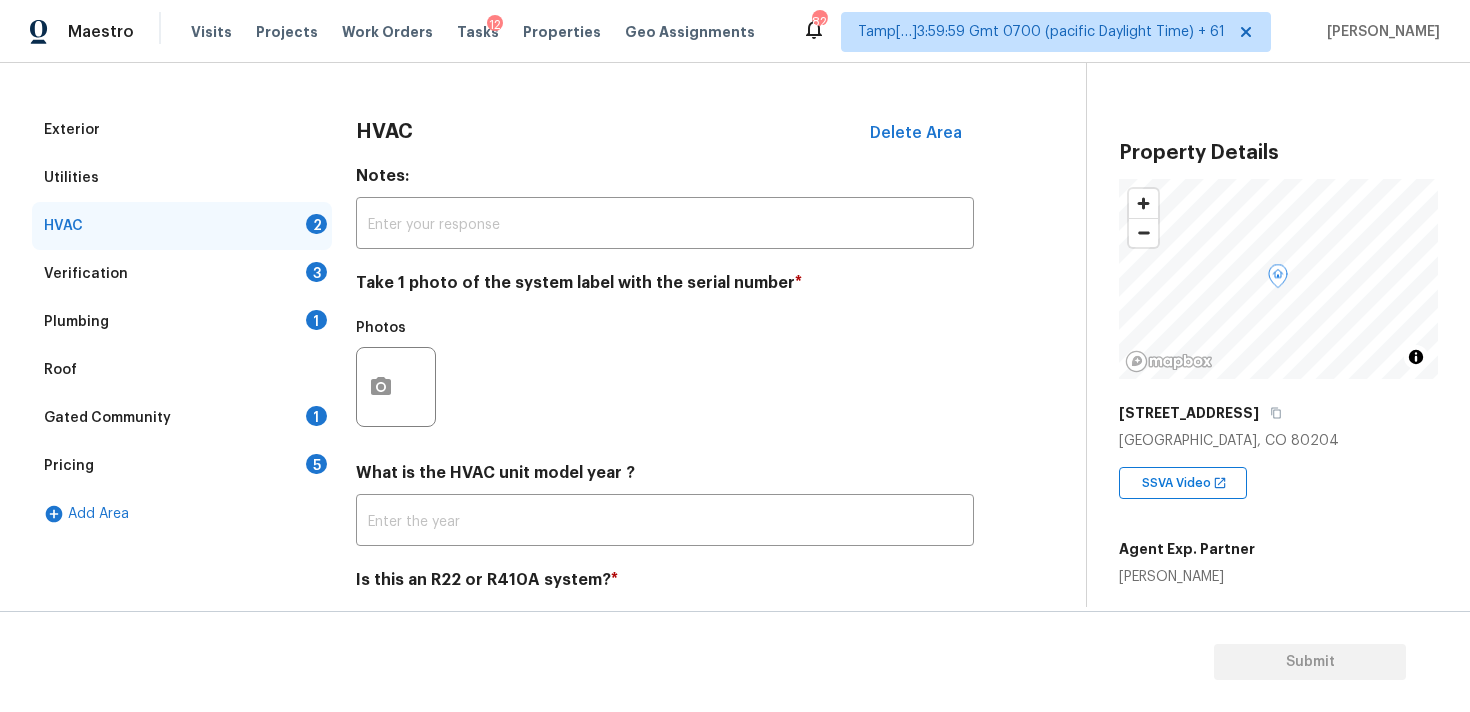 scroll, scrollTop: 317, scrollLeft: 0, axis: vertical 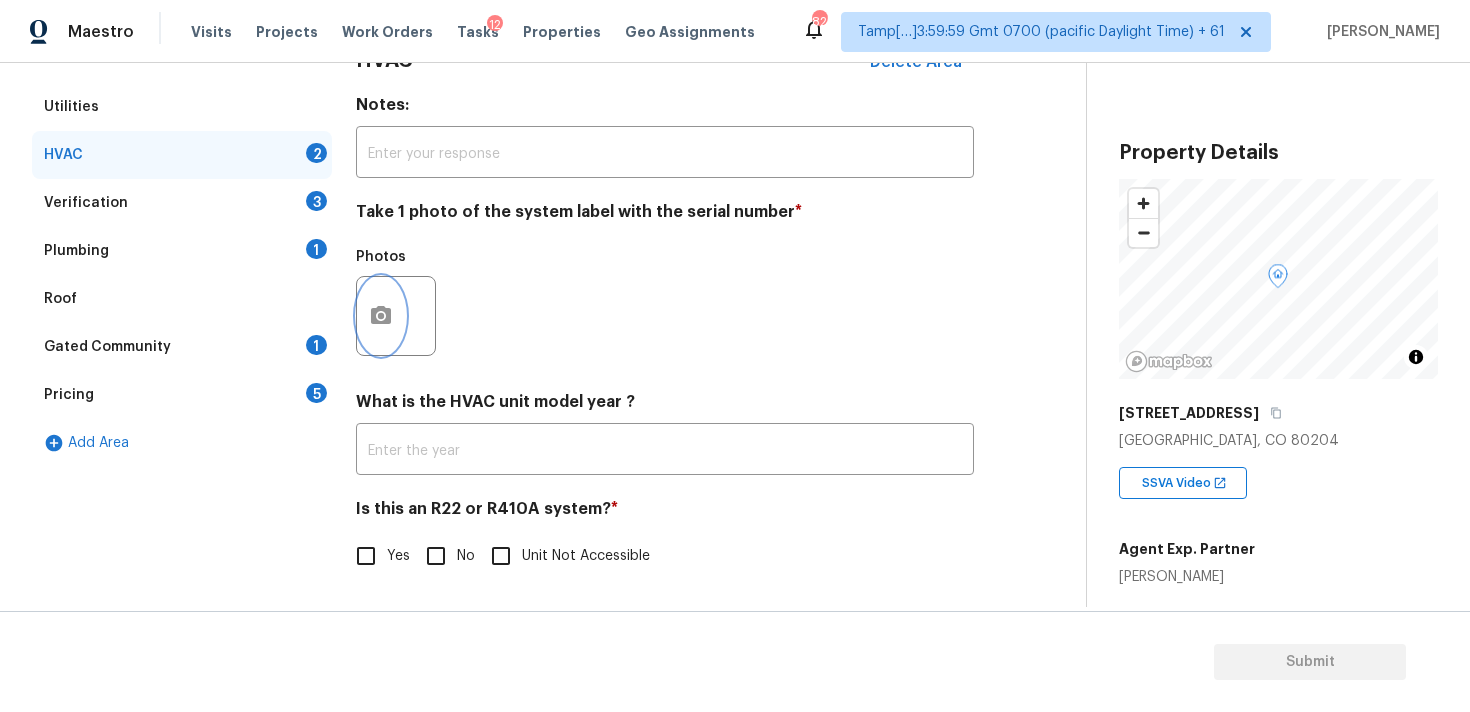 click 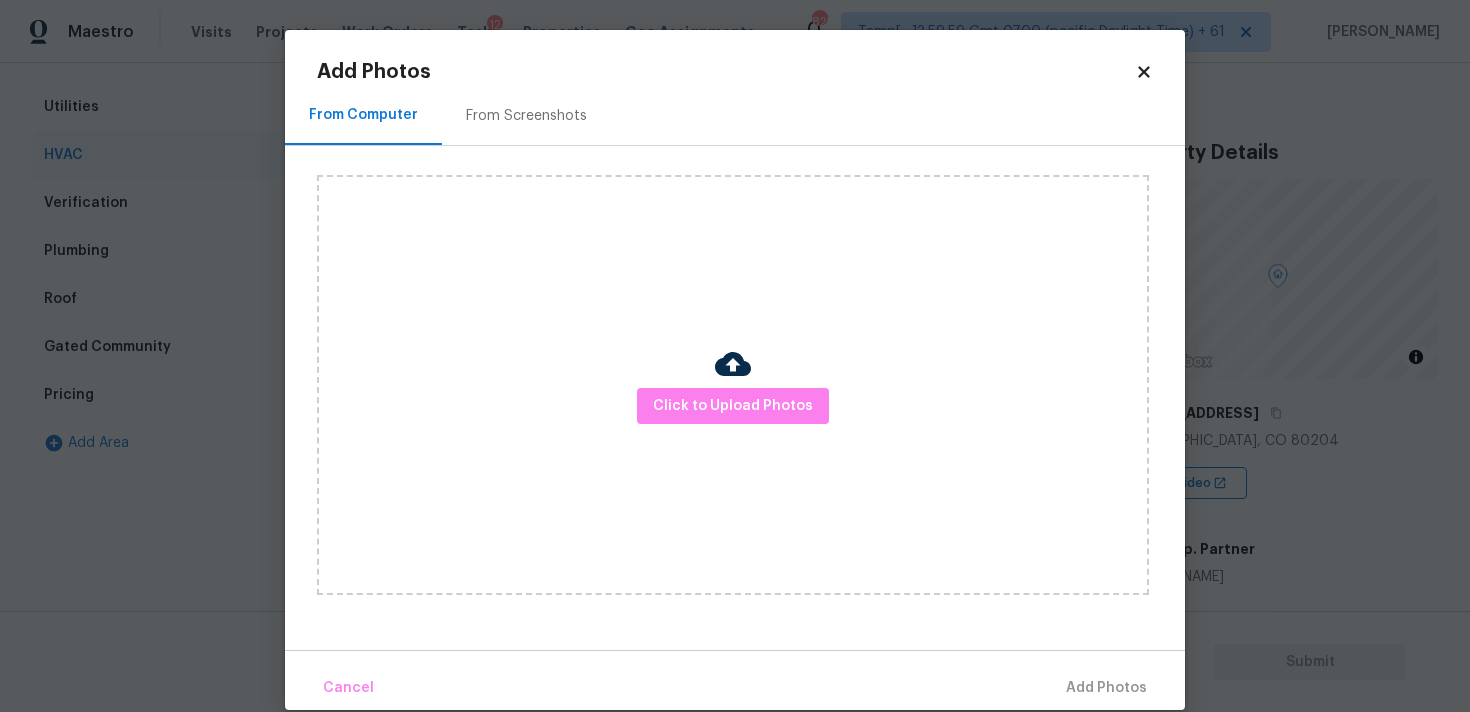 click on "Click to Upload Photos" at bounding box center (733, 385) 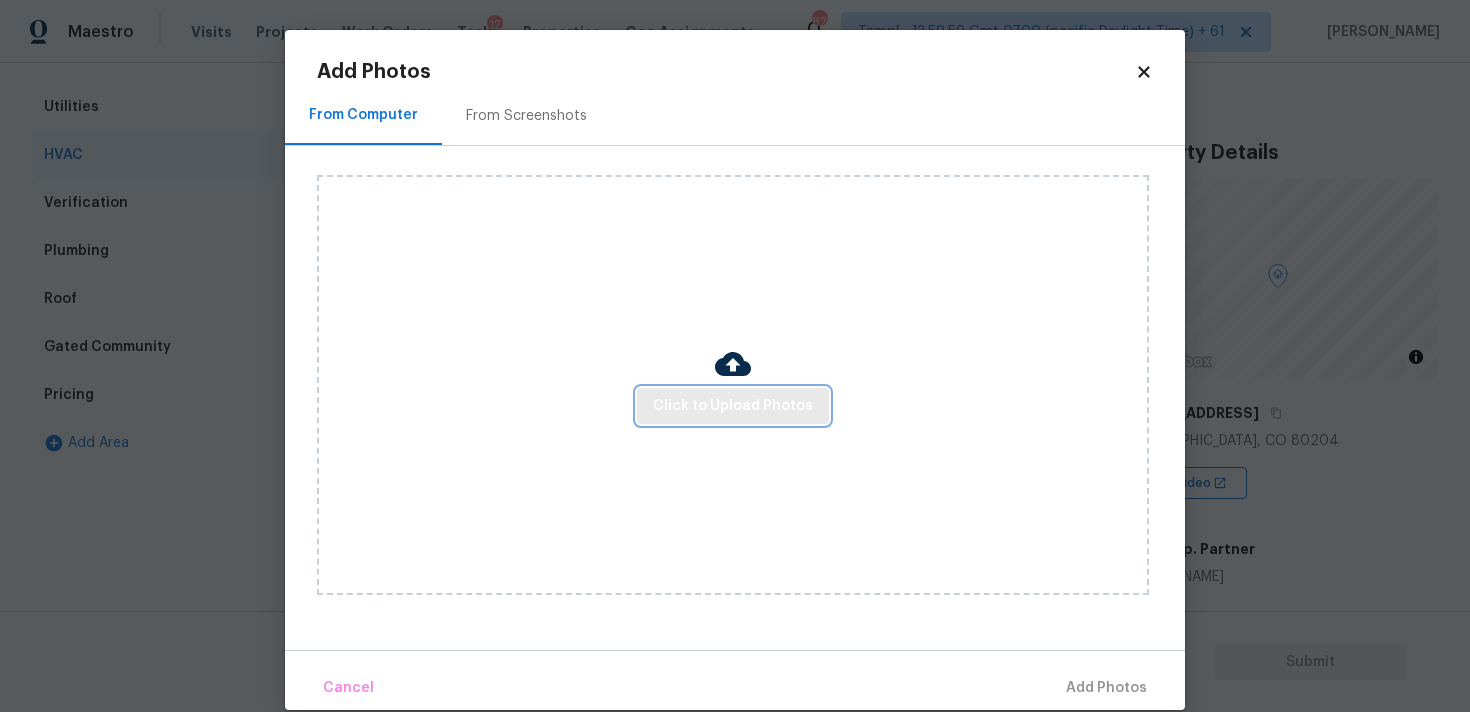 click on "Click to Upload Photos" at bounding box center (733, 406) 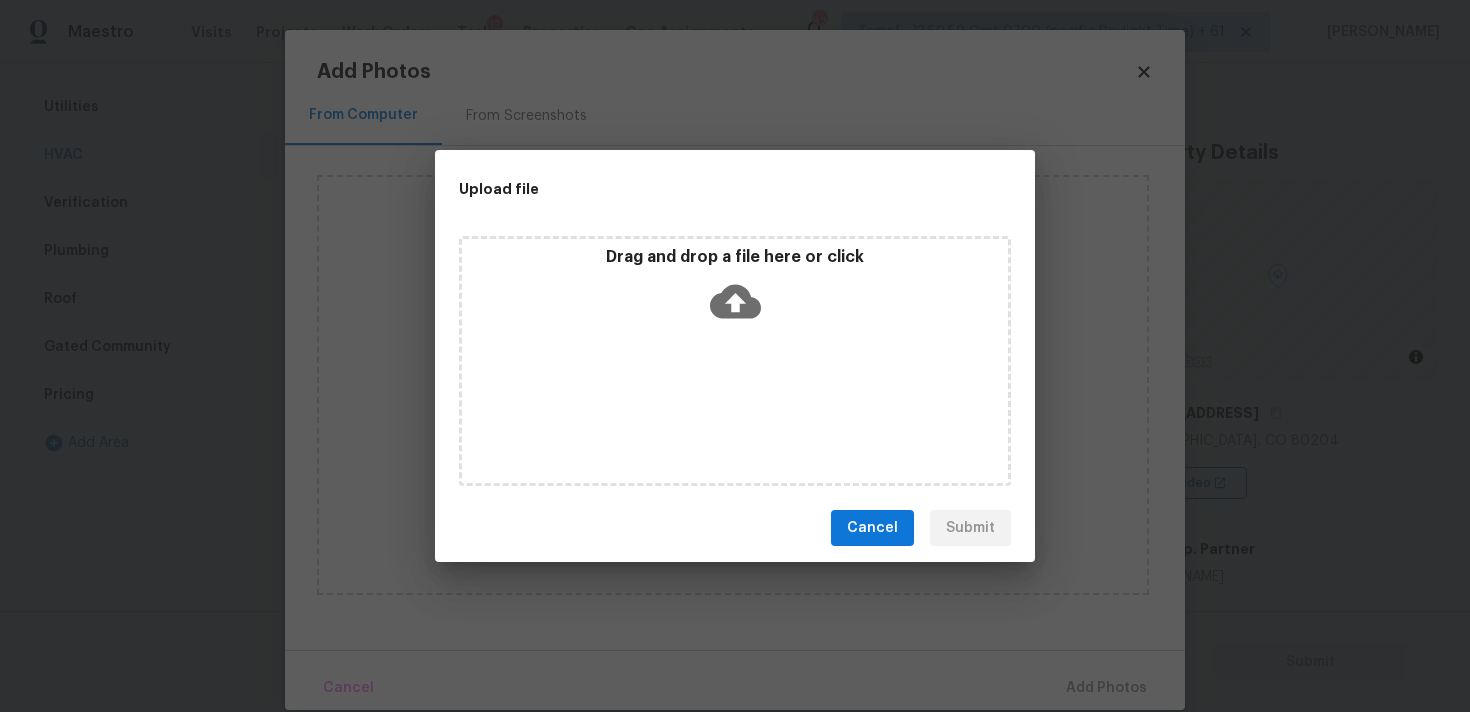 click 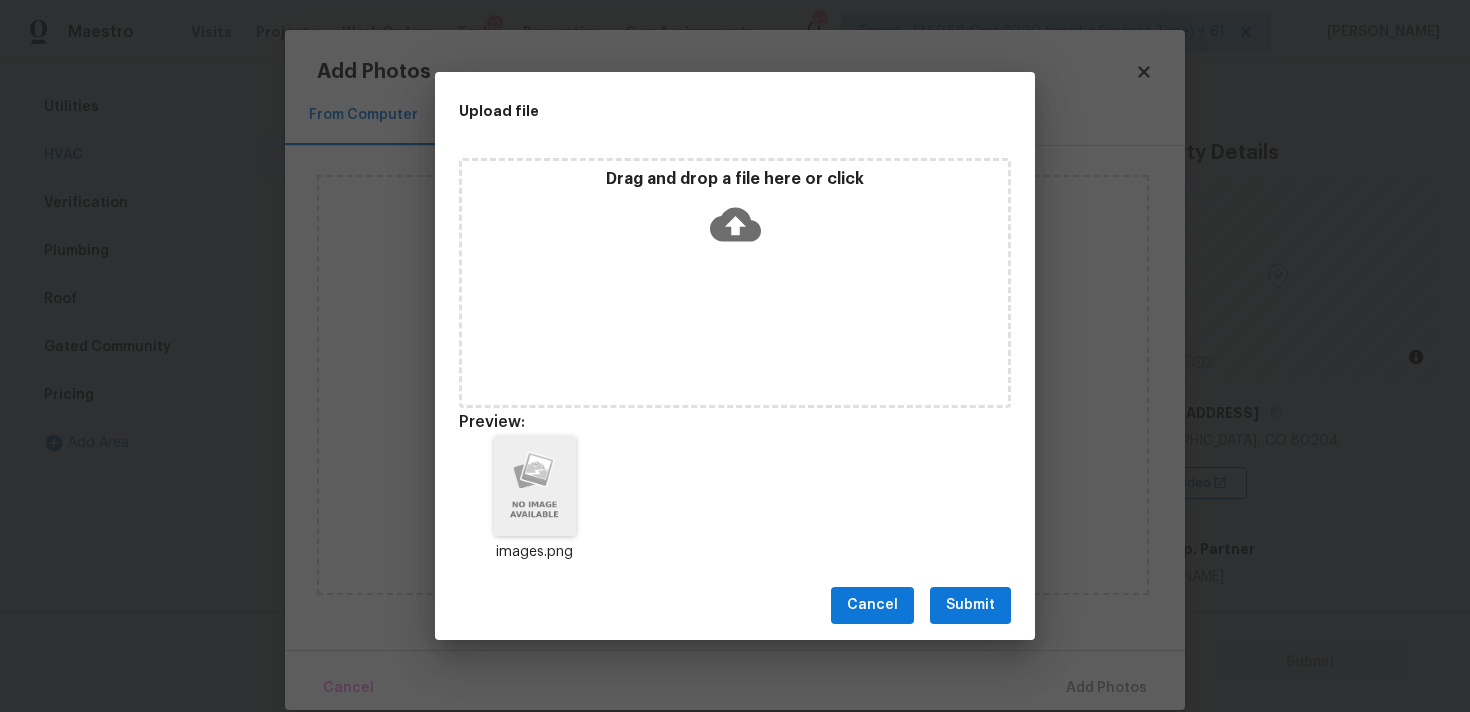 click on "Submit" at bounding box center (970, 605) 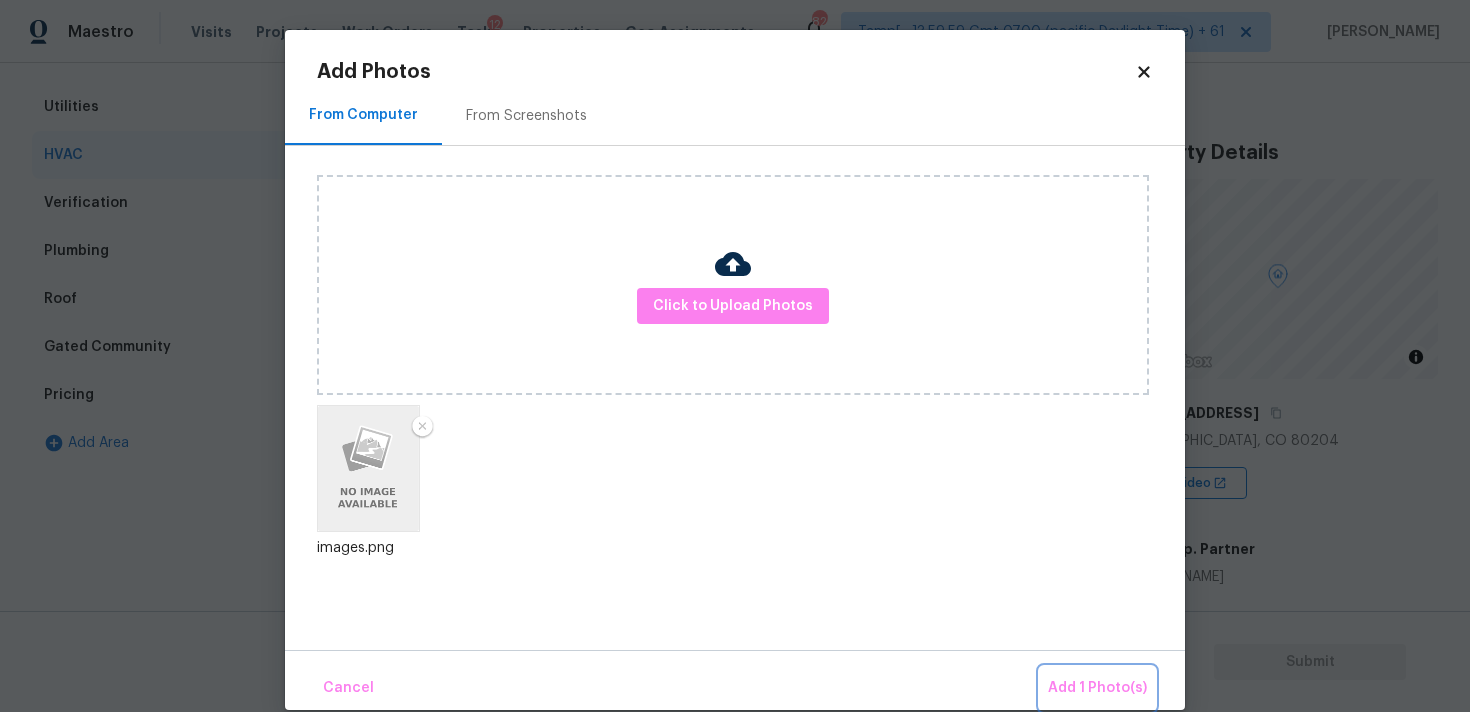 click on "Add 1 Photo(s)" at bounding box center [1097, 688] 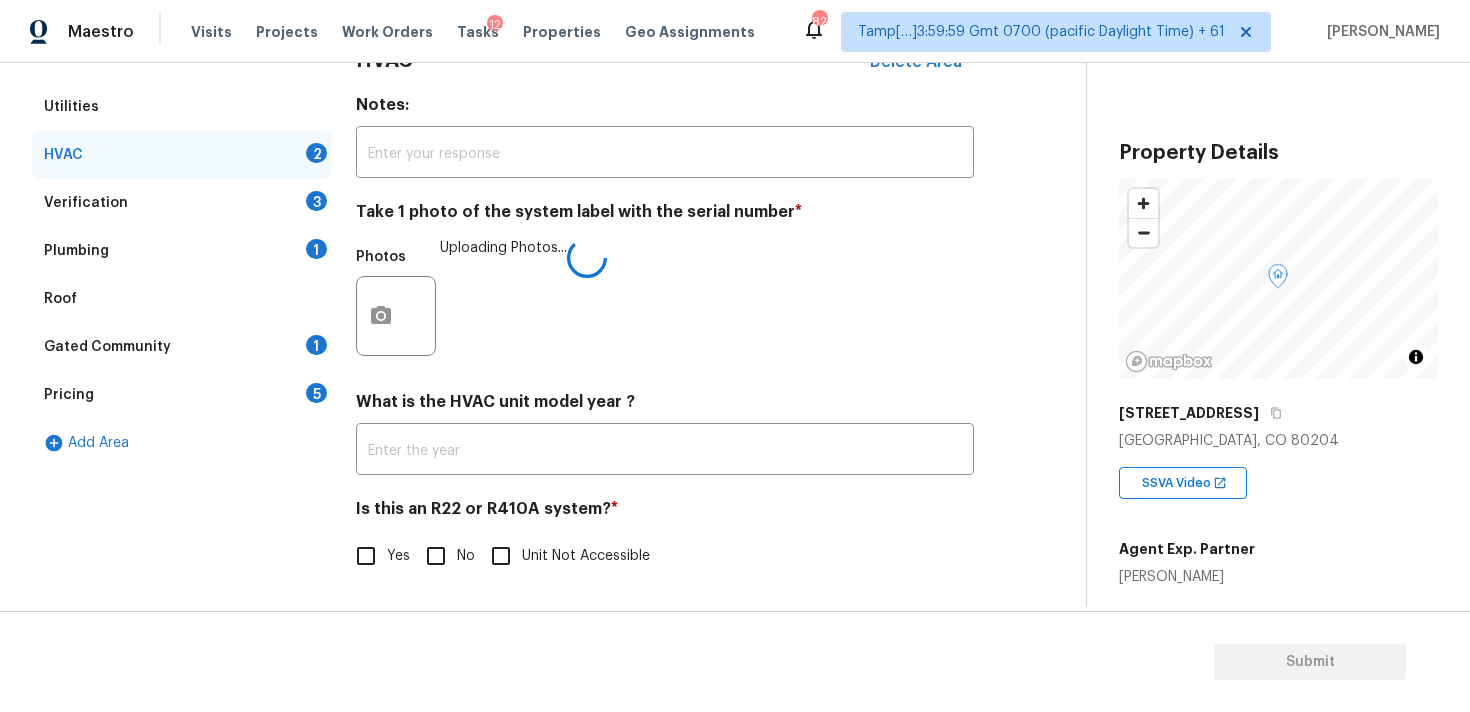 click on "No" at bounding box center (436, 556) 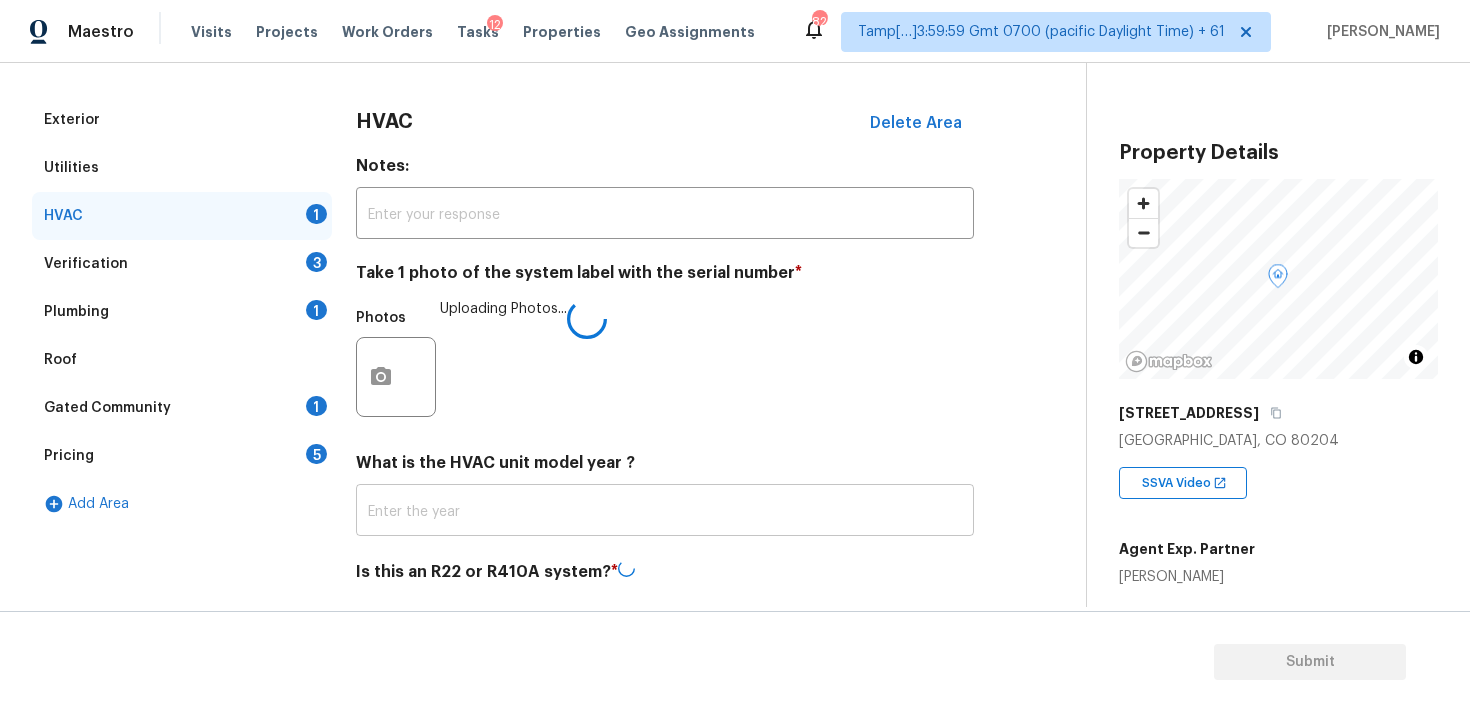 scroll, scrollTop: 231, scrollLeft: 0, axis: vertical 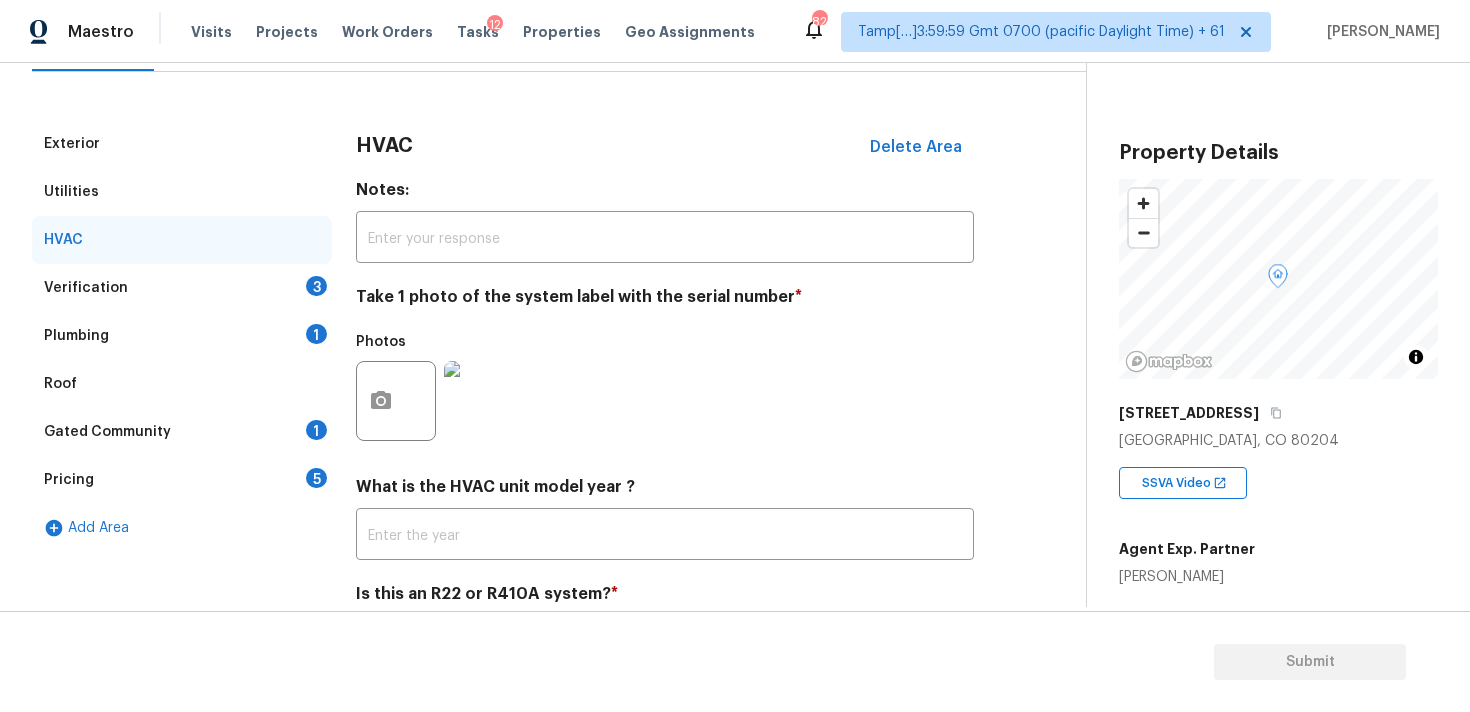 click on "Verification 3" at bounding box center (182, 288) 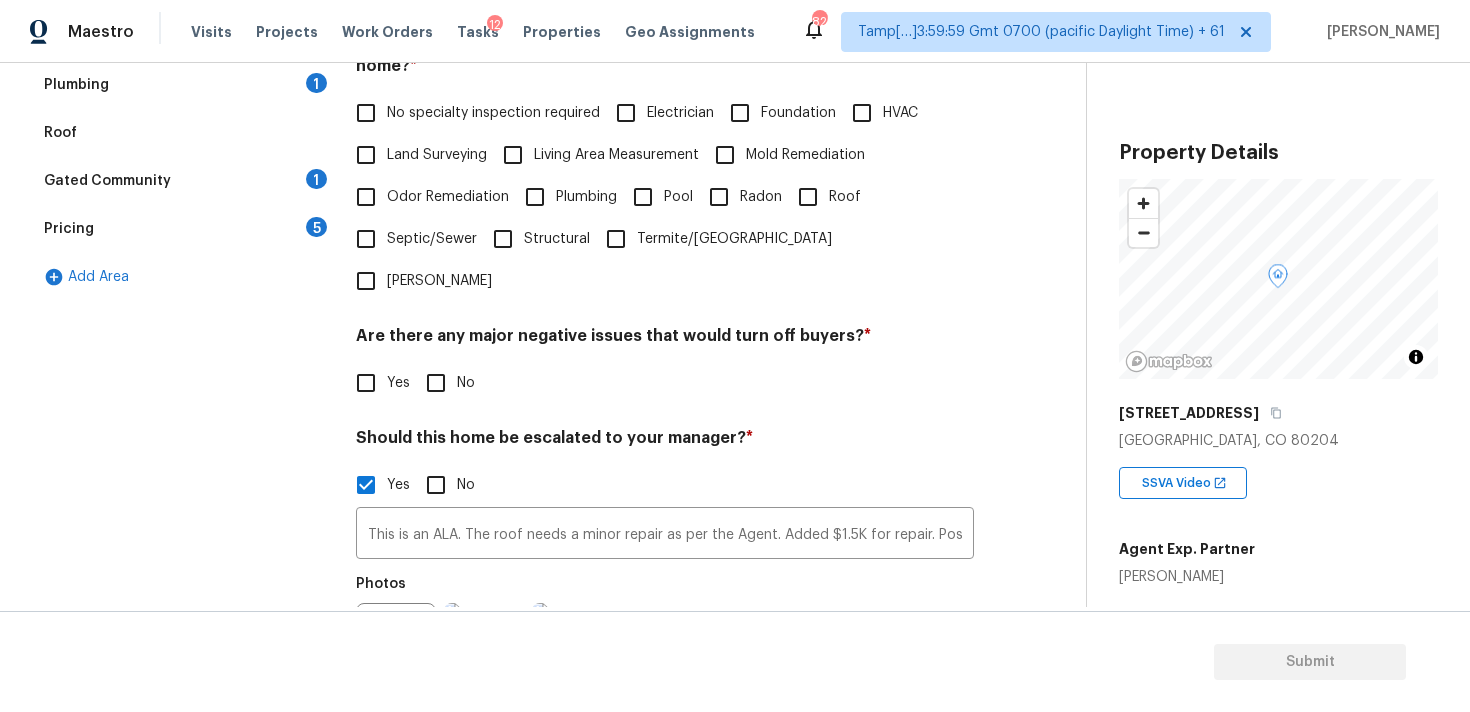 scroll, scrollTop: 443, scrollLeft: 0, axis: vertical 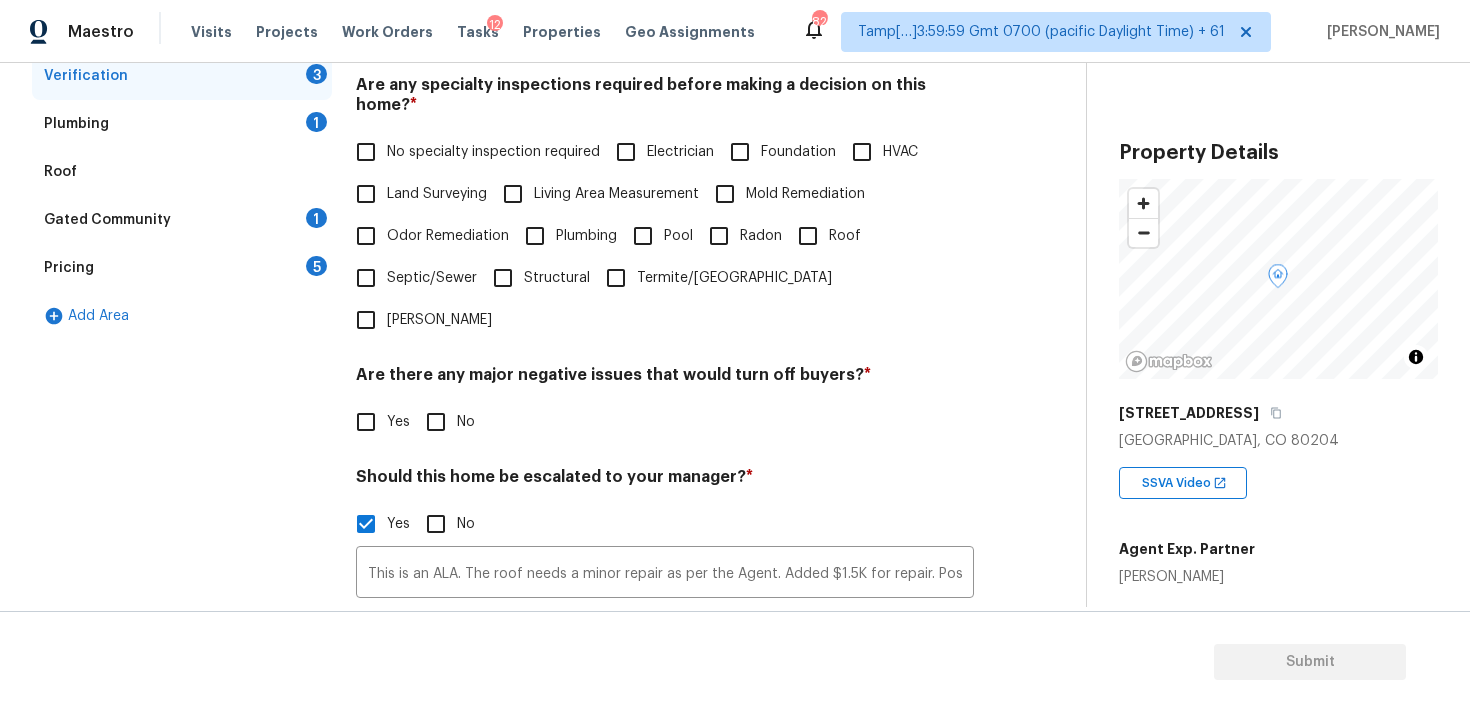 click on "Foundation" at bounding box center (740, 152) 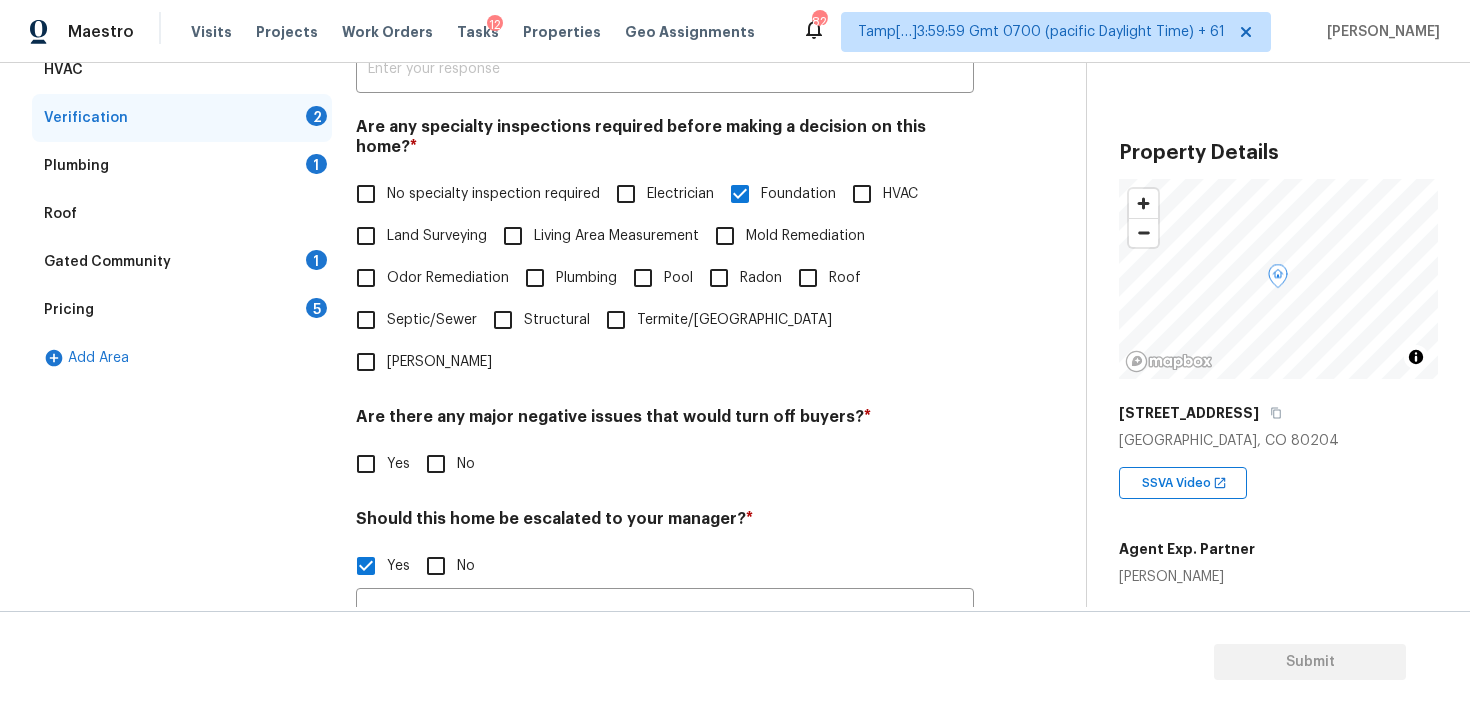 scroll, scrollTop: 398, scrollLeft: 0, axis: vertical 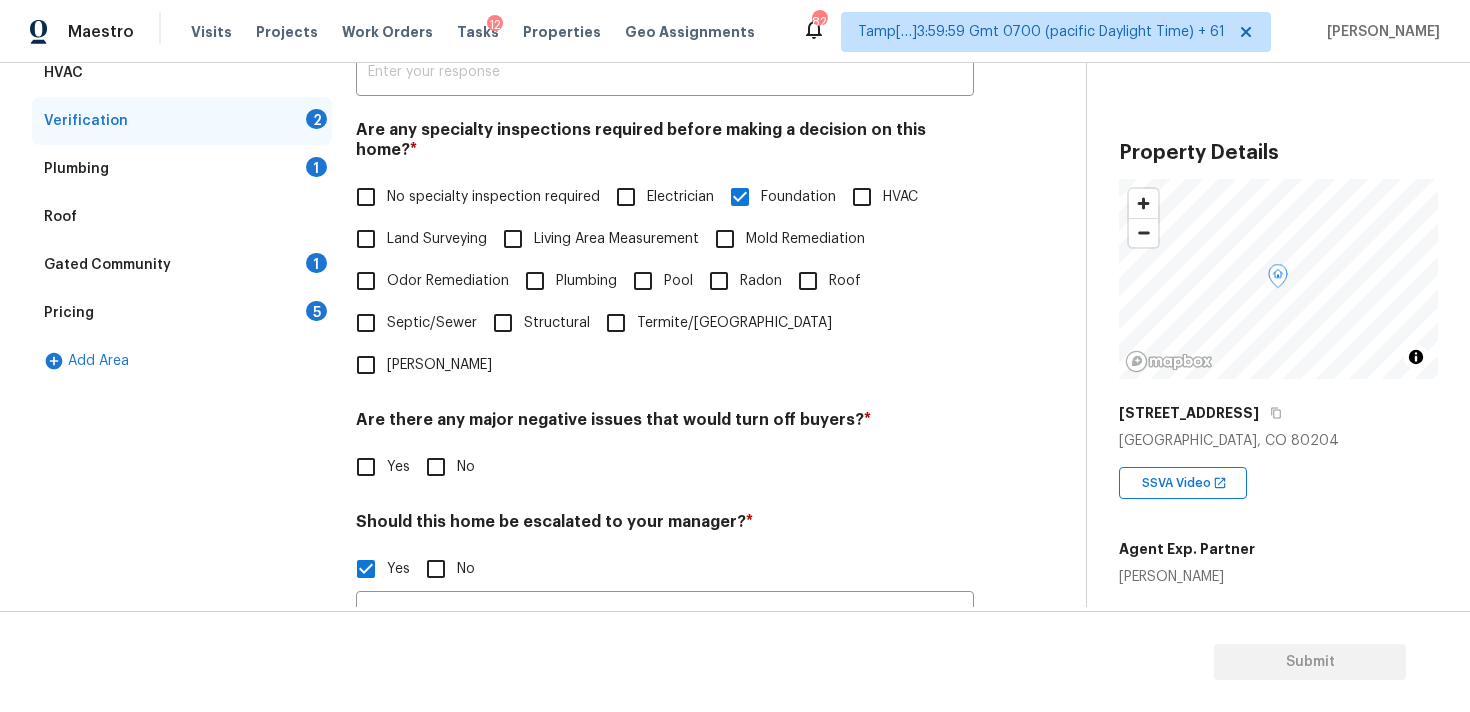 click on "Roof" at bounding box center [808, 281] 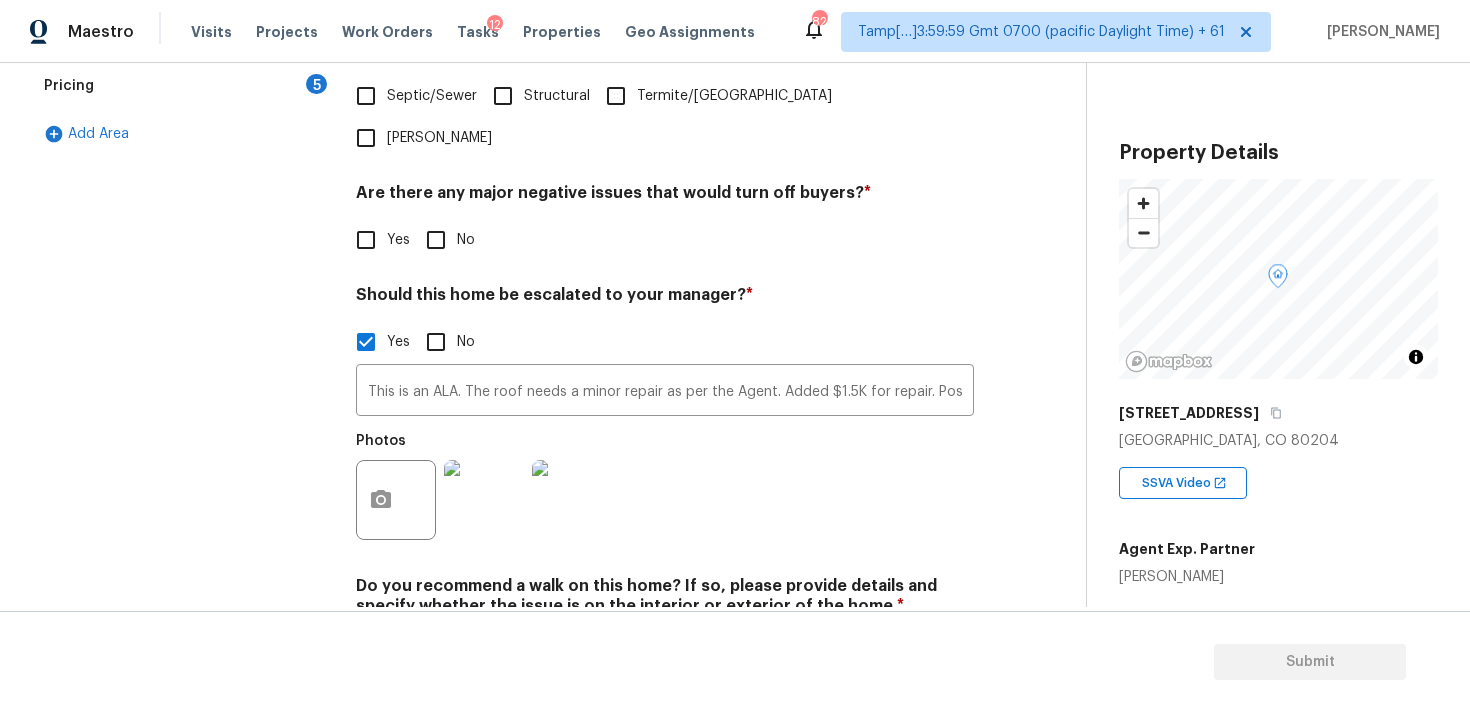 scroll, scrollTop: 652, scrollLeft: 0, axis: vertical 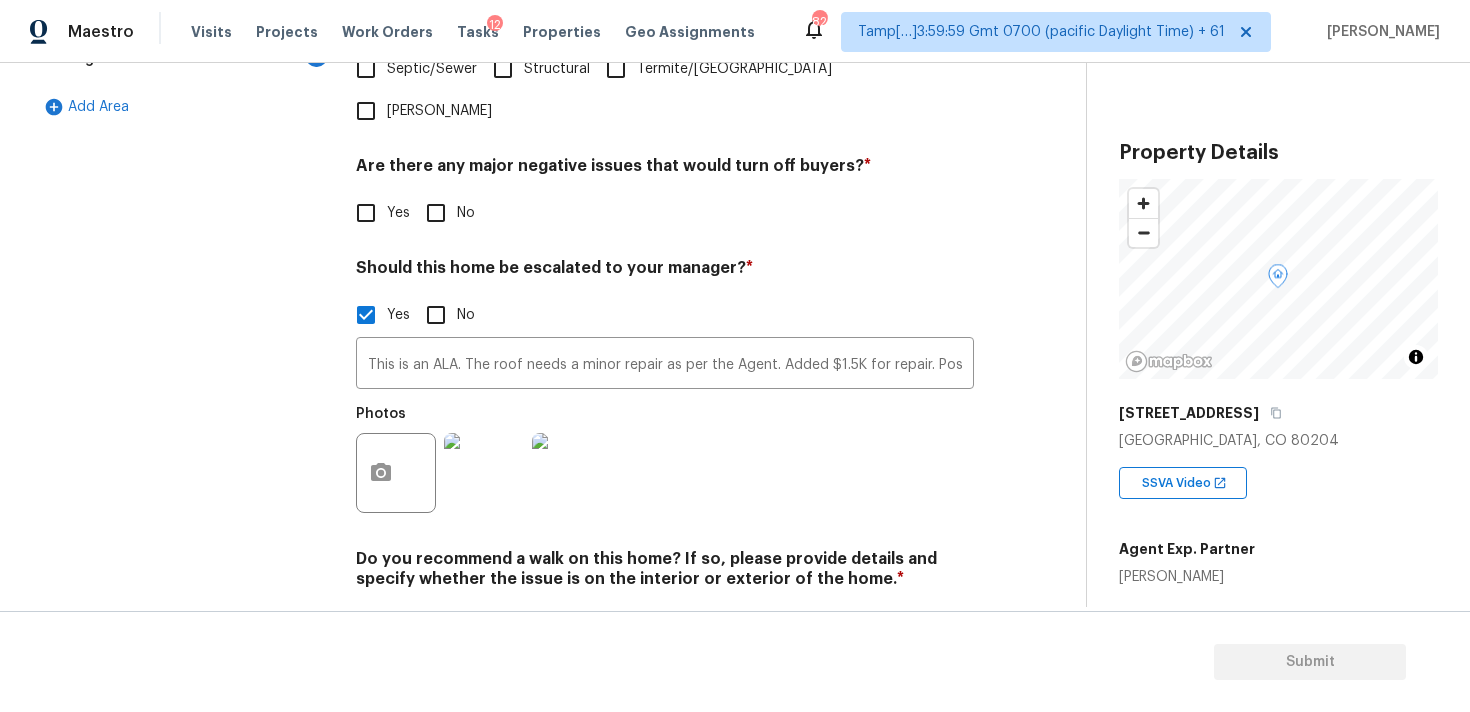 click on "No" at bounding box center [436, 626] 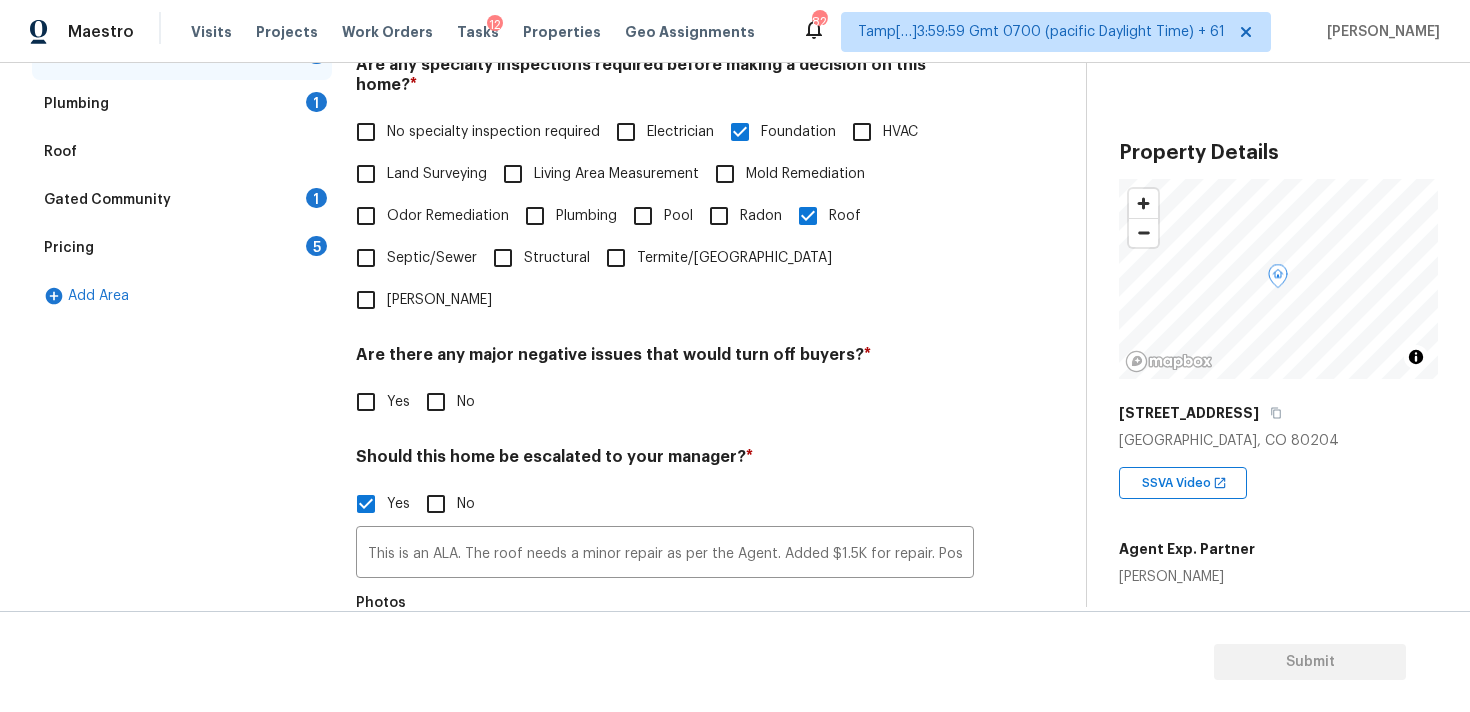 click on "No" at bounding box center [436, 402] 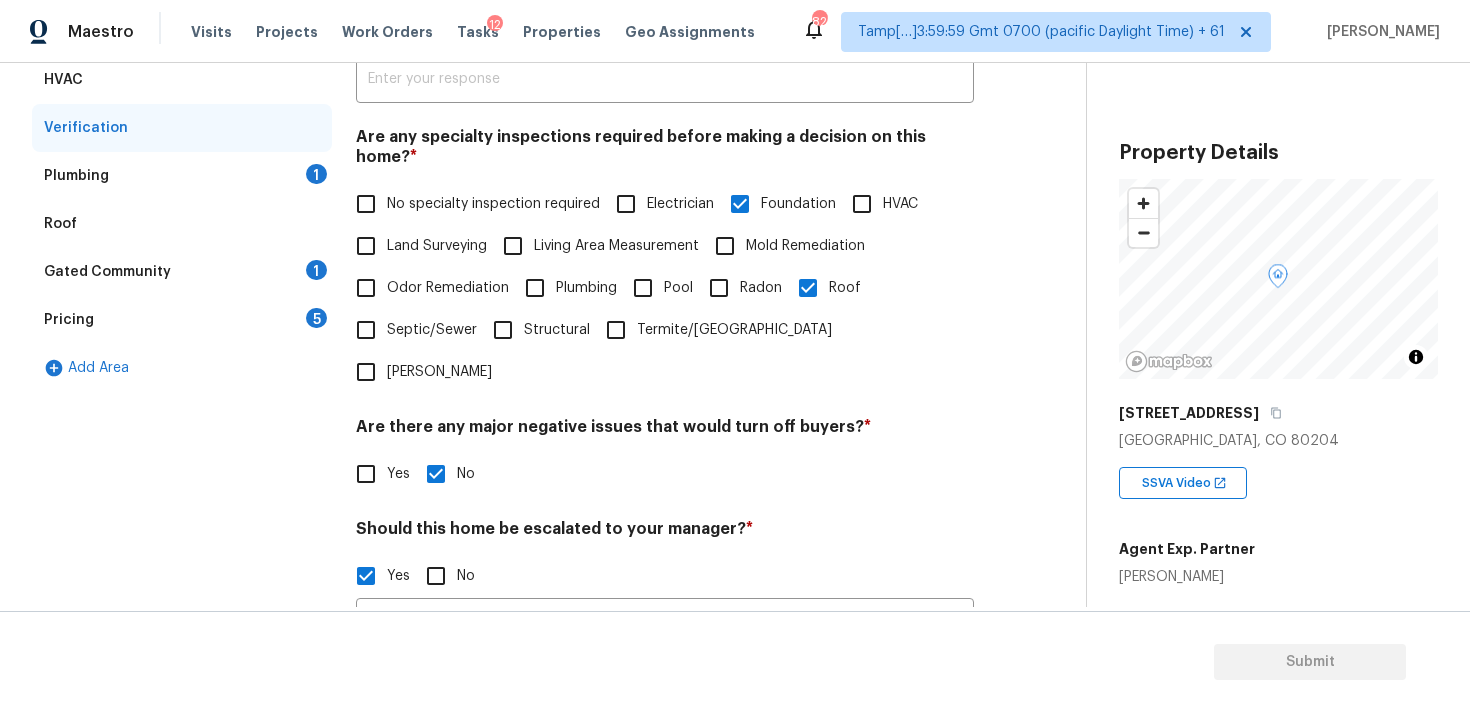 click on "1" at bounding box center (316, 174) 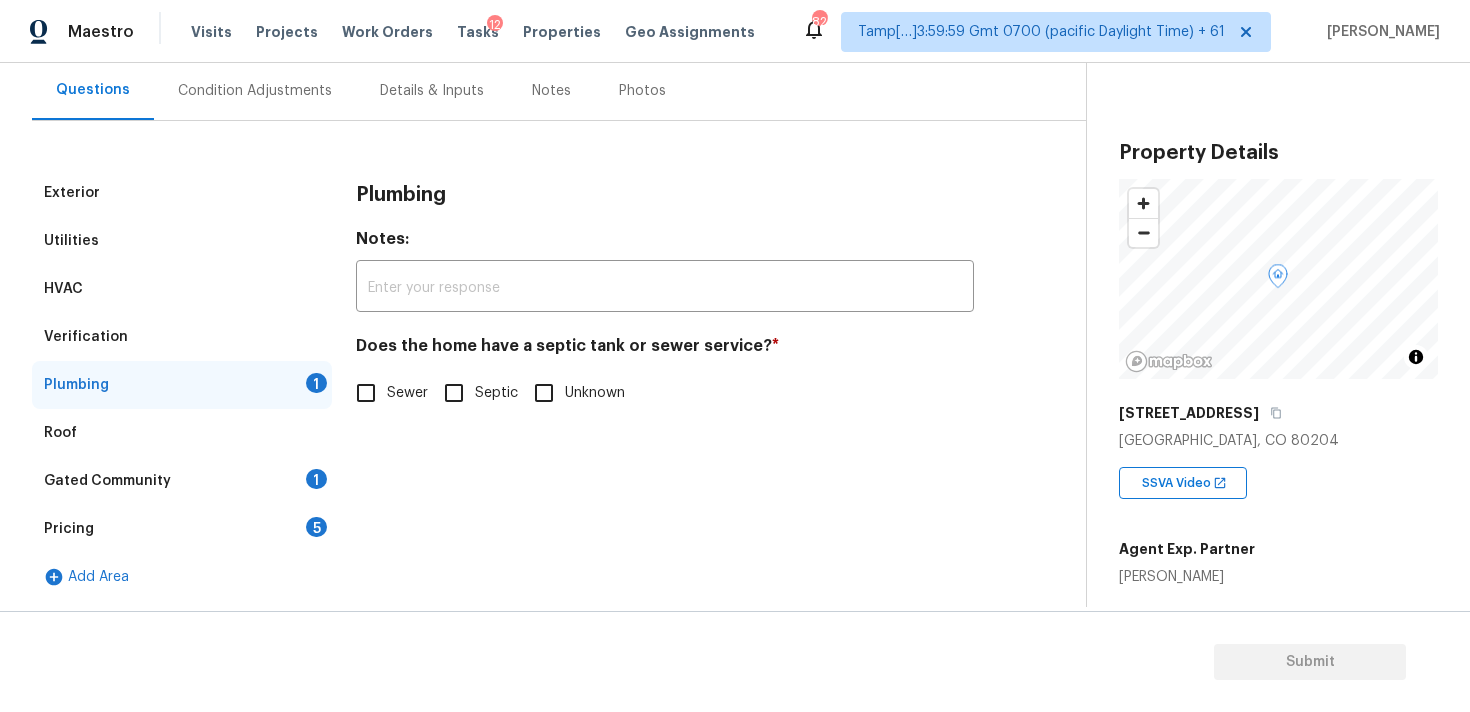 scroll, scrollTop: 182, scrollLeft: 0, axis: vertical 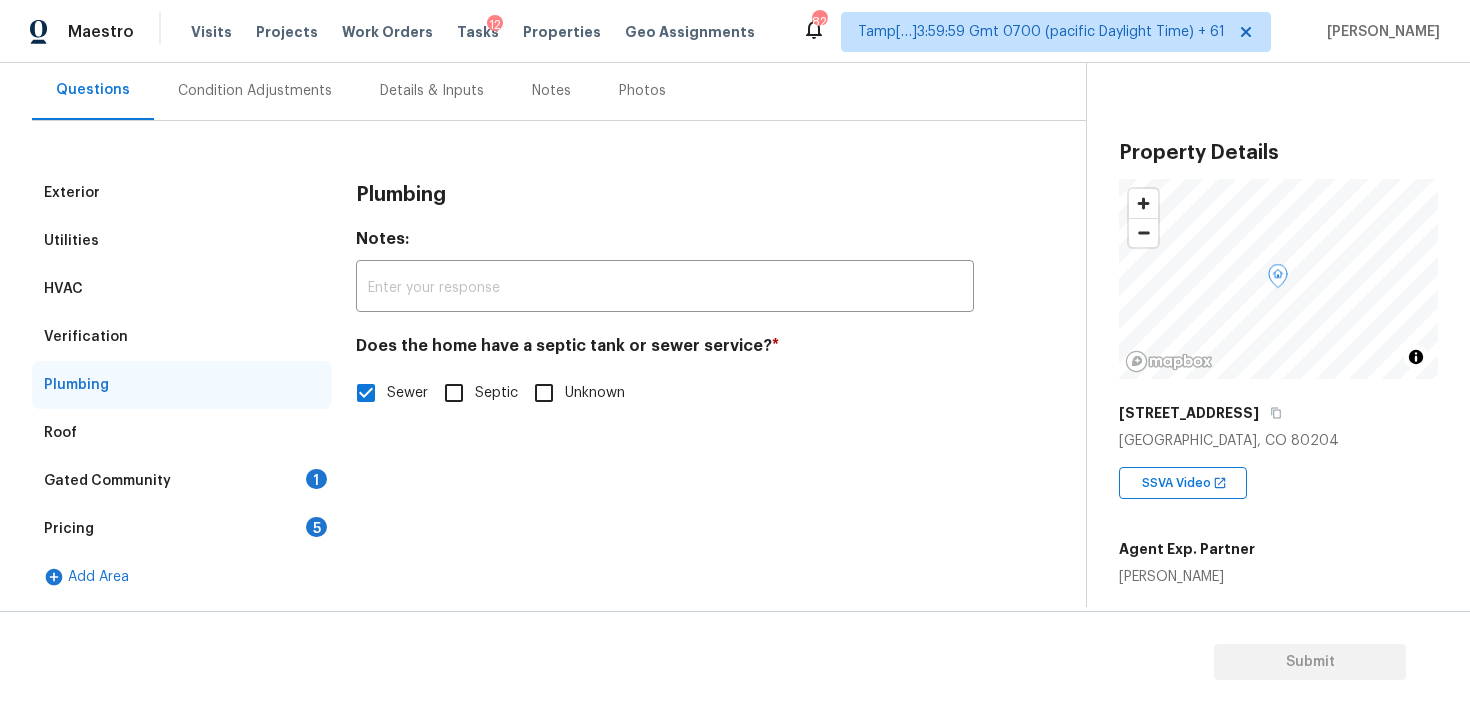 click on "Gated Community 1" at bounding box center [182, 481] 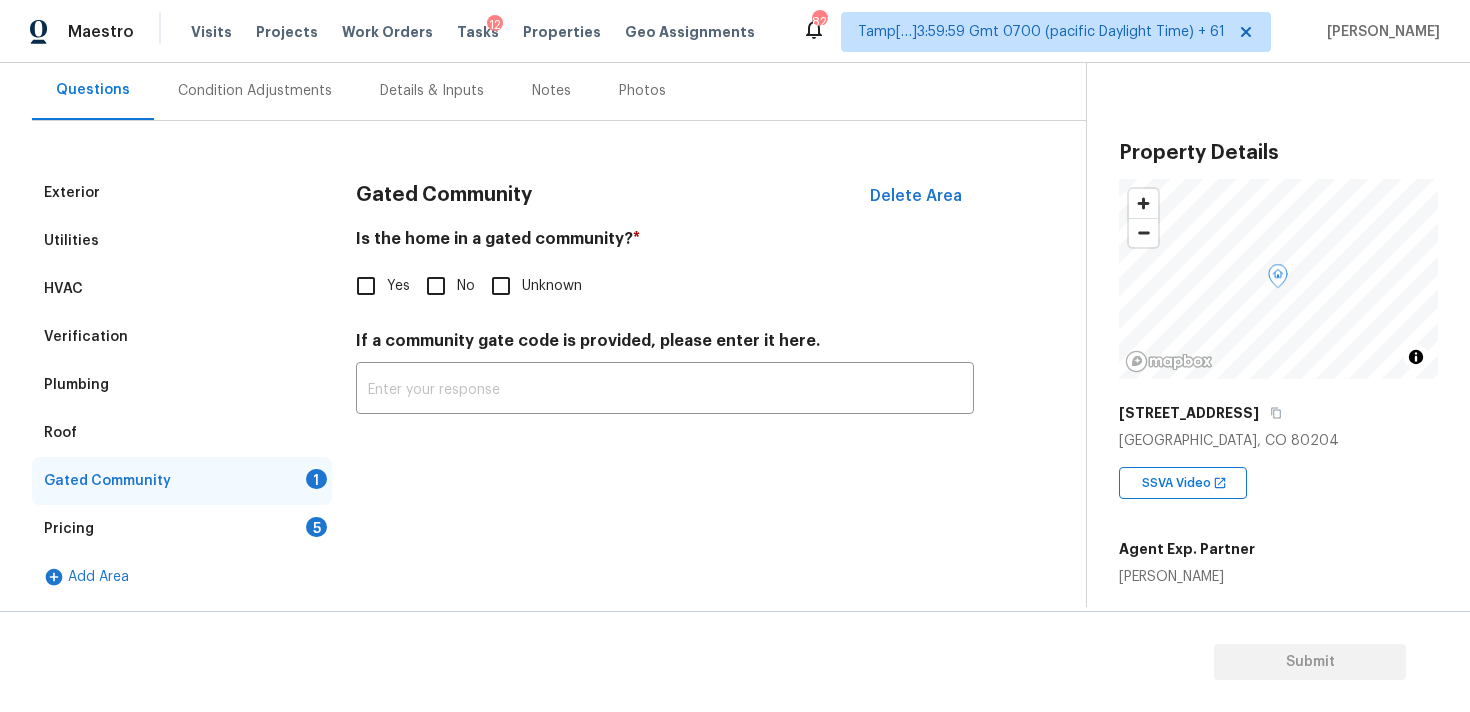 click on "Gated Community Delete Area Is the home in a gated community?  * Yes No Unknown If a community gate code is provided, please enter it here. ​" at bounding box center (665, 303) 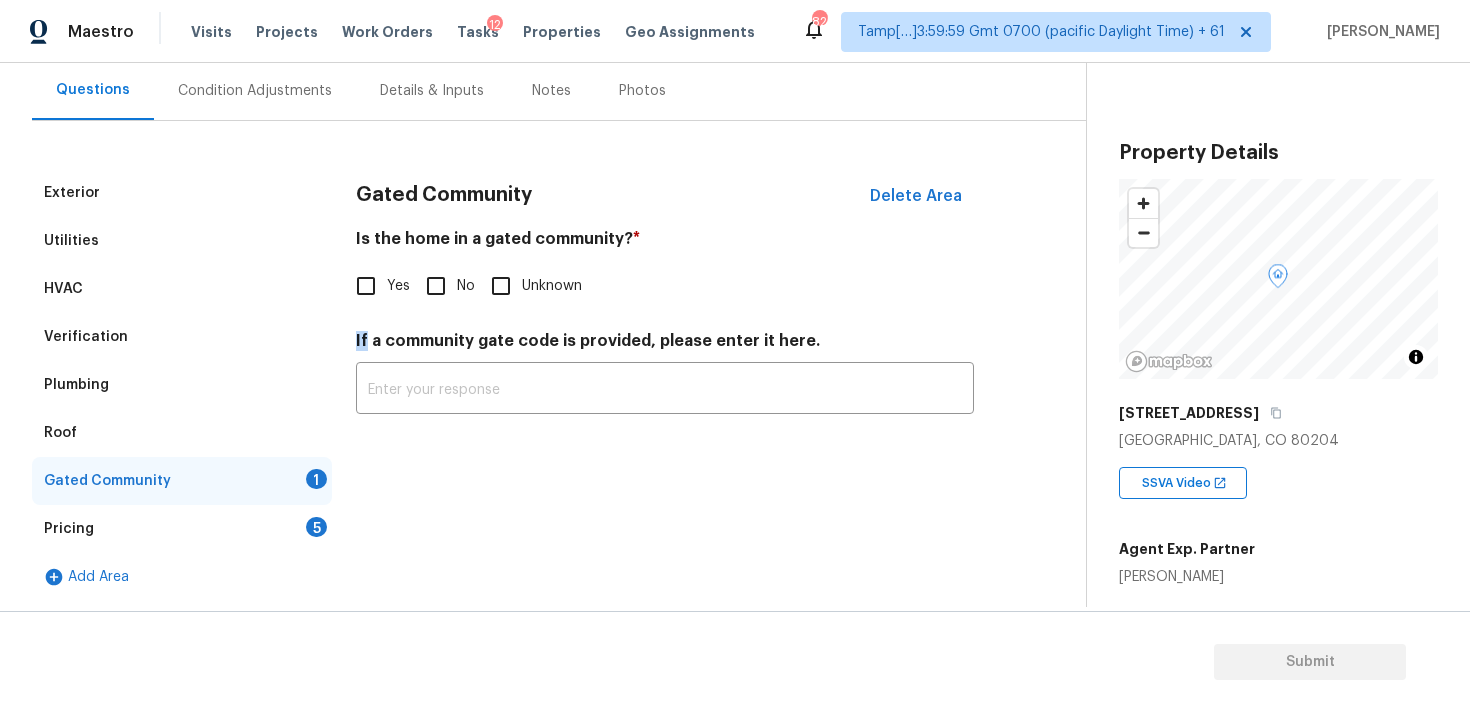 click on "No" at bounding box center [436, 286] 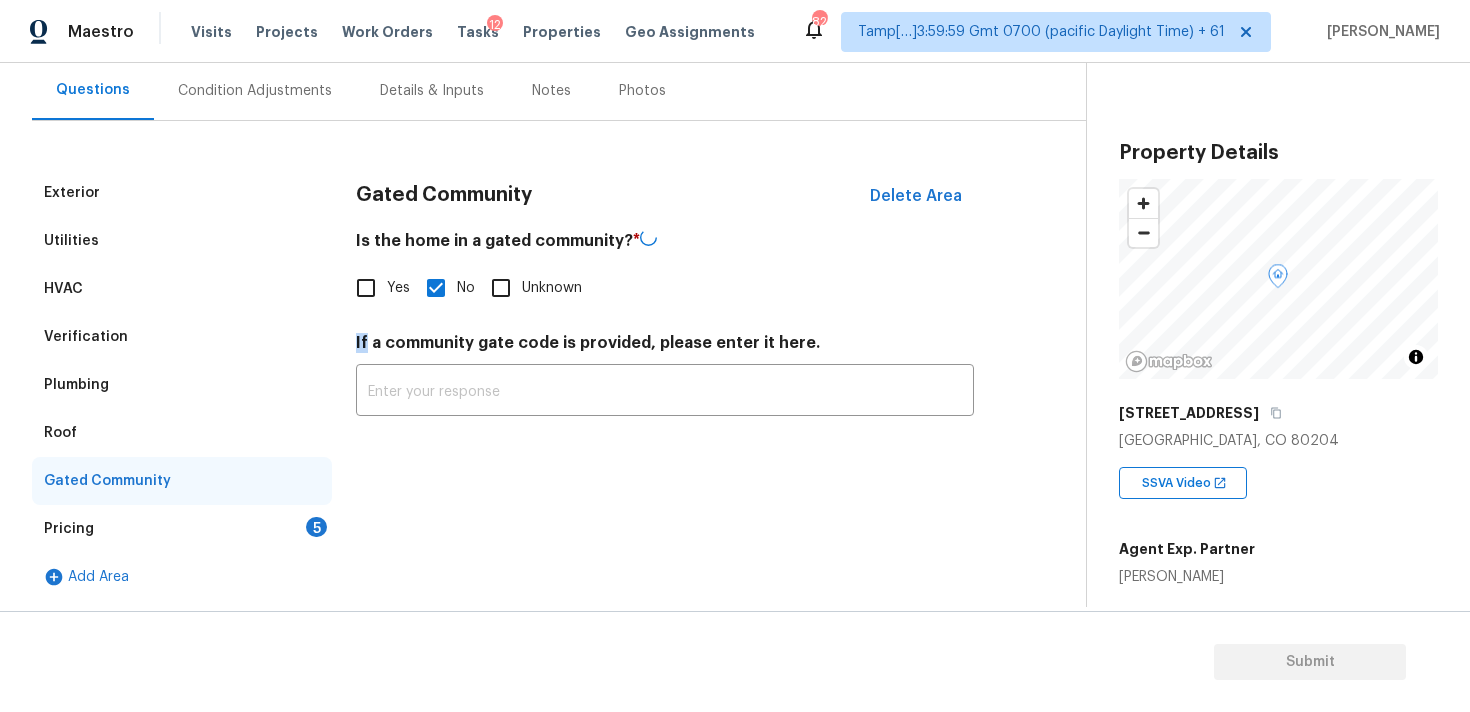 click on "Pricing 5" at bounding box center (182, 529) 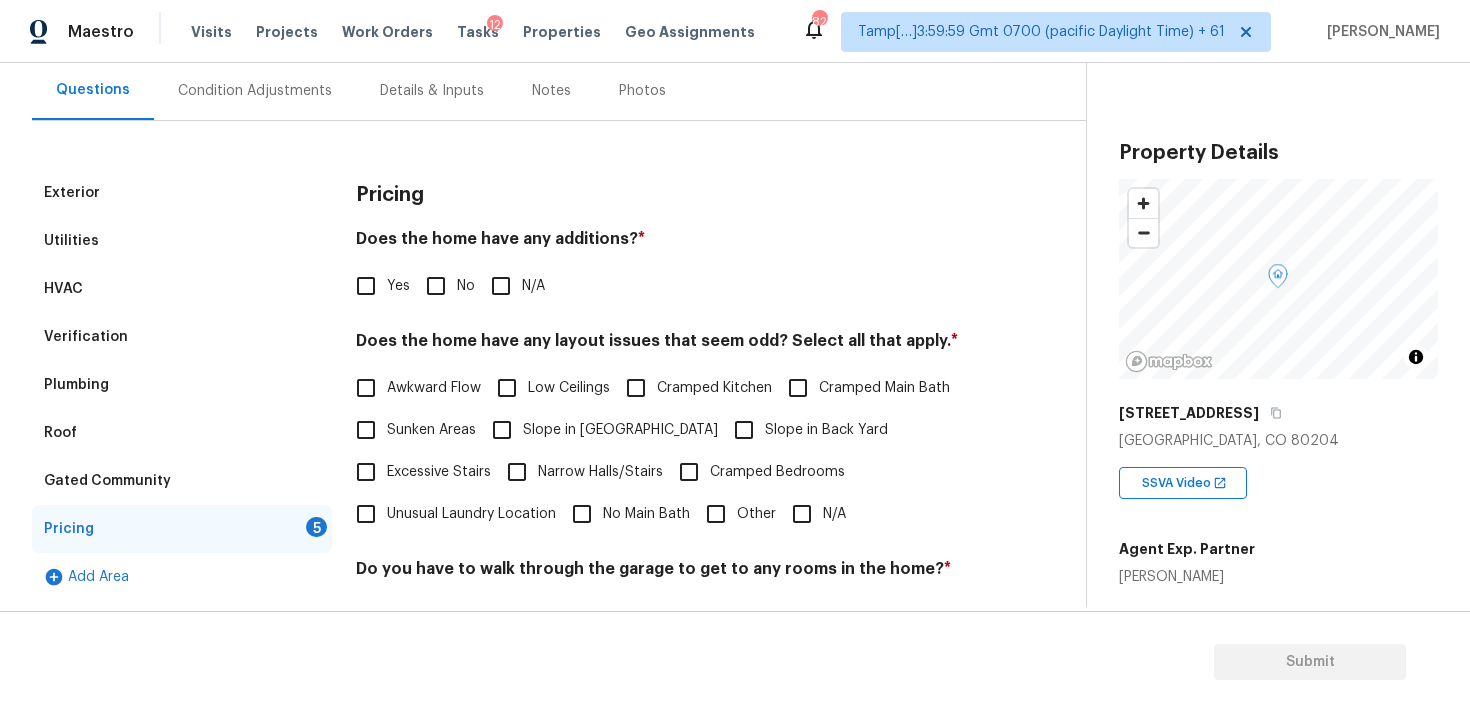 click on "No" at bounding box center (436, 286) 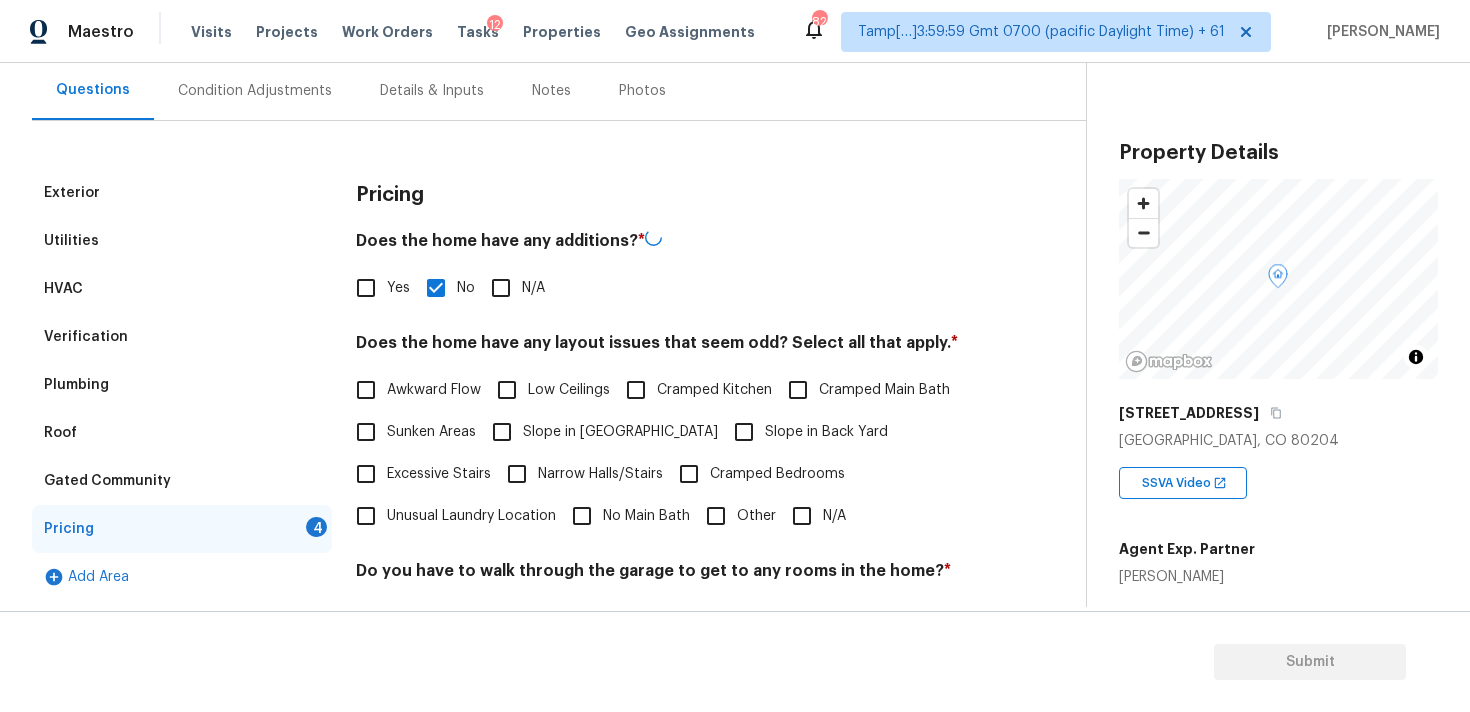 scroll, scrollTop: 364, scrollLeft: 0, axis: vertical 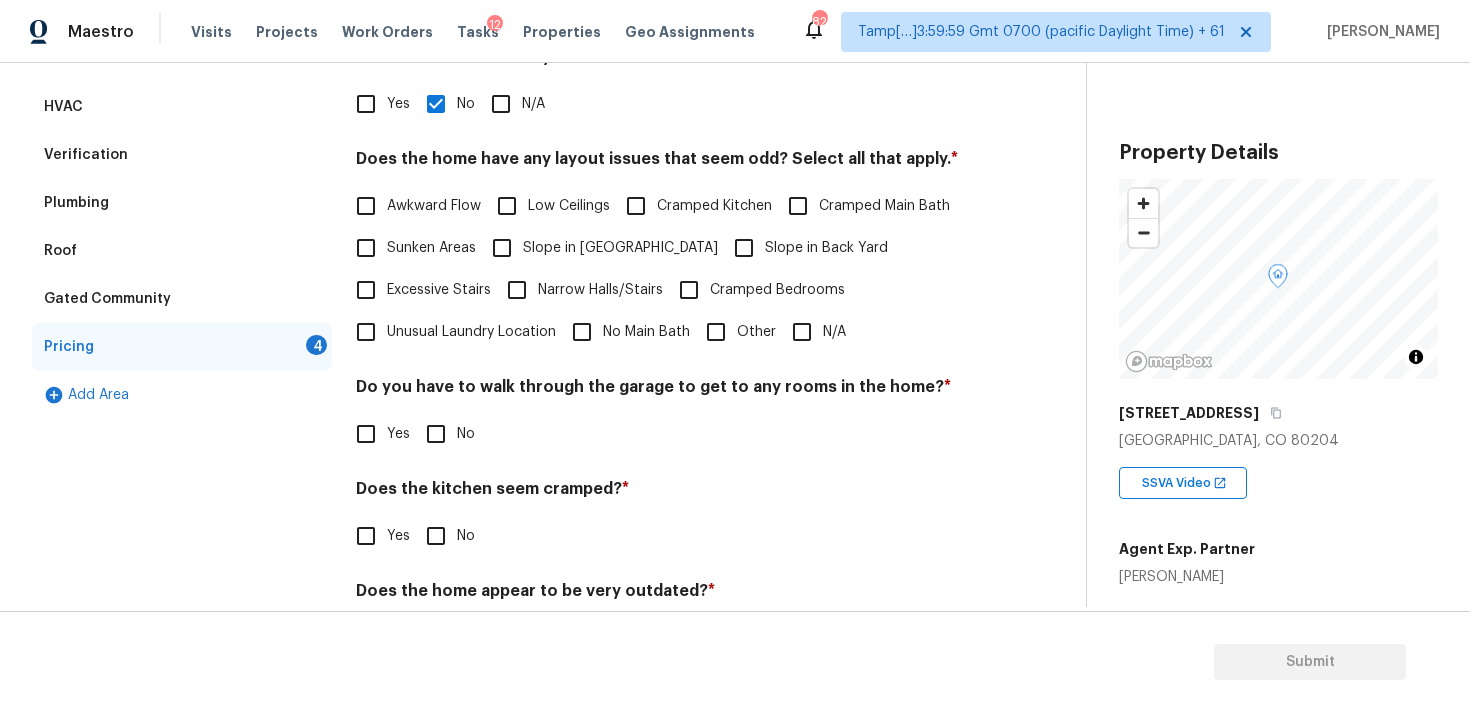 click on "Slope in Back Yard" at bounding box center (744, 248) 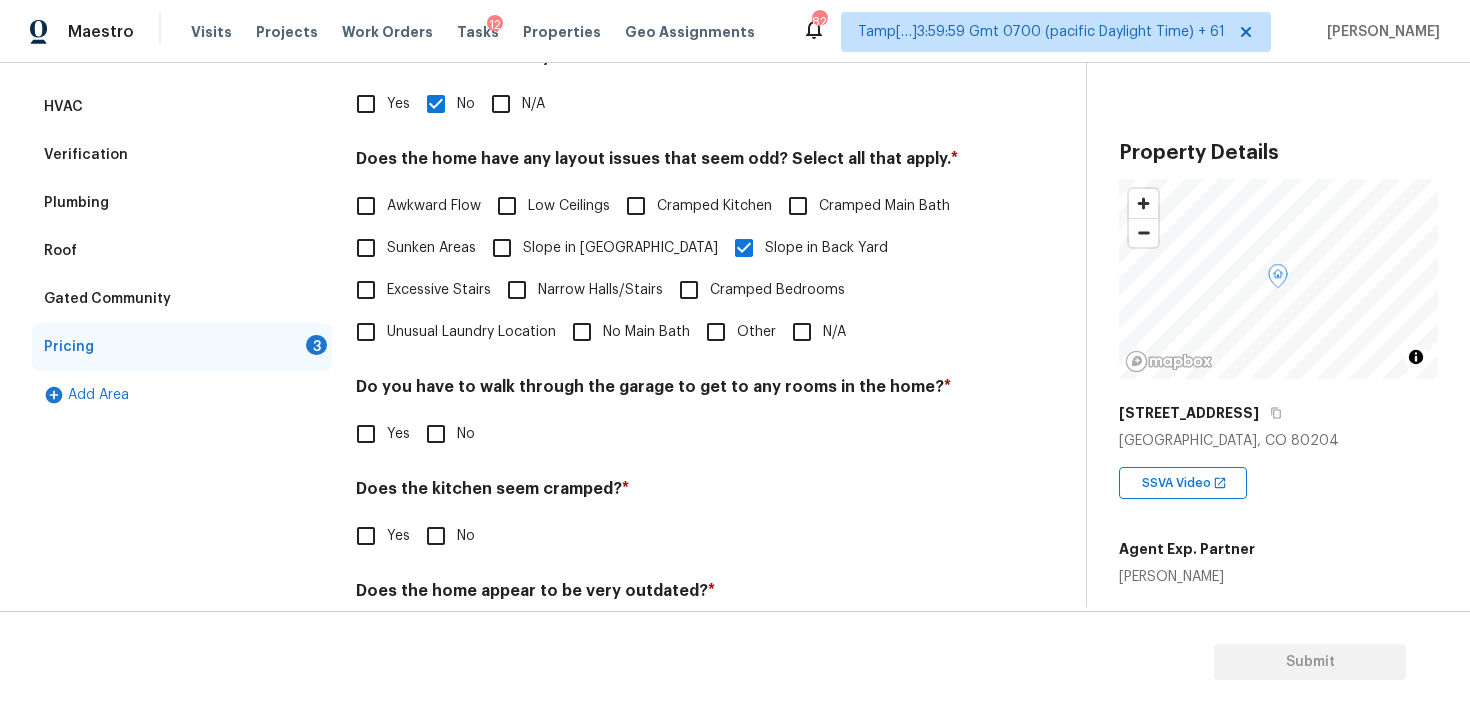 scroll, scrollTop: 446, scrollLeft: 0, axis: vertical 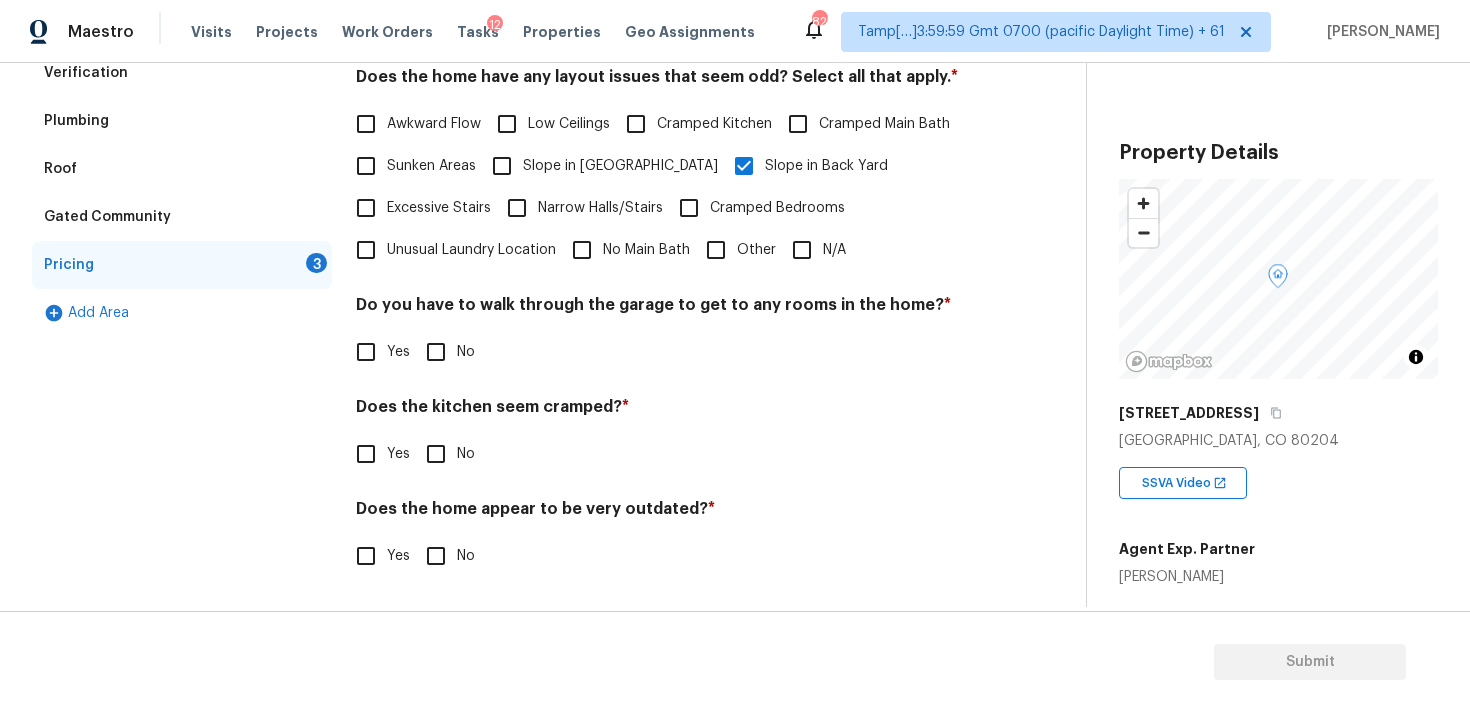 click on "No" at bounding box center (436, 352) 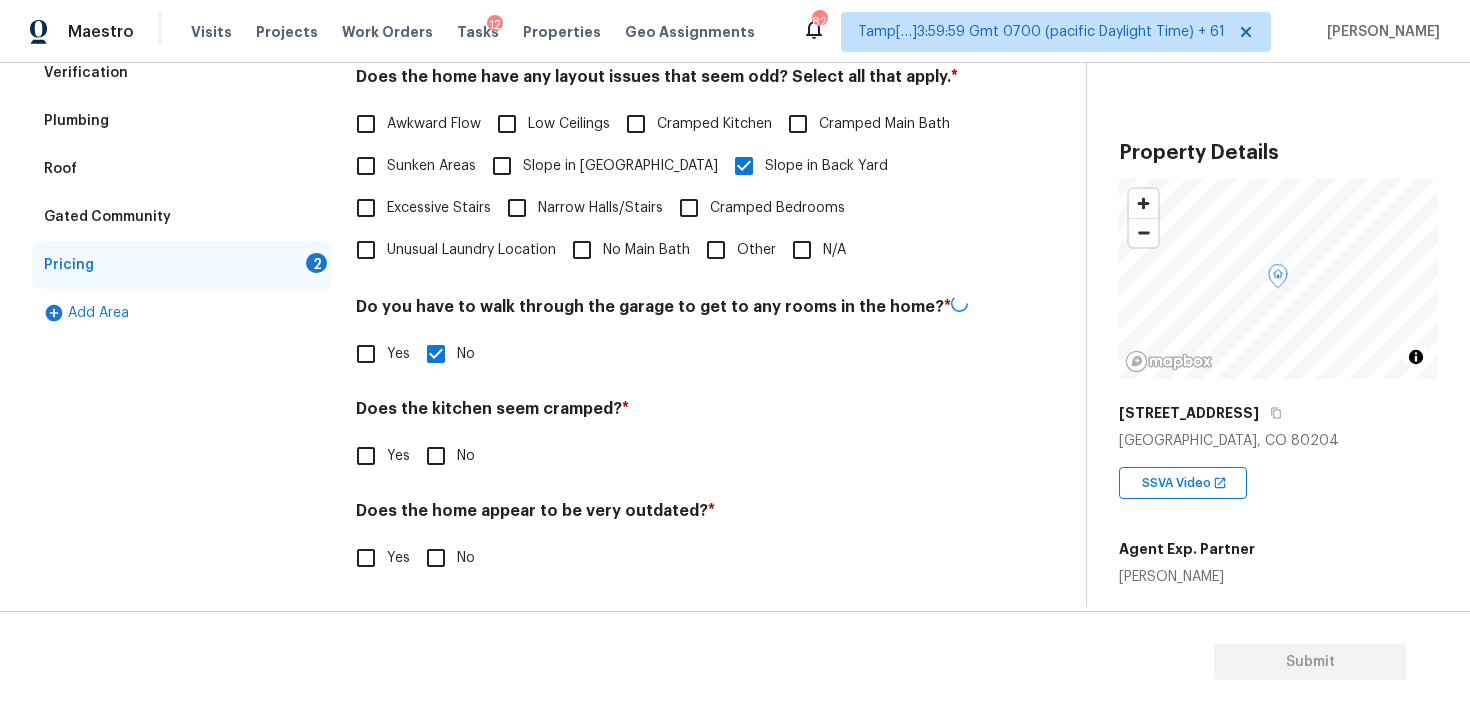 click on "Does the kitchen seem cramped?  * Yes No" at bounding box center (665, 438) 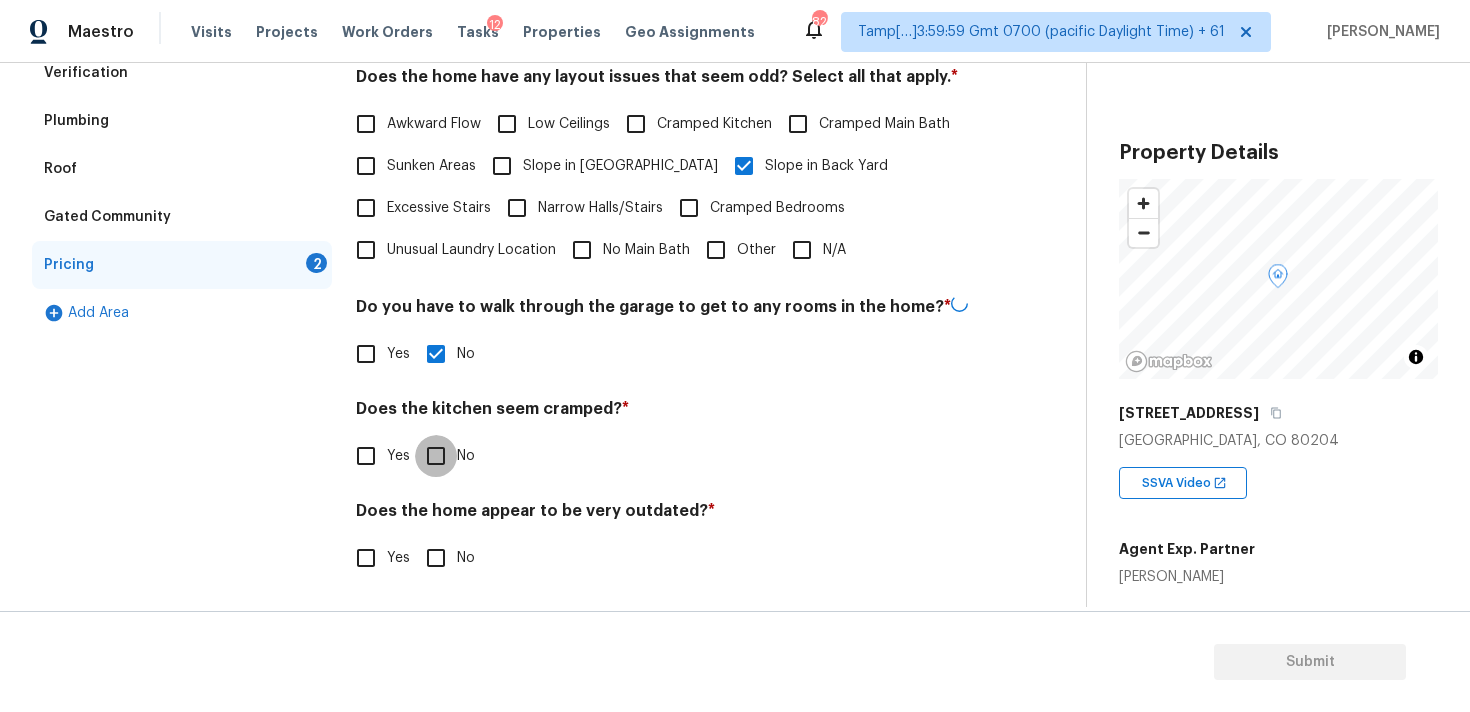 click on "No" at bounding box center [436, 456] 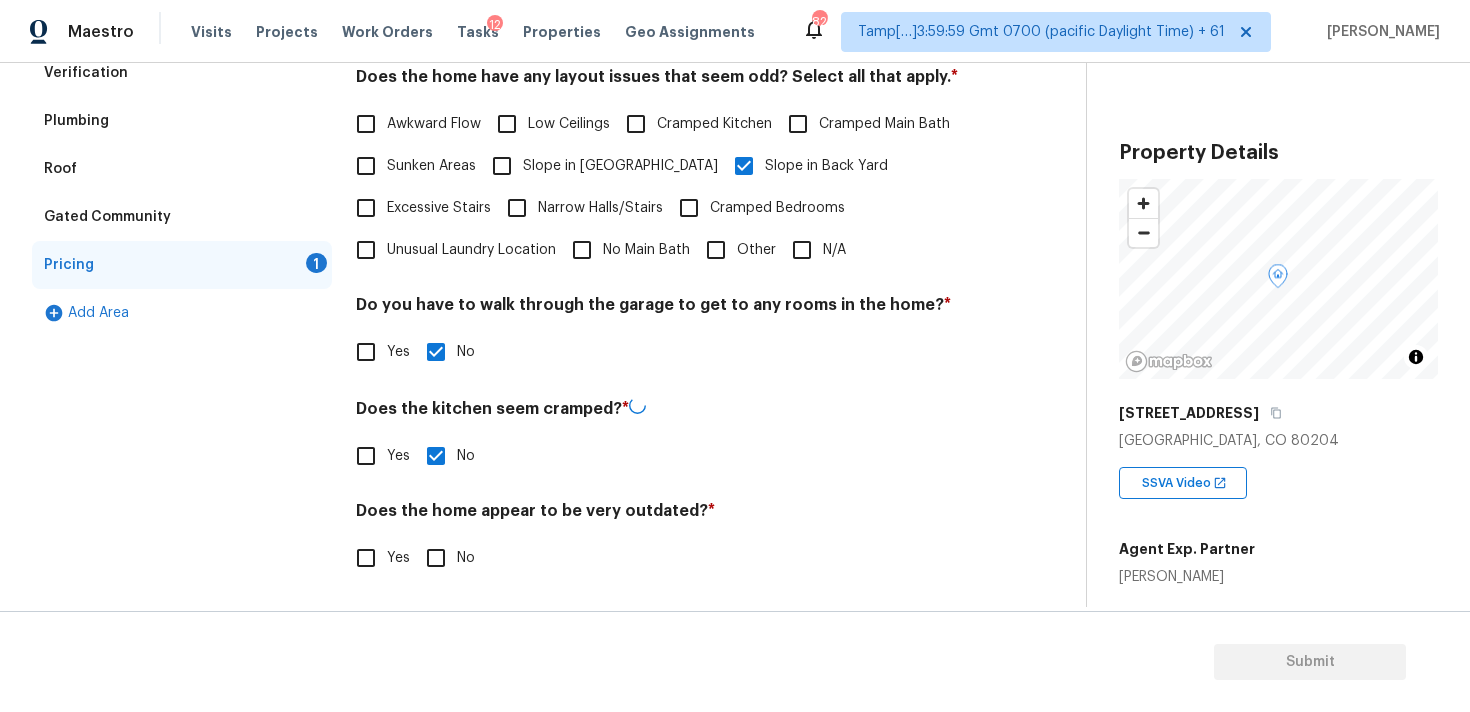 click on "Does the home appear to be very outdated?  *" at bounding box center (665, 515) 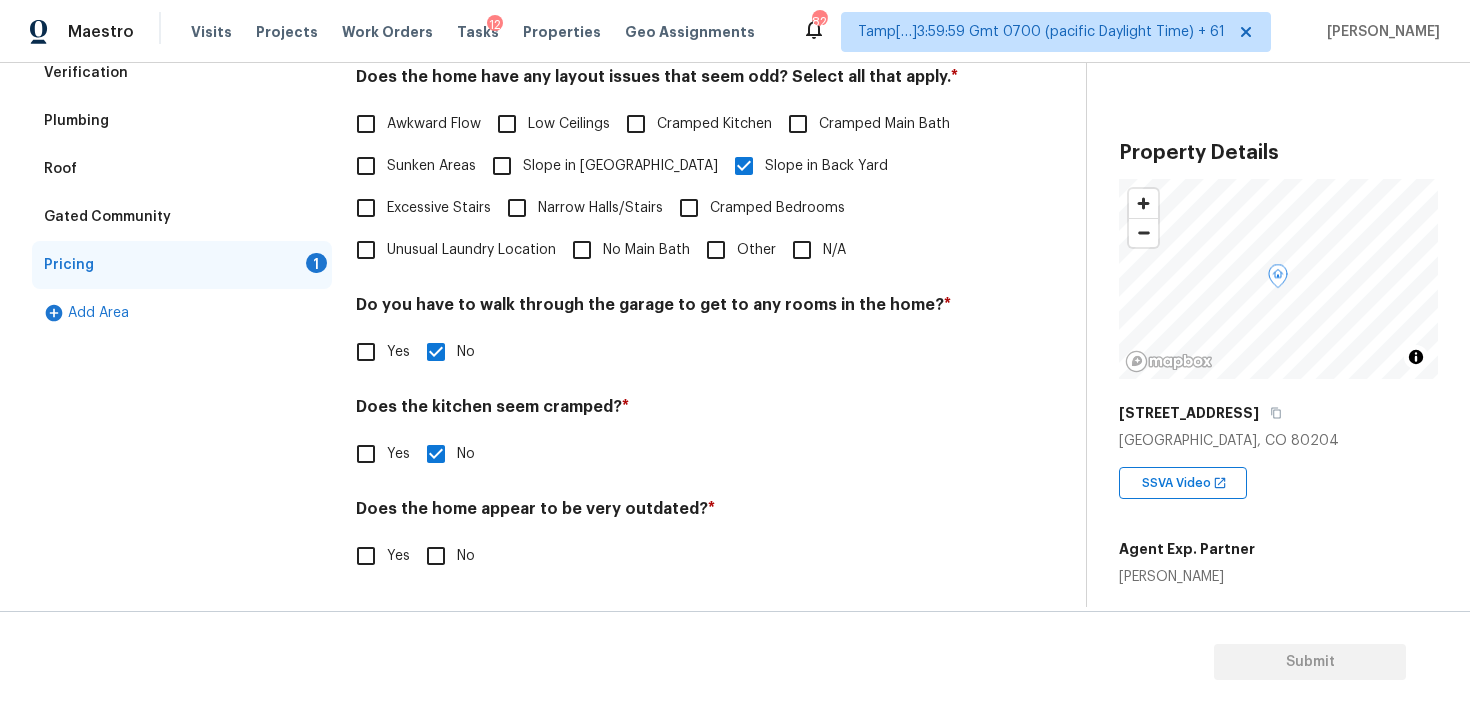 click on "No" at bounding box center [436, 556] 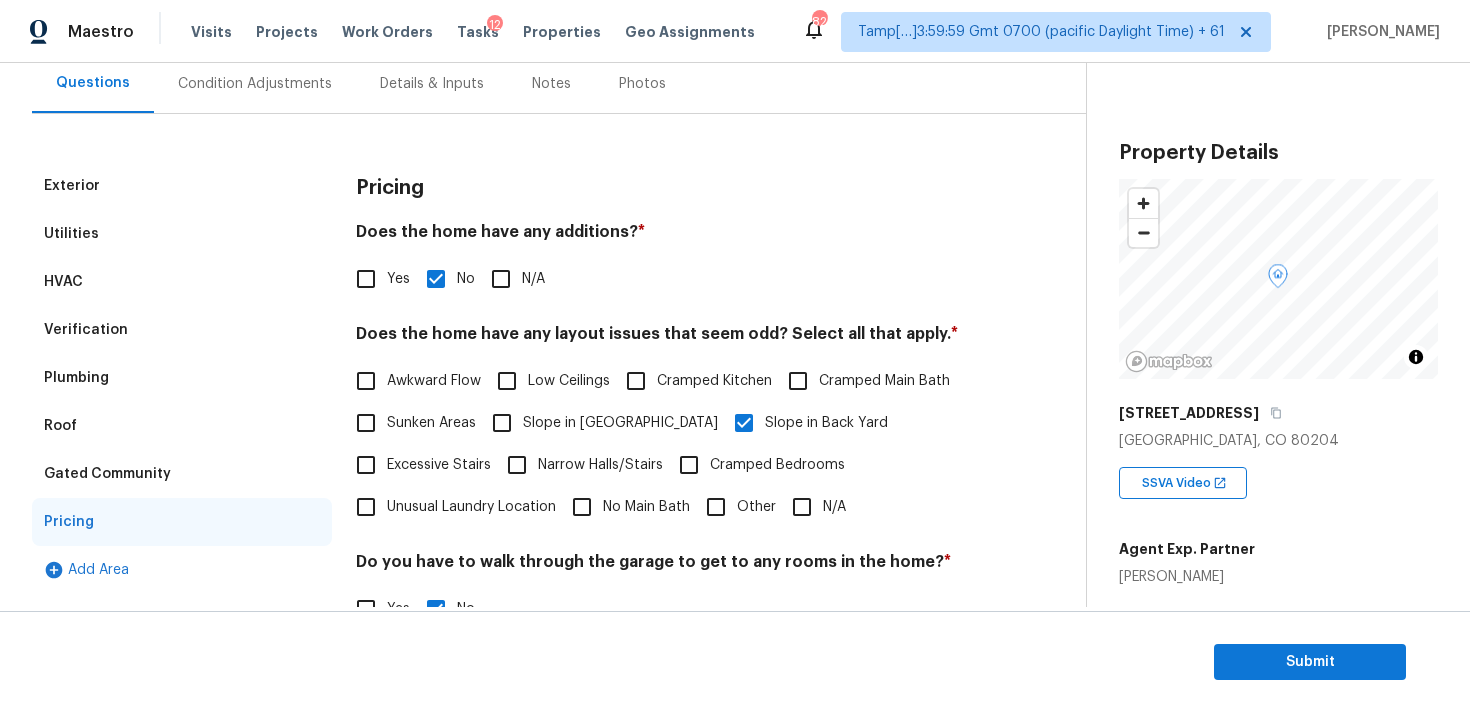 click on "Condition Adjustments" at bounding box center [255, 83] 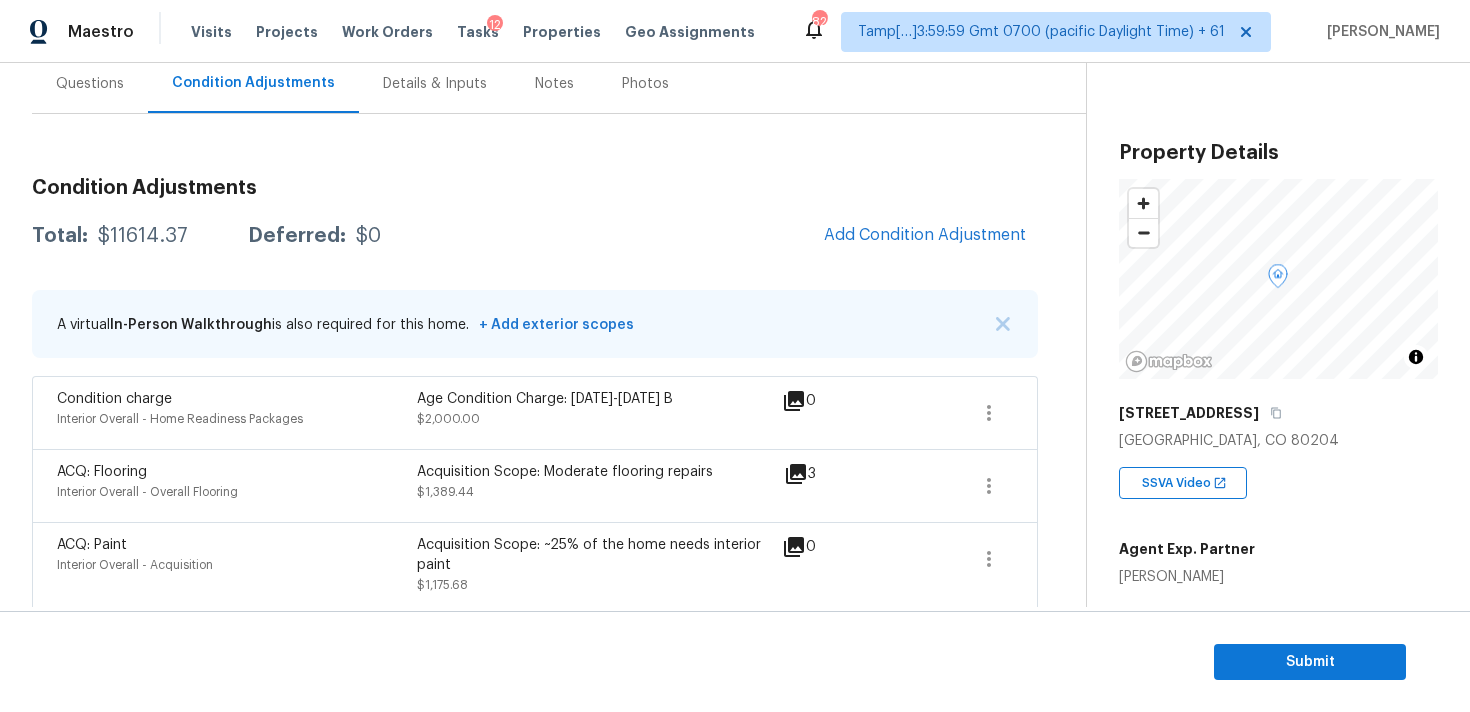 scroll, scrollTop: 190, scrollLeft: 0, axis: vertical 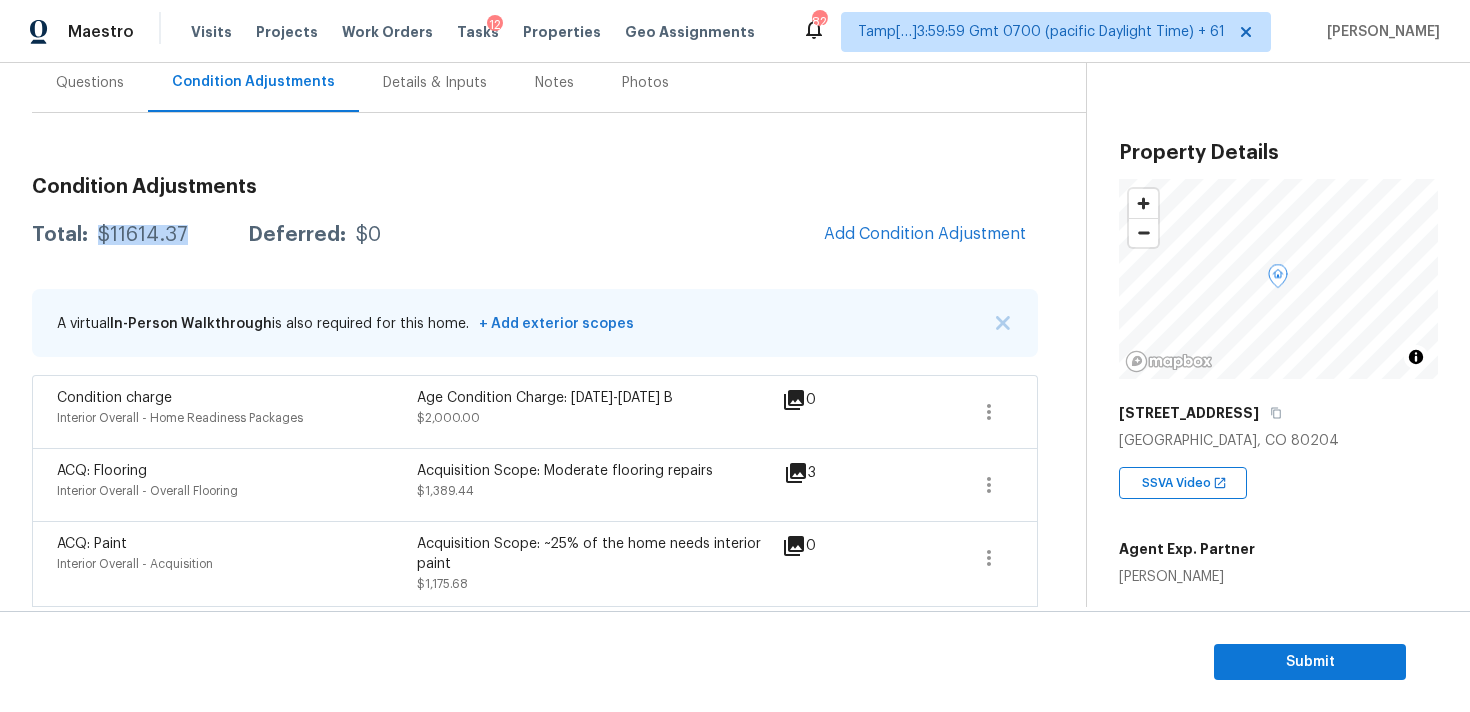 drag, startPoint x: 94, startPoint y: 233, endPoint x: 201, endPoint y: 235, distance: 107.01869 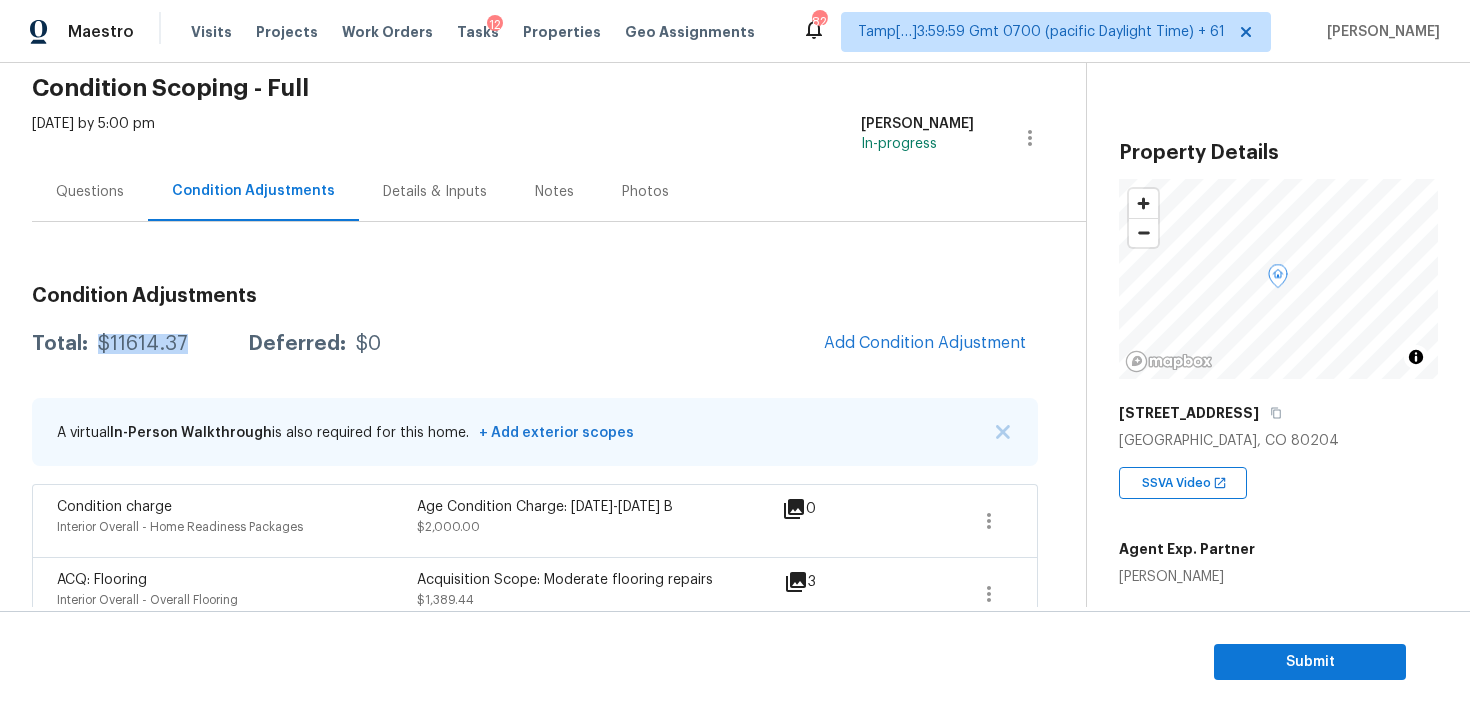 click on "Questions" at bounding box center [90, 192] 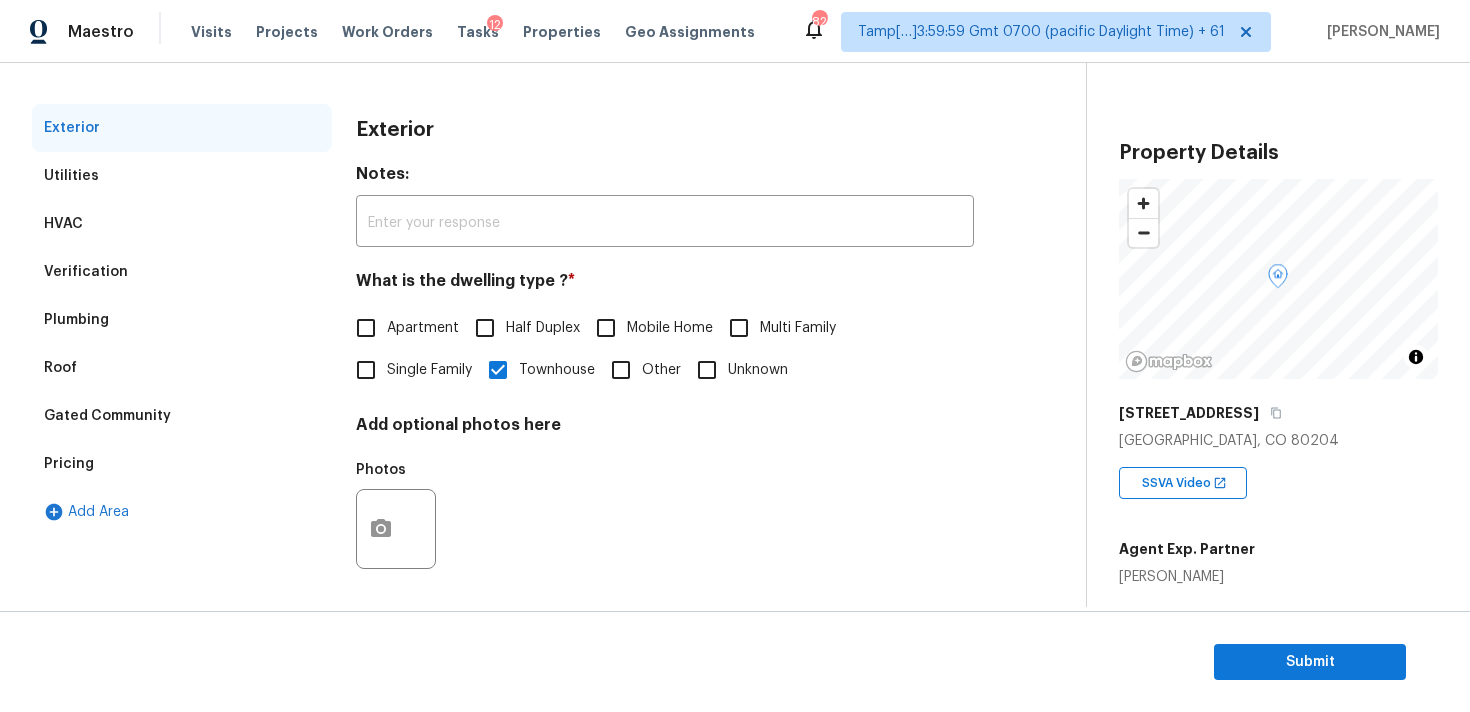 click on "Plumbing" at bounding box center [182, 320] 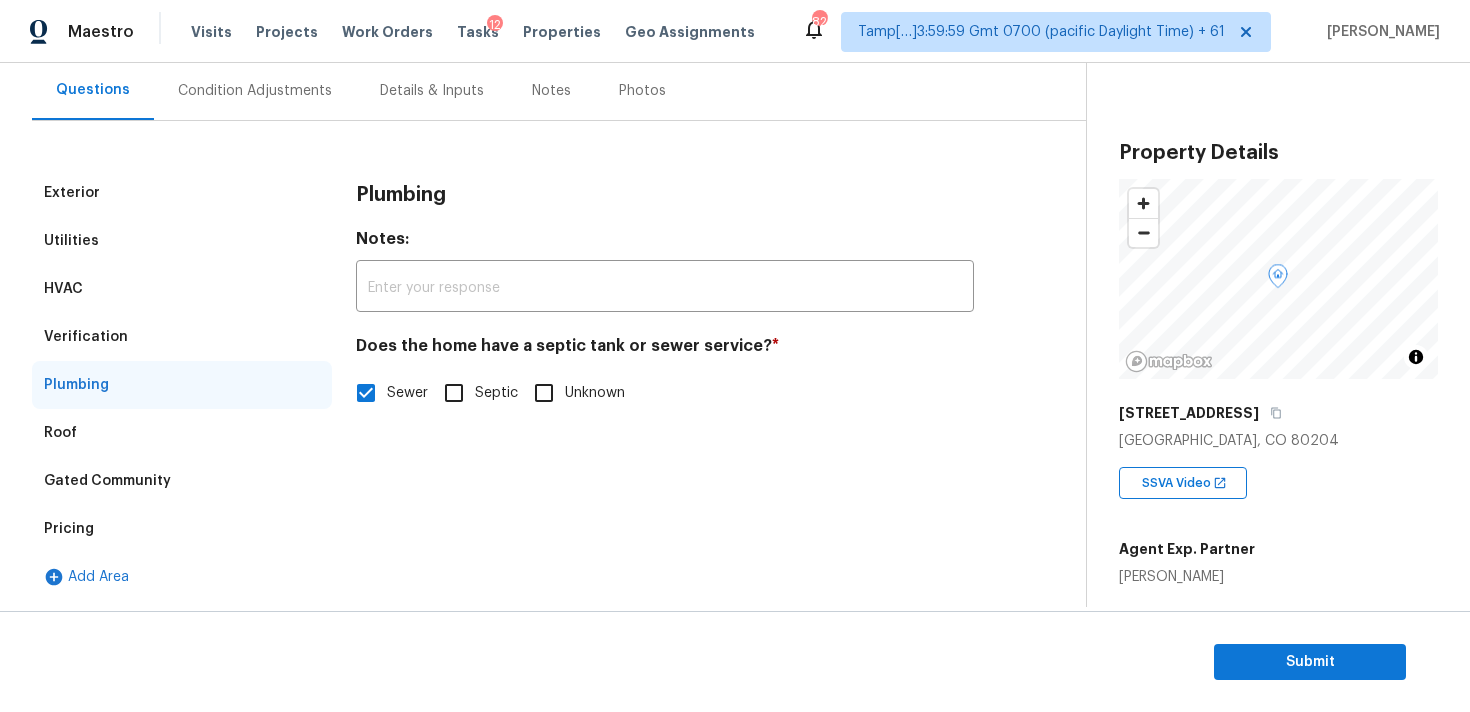 click on "Plumbing" at bounding box center (182, 385) 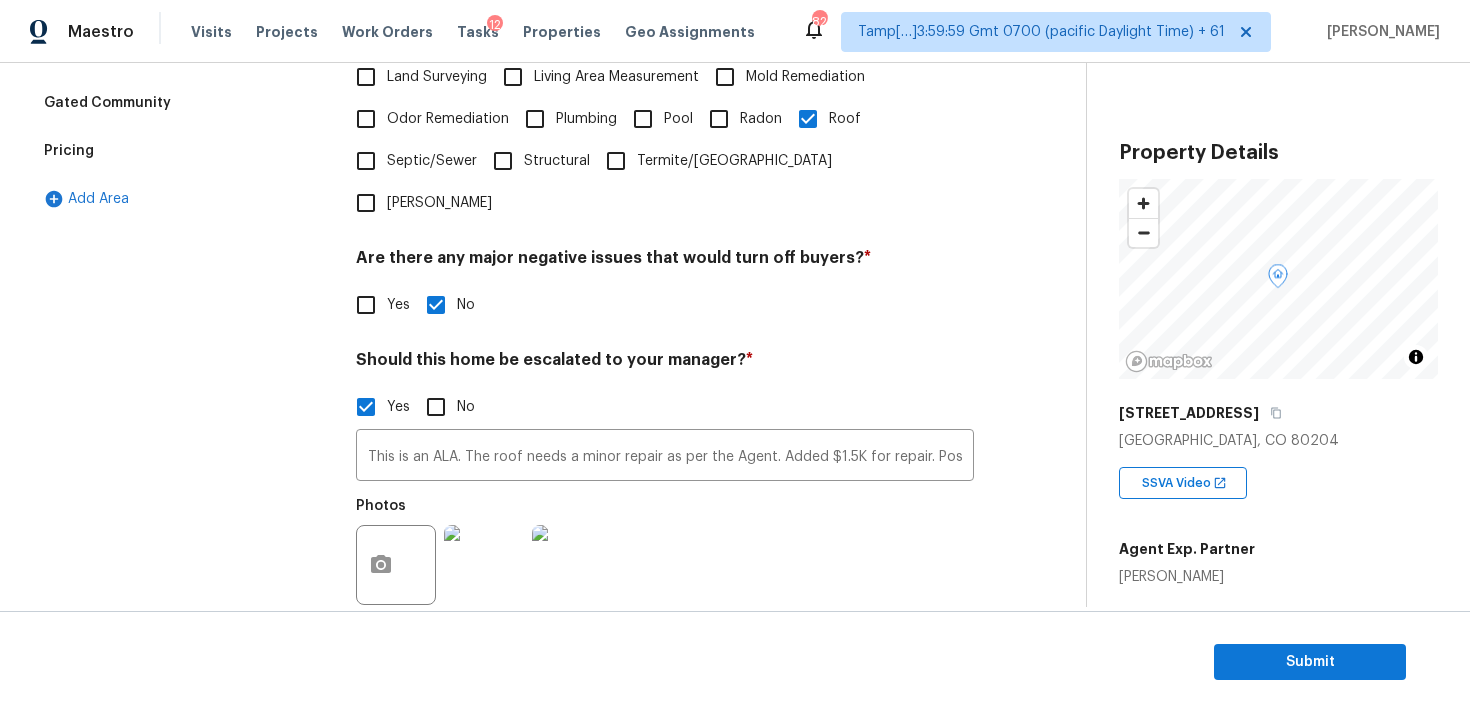 scroll, scrollTop: 594, scrollLeft: 0, axis: vertical 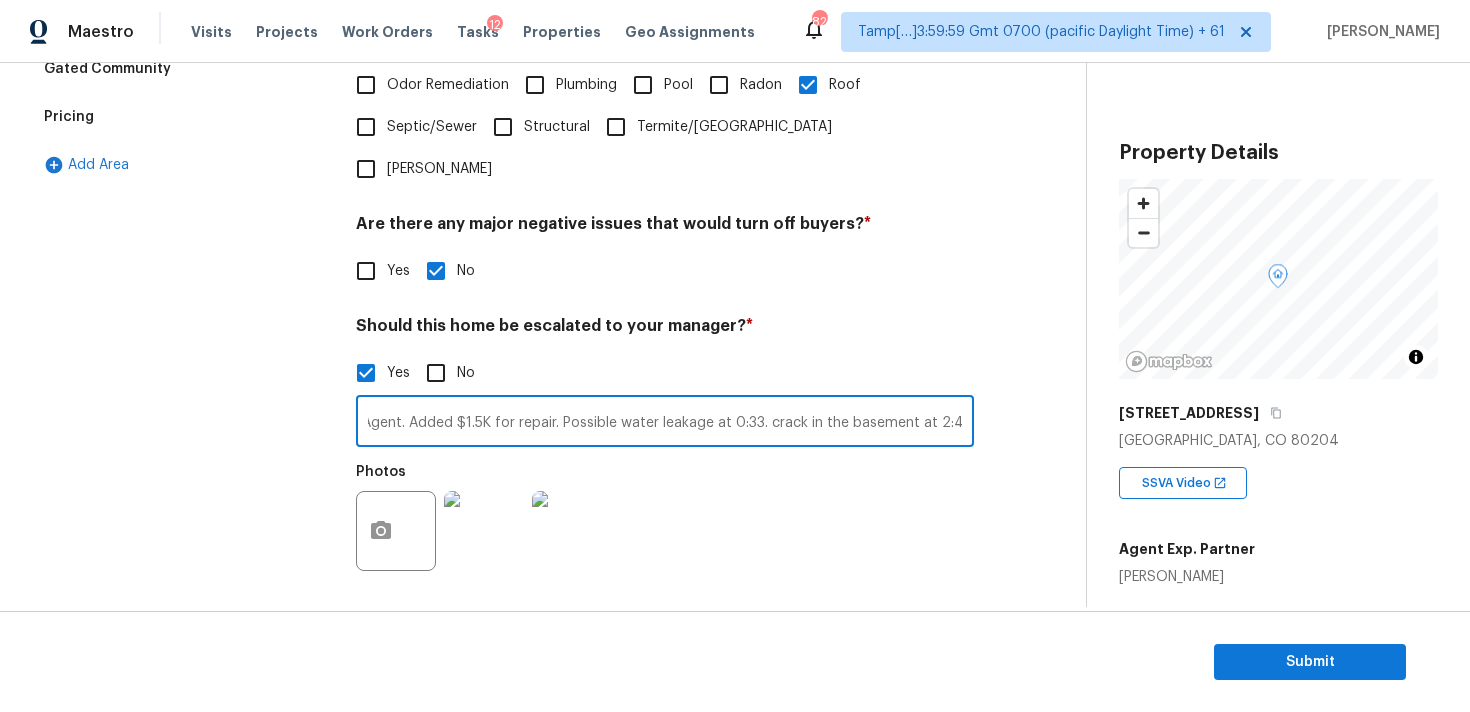 drag, startPoint x: 466, startPoint y: 356, endPoint x: 1011, endPoint y: 402, distance: 546.93787 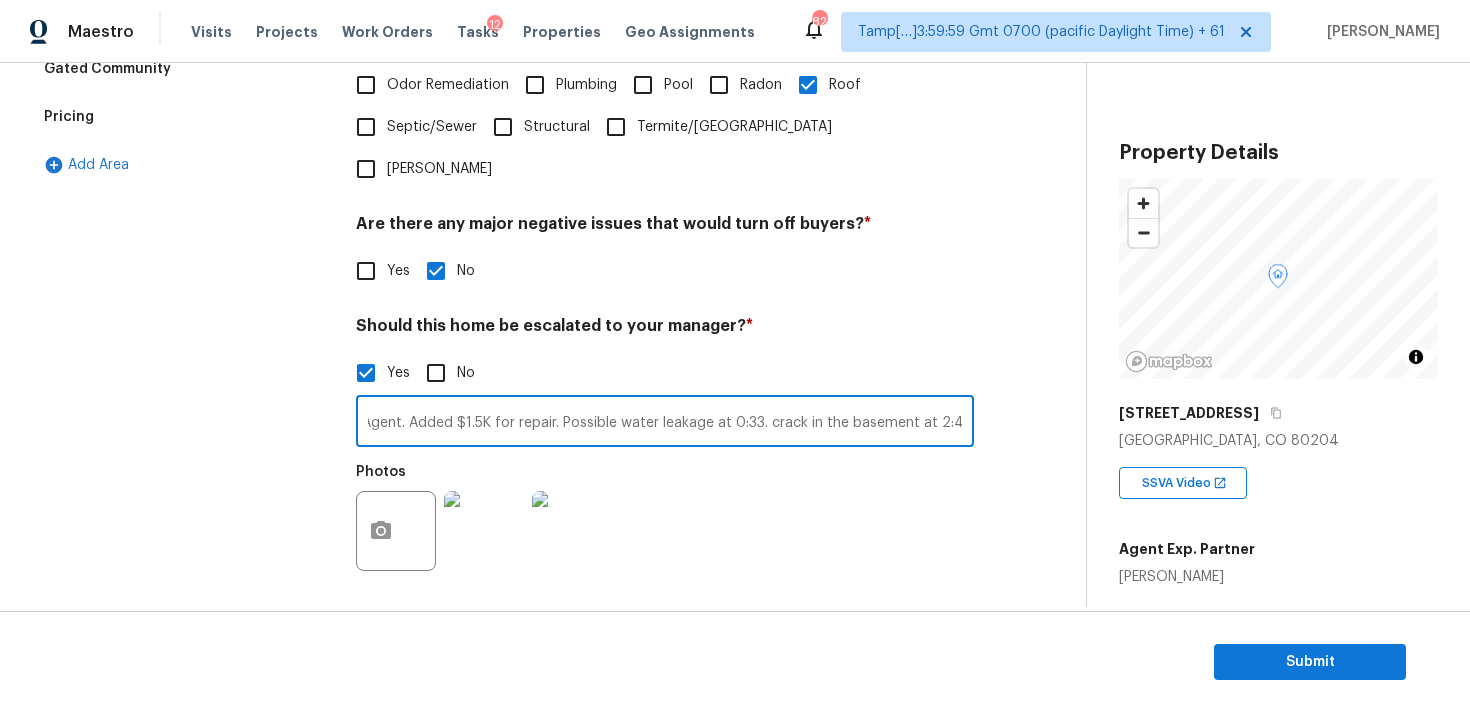 scroll, scrollTop: 0, scrollLeft: 0, axis: both 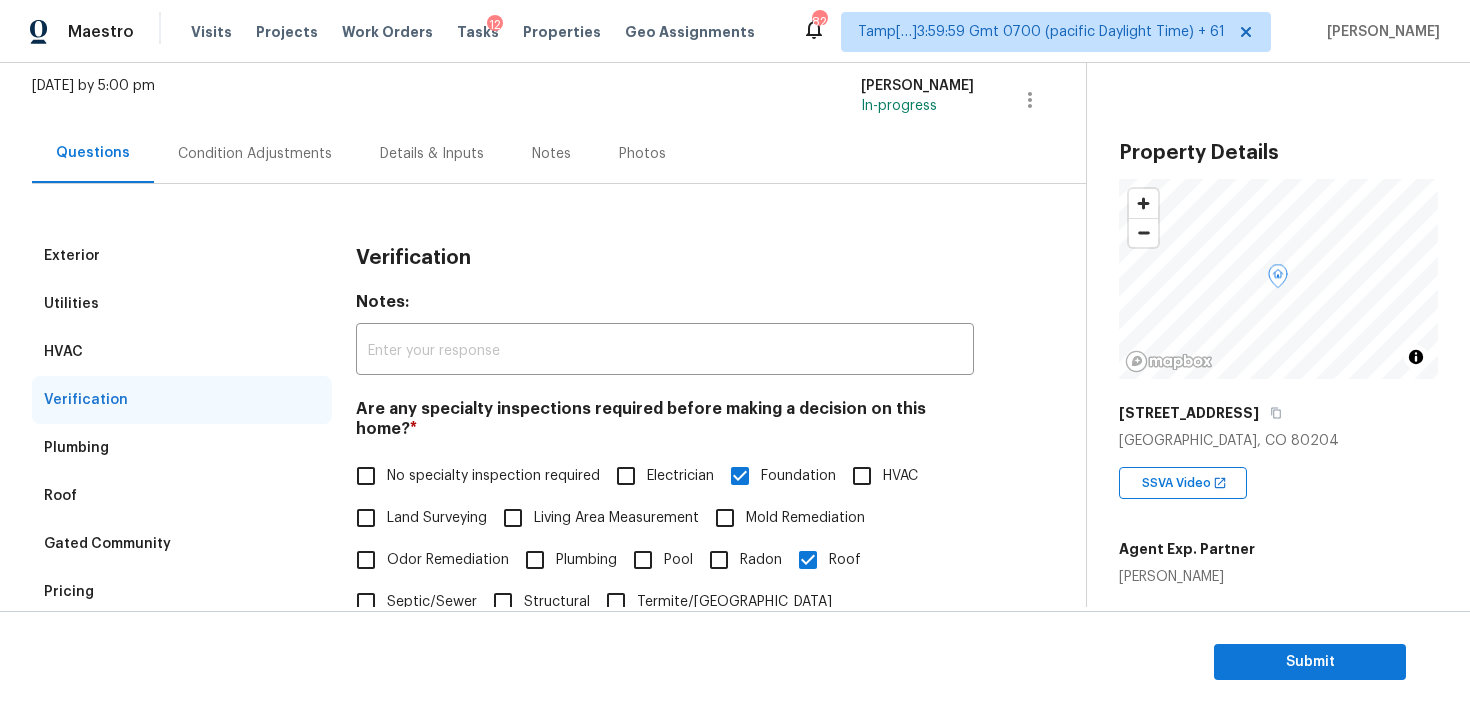 click on "Condition Adjustments" at bounding box center (255, 153) 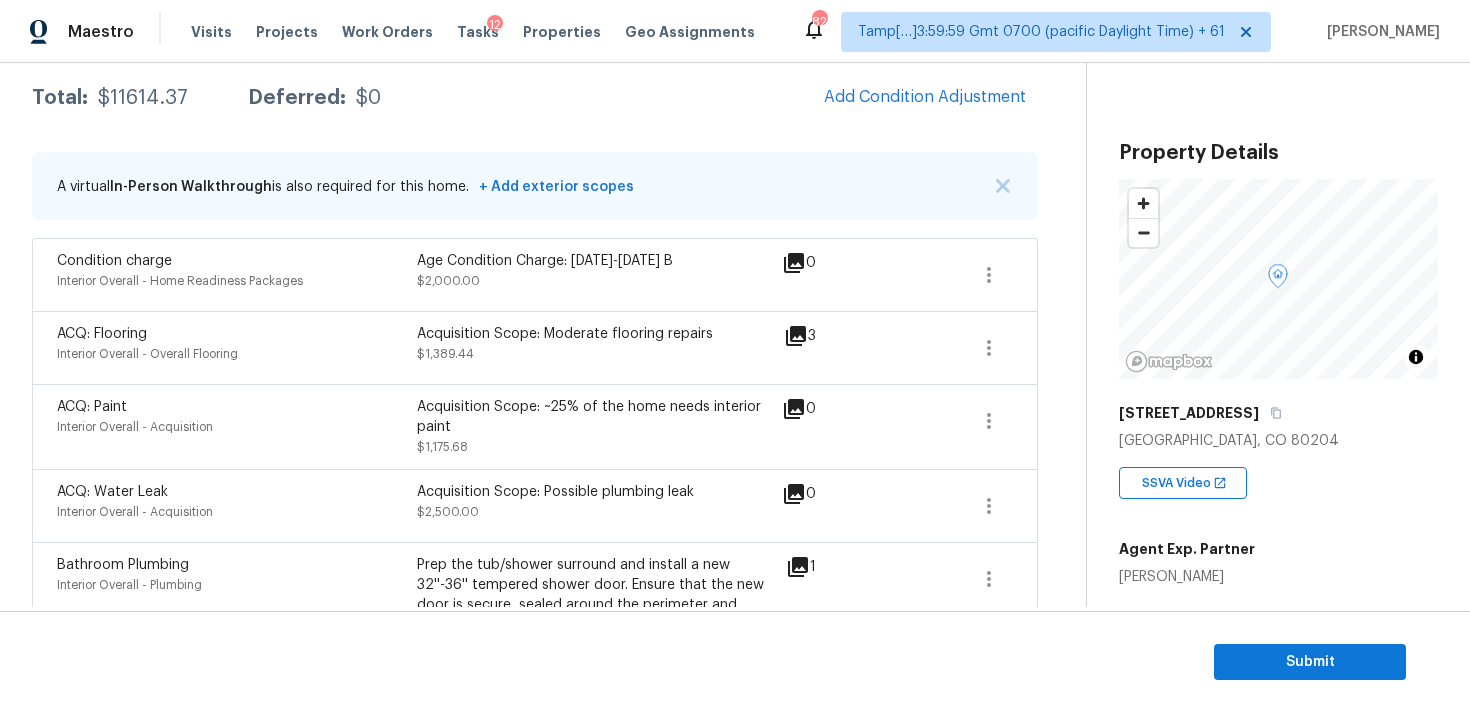 scroll, scrollTop: 268, scrollLeft: 0, axis: vertical 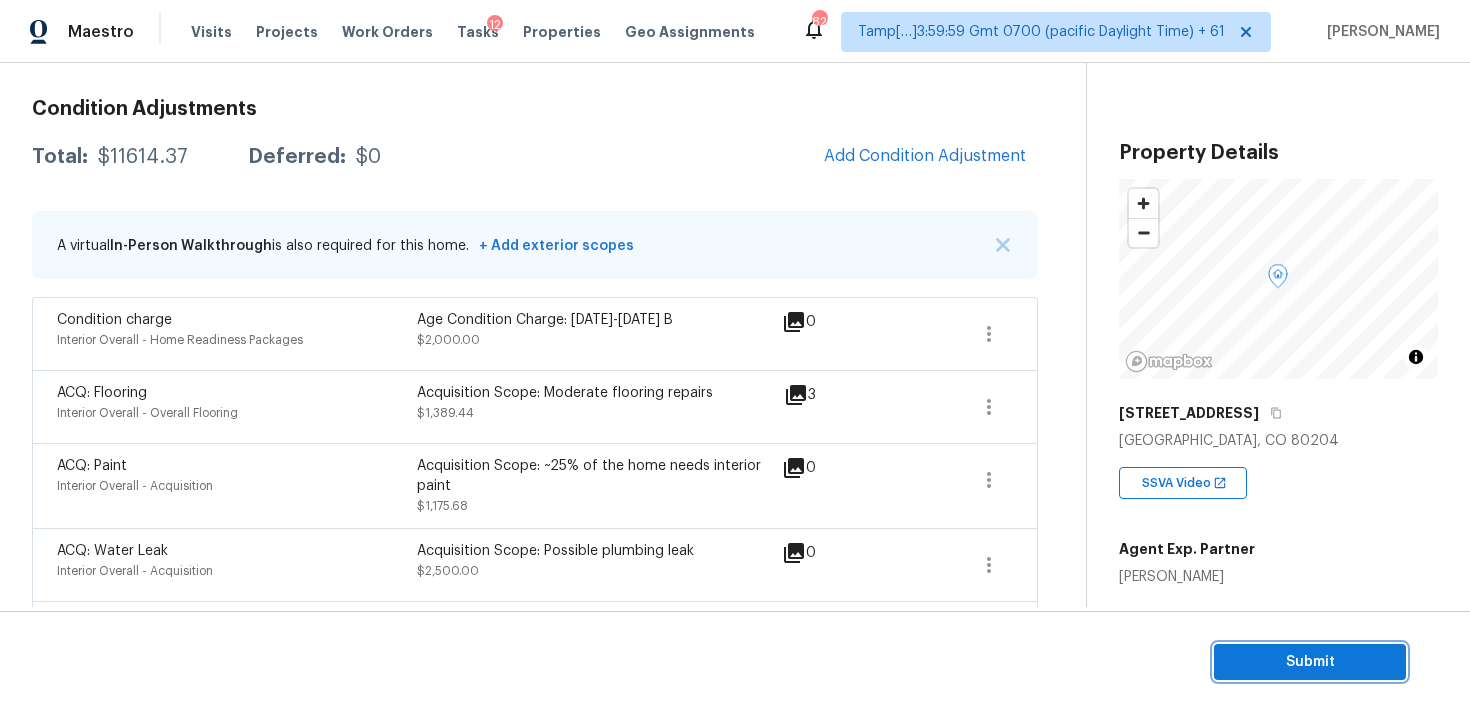 click on "Submit" at bounding box center [1310, 662] 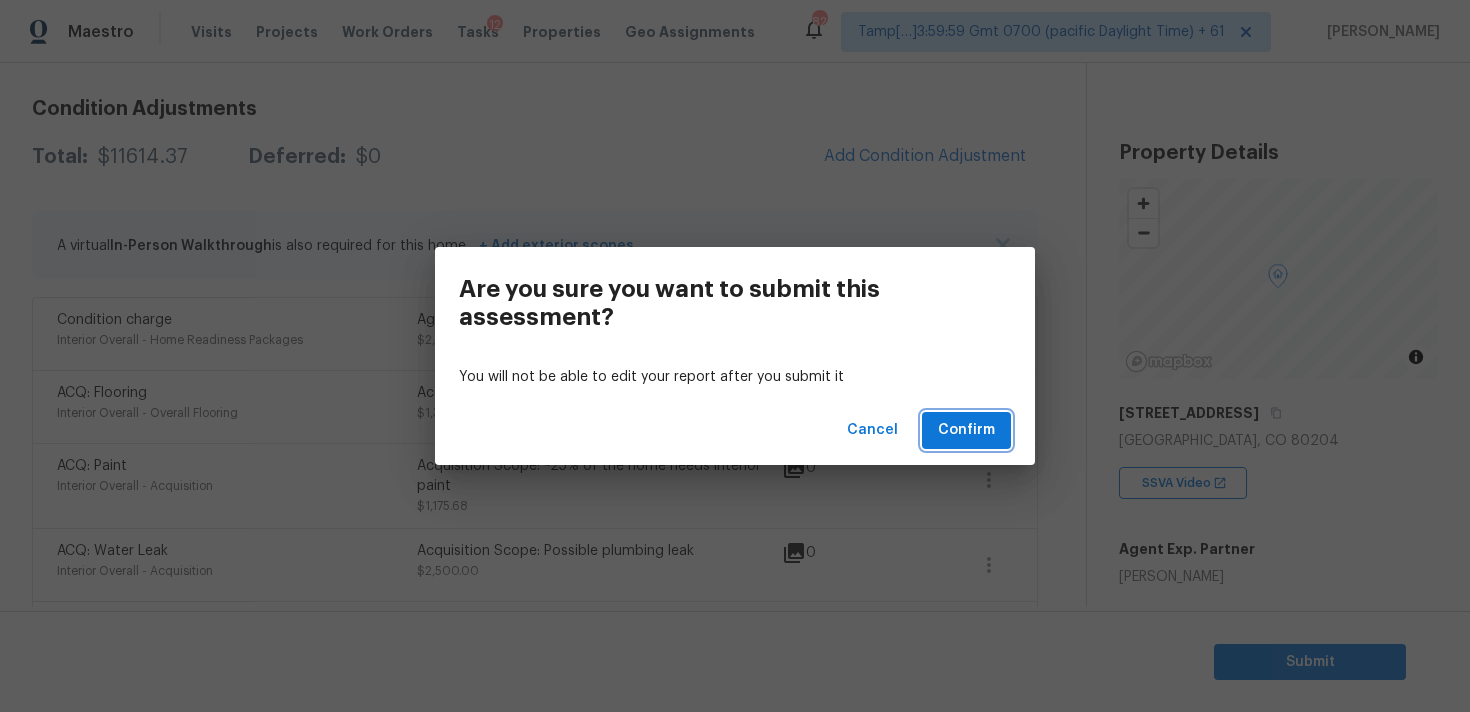 click on "Confirm" at bounding box center [966, 430] 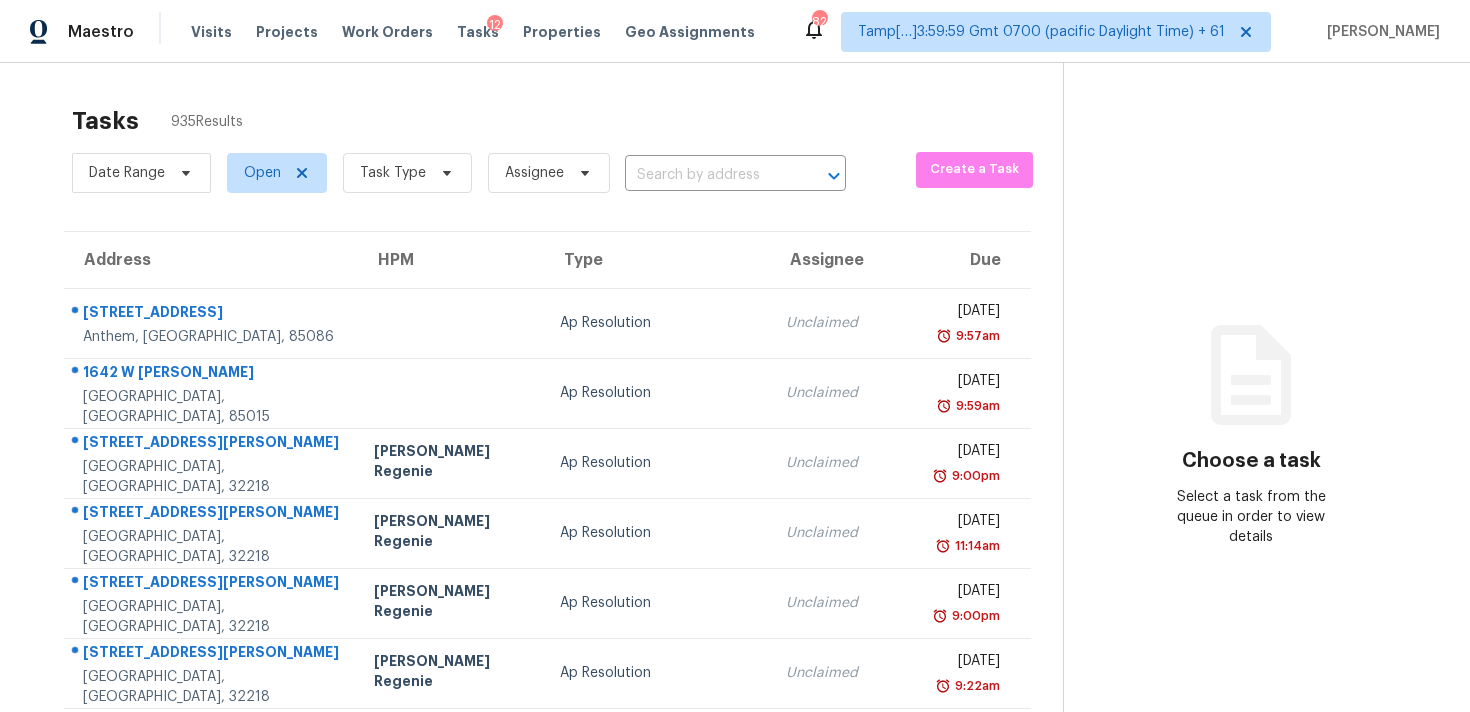 click on "Date Range Open Task Type Assignee ​" at bounding box center (459, 173) 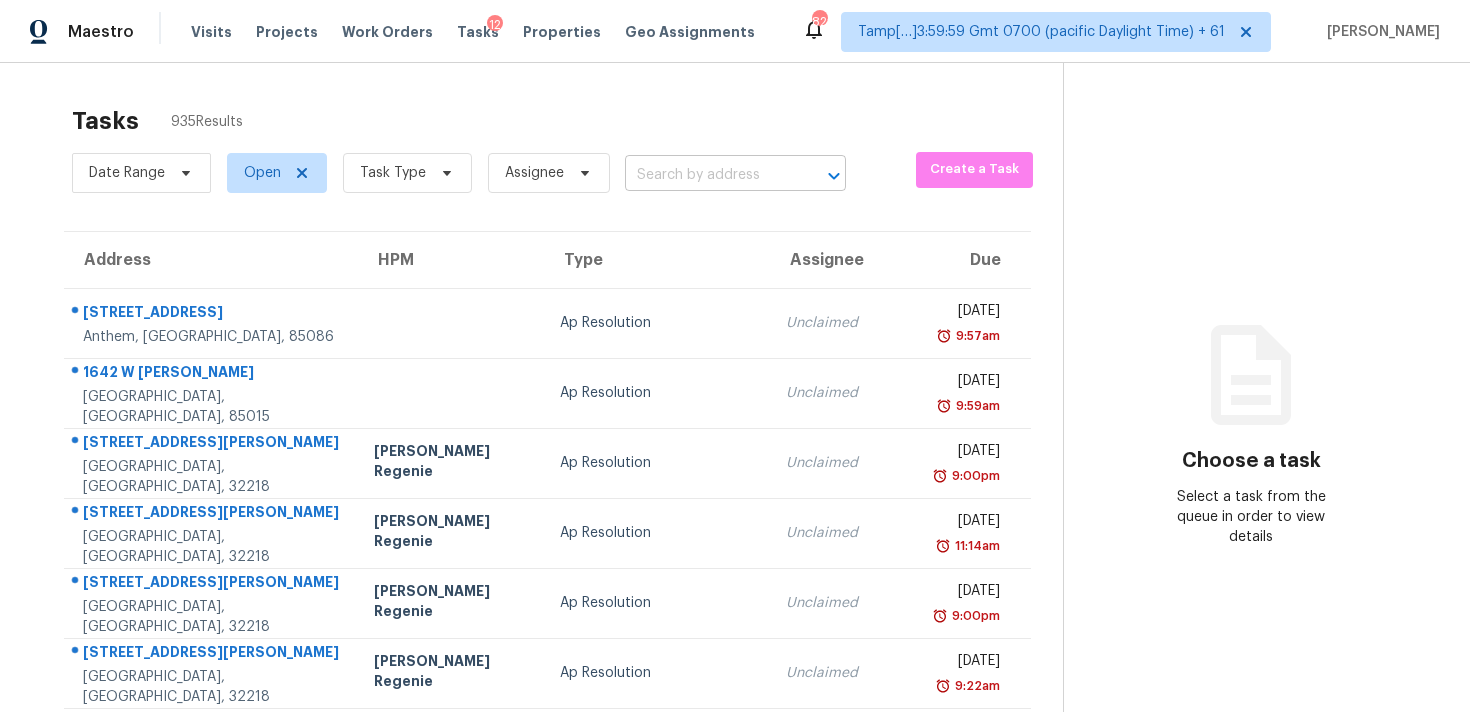 click at bounding box center [707, 175] 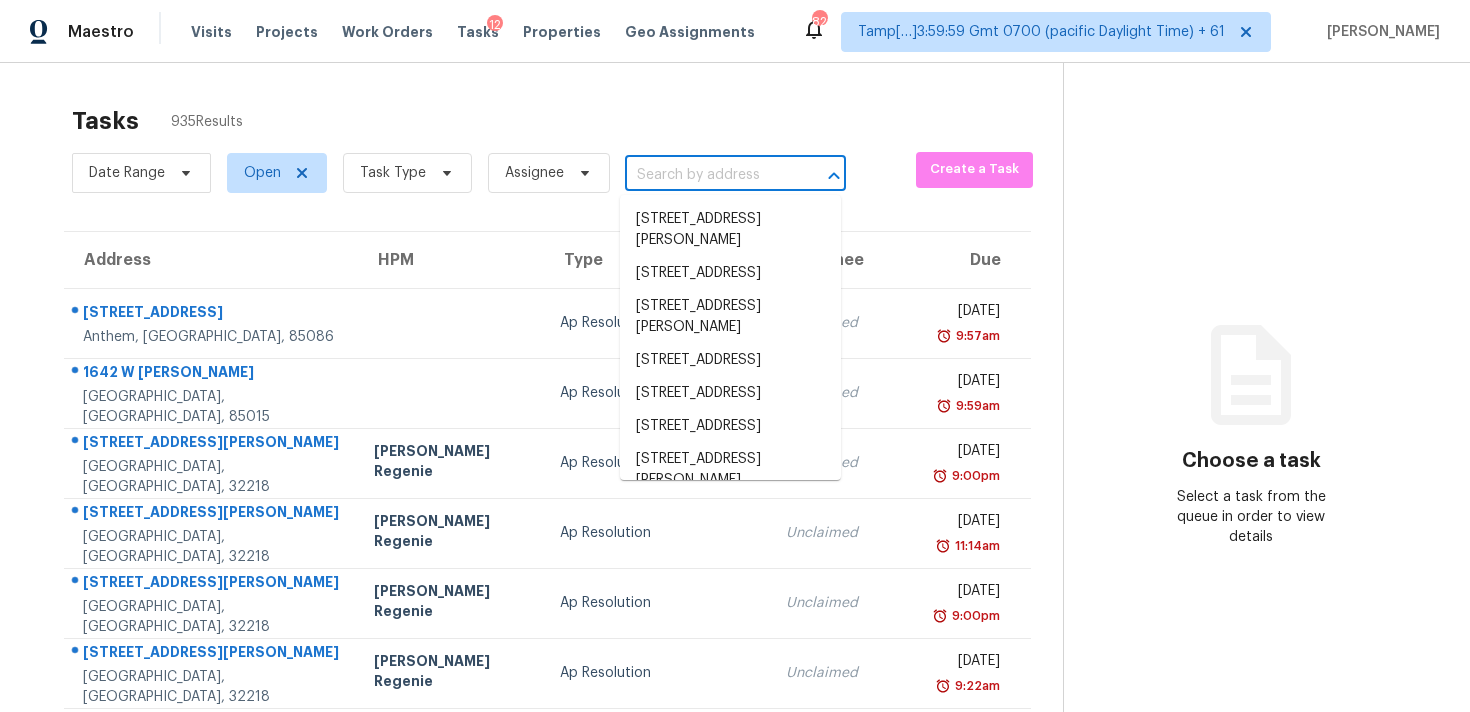 paste on "[STREET_ADDRESS]" 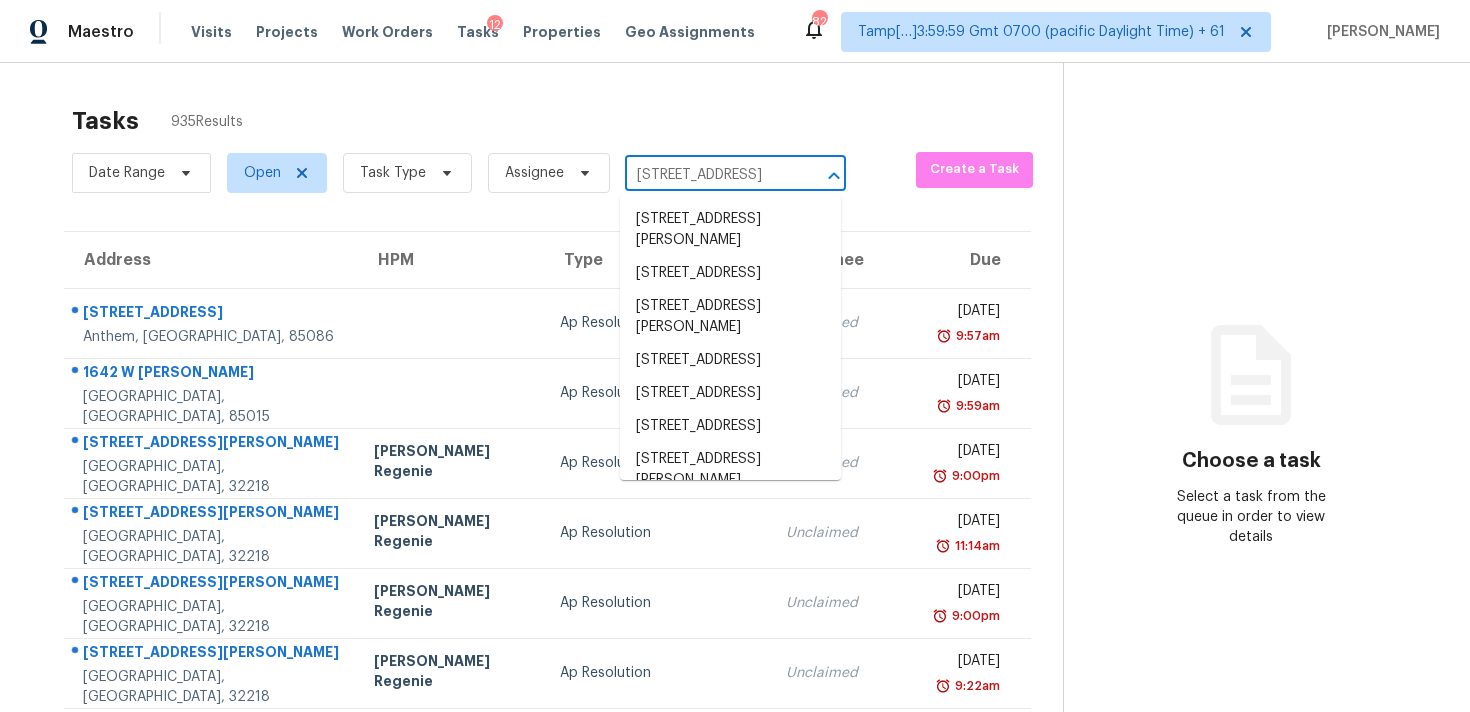 scroll, scrollTop: 0, scrollLeft: 75, axis: horizontal 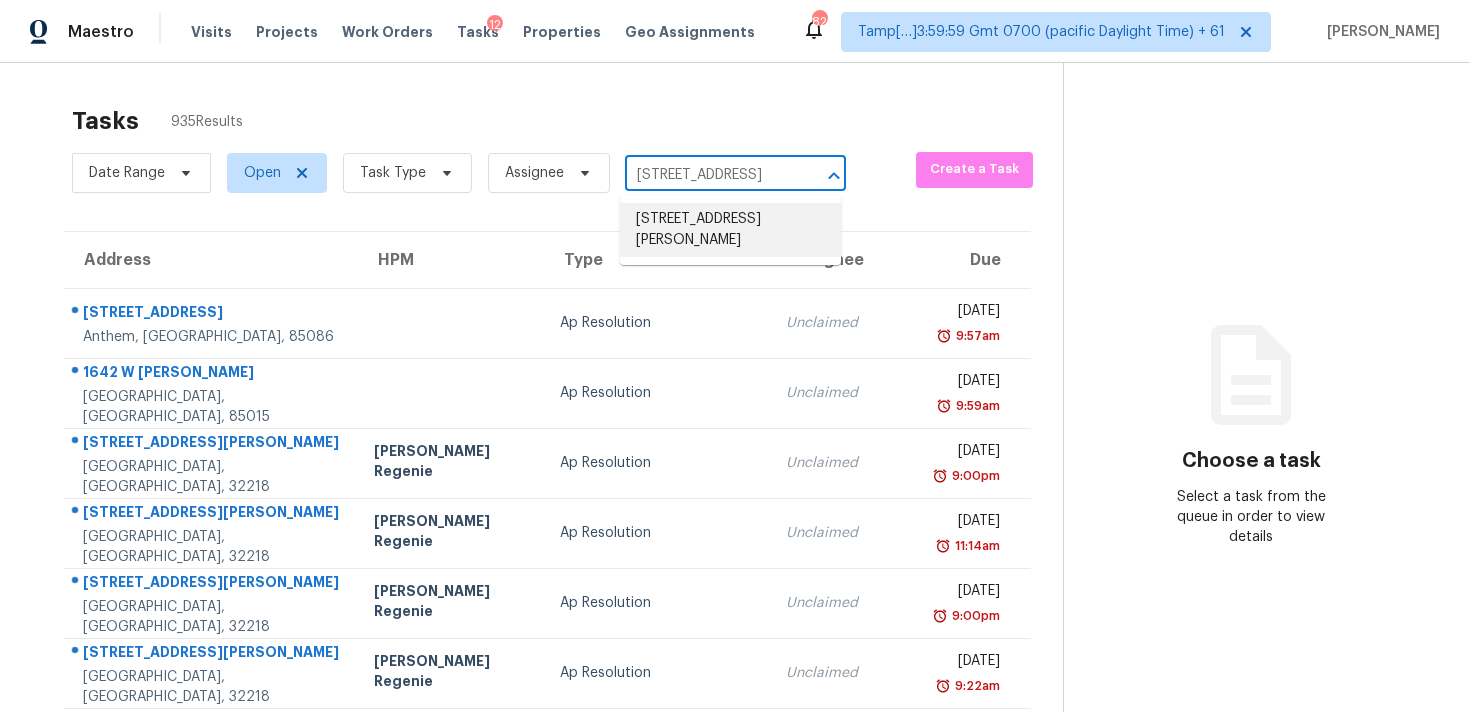 click on "[STREET_ADDRESS][PERSON_NAME]" at bounding box center (730, 230) 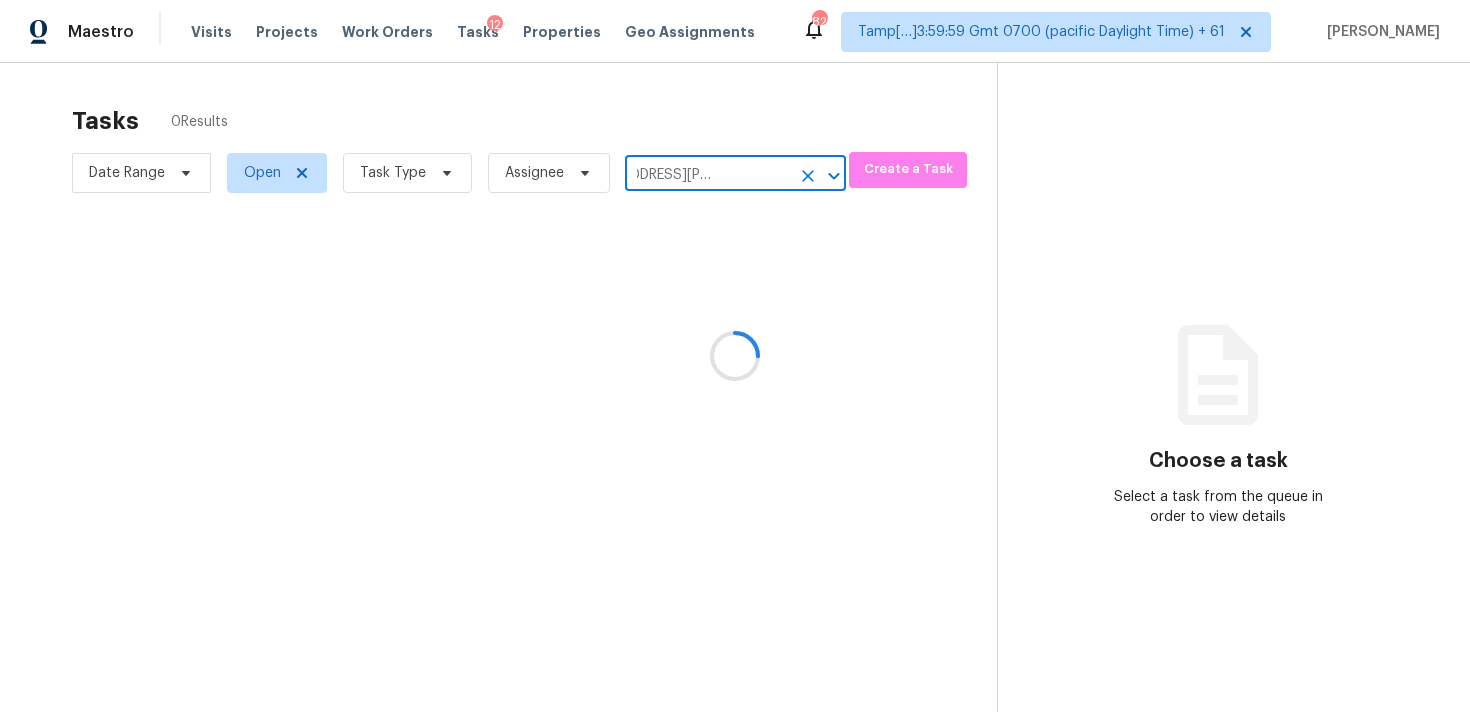 scroll, scrollTop: 0, scrollLeft: 0, axis: both 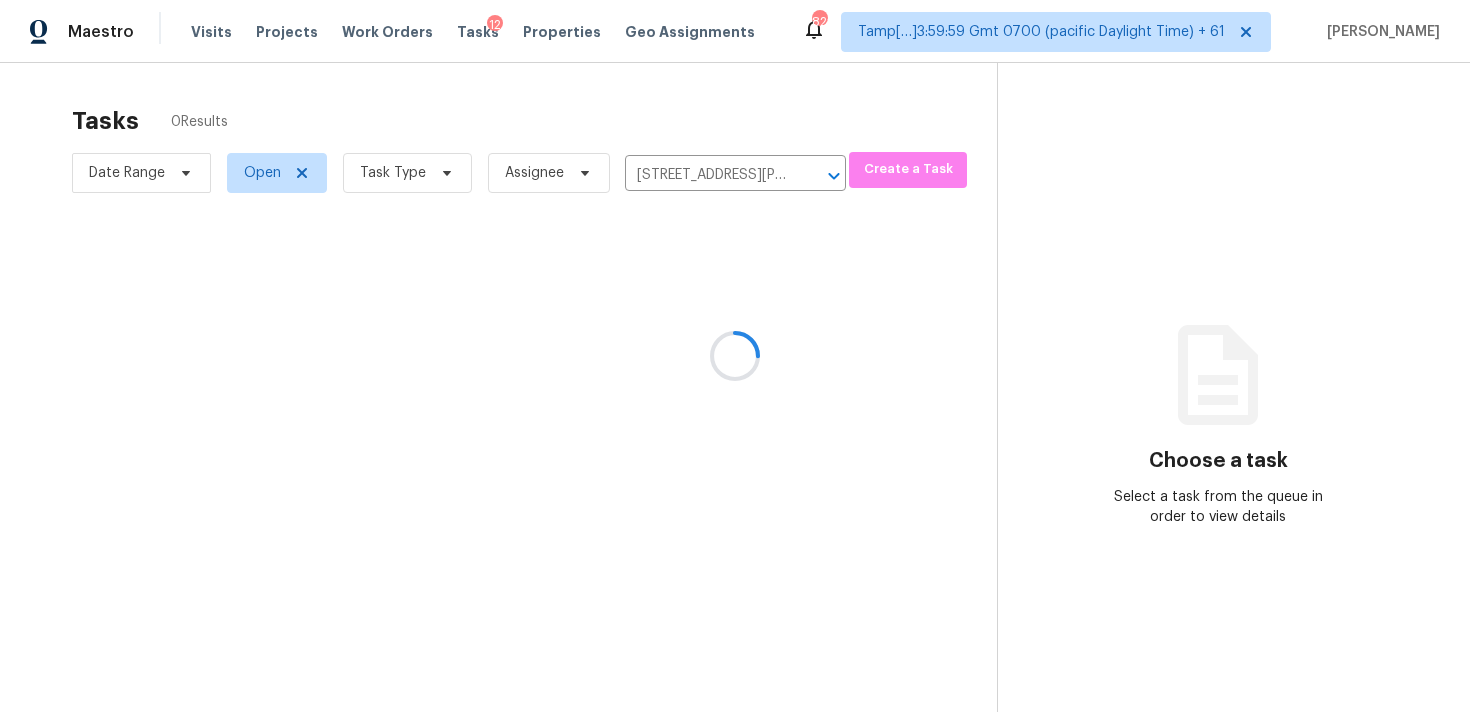 click at bounding box center (735, 356) 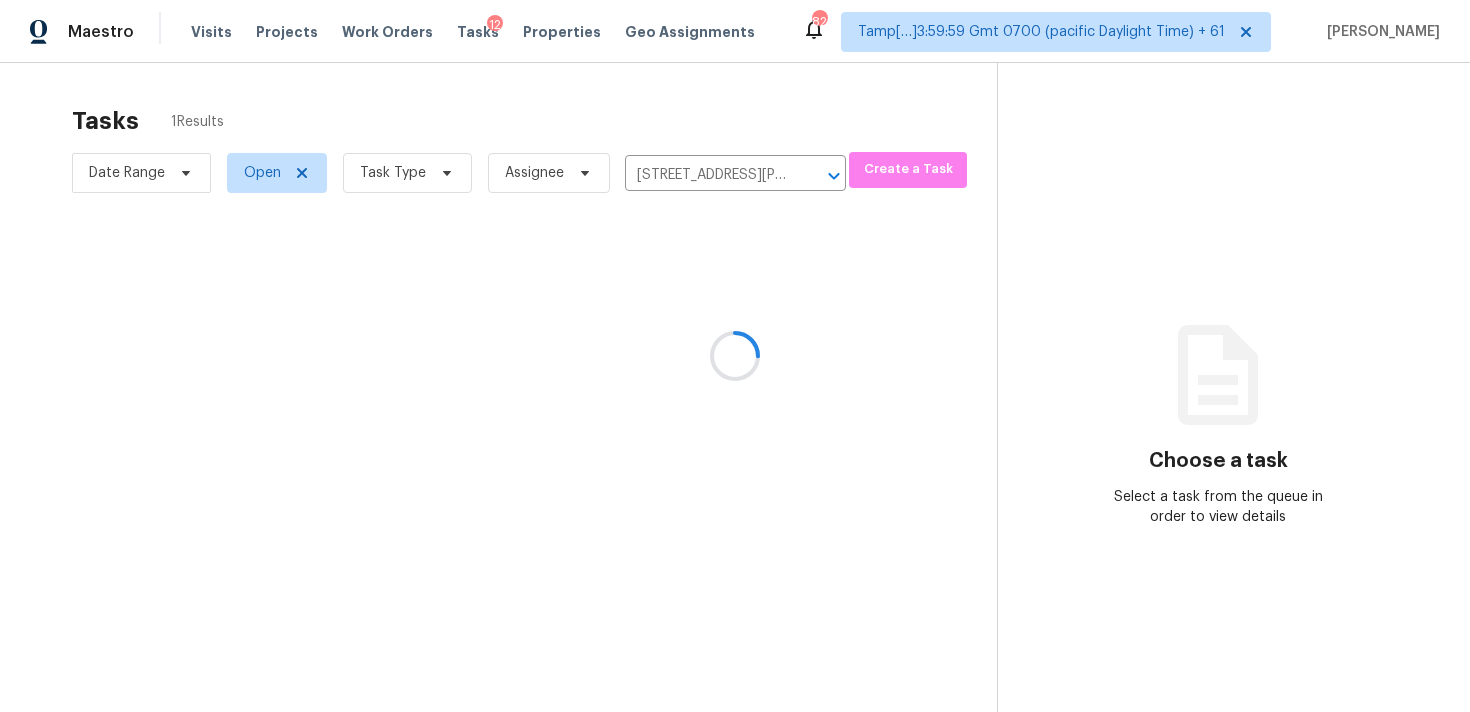 click at bounding box center (735, 356) 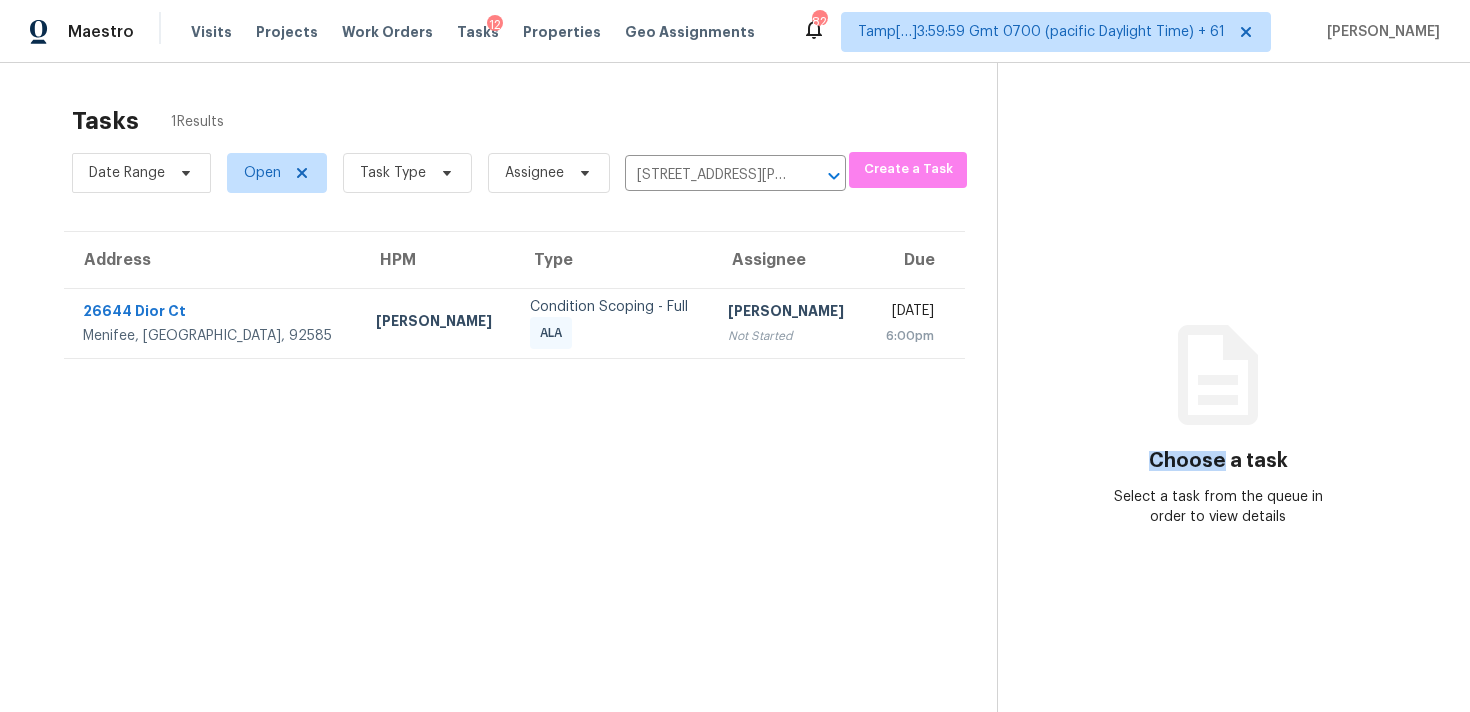 click on "Not Started" at bounding box center (789, 336) 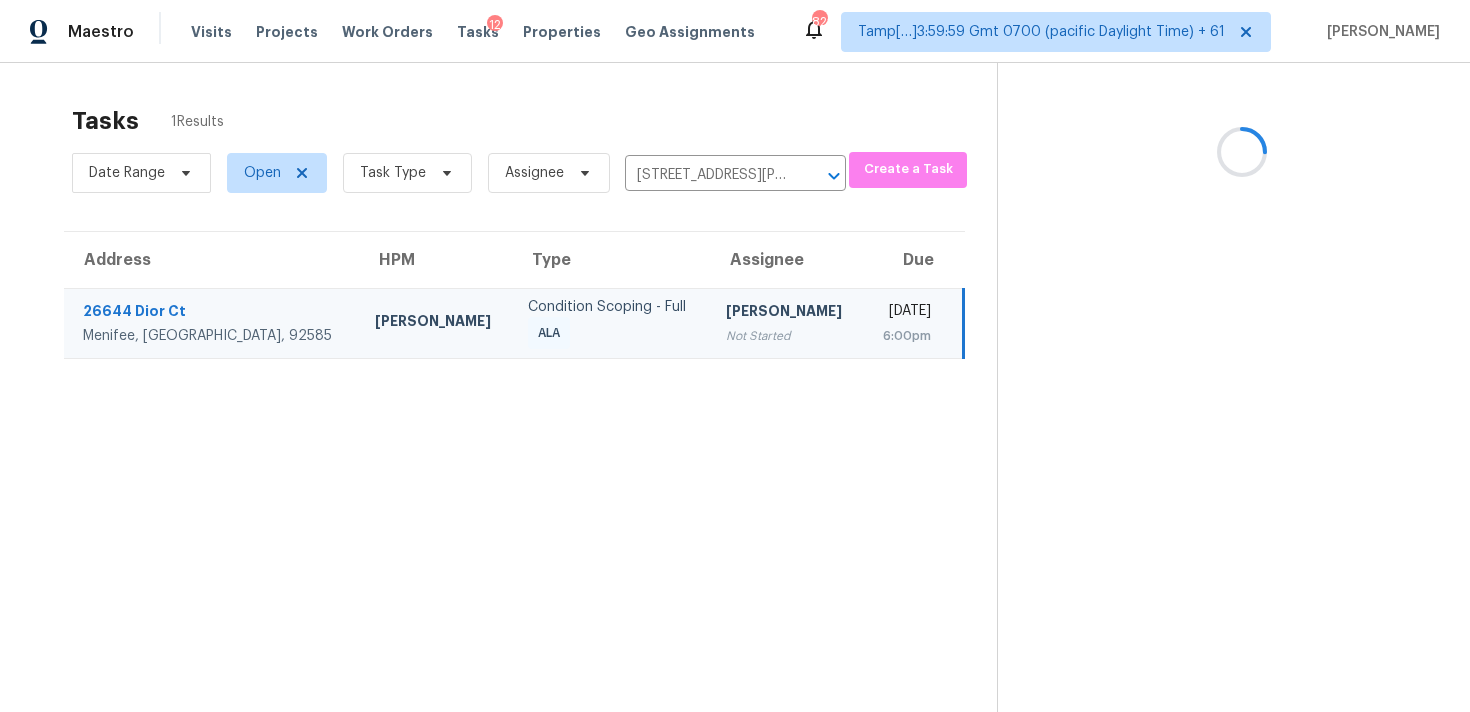 scroll, scrollTop: 63, scrollLeft: 0, axis: vertical 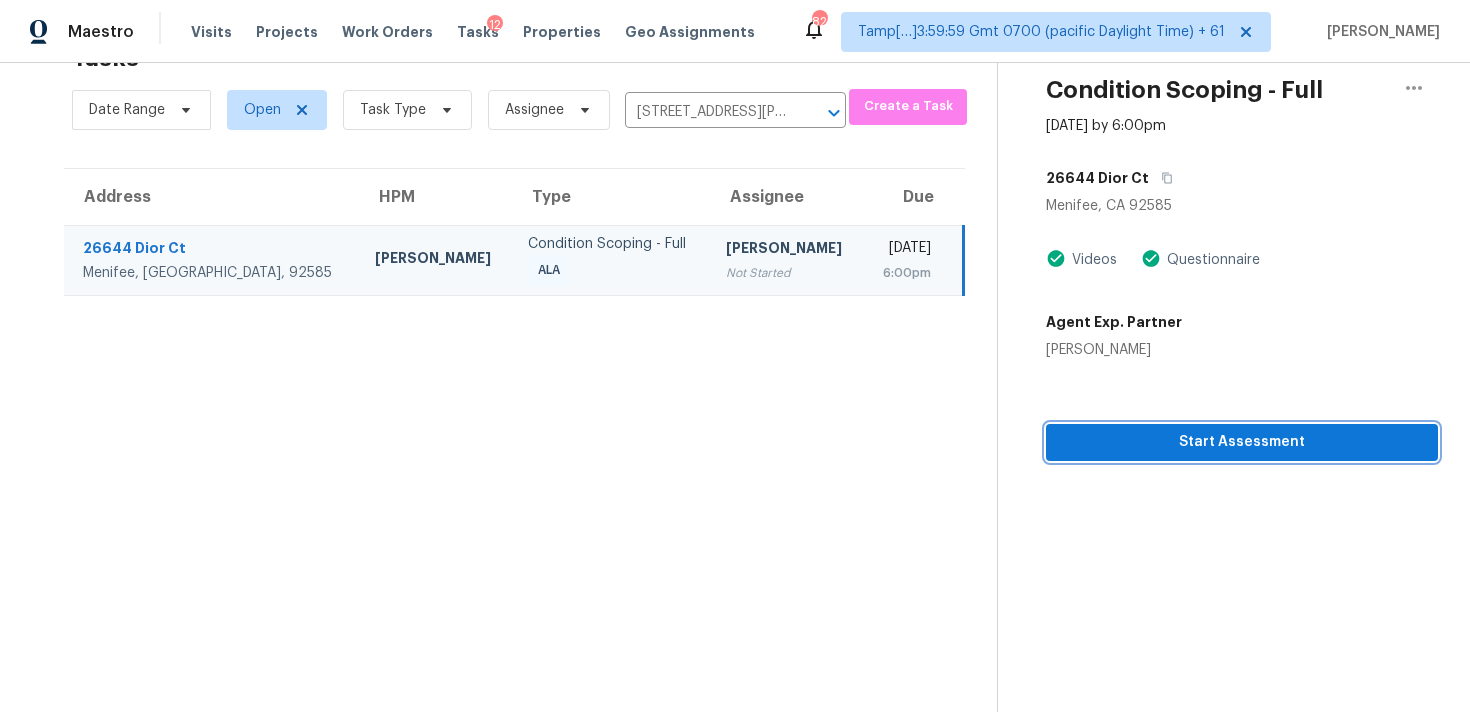 click on "Start Assessment" at bounding box center (1242, 442) 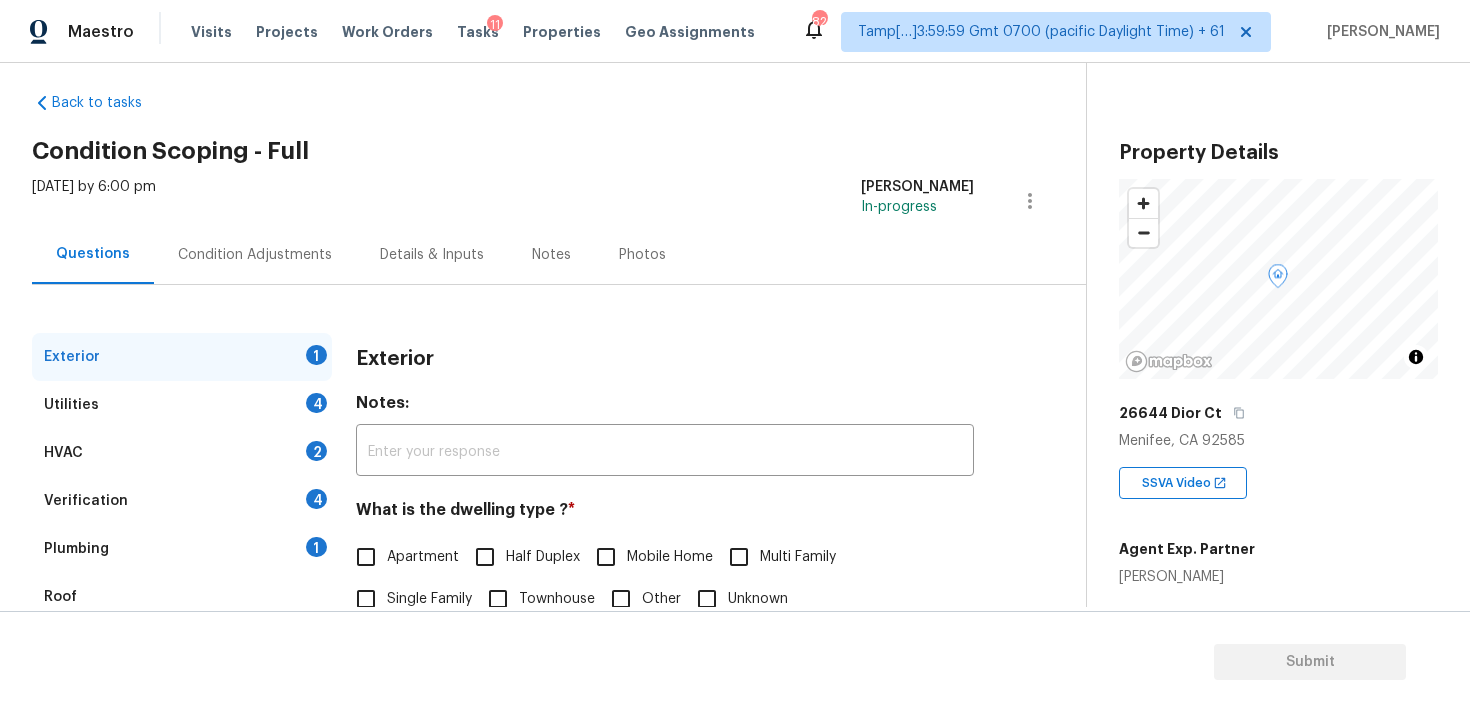 scroll, scrollTop: 19, scrollLeft: 0, axis: vertical 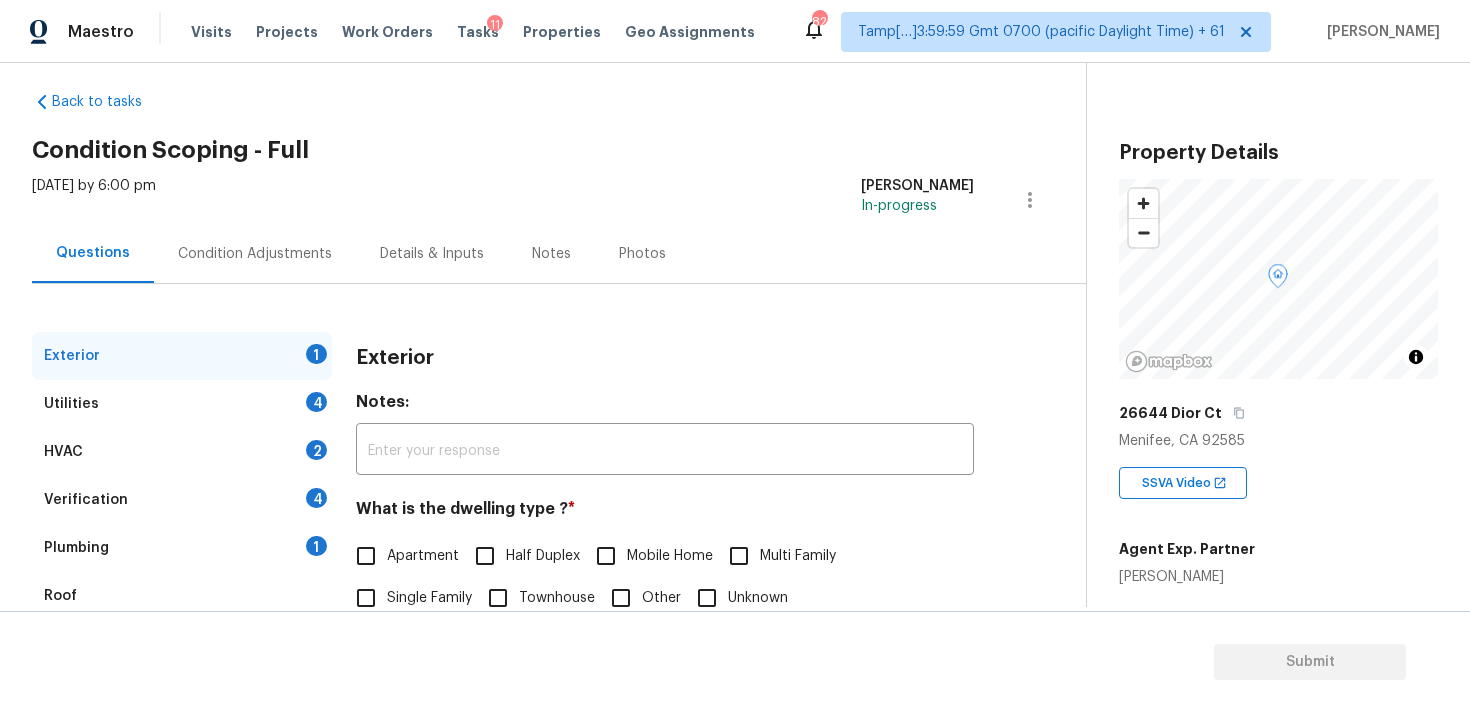 click on "Exterior 1 Utilities 4 HVAC 2 Verification 4 Plumbing 1 Roof Gated Community 1 Pricing 5 Add Area Exterior Notes: ​ What is the dwelling type ?  * Apartment Half Duplex Mobile Home Multi Family Single Family Townhouse Other Unknown Add optional photos here Photos" at bounding box center (535, 558) 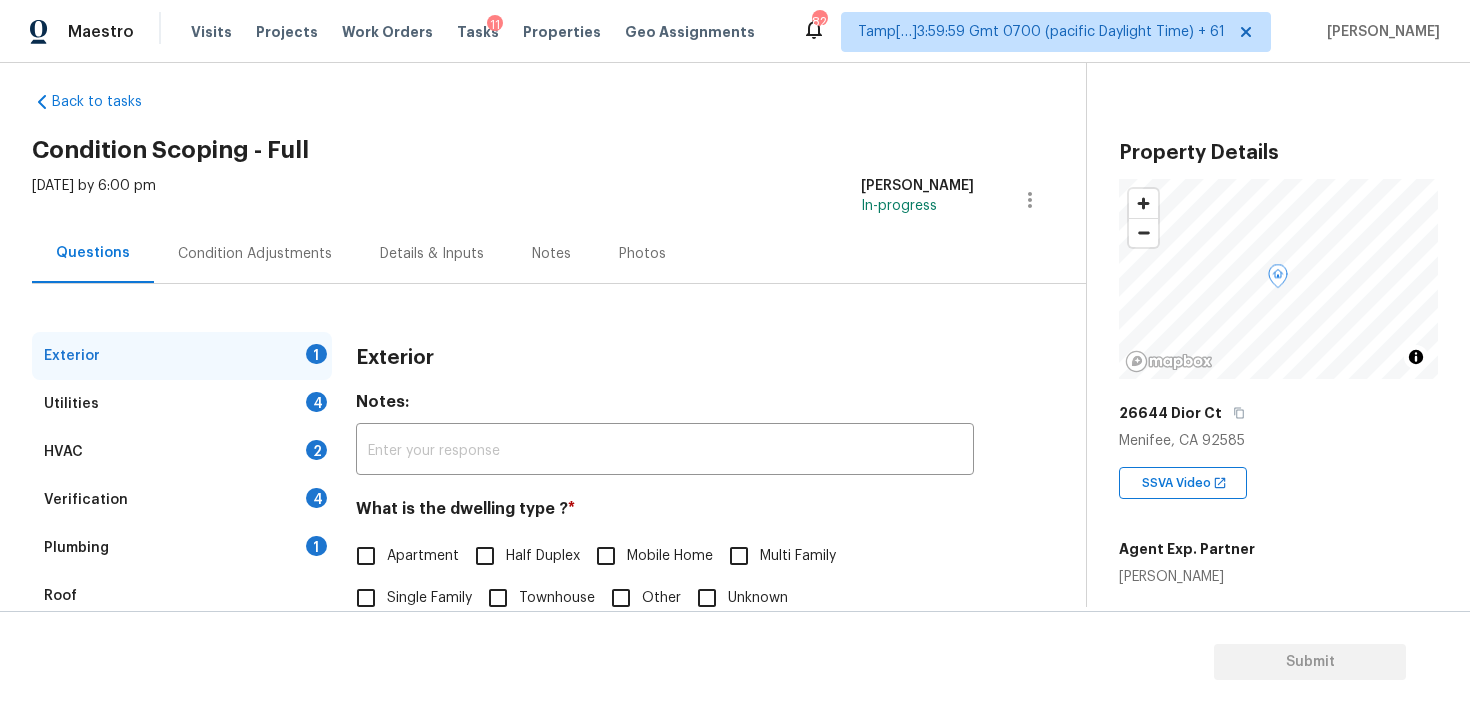 click on "HVAC 2" at bounding box center [182, 452] 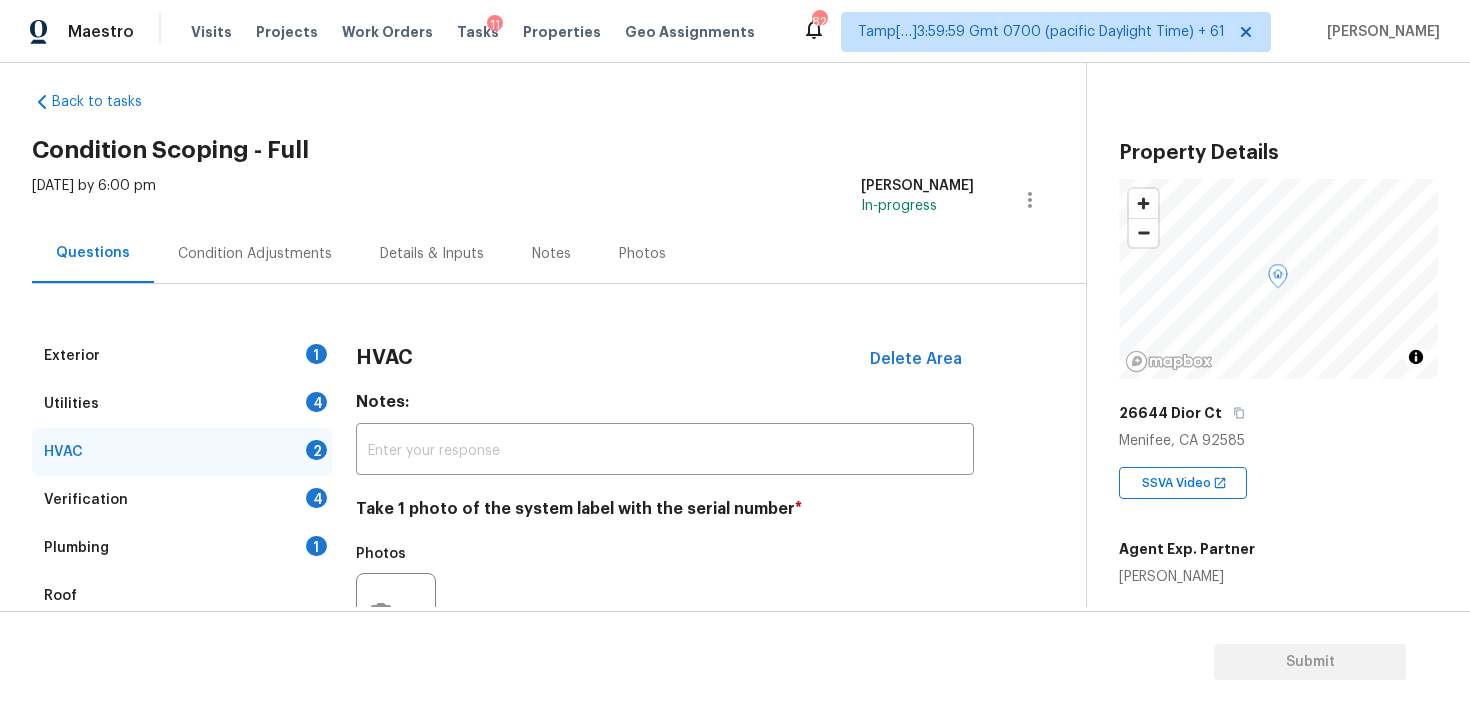click on "HVAC 2" at bounding box center (182, 452) 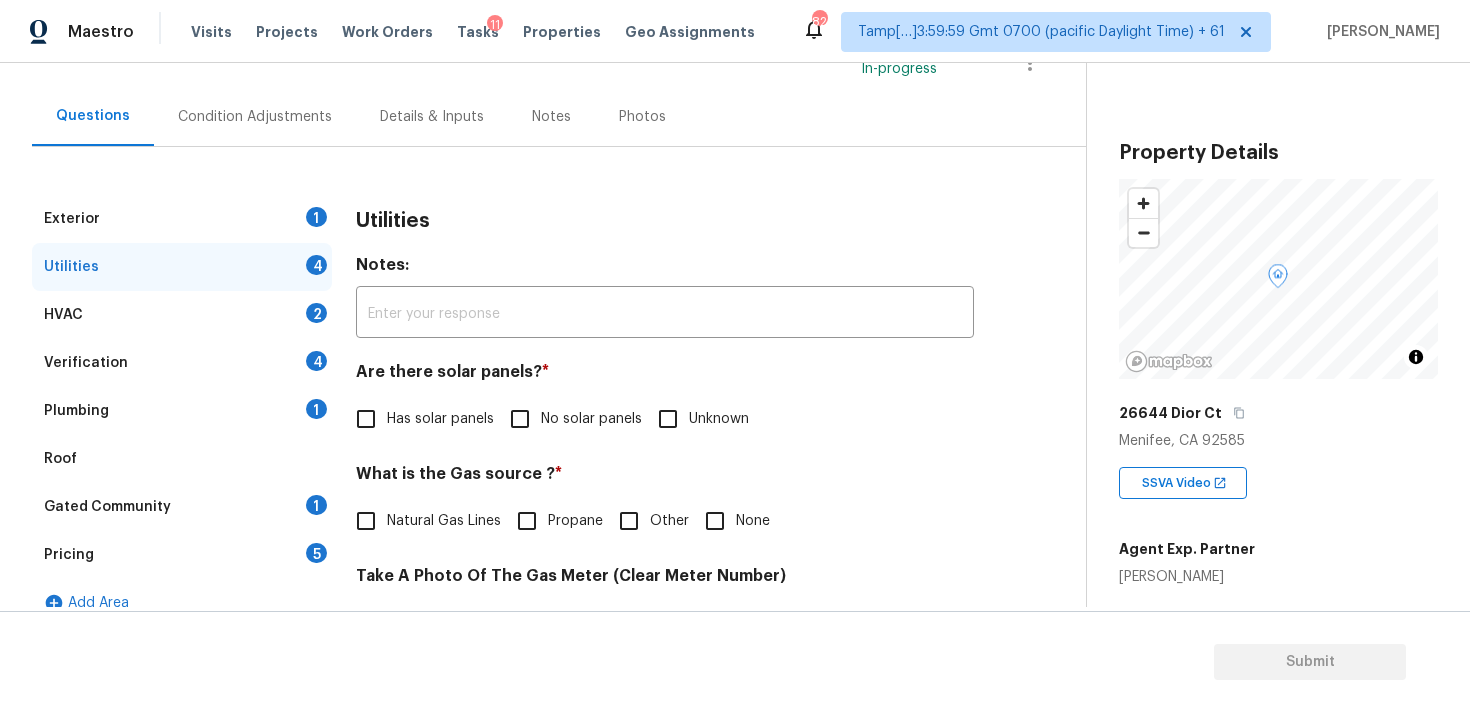 scroll, scrollTop: 166, scrollLeft: 0, axis: vertical 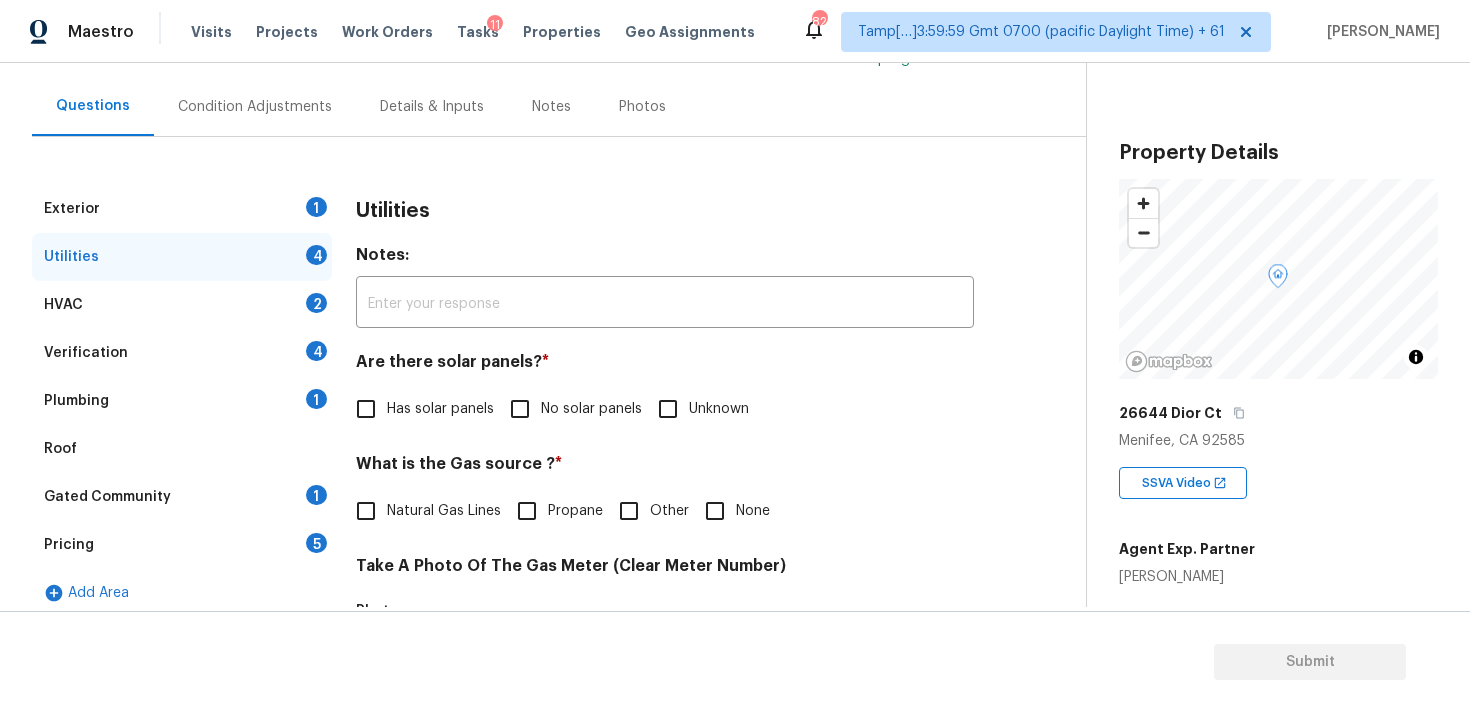 click on "Has solar panels" at bounding box center [440, 409] 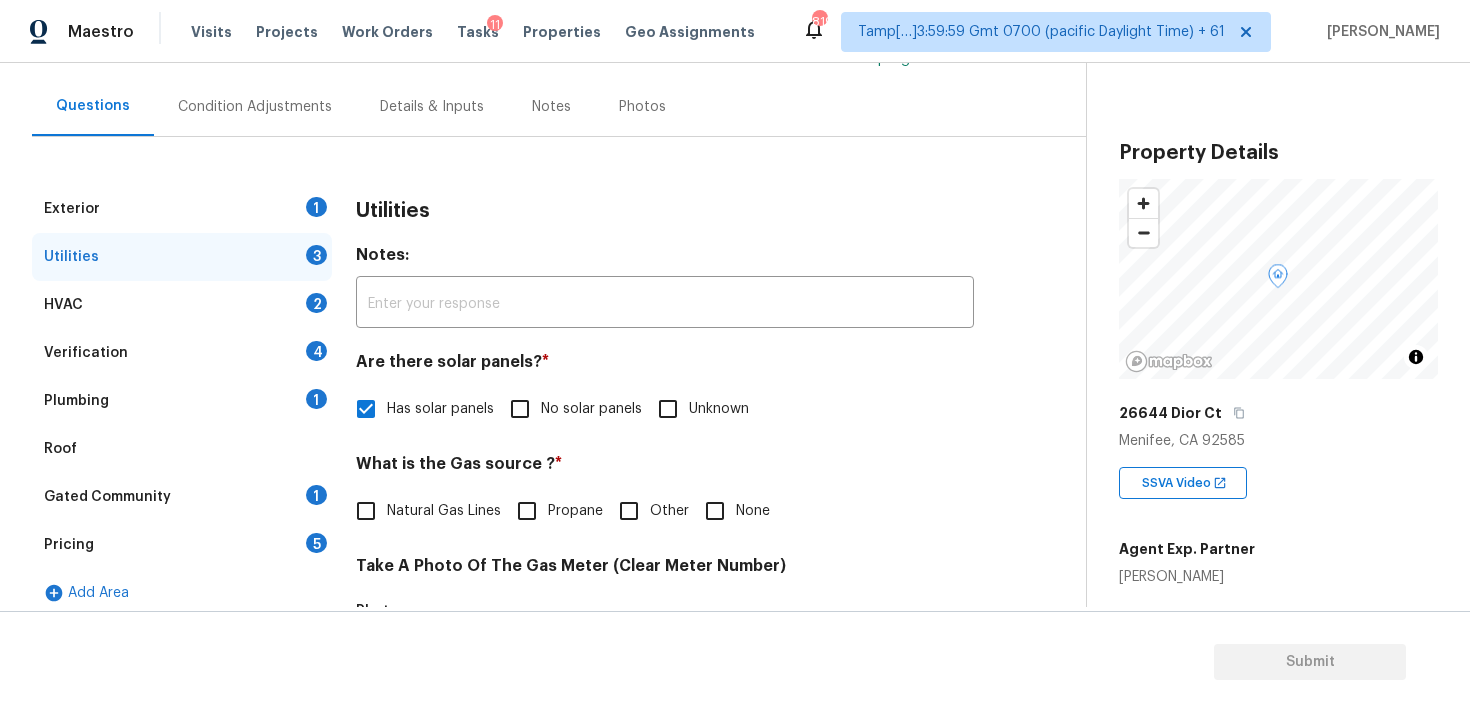 scroll, scrollTop: 120, scrollLeft: 0, axis: vertical 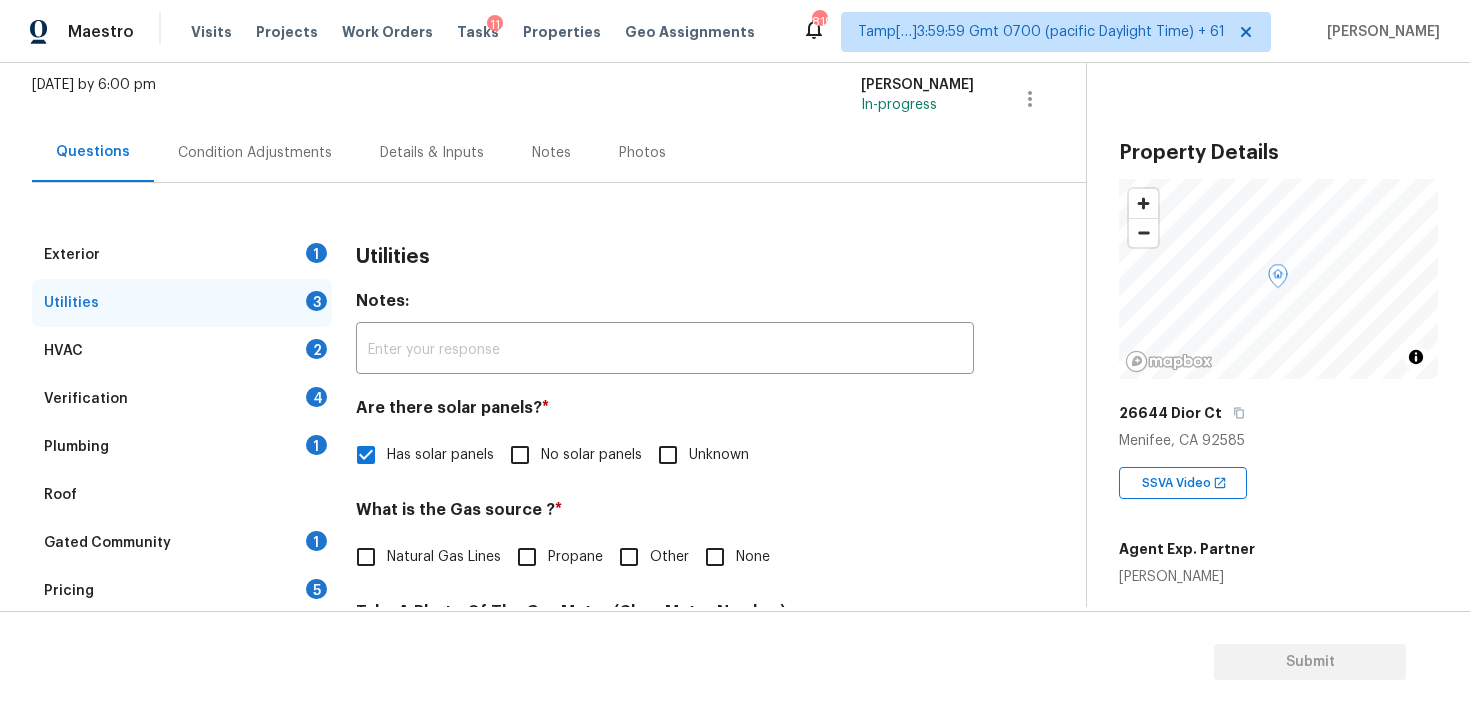 click on "[DATE] by 6:00 pm   [PERSON_NAME] B In-progress" at bounding box center (559, 99) 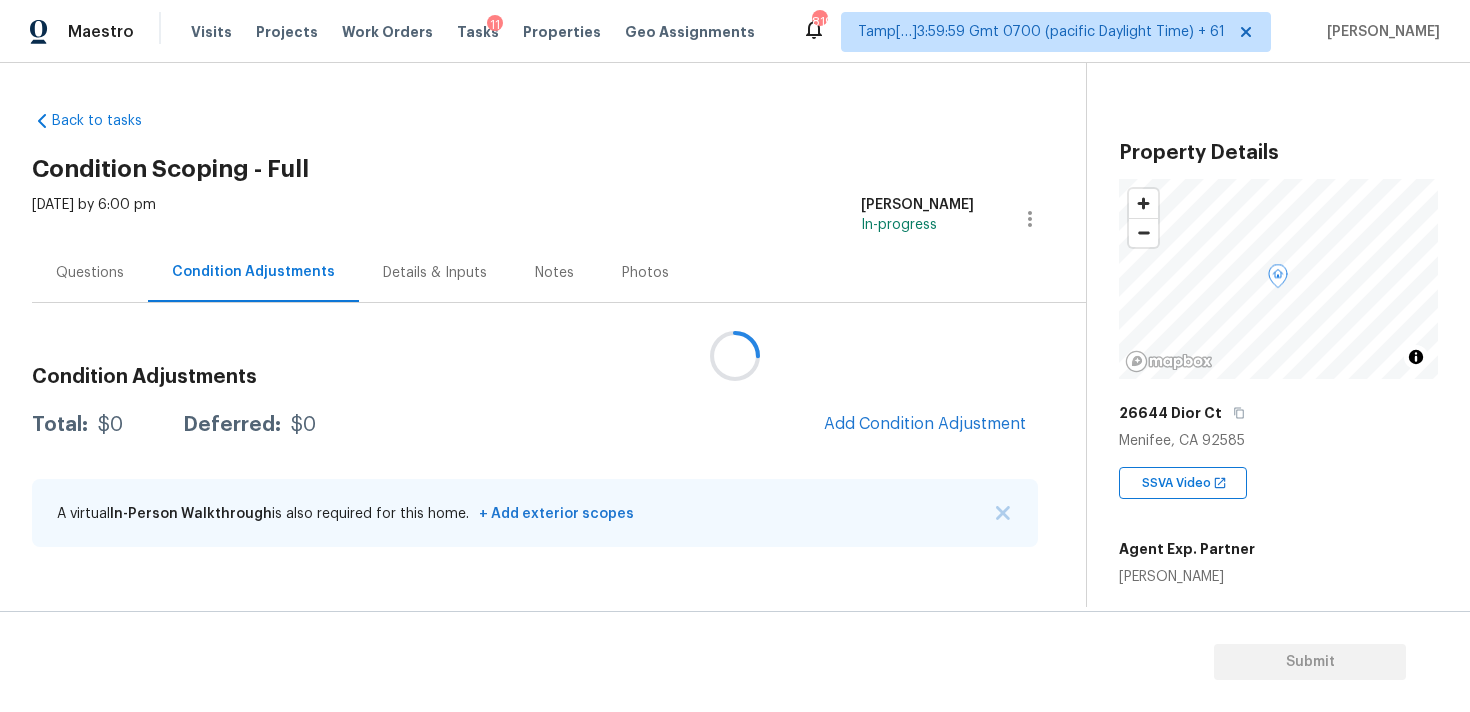 scroll, scrollTop: 0, scrollLeft: 0, axis: both 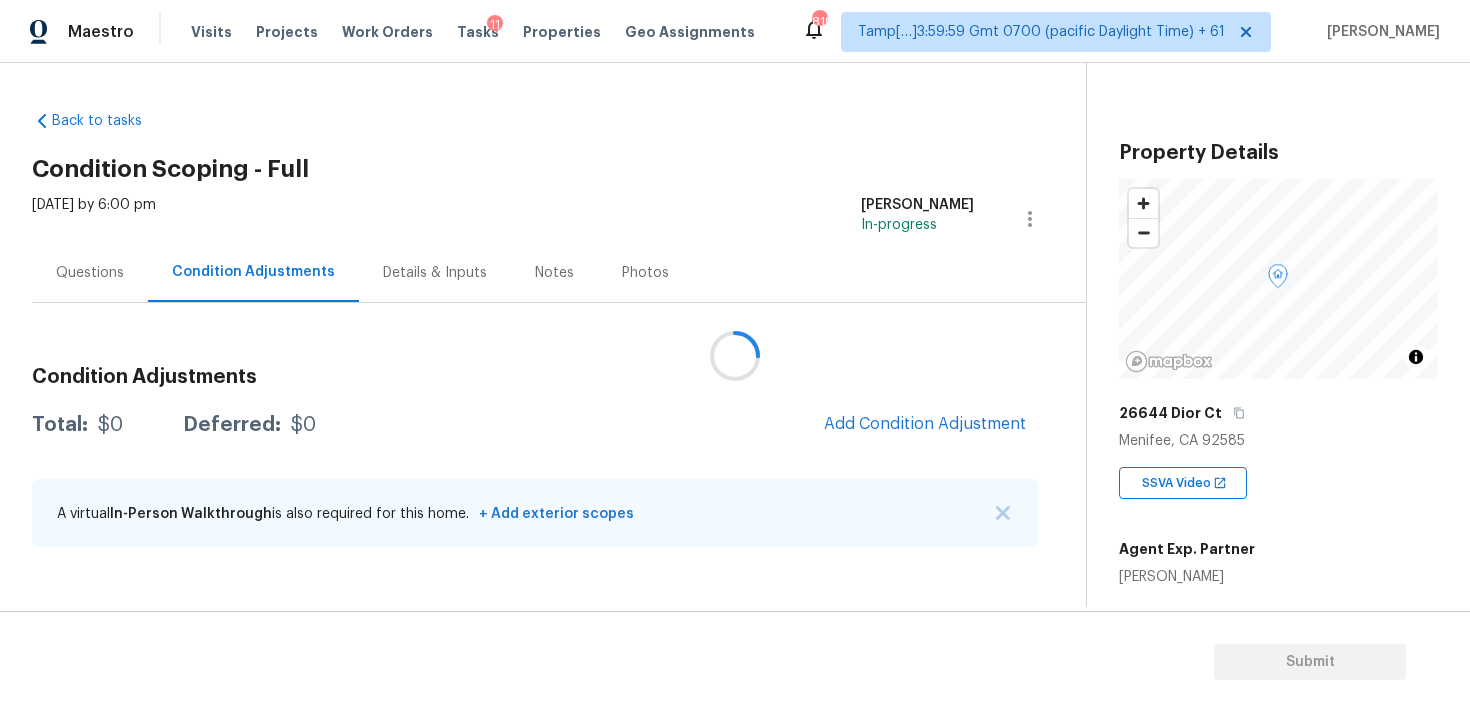 click on "Condition Adjustments Total:  $0 Deferred:  $0 Add Condition Adjustment A virtual  In-Person Walkthrough  is also required for this home.   + Add exterior scopes" at bounding box center [535, 458] 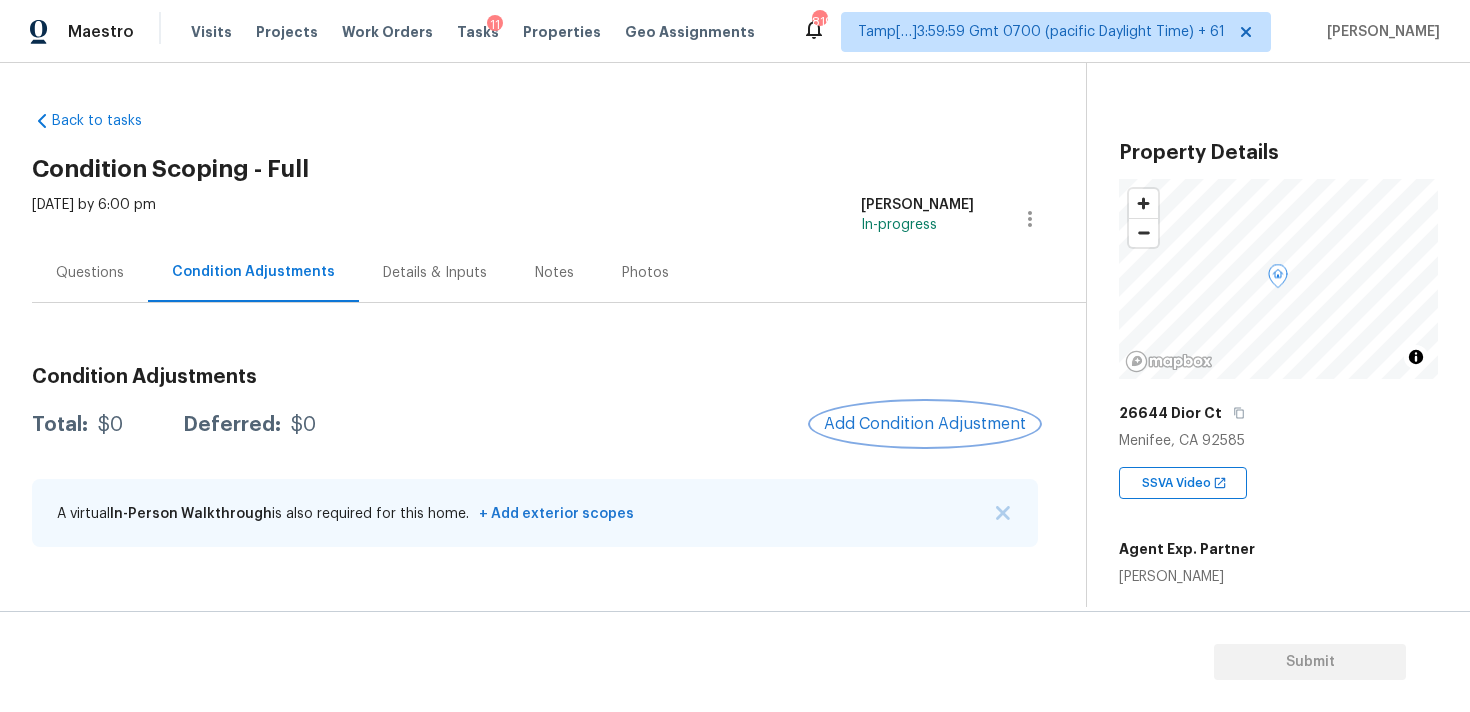 click on "Add Condition Adjustment" at bounding box center [925, 424] 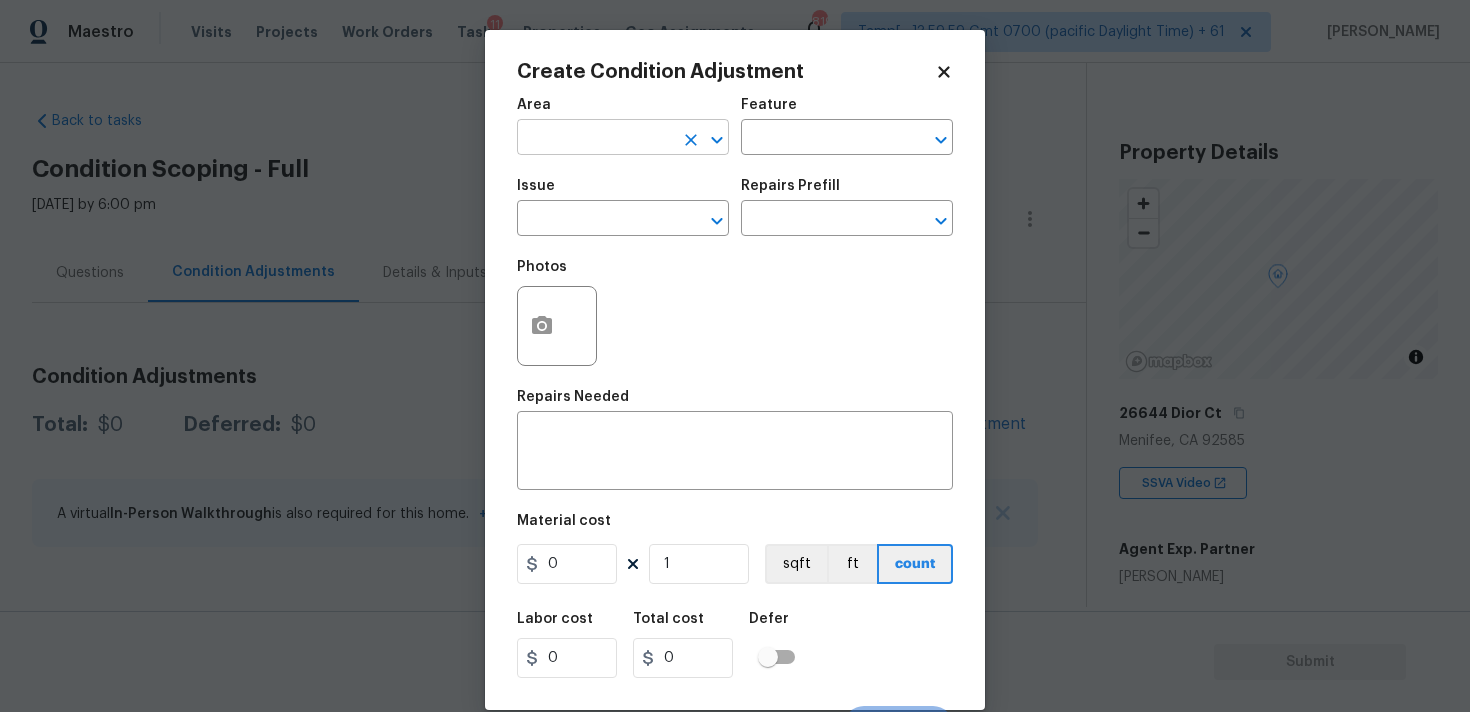 click at bounding box center [595, 139] 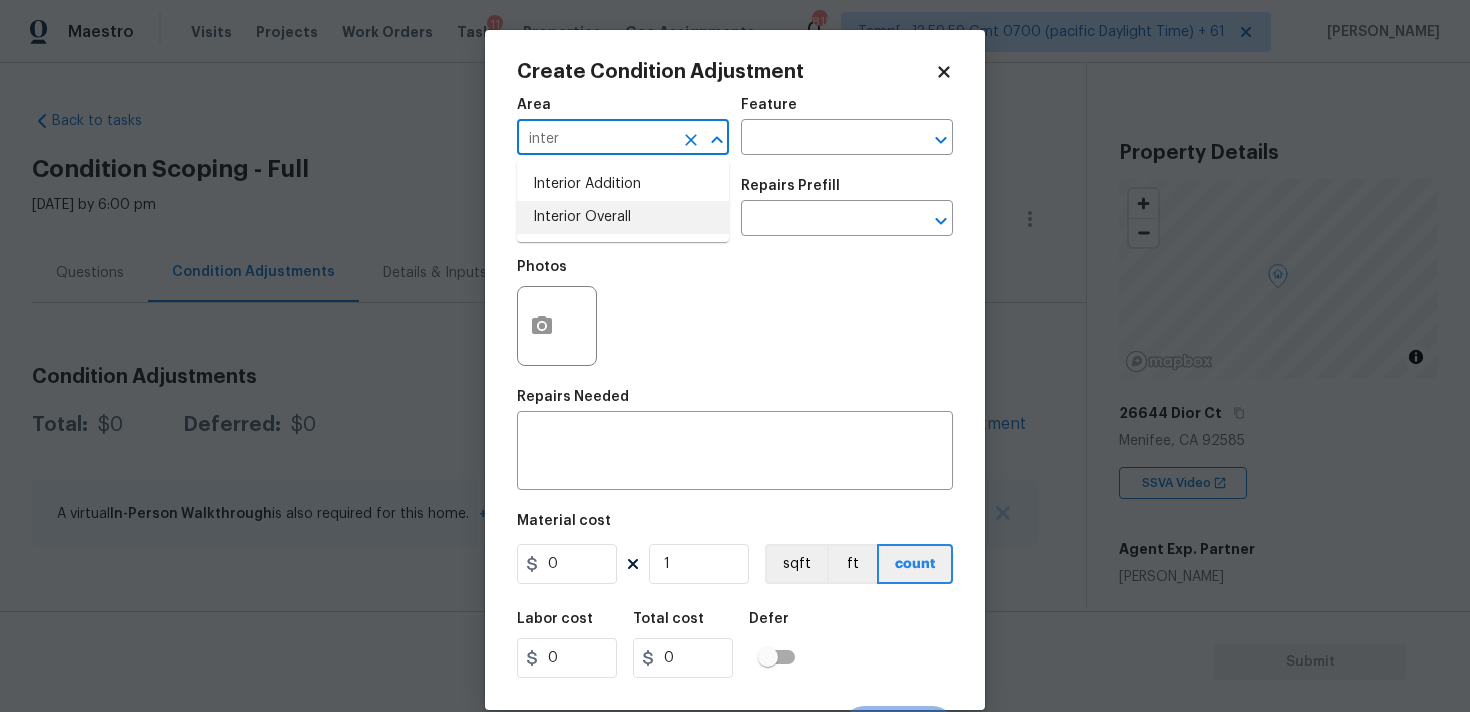 click on "Interior Overall" at bounding box center (623, 217) 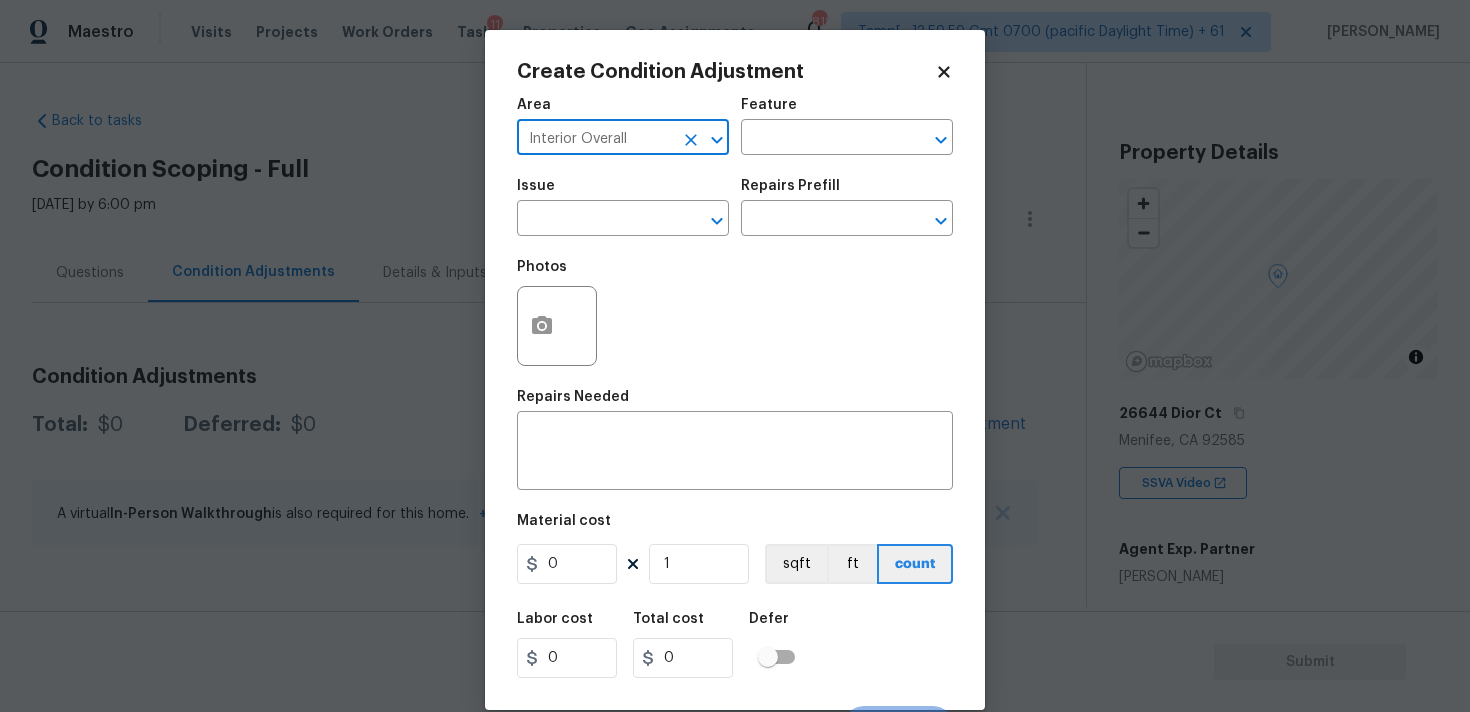 type on "Interior Overall" 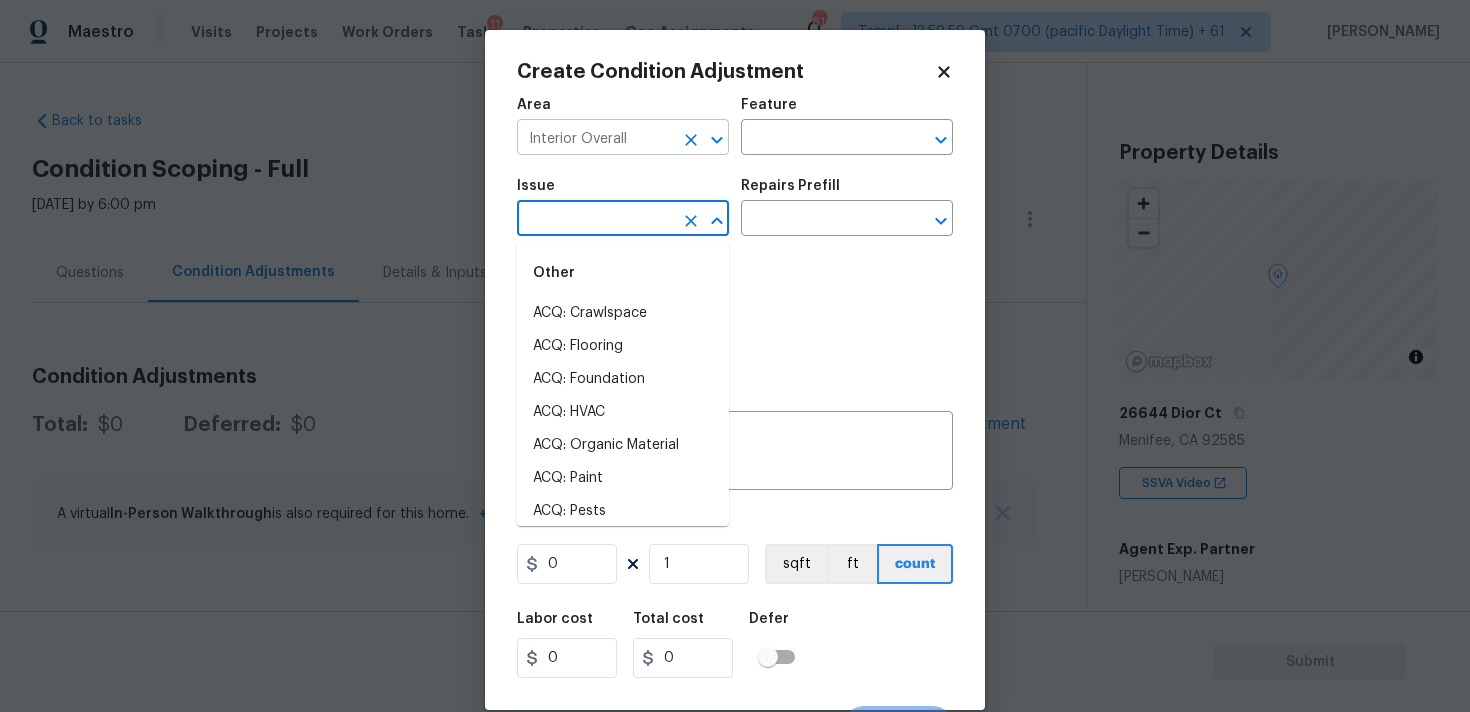 click 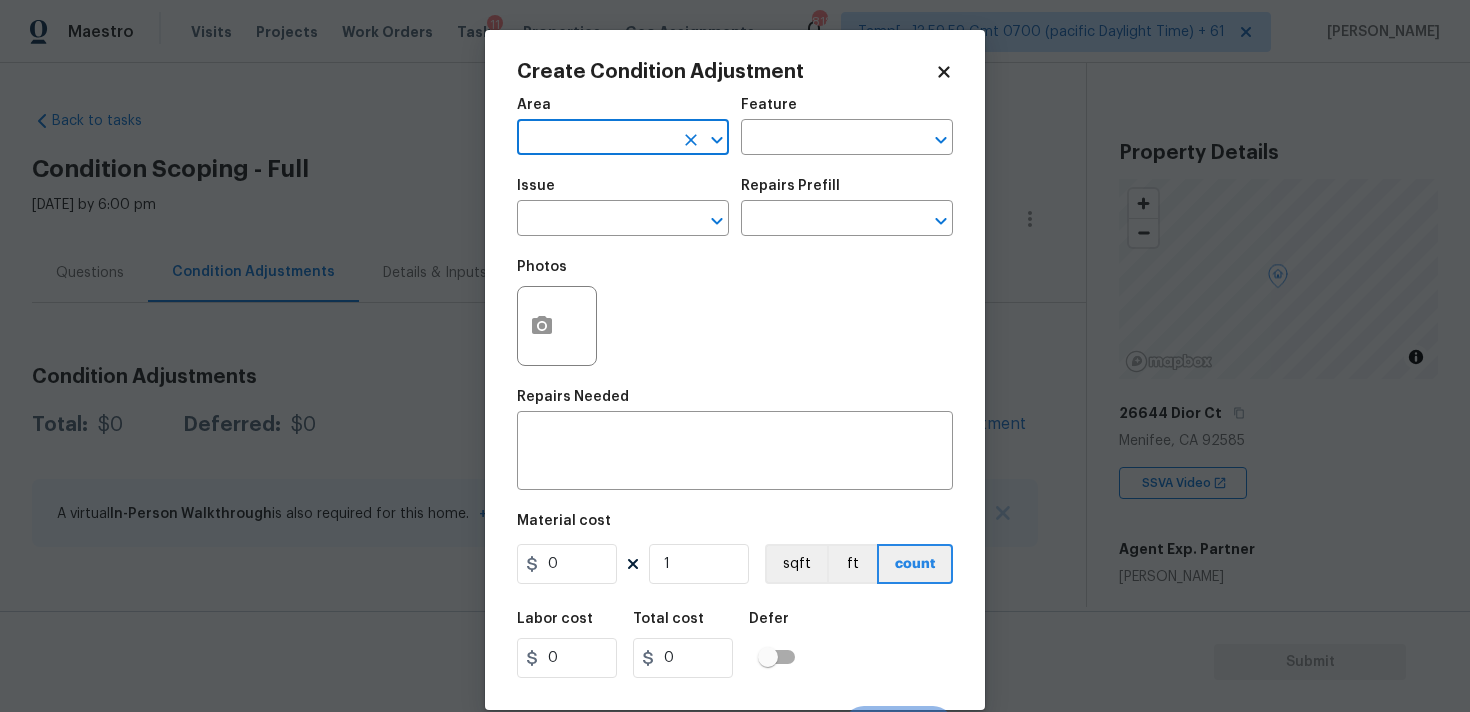 click at bounding box center (595, 139) 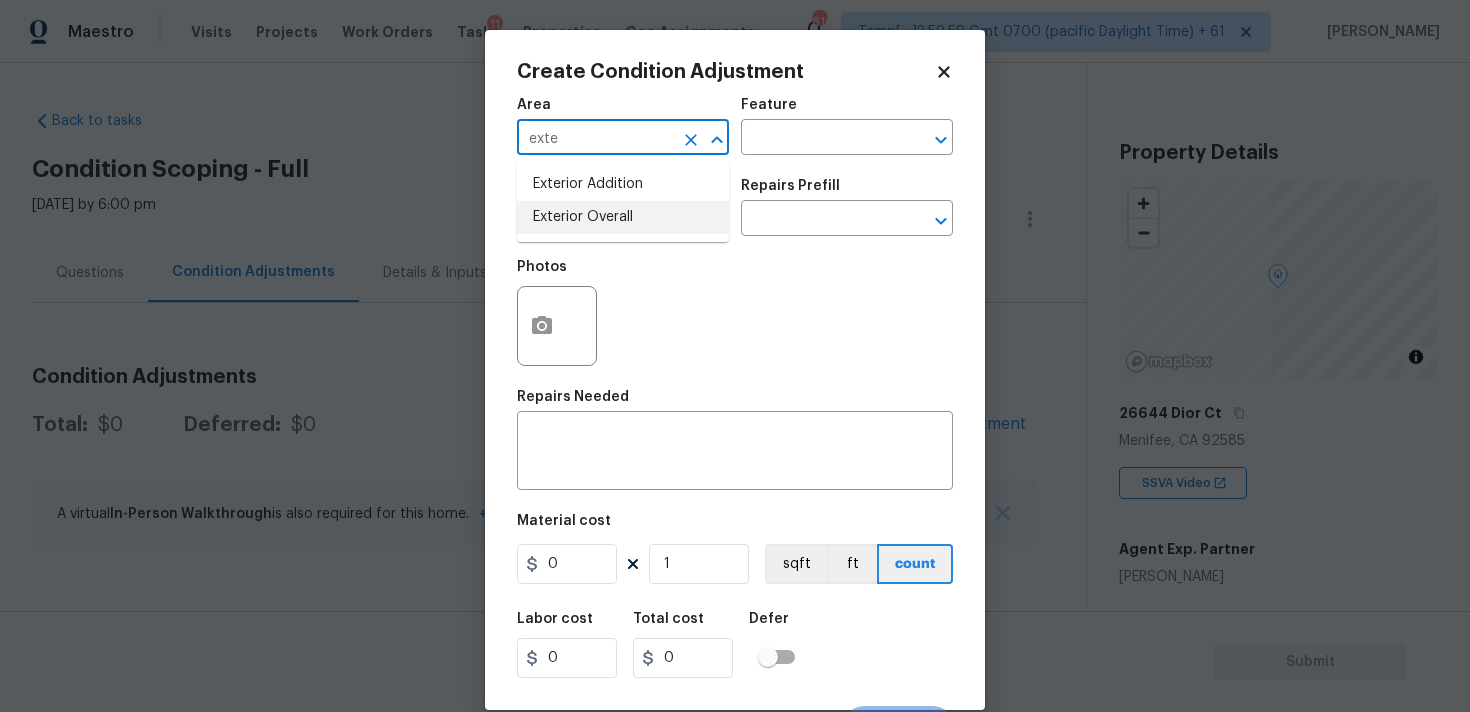 click on "Exterior Overall" at bounding box center (623, 217) 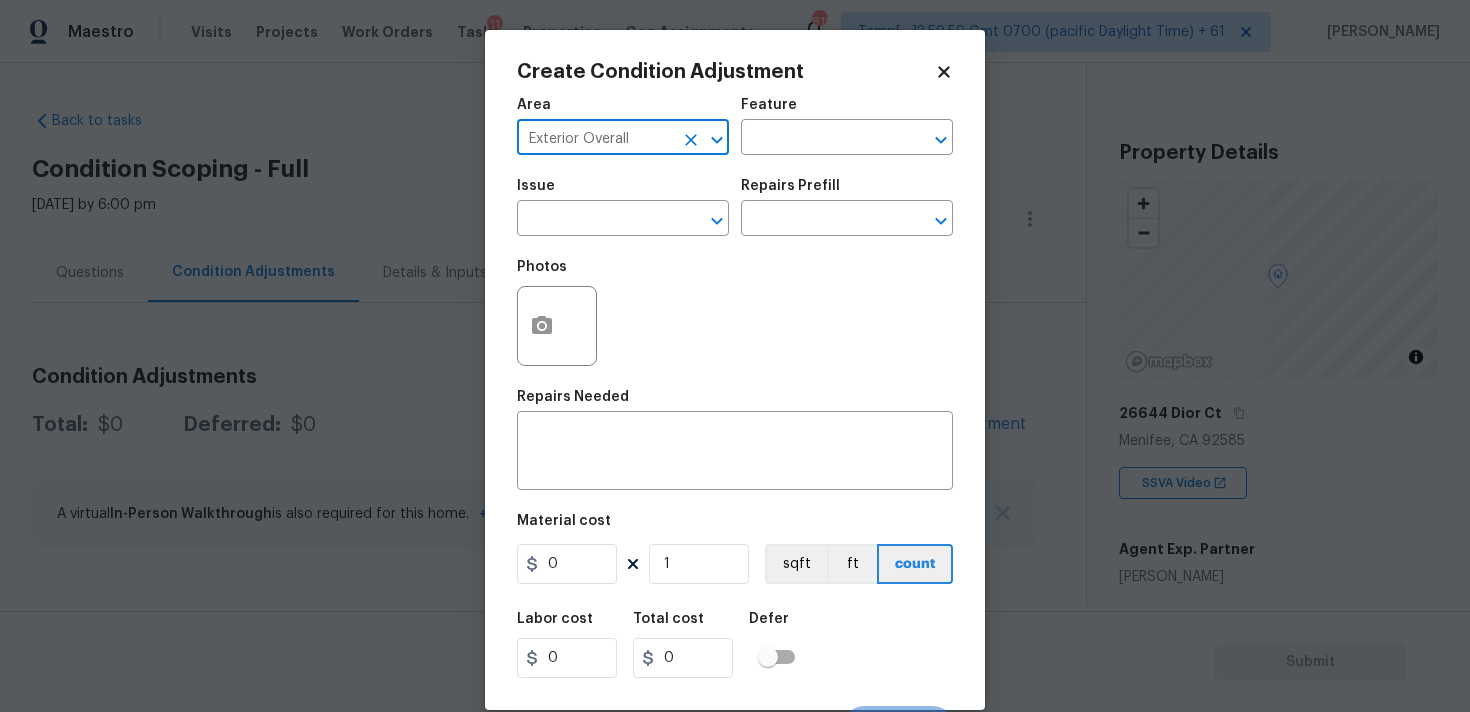 type on "Exterior Overall" 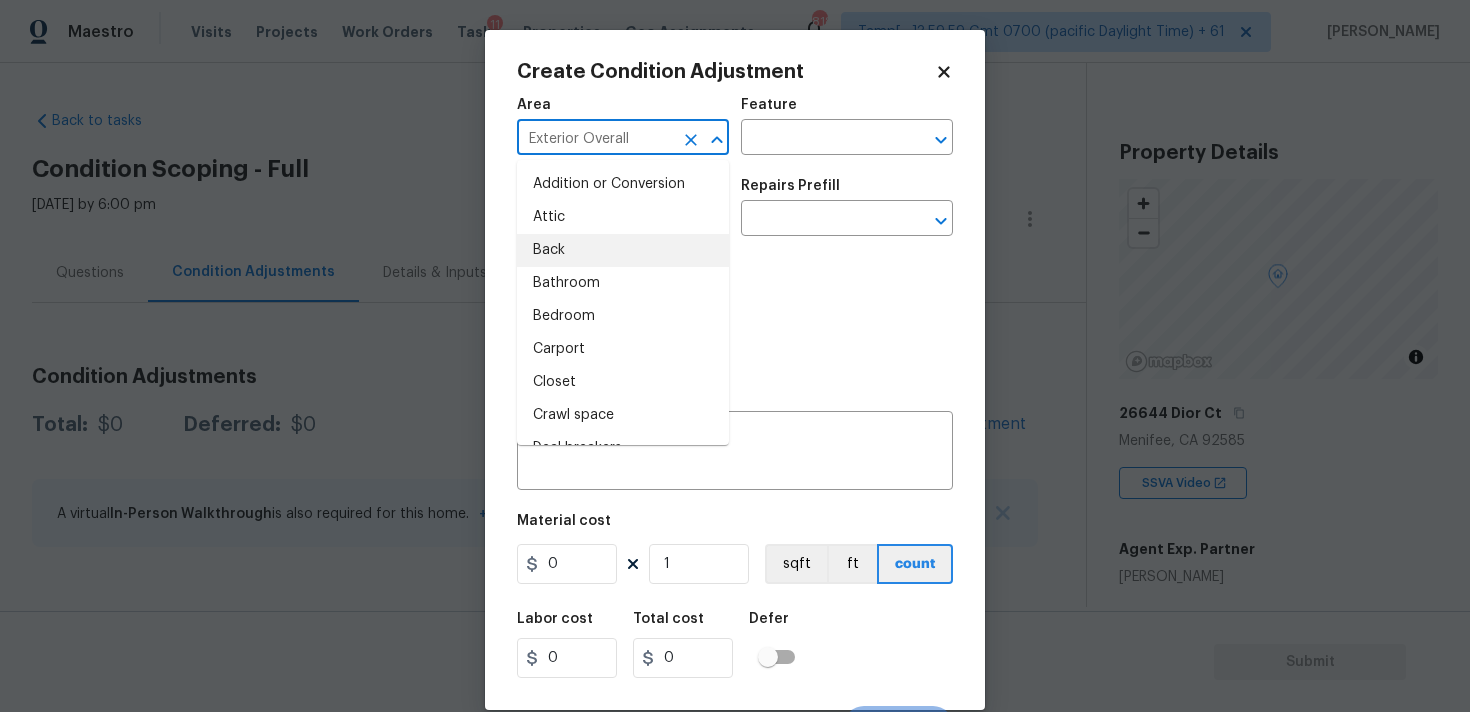 click on "Photos" at bounding box center [735, 313] 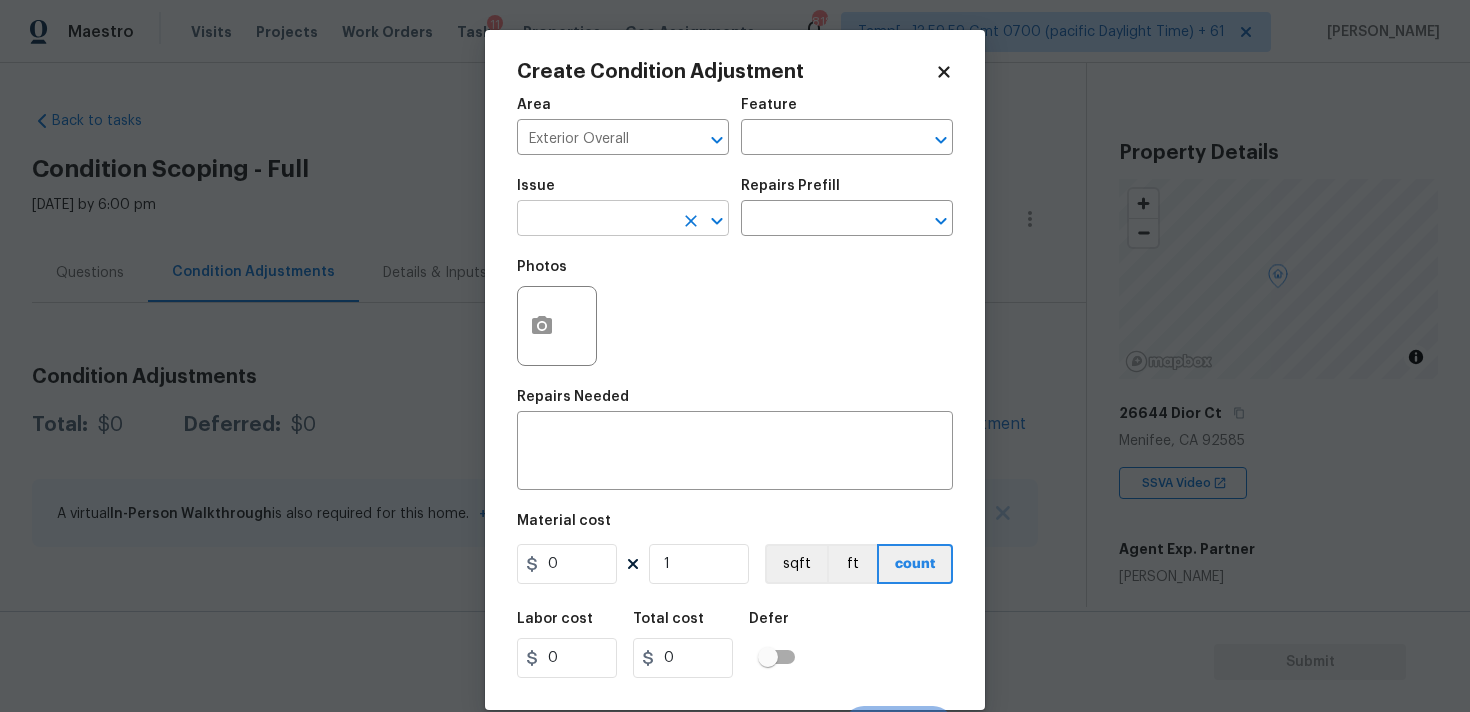 click at bounding box center [595, 220] 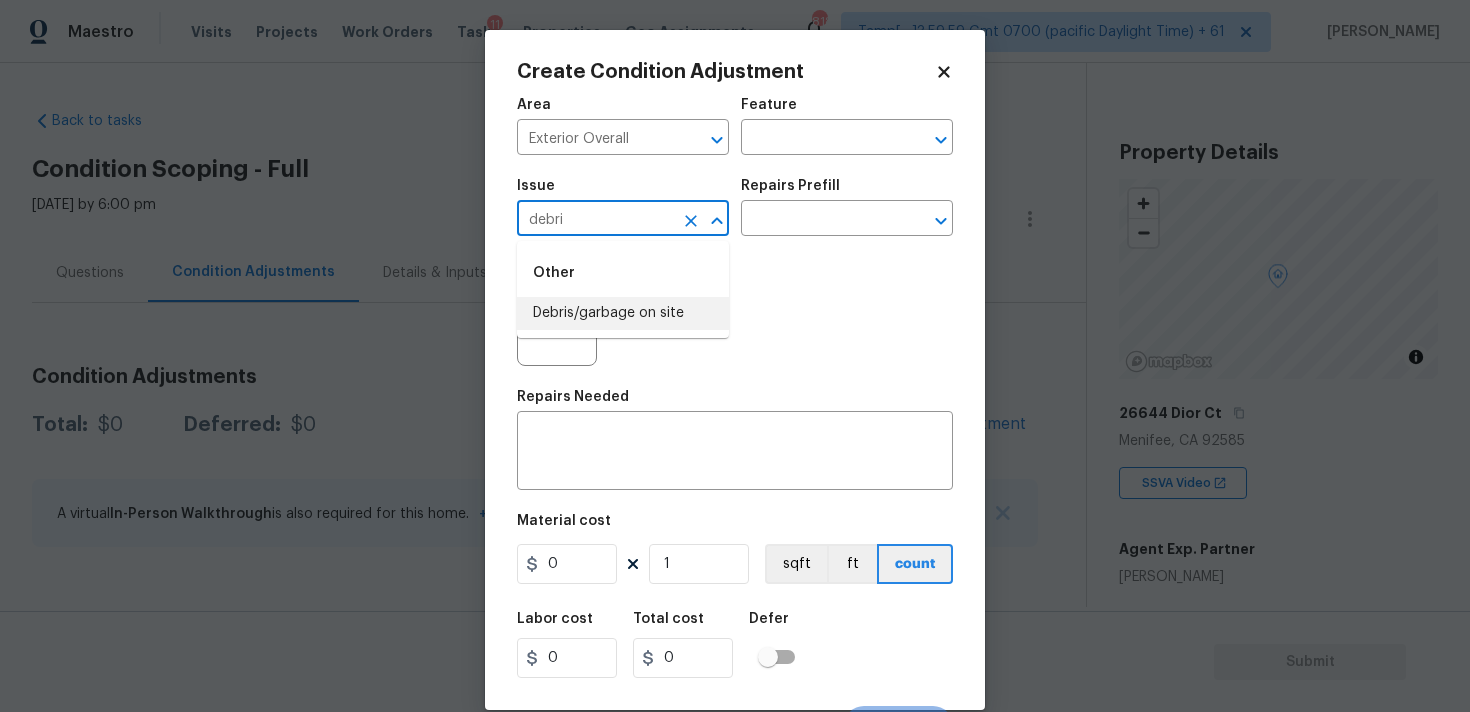 click on "Other Debris/garbage on site" at bounding box center (623, 289) 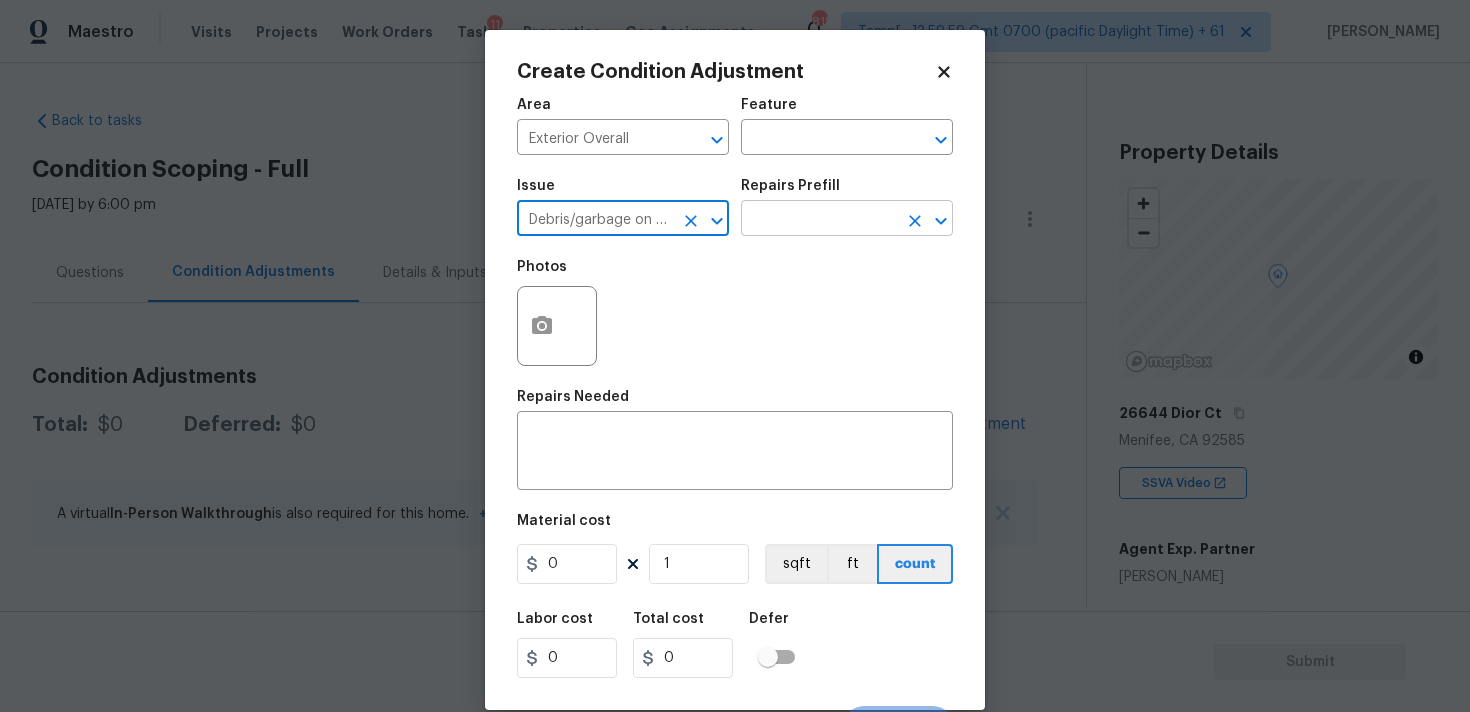 type on "Debris/garbage on site" 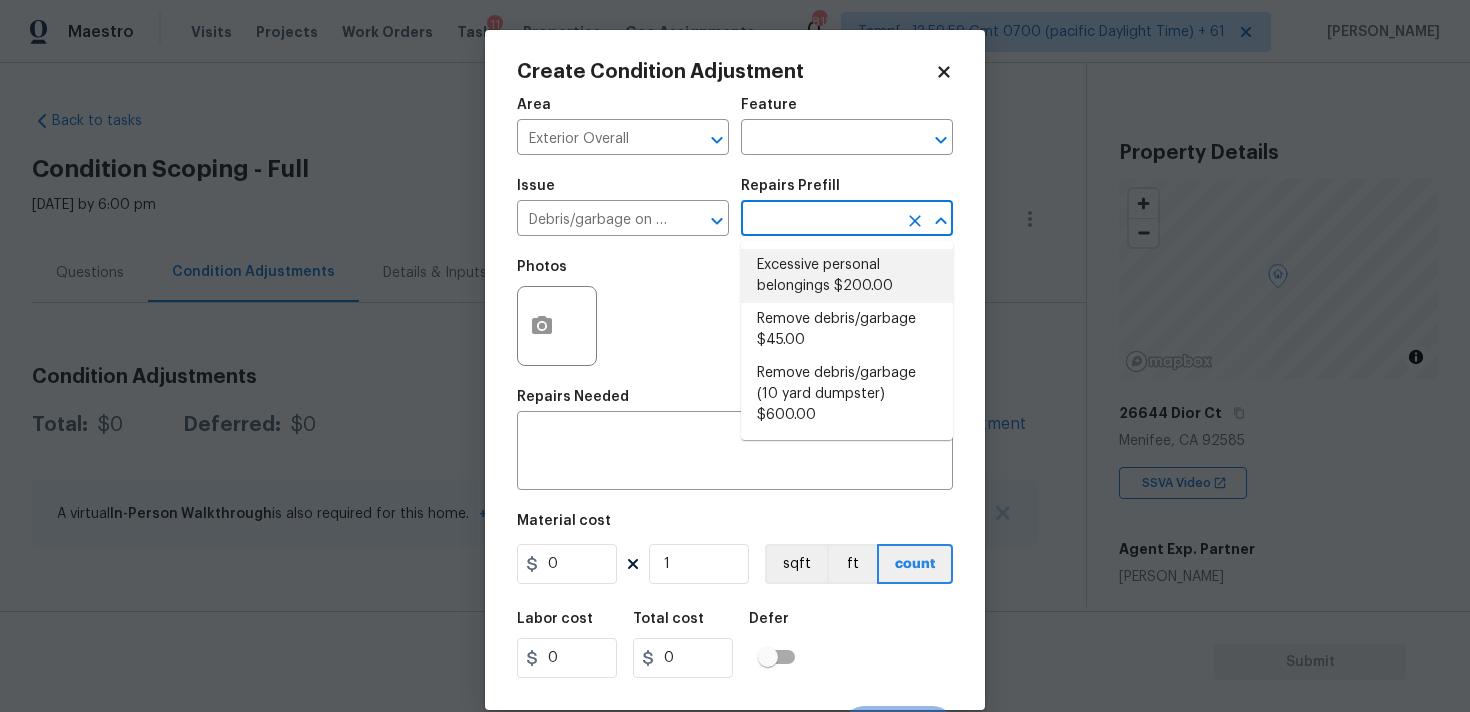 click on "Excessive personal belongings $200.00" at bounding box center [847, 276] 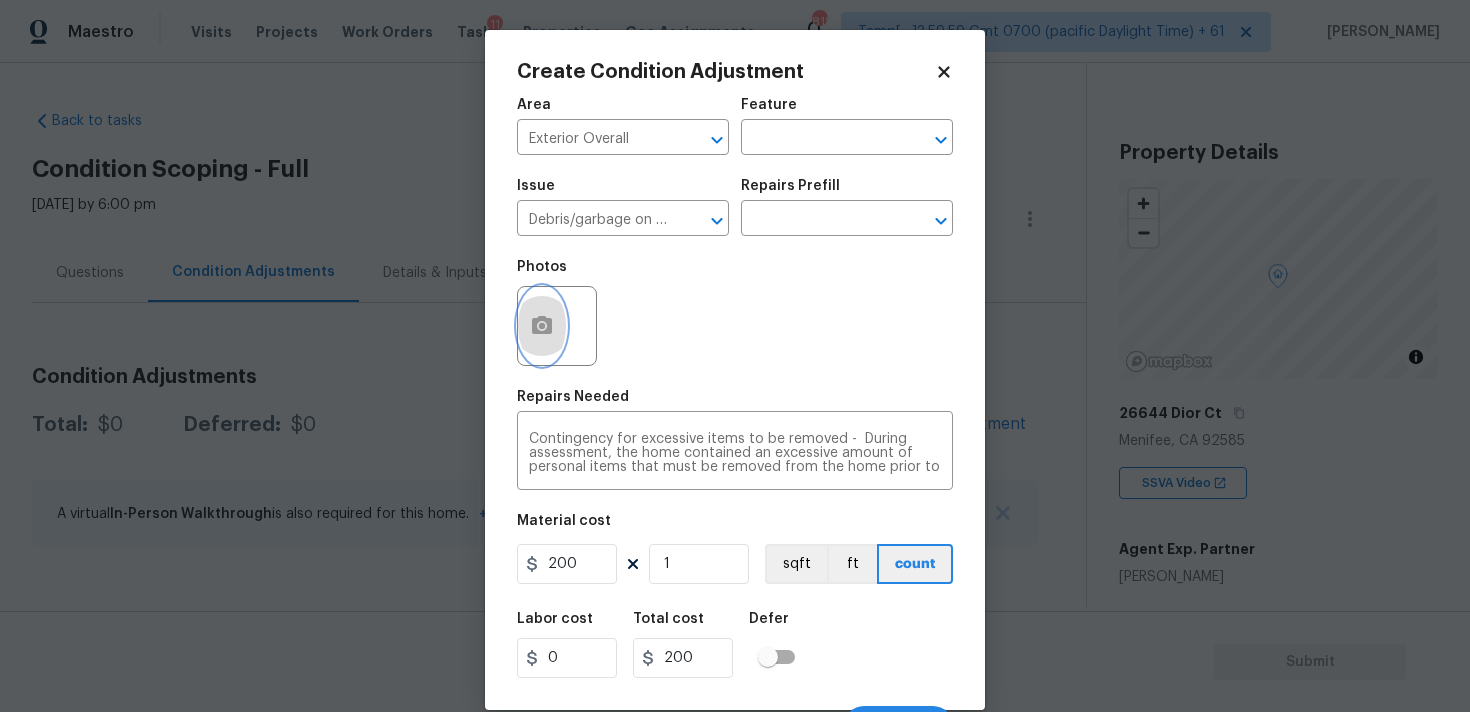 click 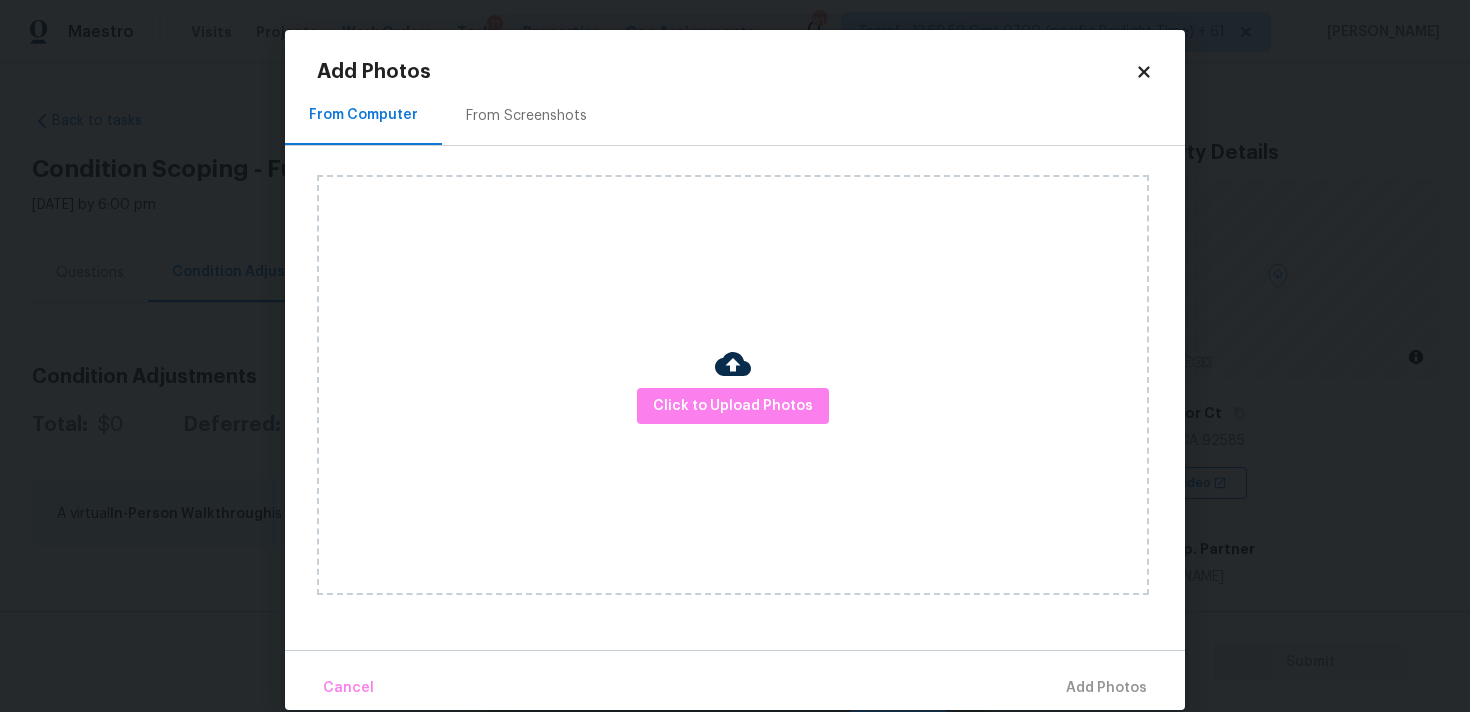 click on "Click to Upload Photos" at bounding box center (733, 385) 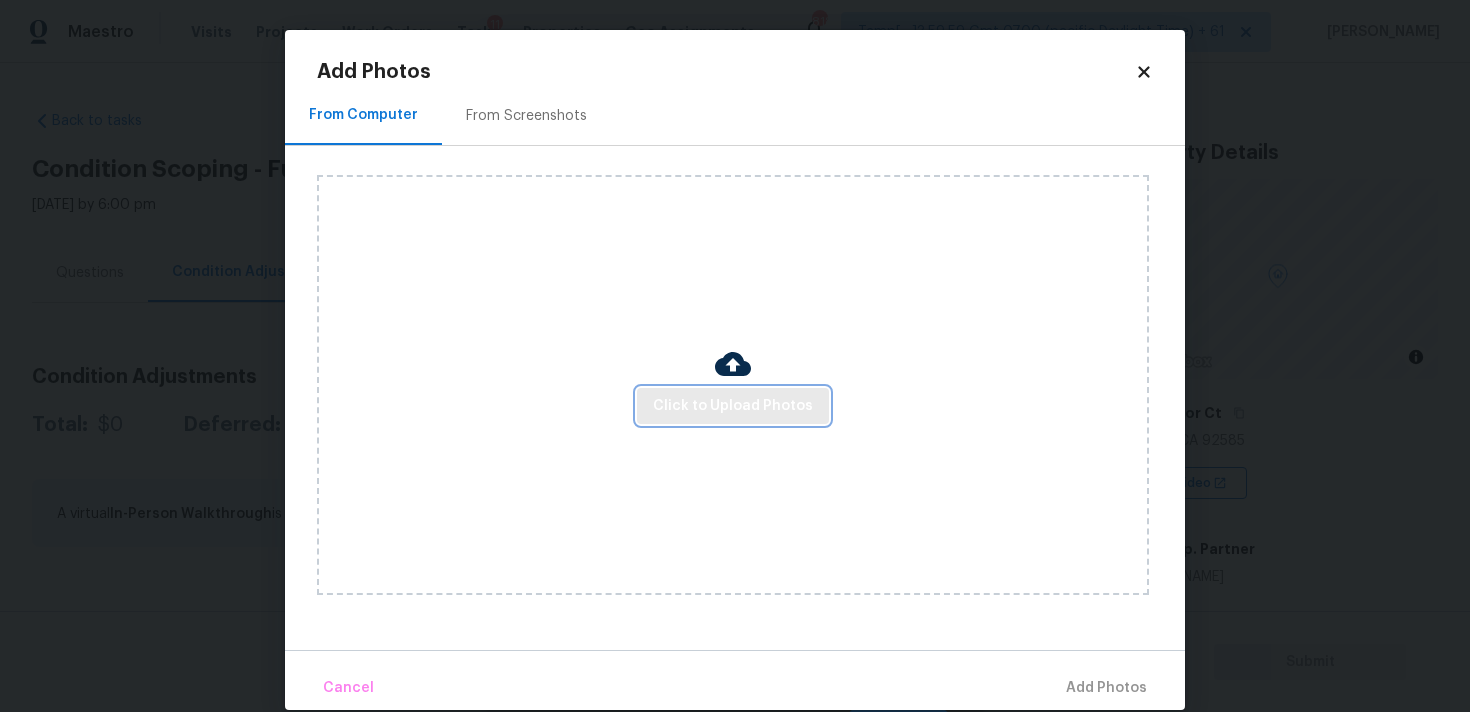 click on "Click to Upload Photos" at bounding box center [733, 406] 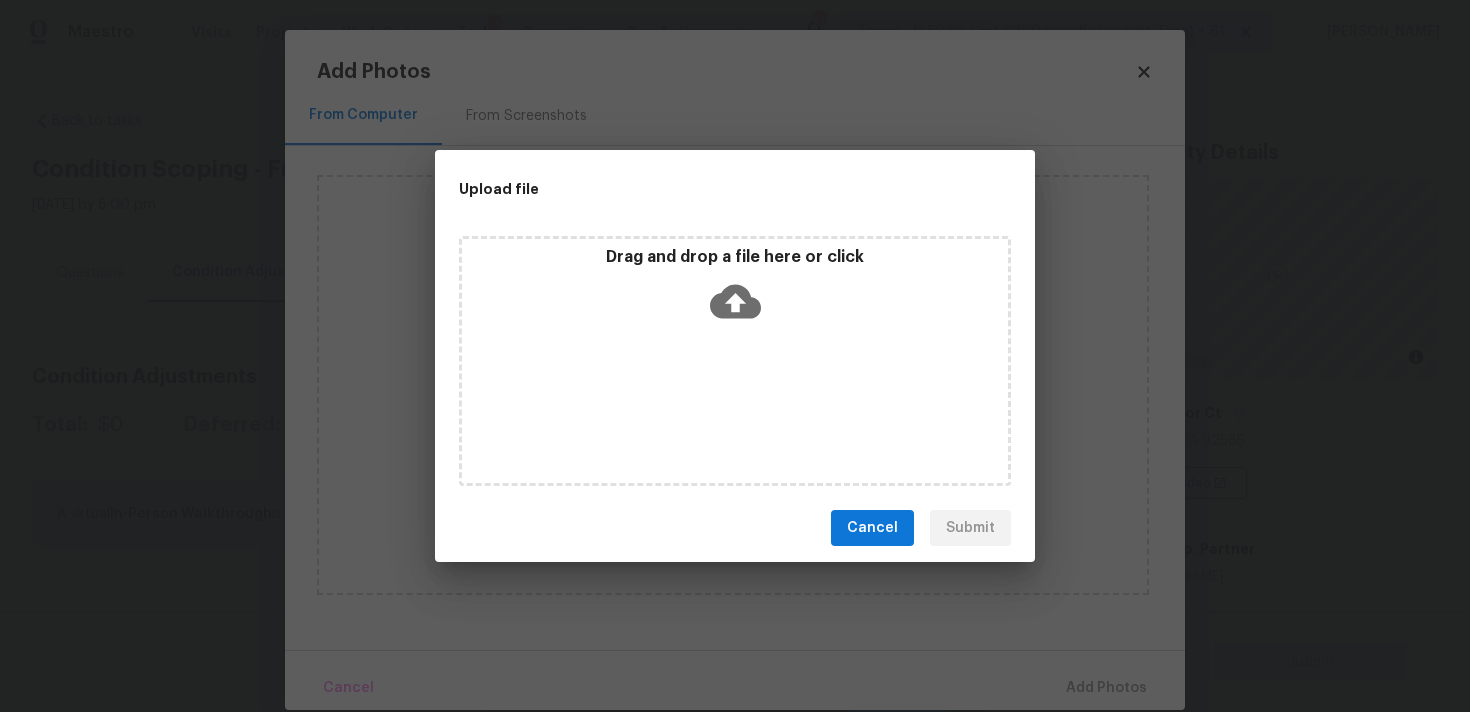 click 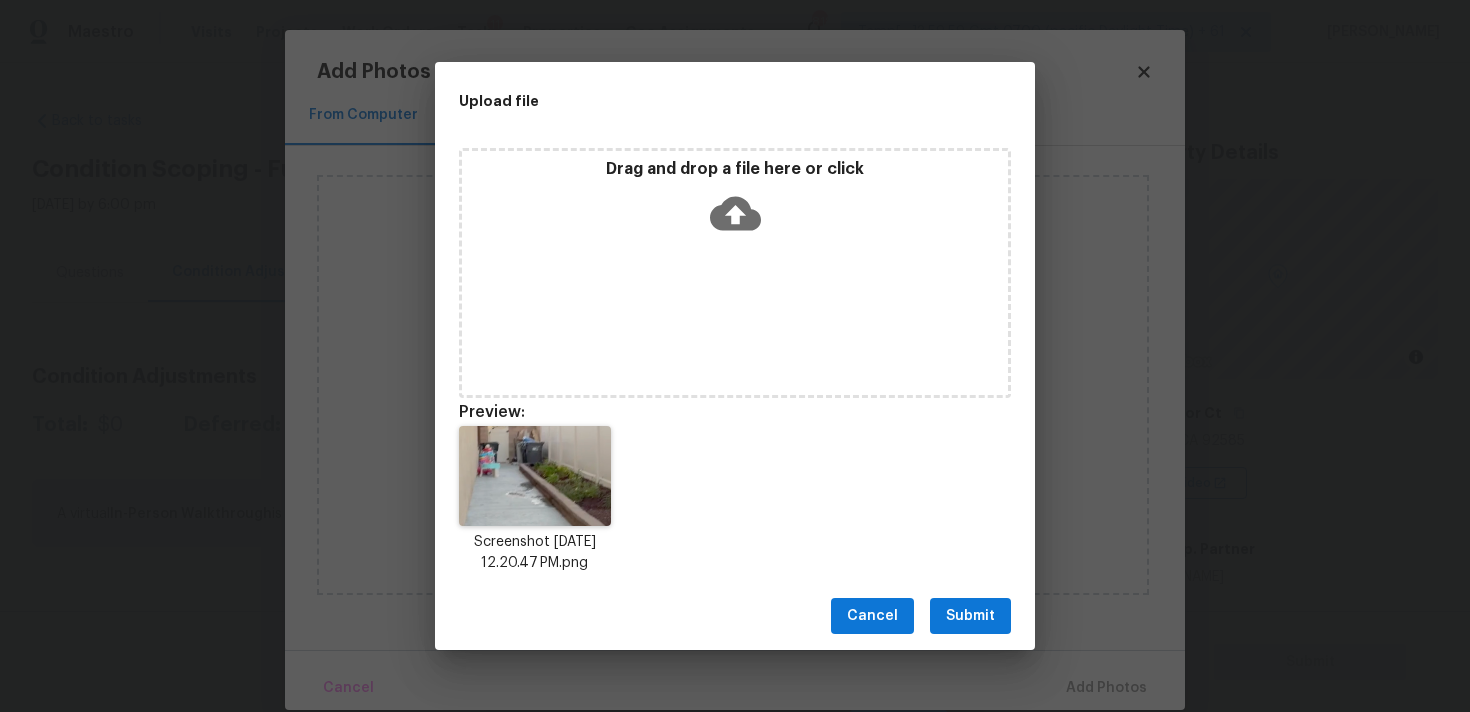 click on "Drag and drop a file here or click" at bounding box center (735, 202) 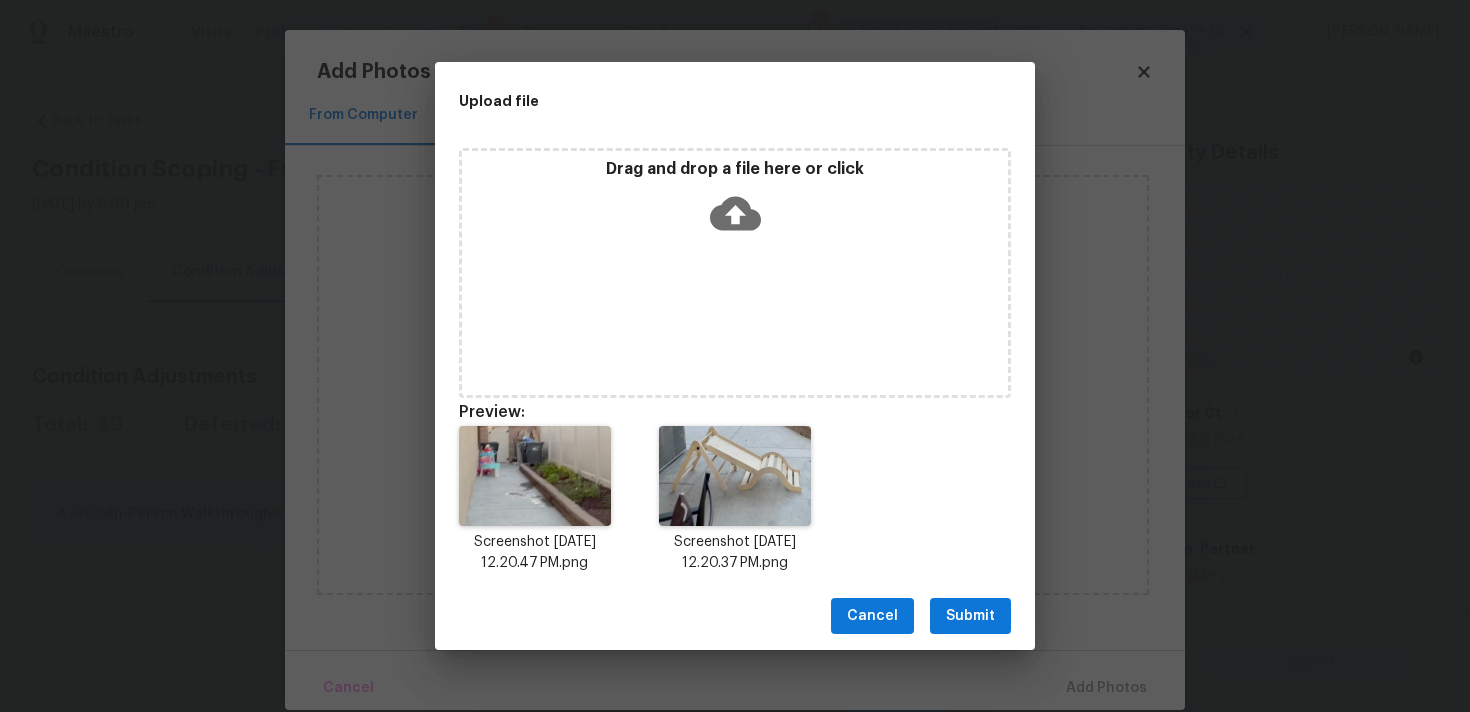 click on "Submit" at bounding box center (970, 616) 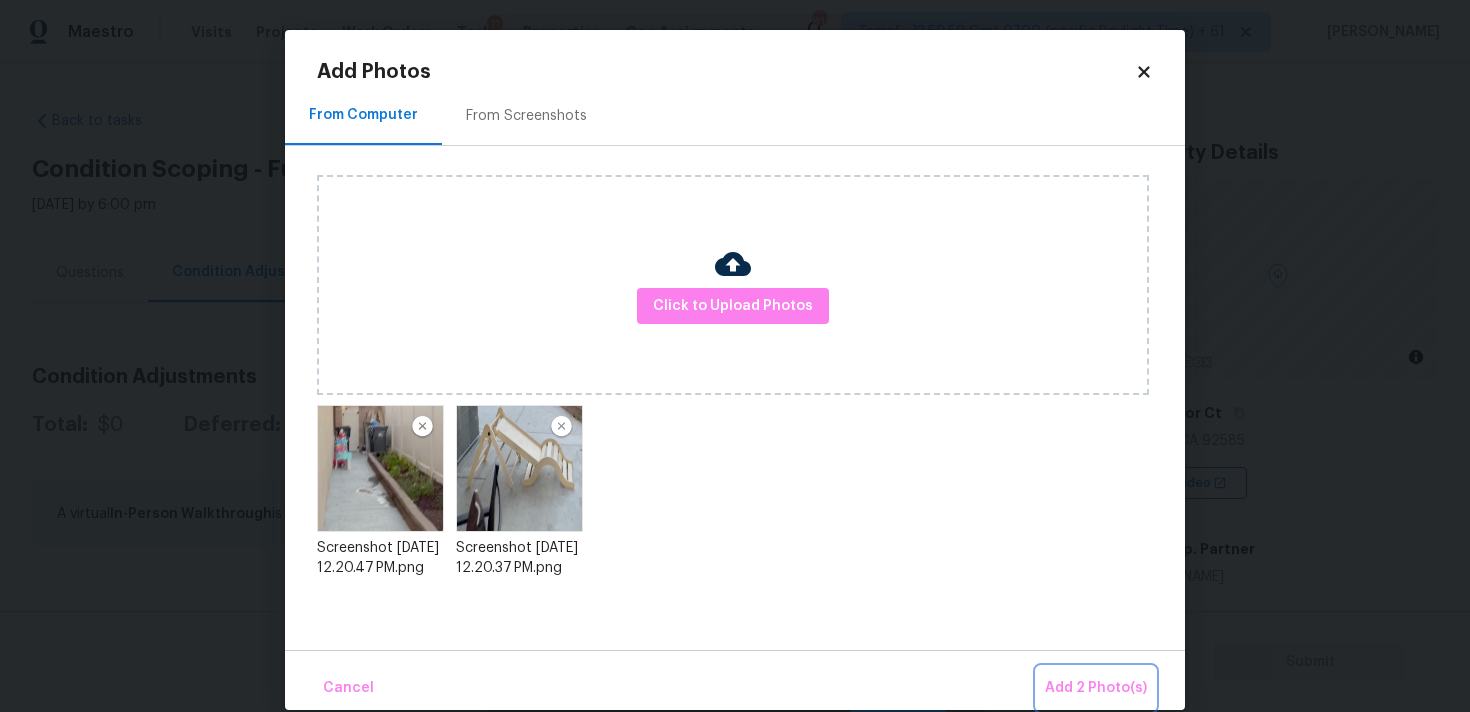 click on "Add 2 Photo(s)" at bounding box center [1096, 688] 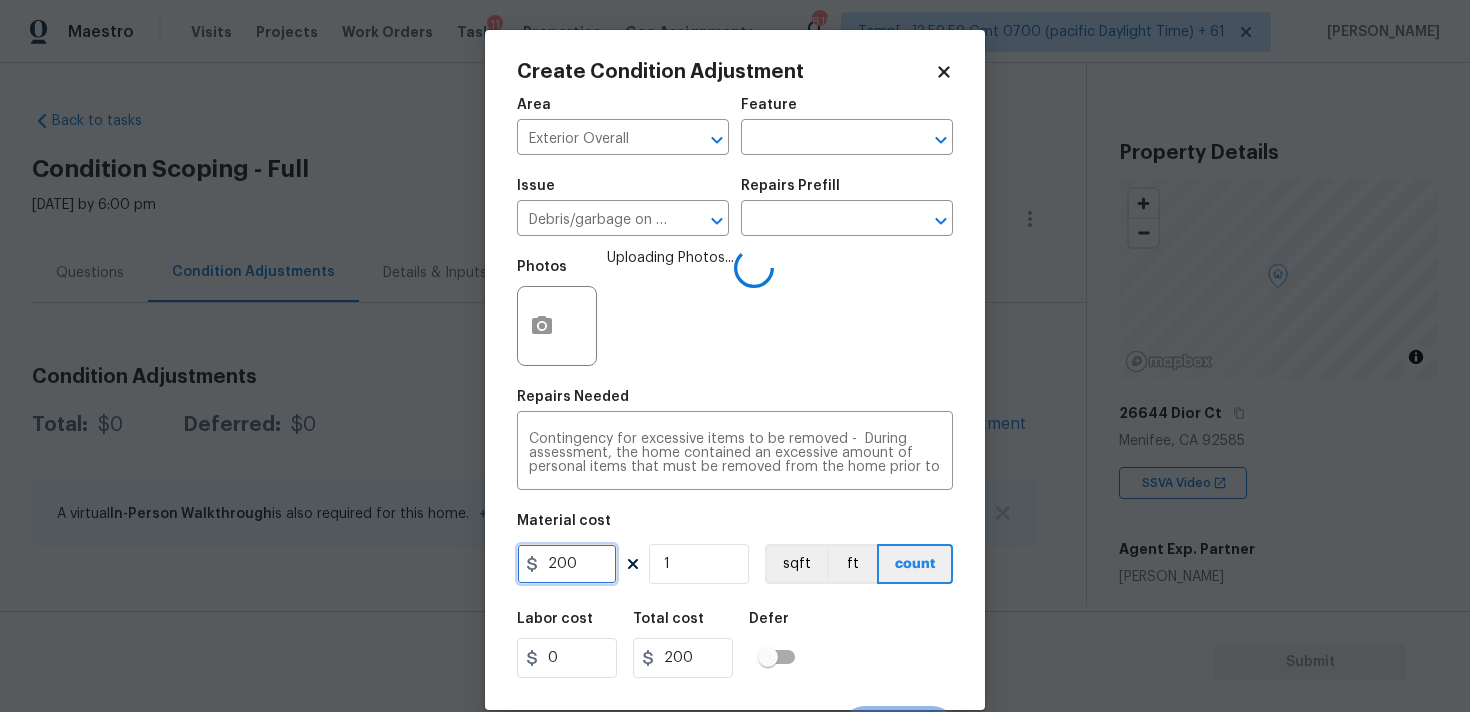 click on "200" at bounding box center [567, 564] 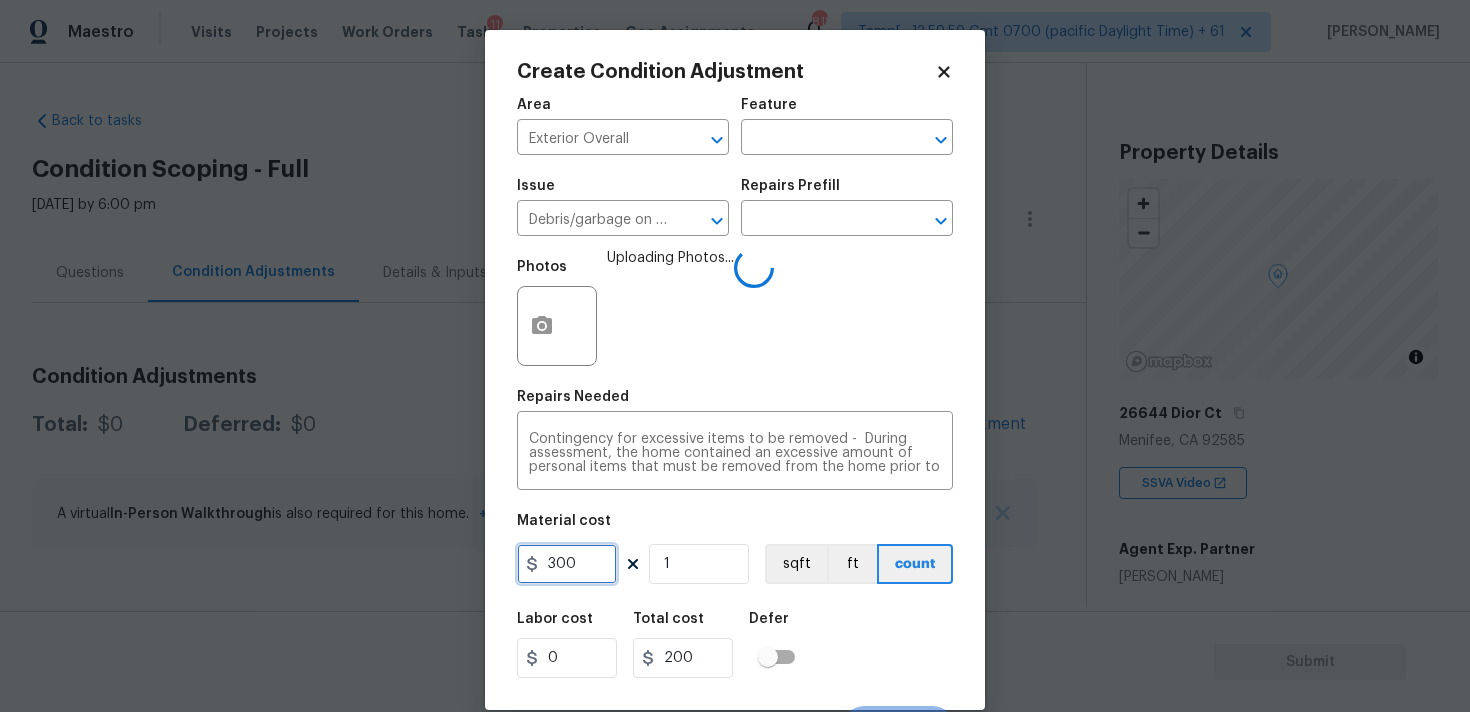 type on "300" 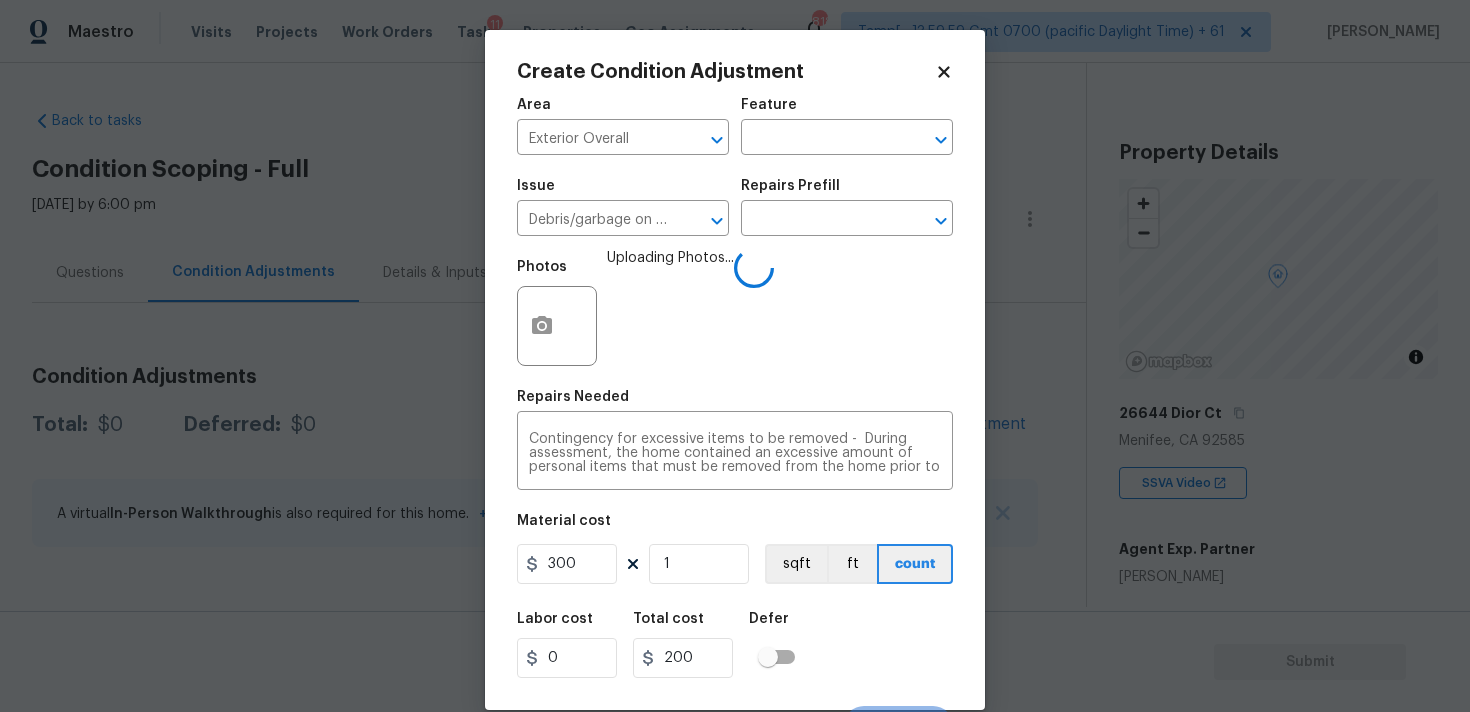 click on "Labor cost 0 Total cost 200 Defer" at bounding box center (735, 645) 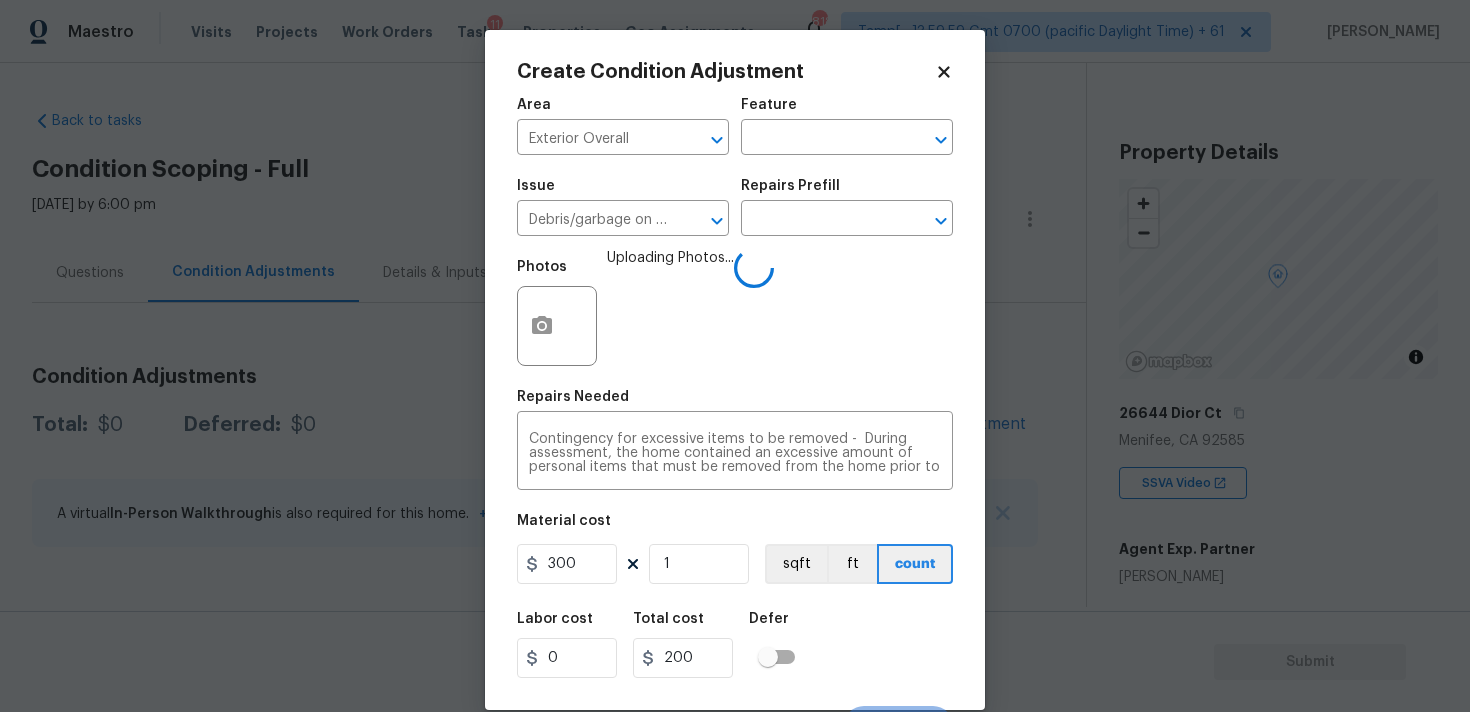 type on "300" 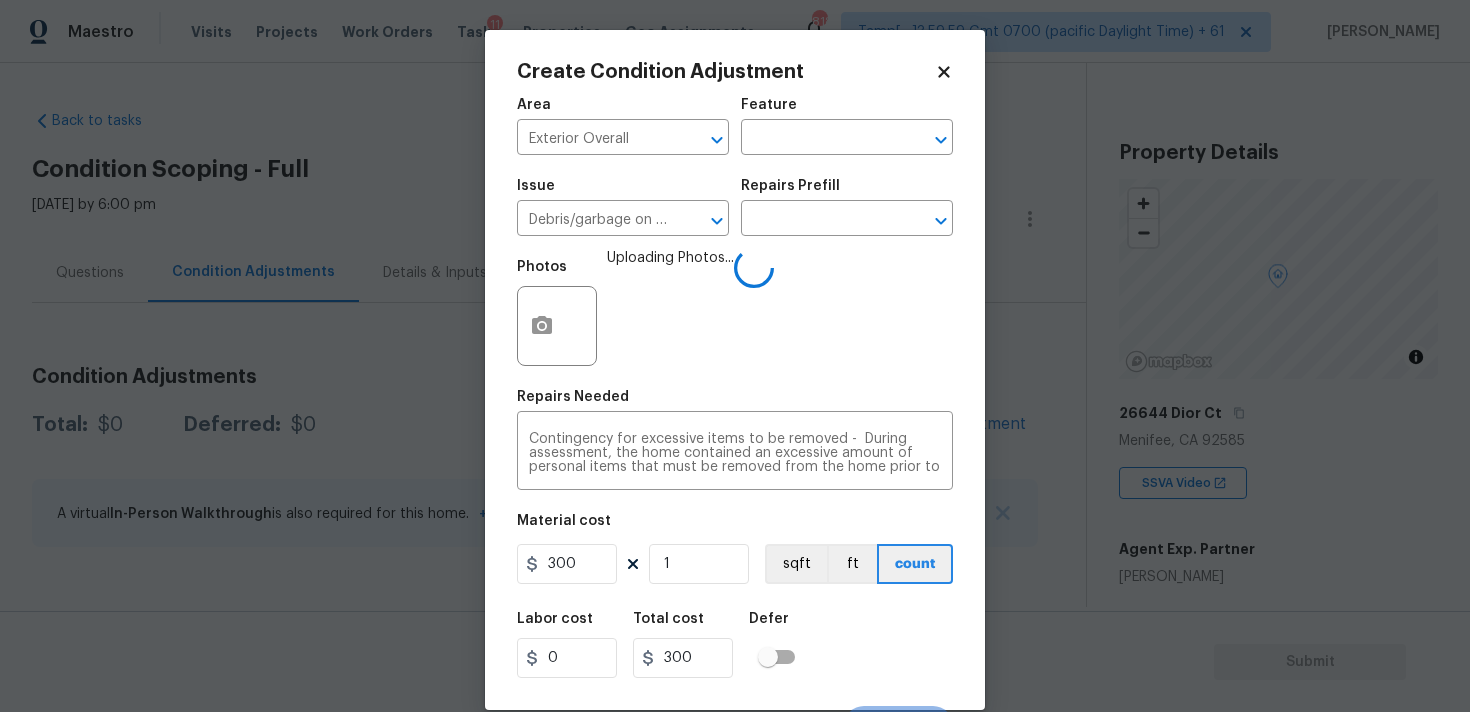 scroll, scrollTop: 35, scrollLeft: 0, axis: vertical 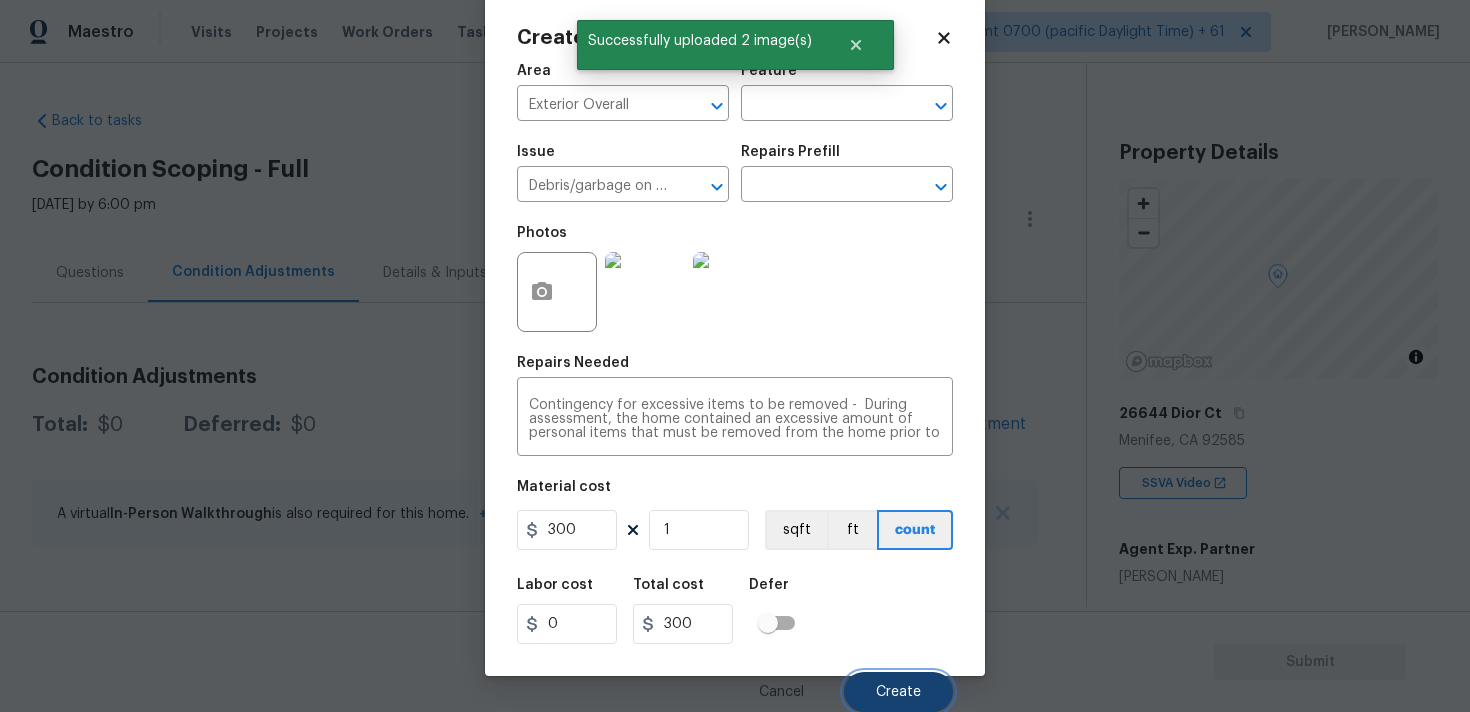 click on "Create" at bounding box center [898, 692] 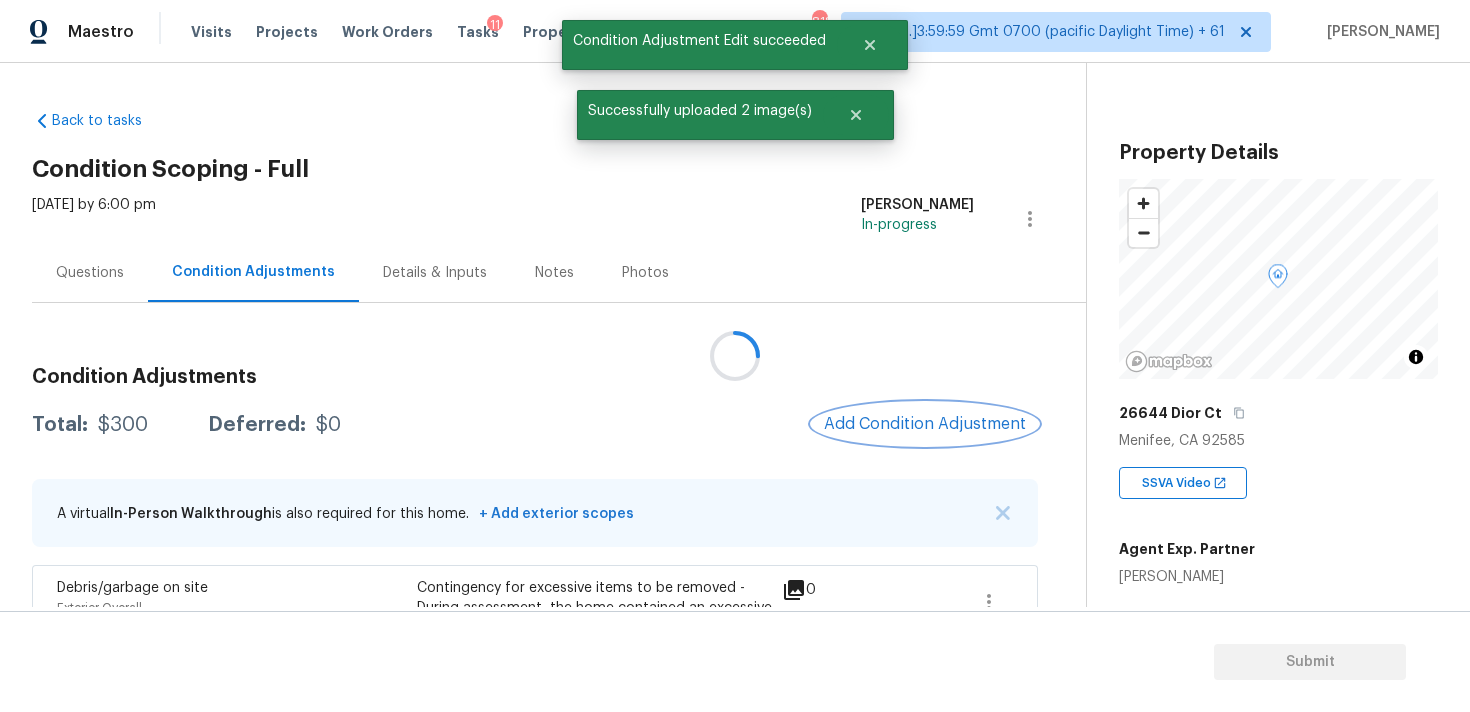 scroll, scrollTop: 0, scrollLeft: 0, axis: both 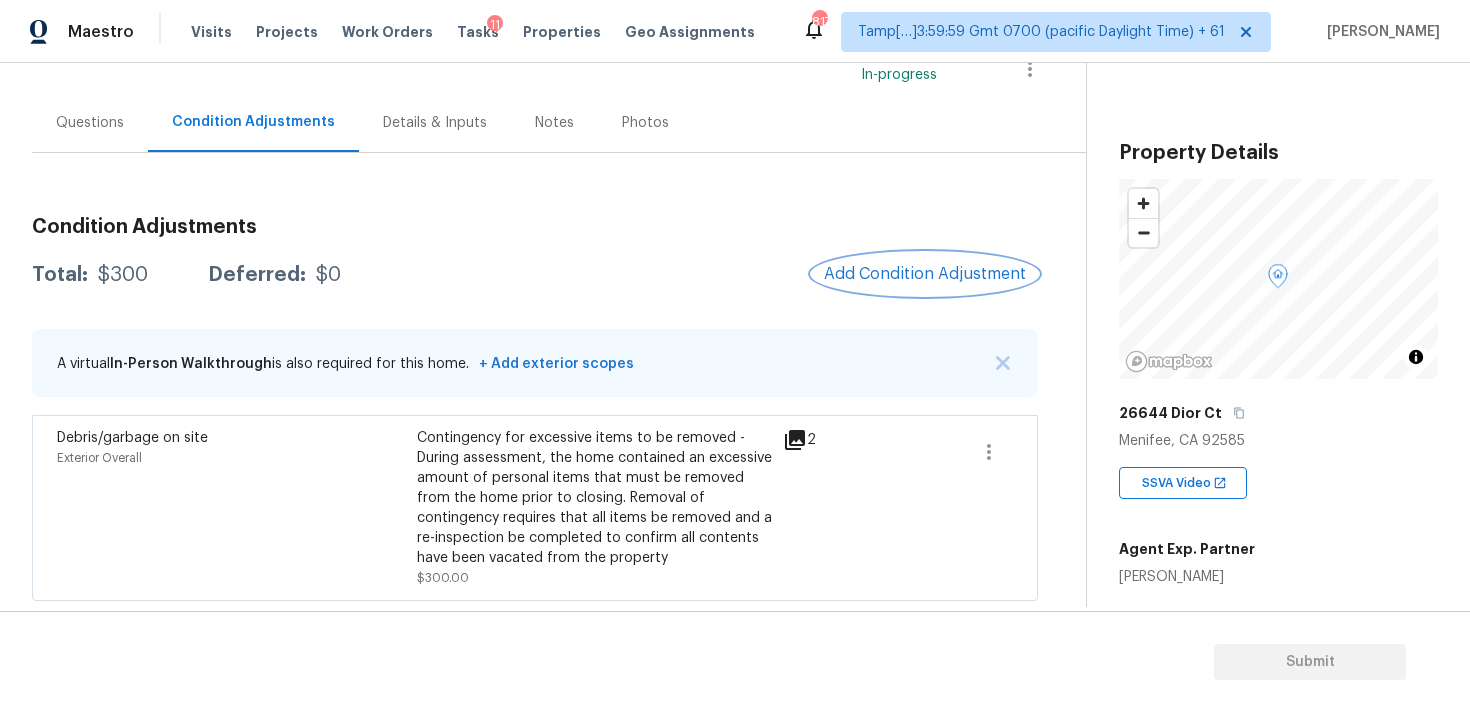 click on "Add Condition Adjustment" at bounding box center [925, 274] 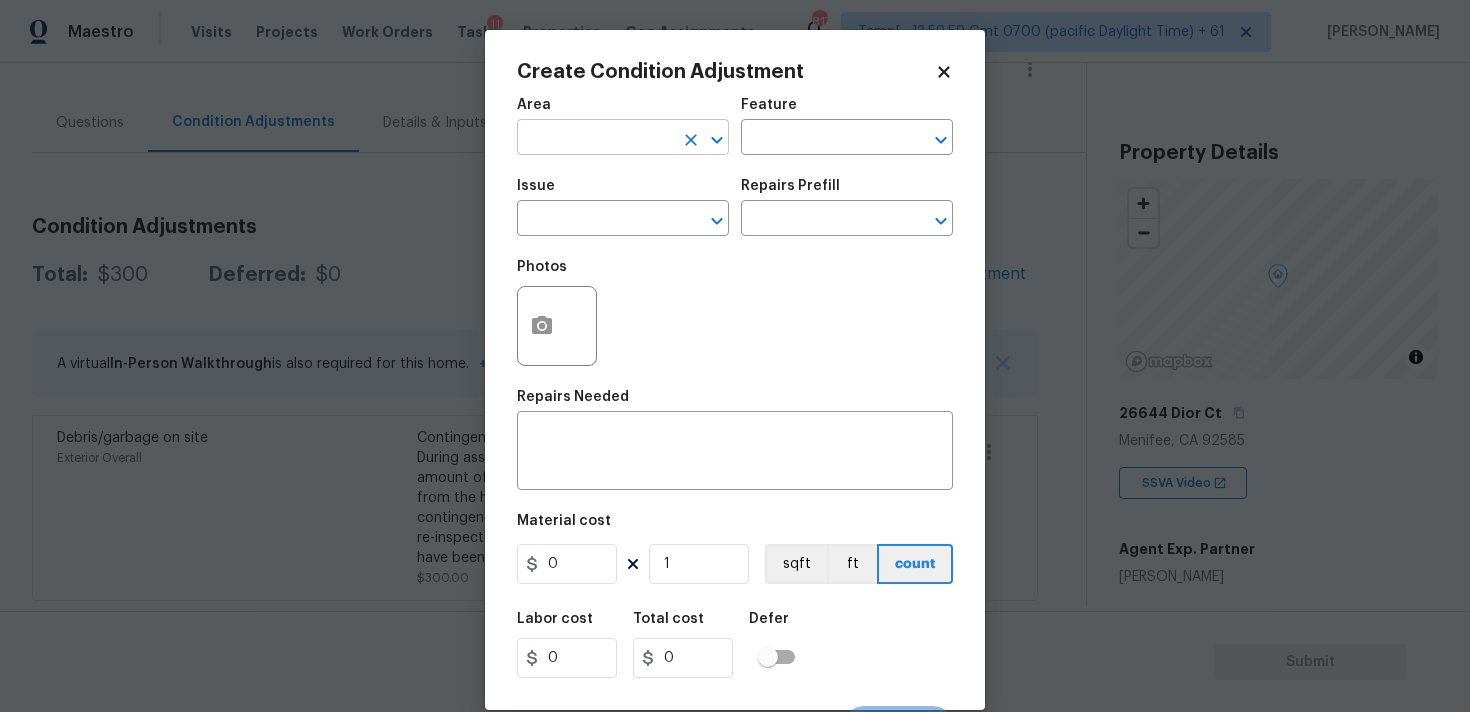 click at bounding box center (595, 139) 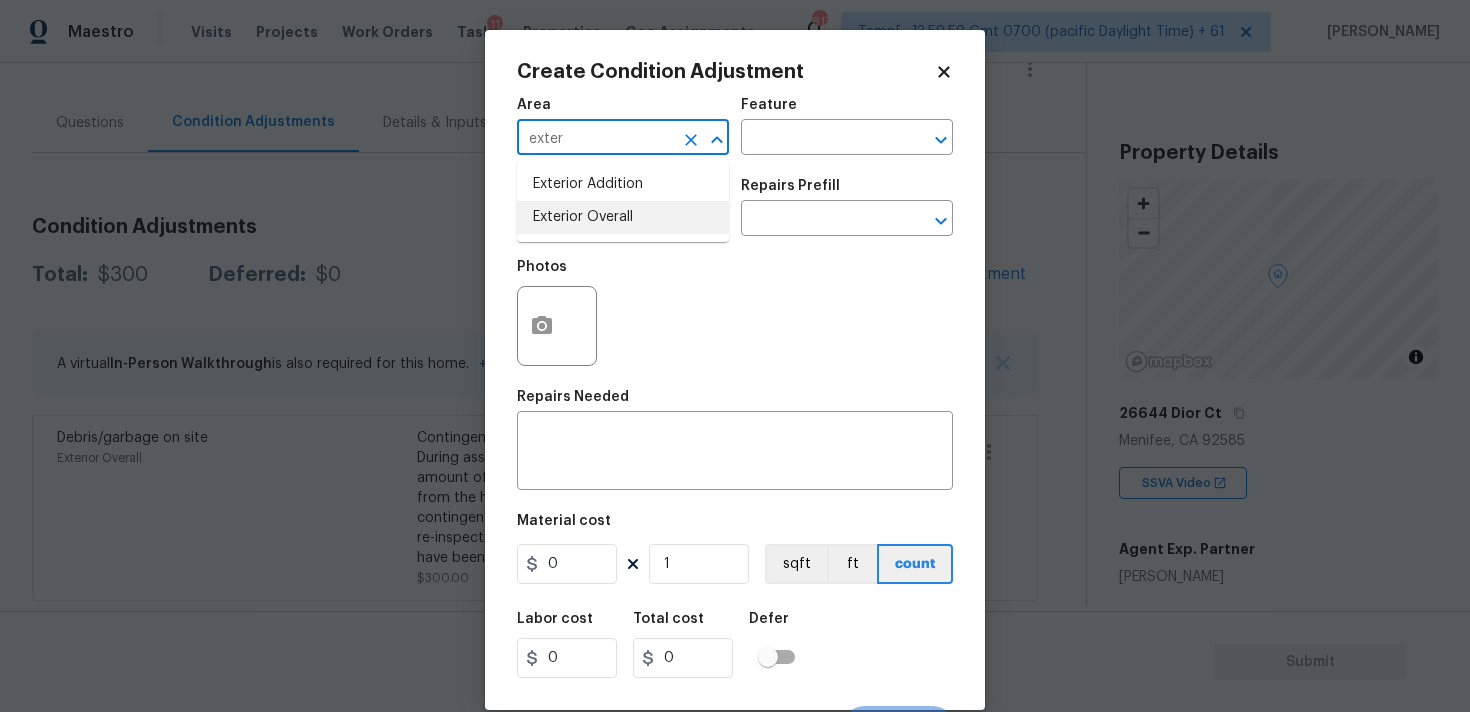 click on "Exterior Overall" at bounding box center (623, 217) 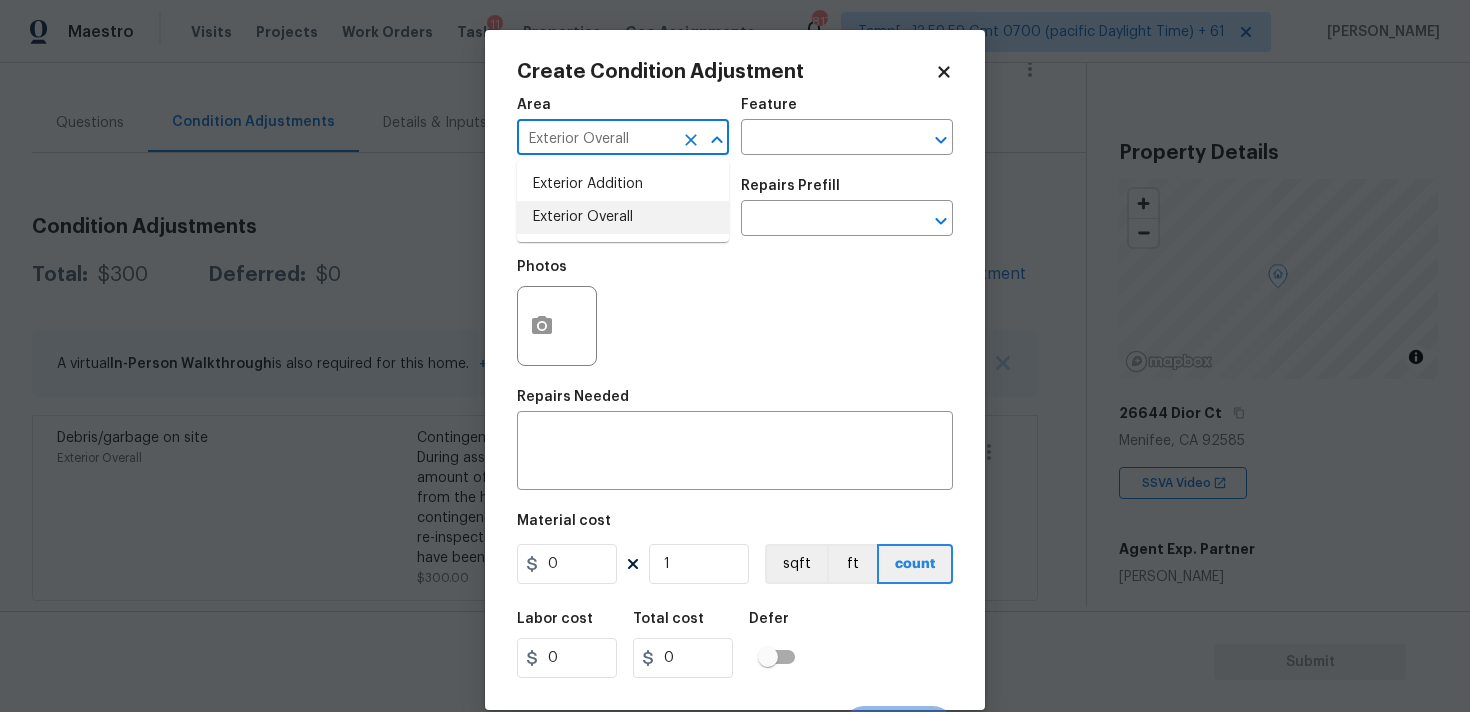 type on "Exterior Overall" 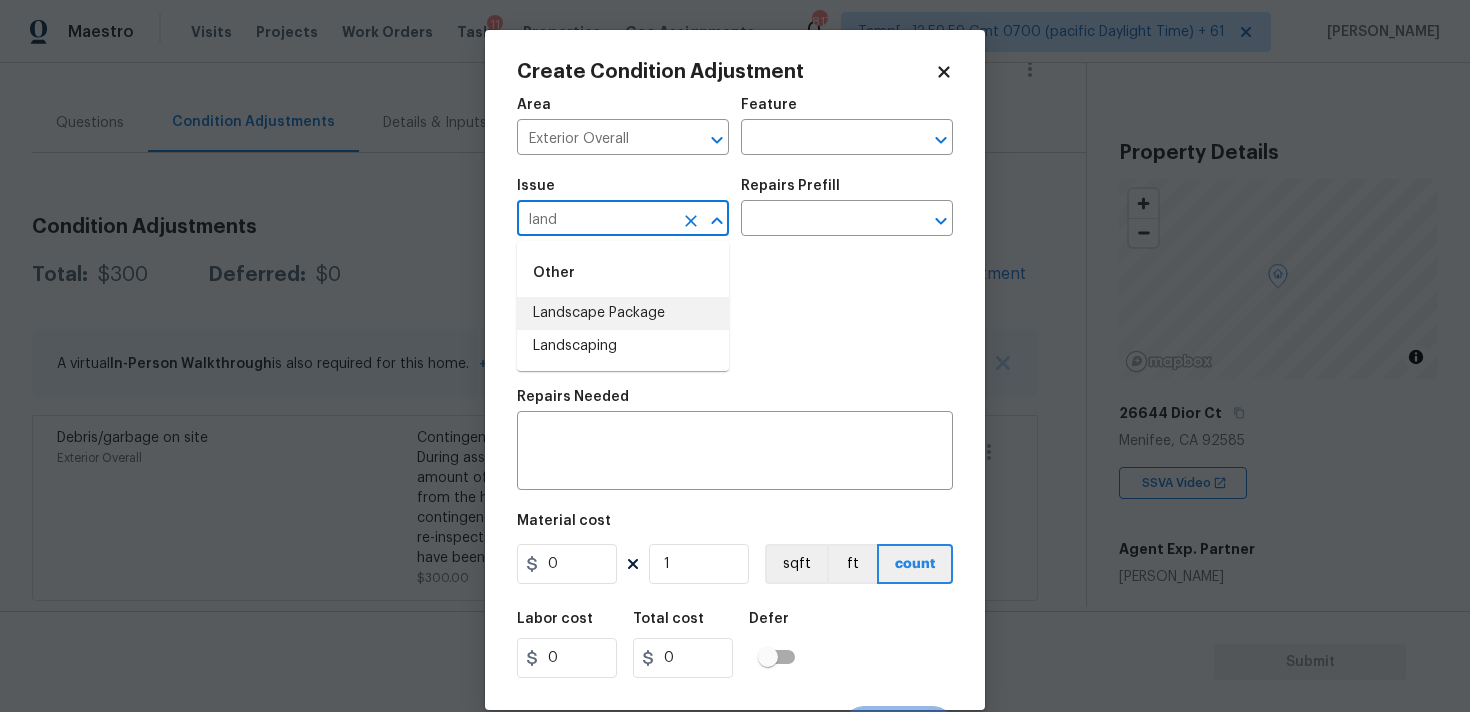 click on "Landscape Package" at bounding box center (623, 313) 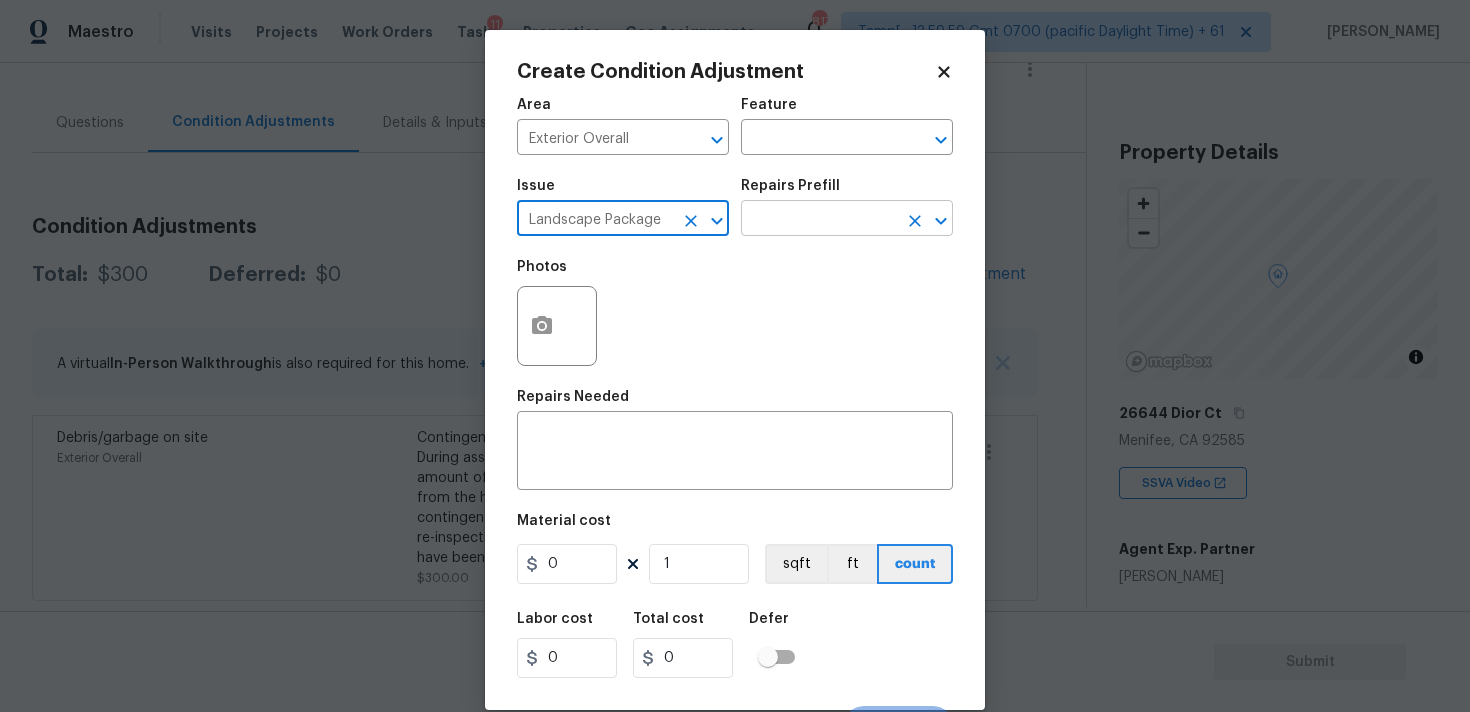 type on "Landscape Package" 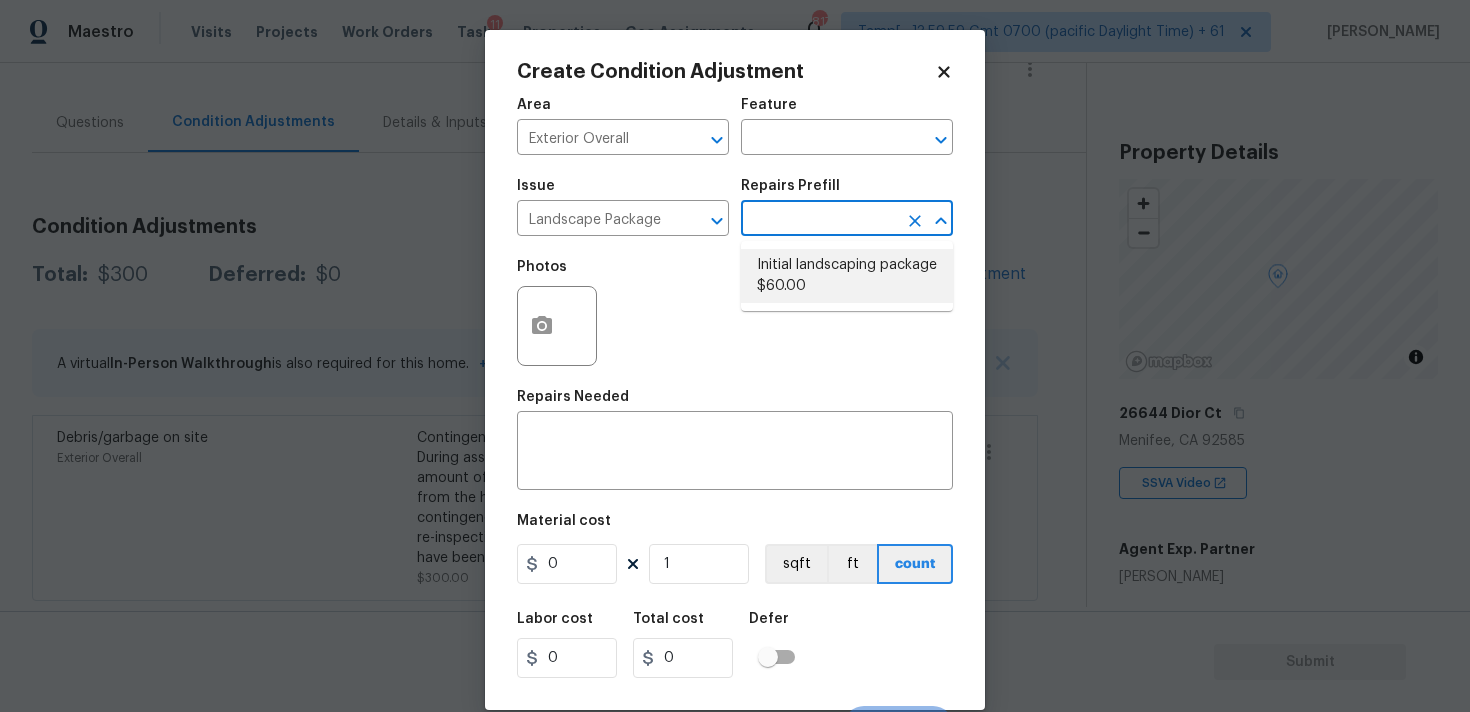 click on "Initial landscaping package $60.00" at bounding box center [847, 276] 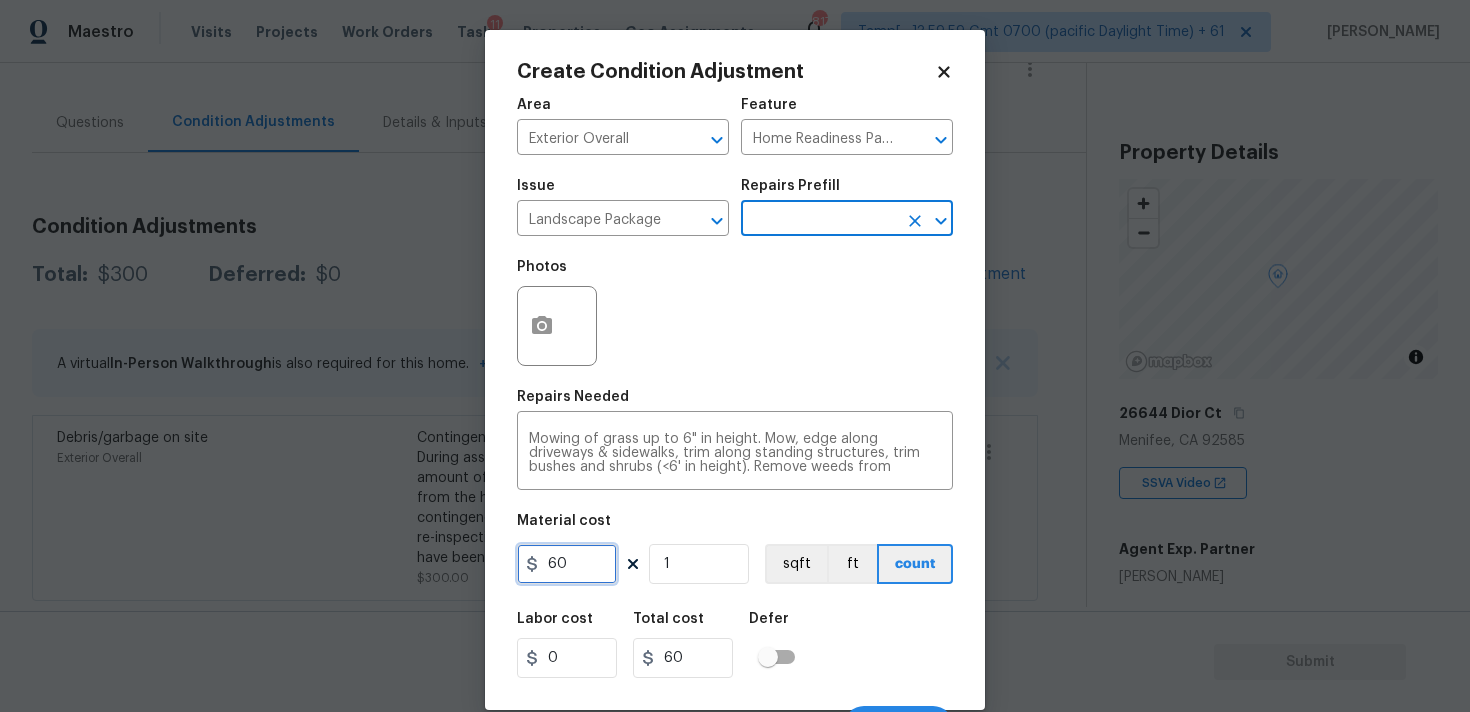 click on "60" at bounding box center (567, 564) 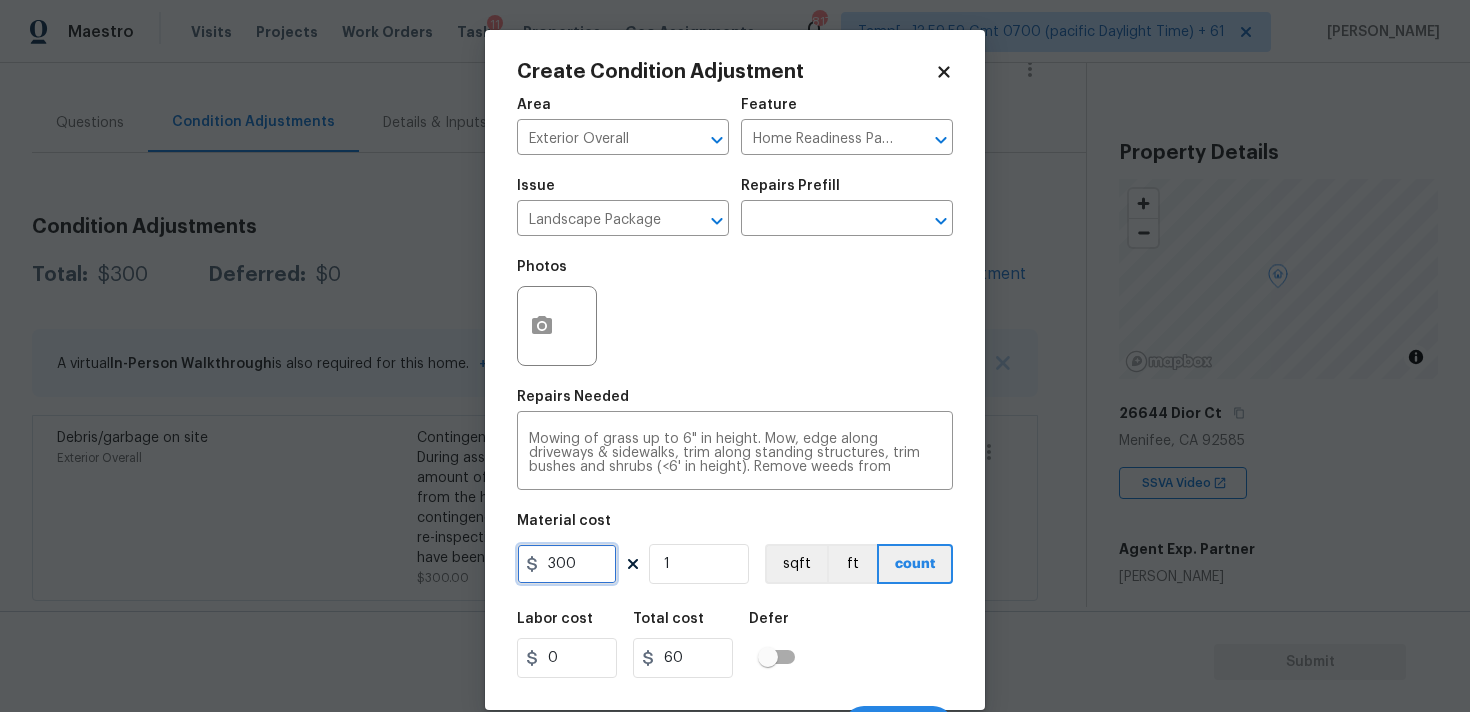 type on "300" 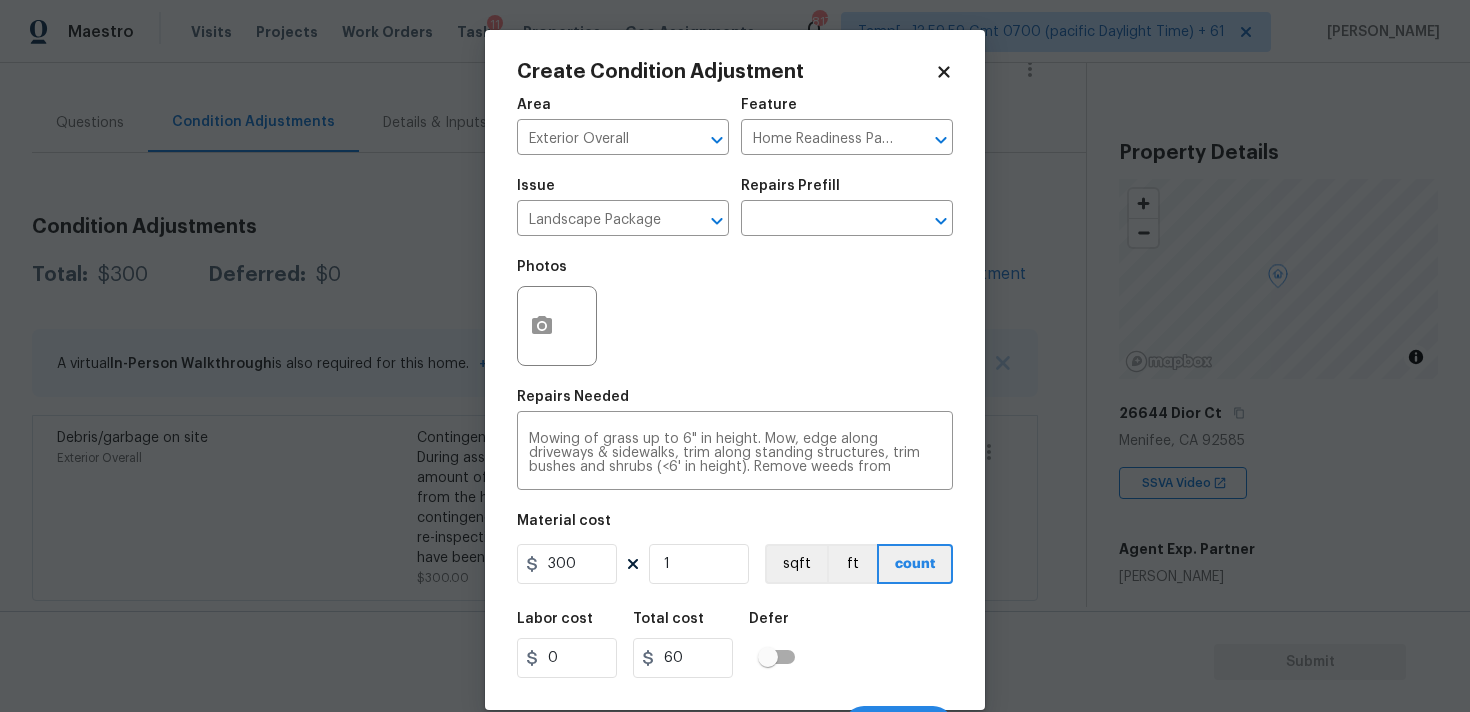 type on "300" 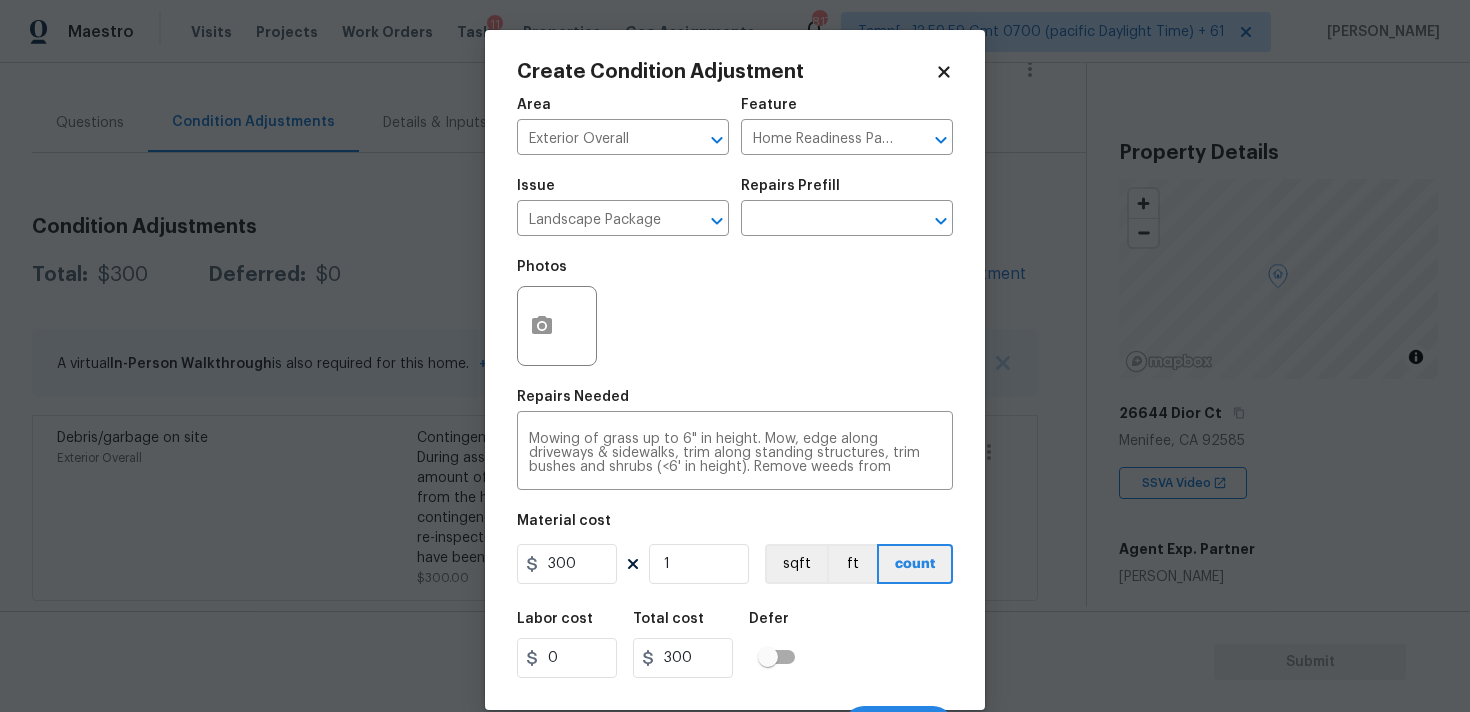 click on "Labor cost 0 Total cost 300 Defer" at bounding box center (735, 645) 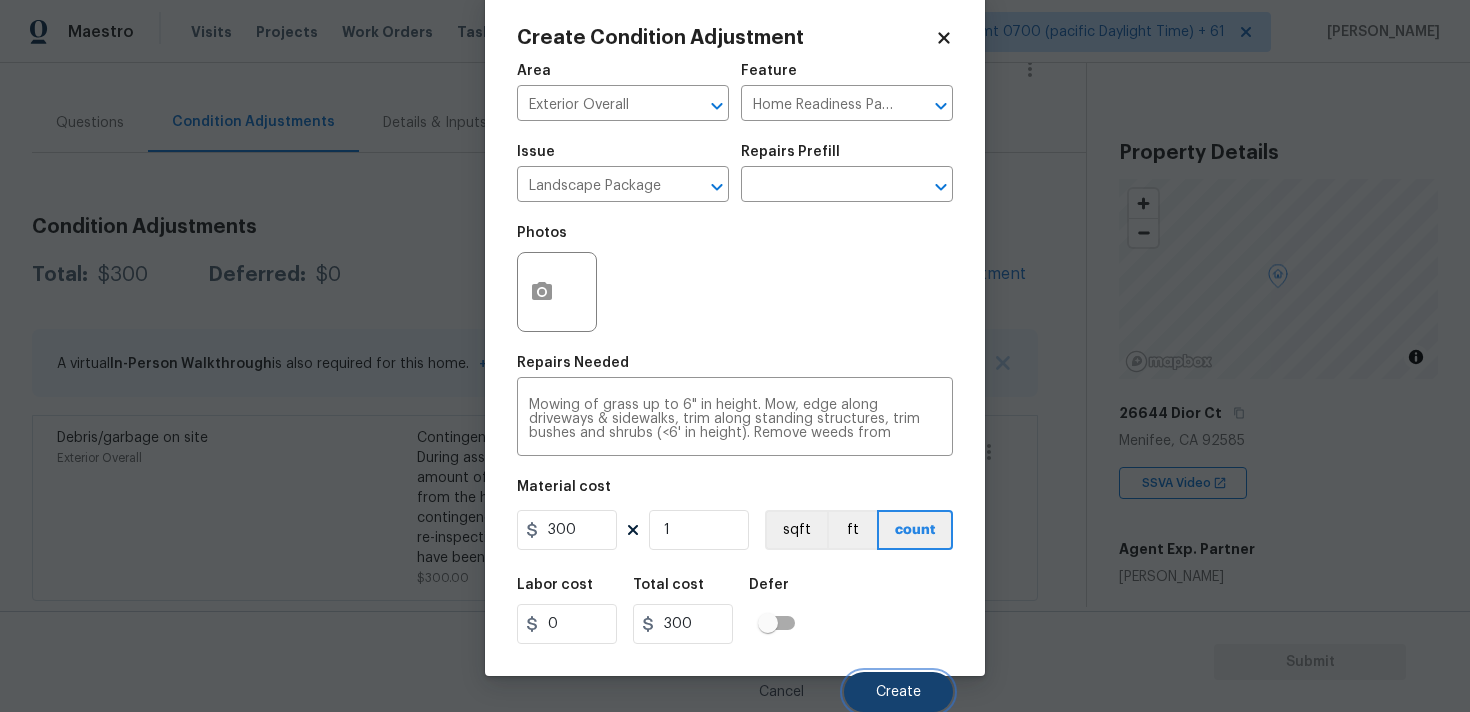 click on "Create" at bounding box center (898, 692) 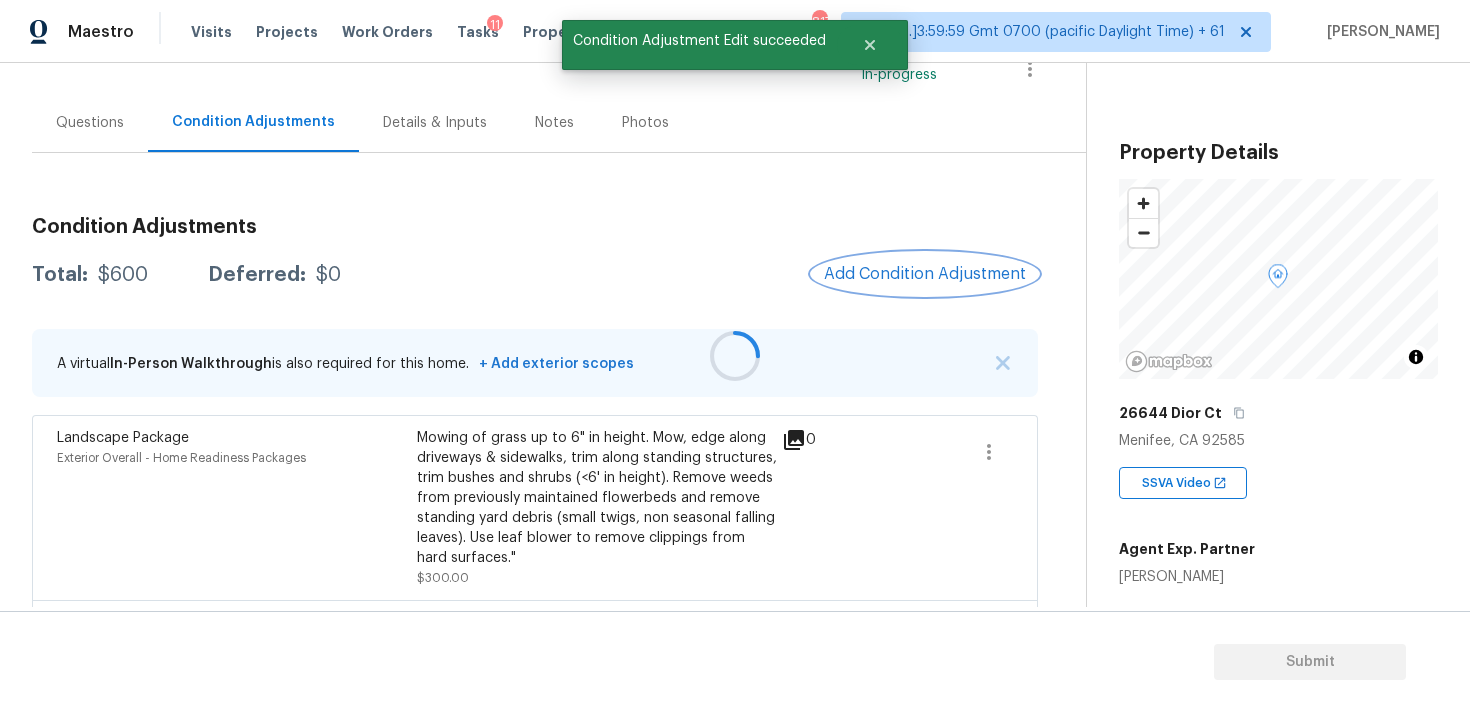 scroll, scrollTop: 0, scrollLeft: 0, axis: both 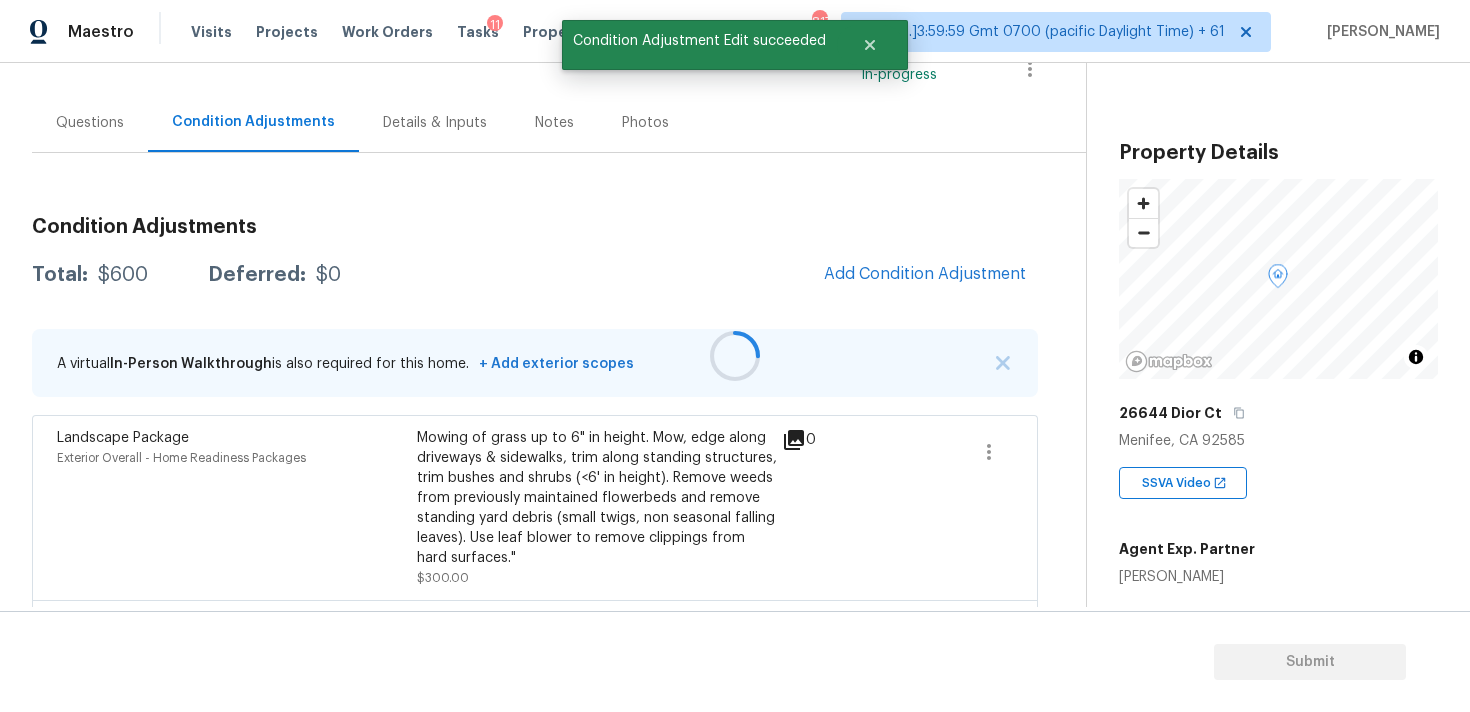 click at bounding box center (735, 356) 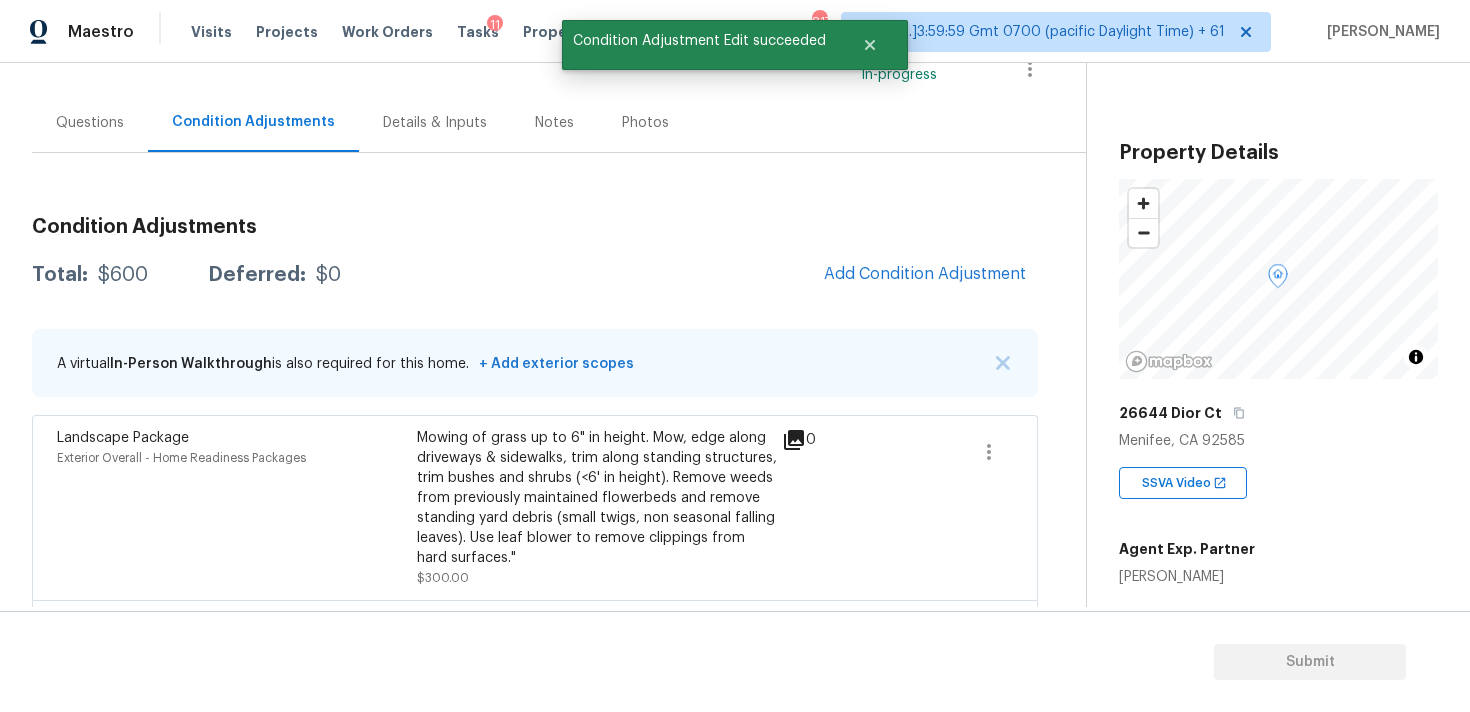 click on "Add Condition Adjustment" at bounding box center [925, 275] 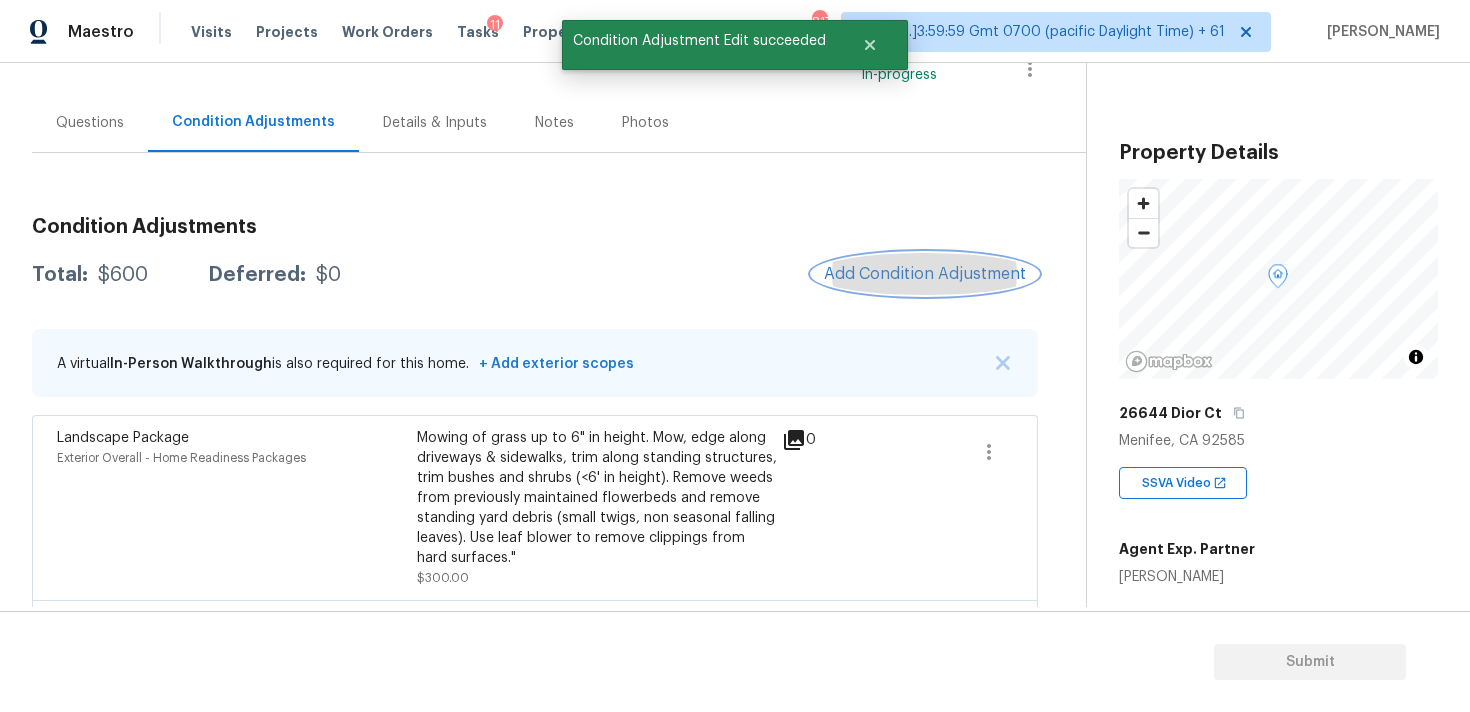 click on "Add Condition Adjustment" at bounding box center [925, 274] 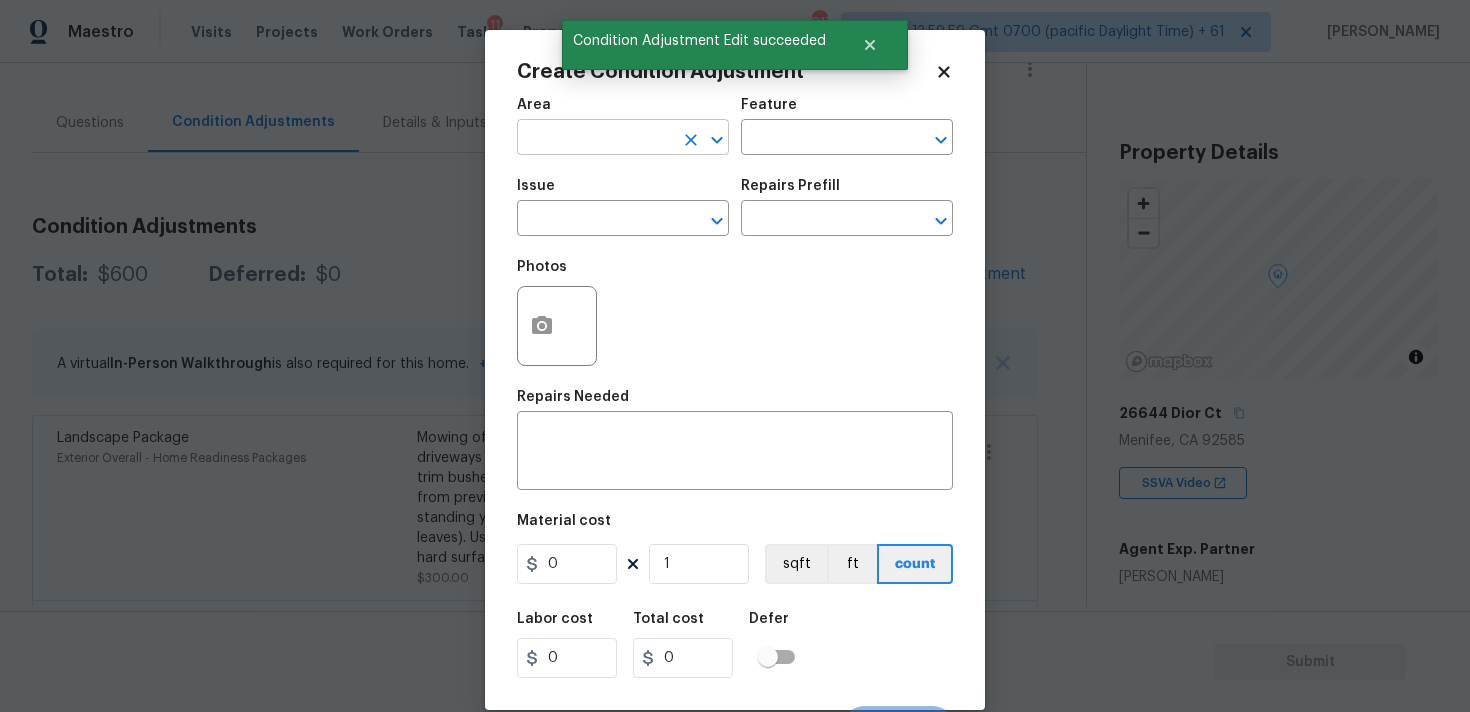 click at bounding box center (595, 139) 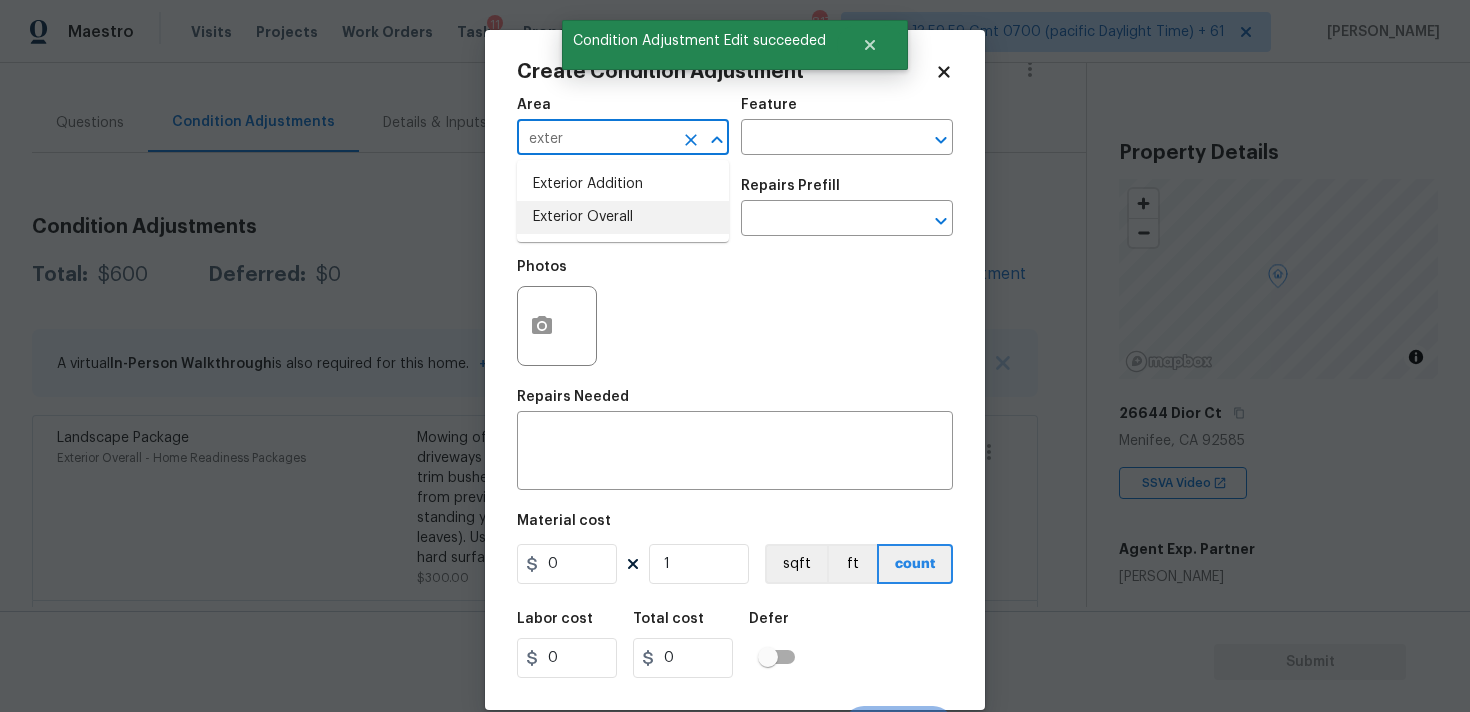 click on "Exterior Overall" at bounding box center [623, 217] 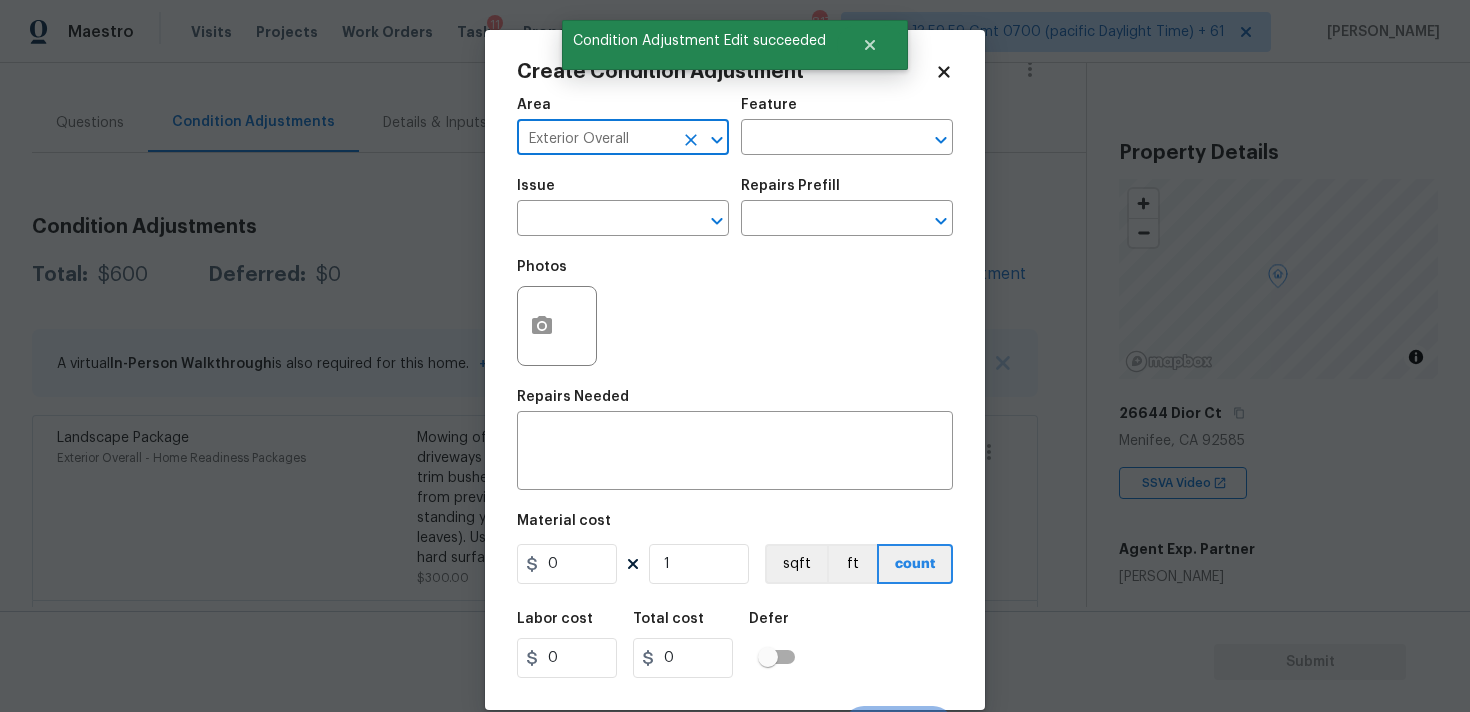 type on "Exterior Overall" 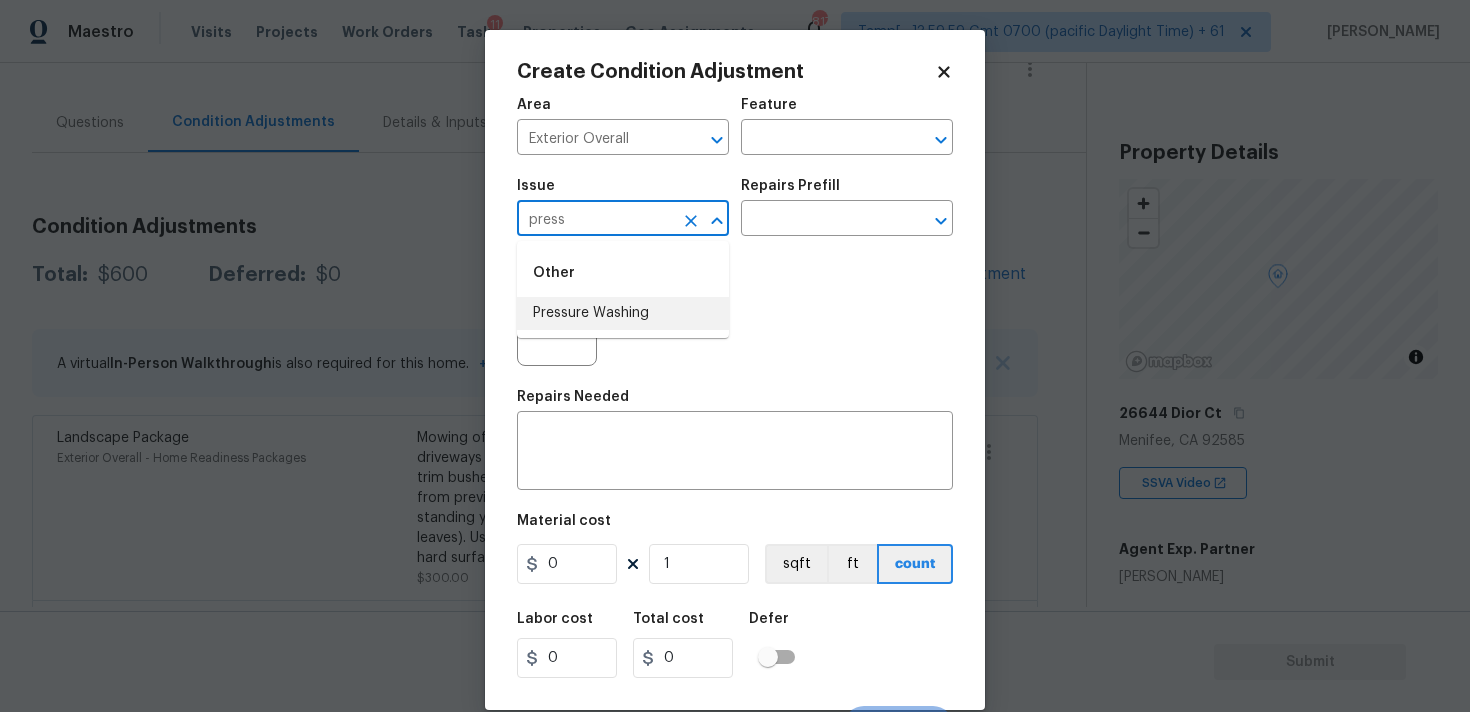 click on "Pressure Washing" at bounding box center (623, 313) 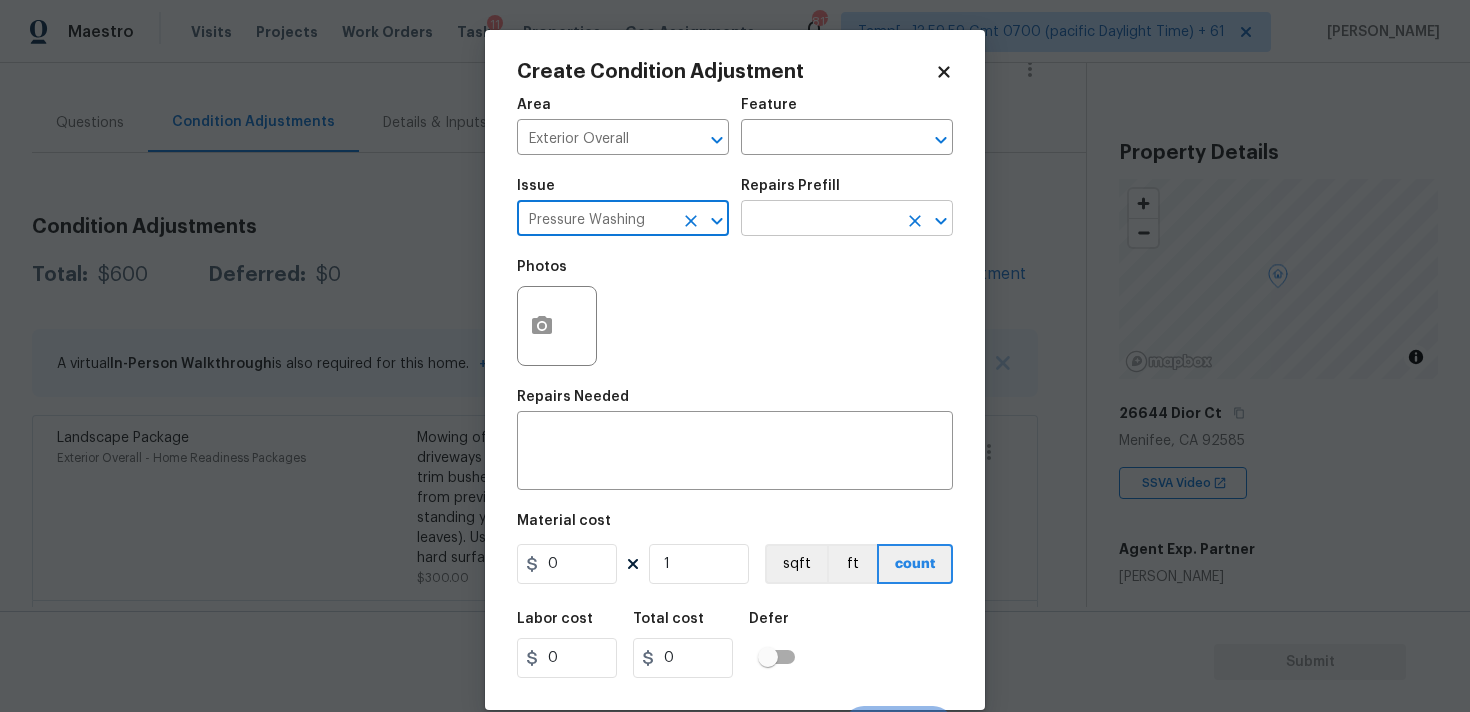 type on "Pressure Washing" 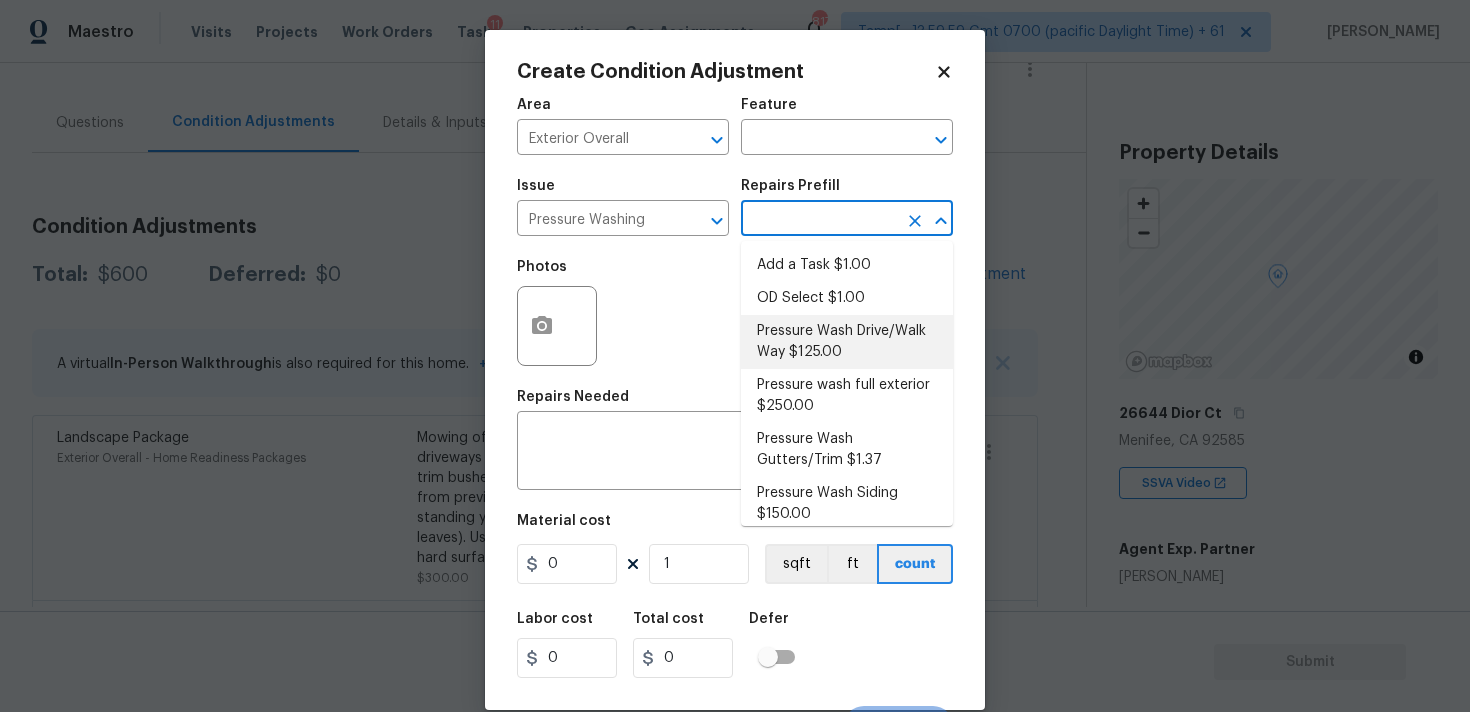 click on "Pressure Wash Drive/Walk Way $125.00" at bounding box center (847, 342) 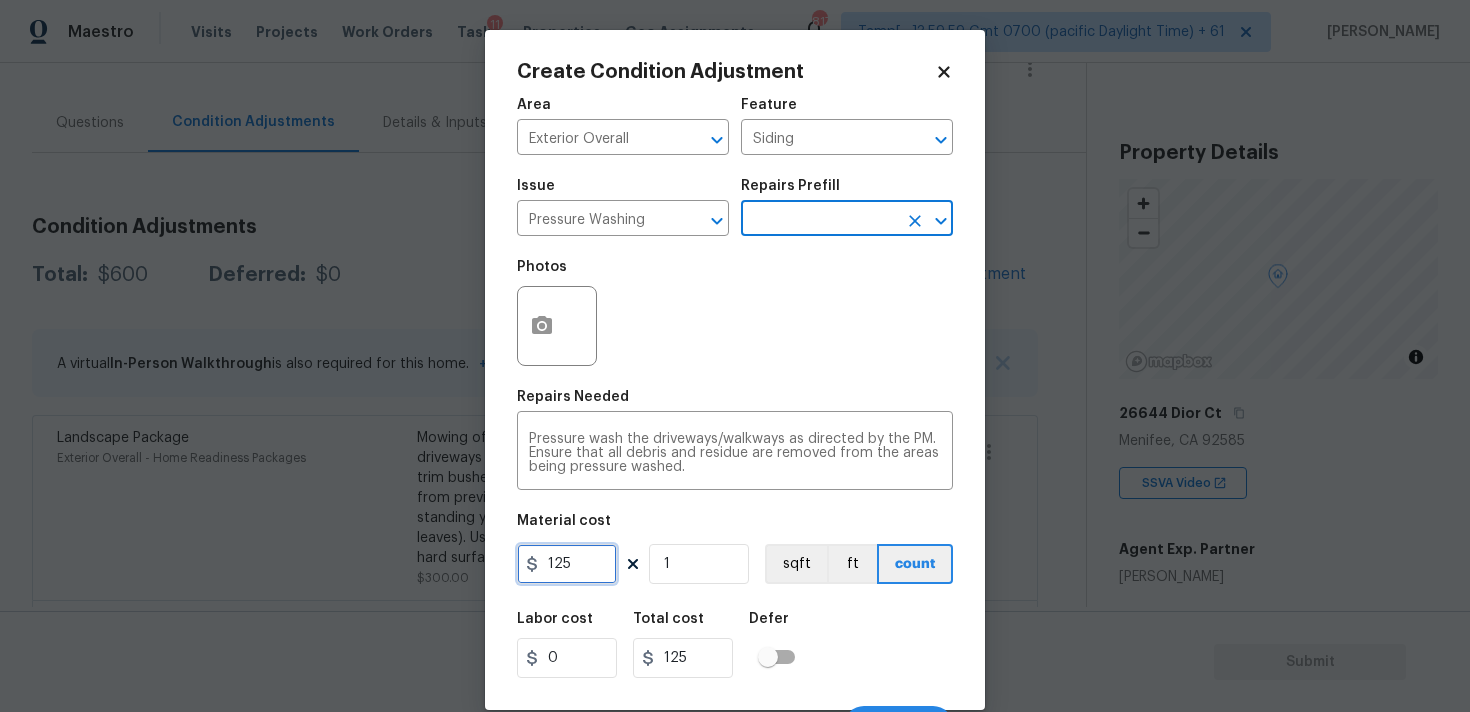 click on "125" at bounding box center (567, 564) 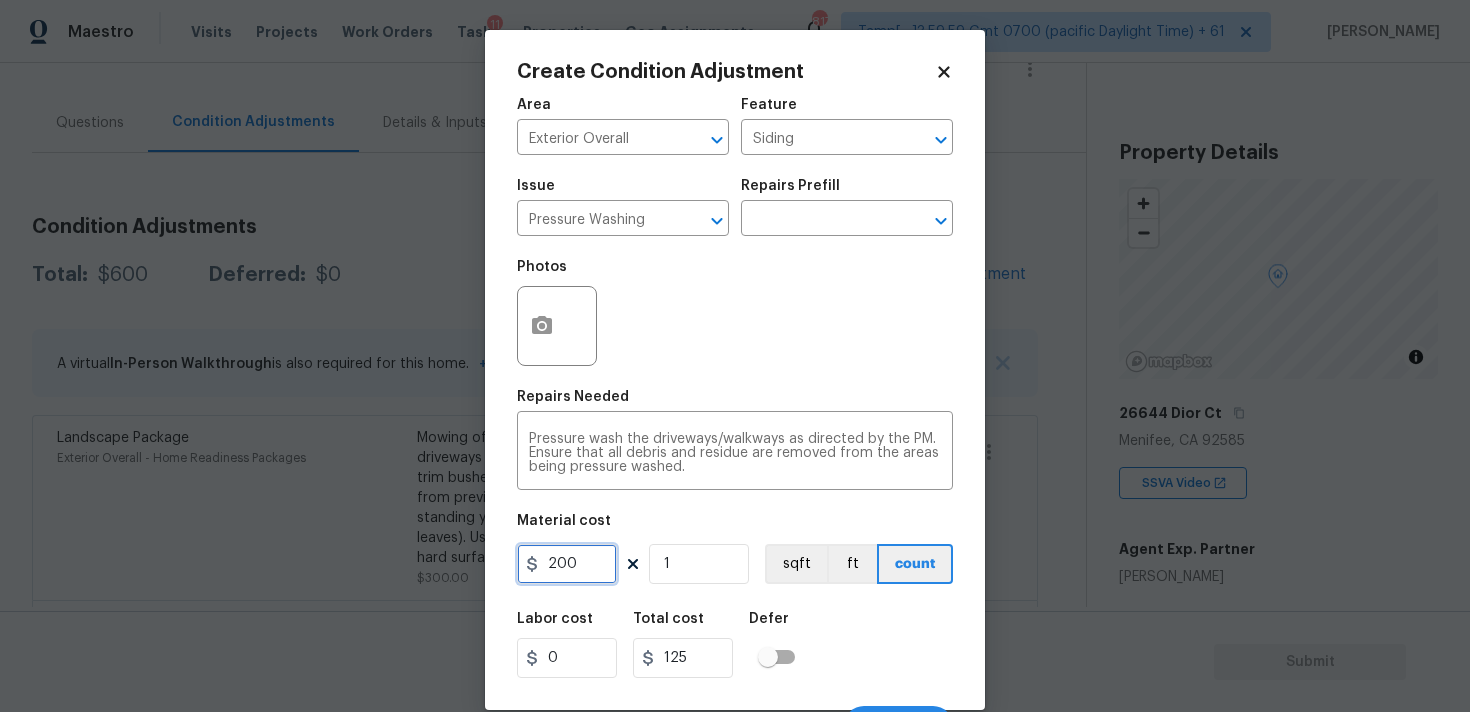 type on "200" 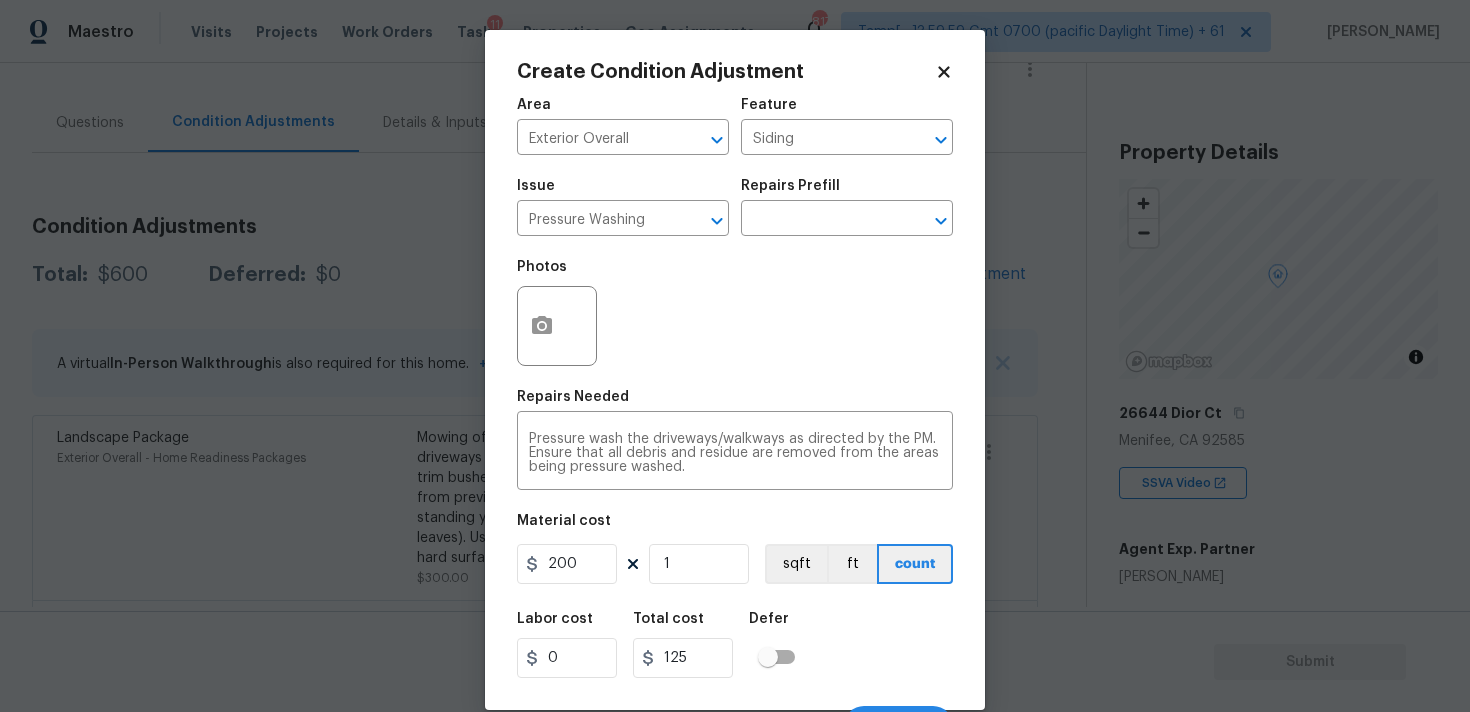 type on "200" 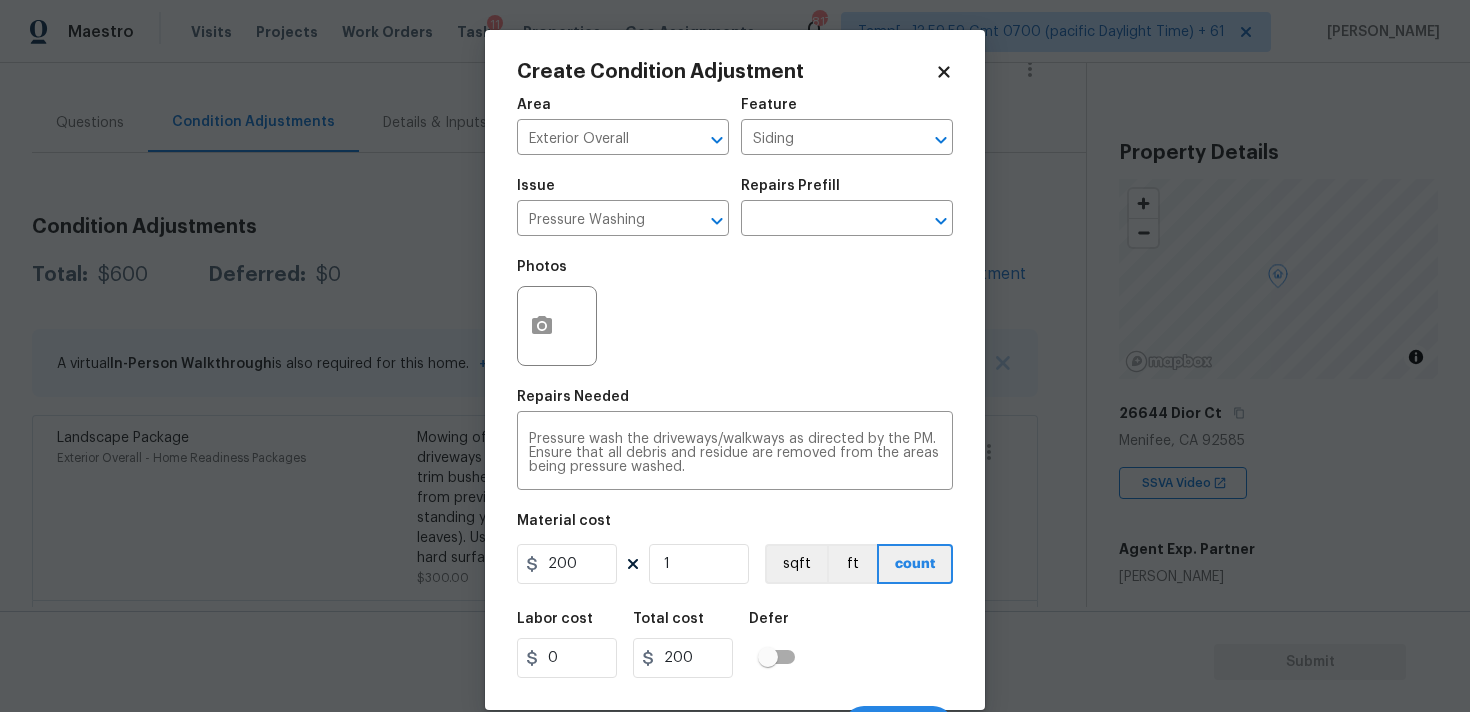 click on "Labor cost 0 Total cost 200 Defer" at bounding box center [735, 645] 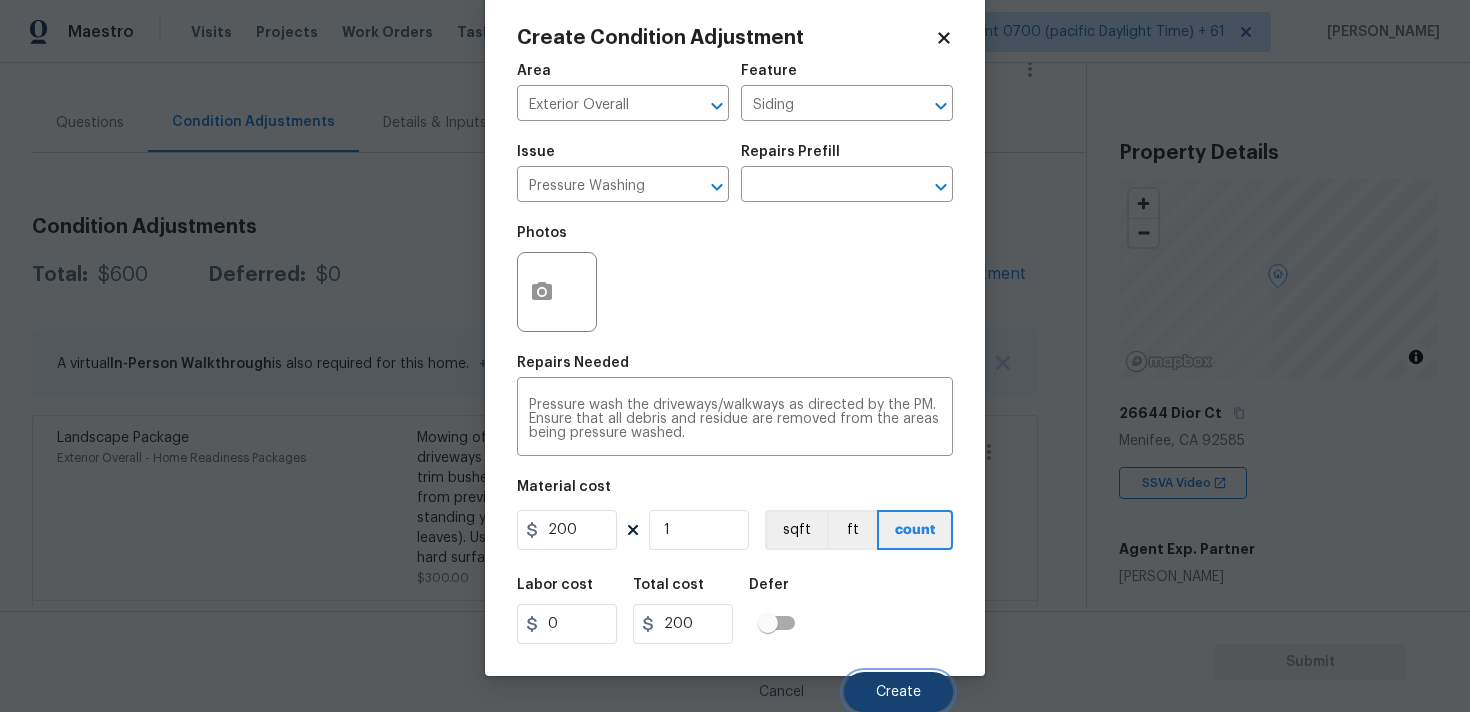 click on "Create" at bounding box center (898, 692) 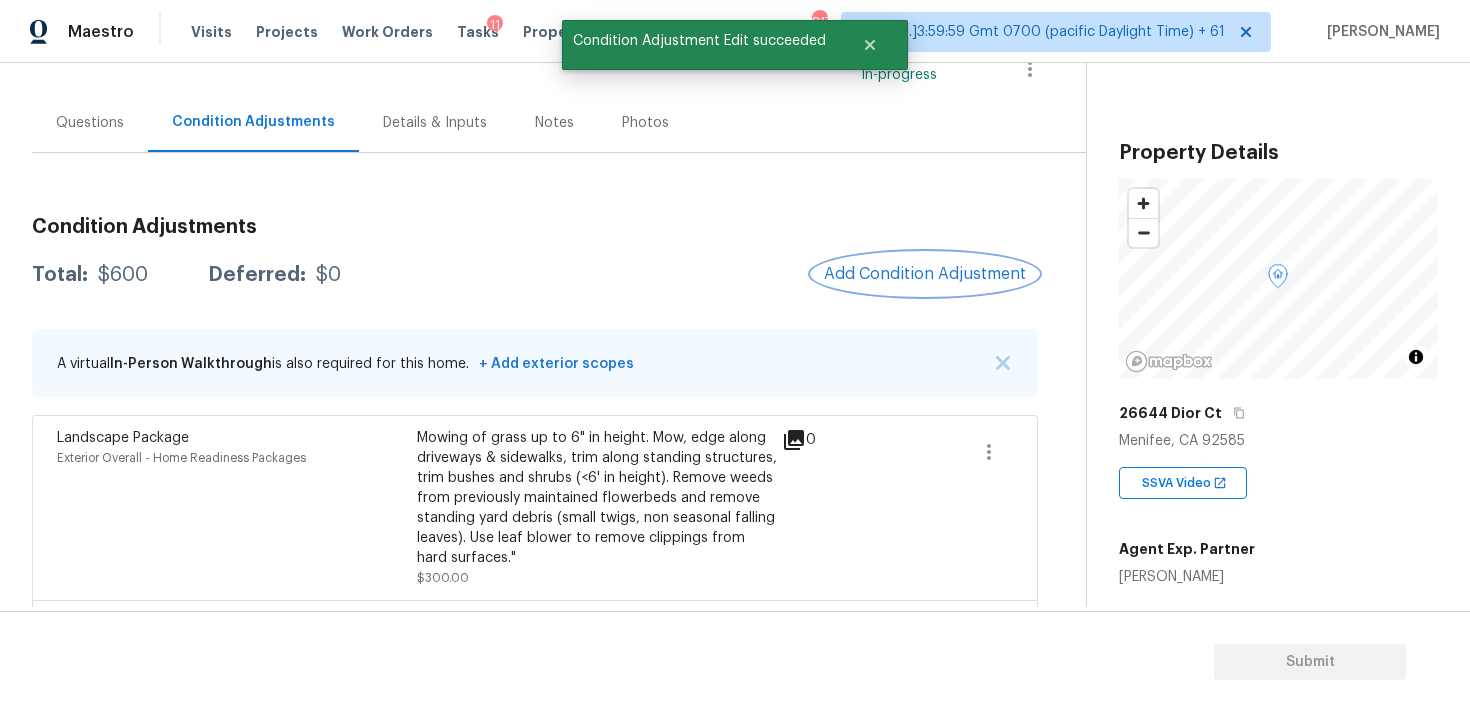 scroll, scrollTop: 0, scrollLeft: 0, axis: both 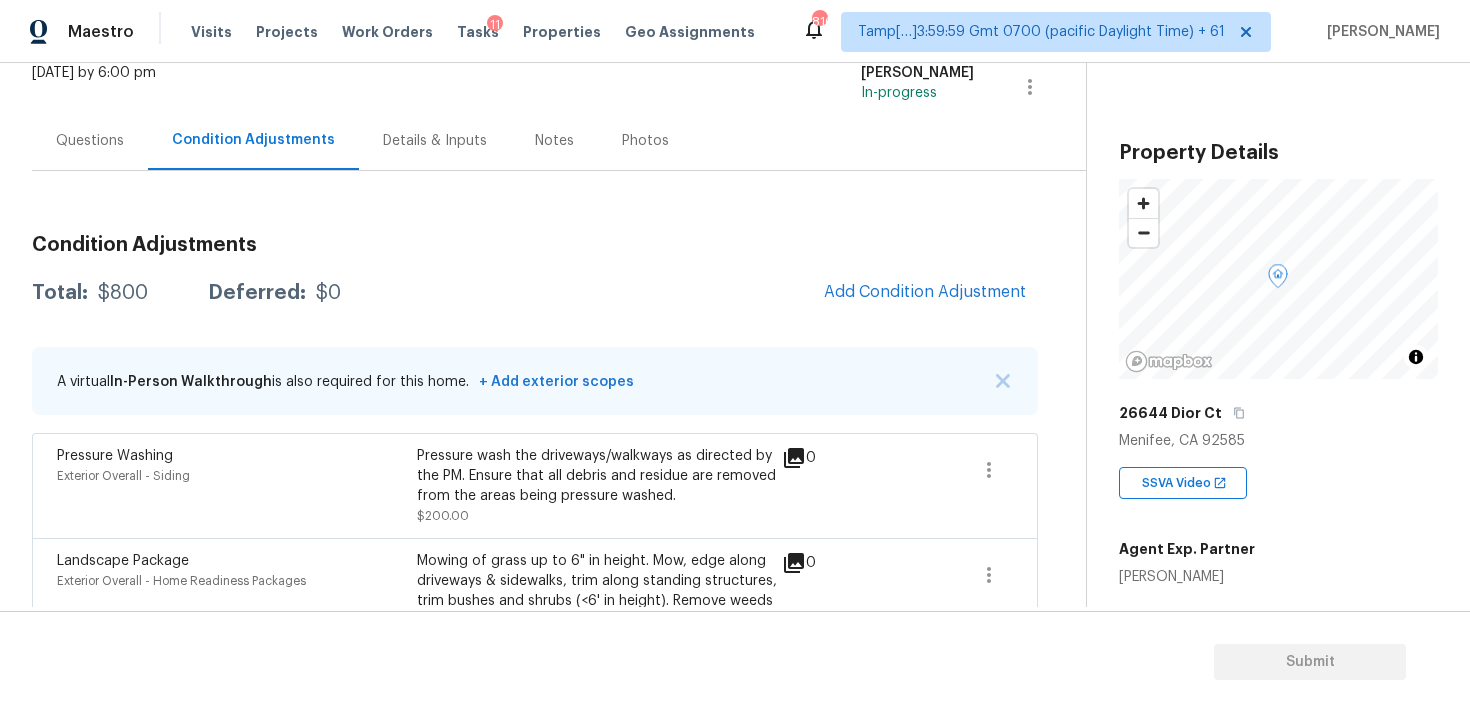 click on "Total:  $800 Deferred:  $0 Add Condition Adjustment" at bounding box center [535, 293] 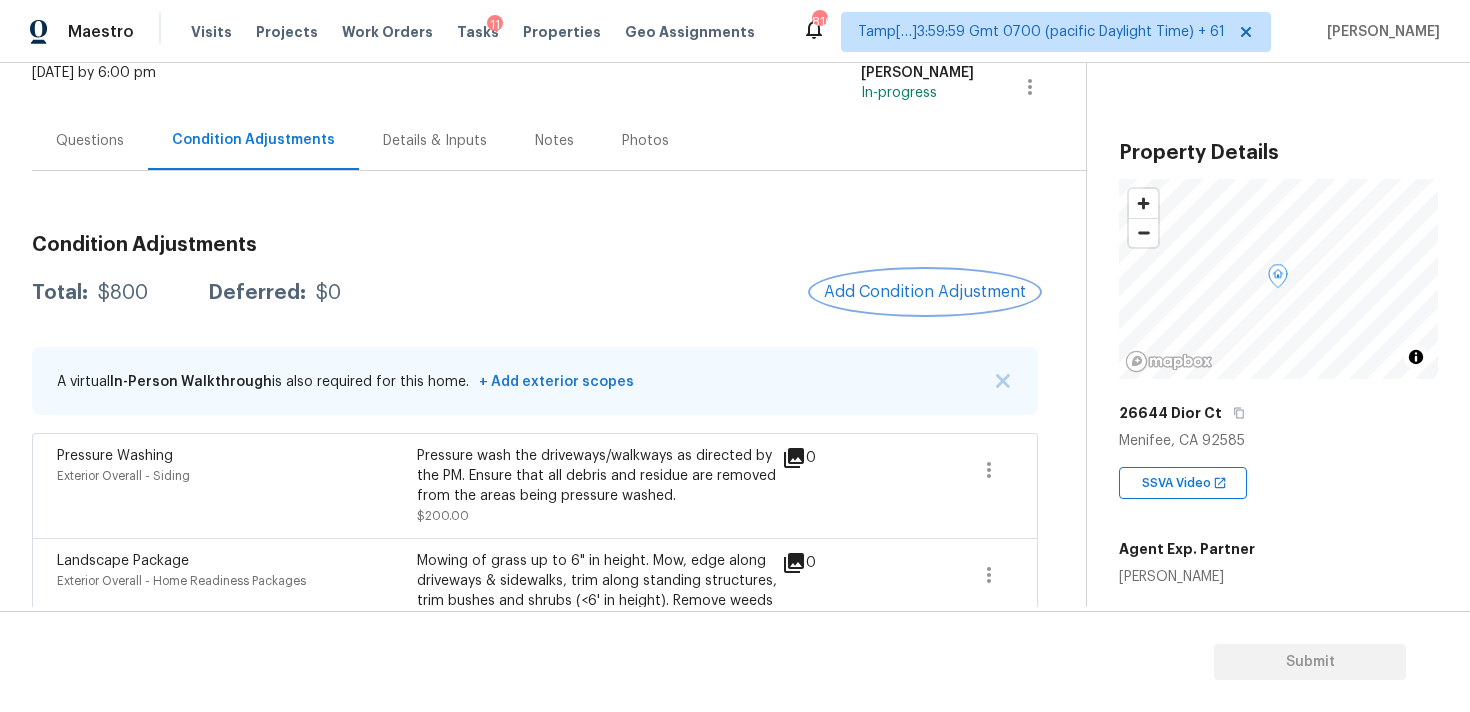 click on "Add Condition Adjustment" at bounding box center (925, 292) 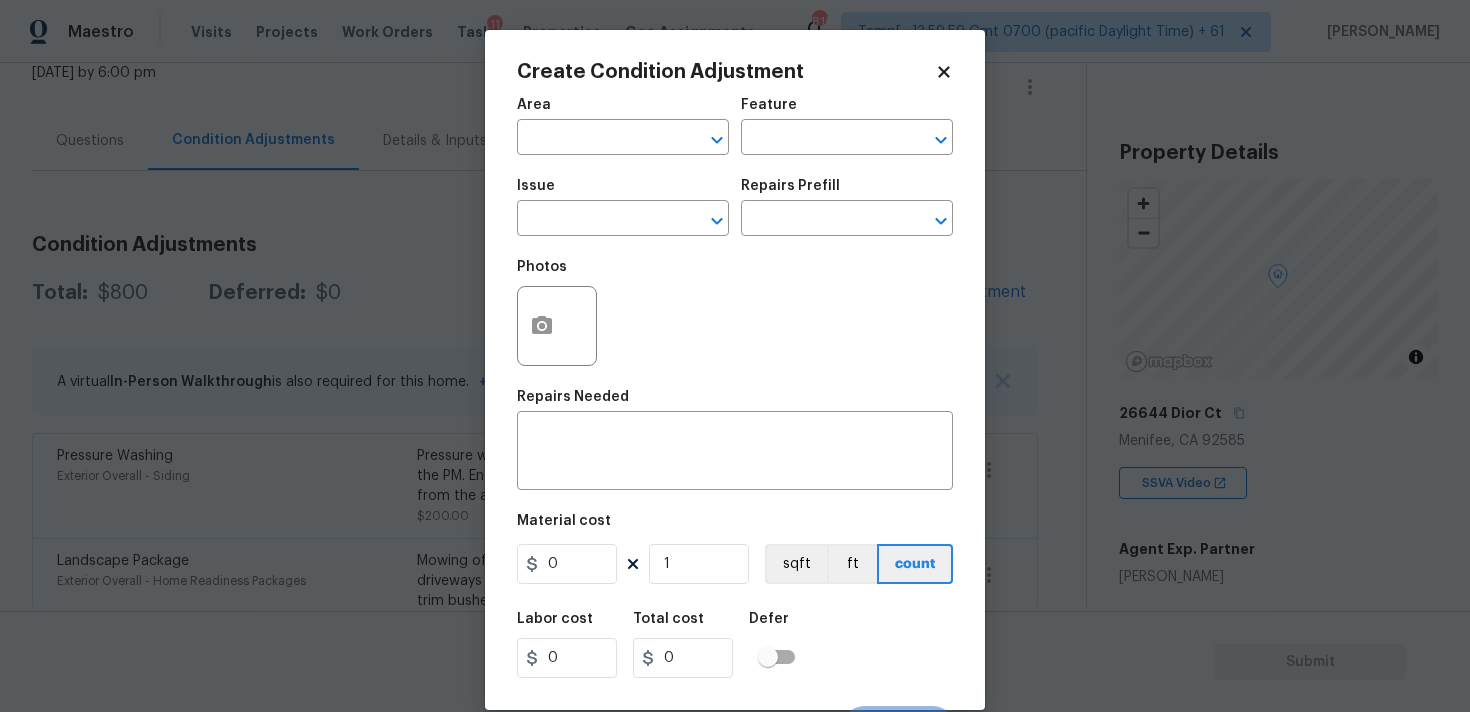 click on "Area ​" at bounding box center [623, 126] 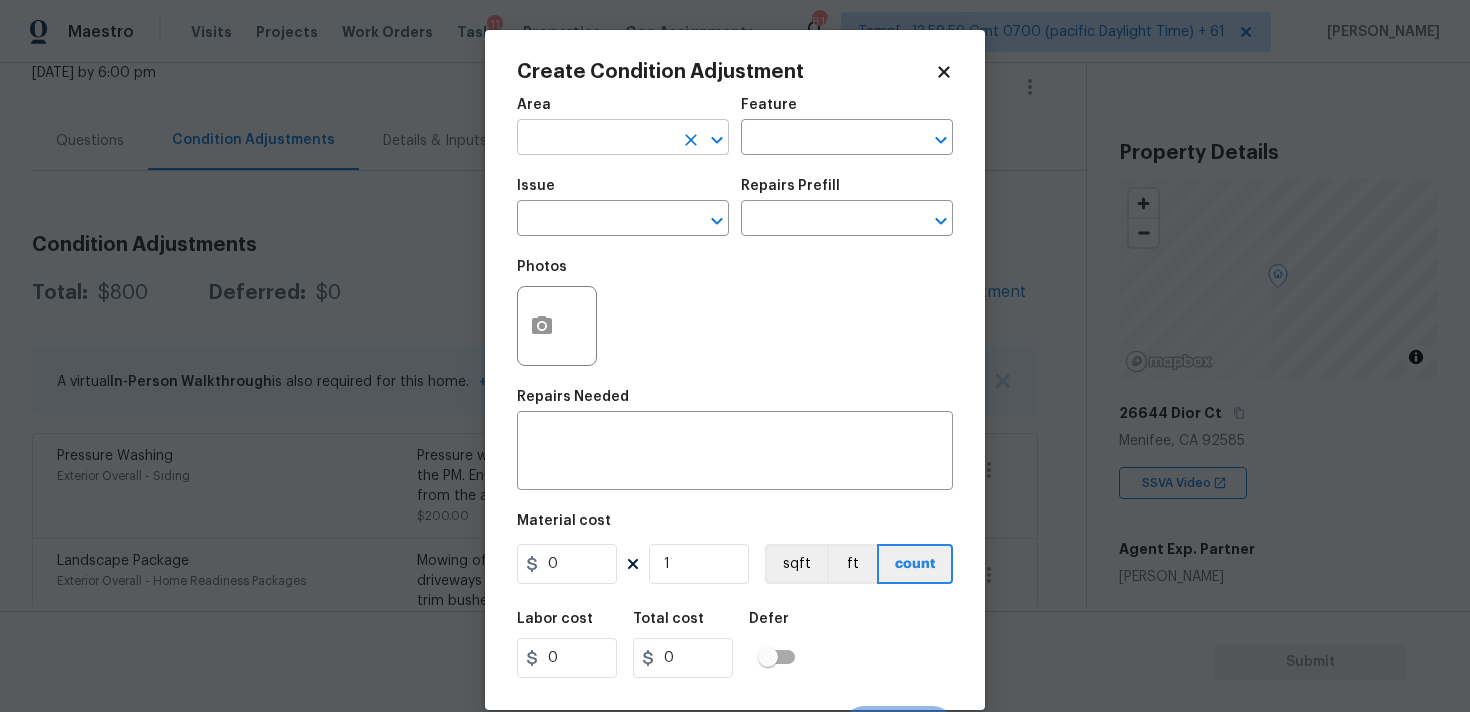 click at bounding box center [595, 139] 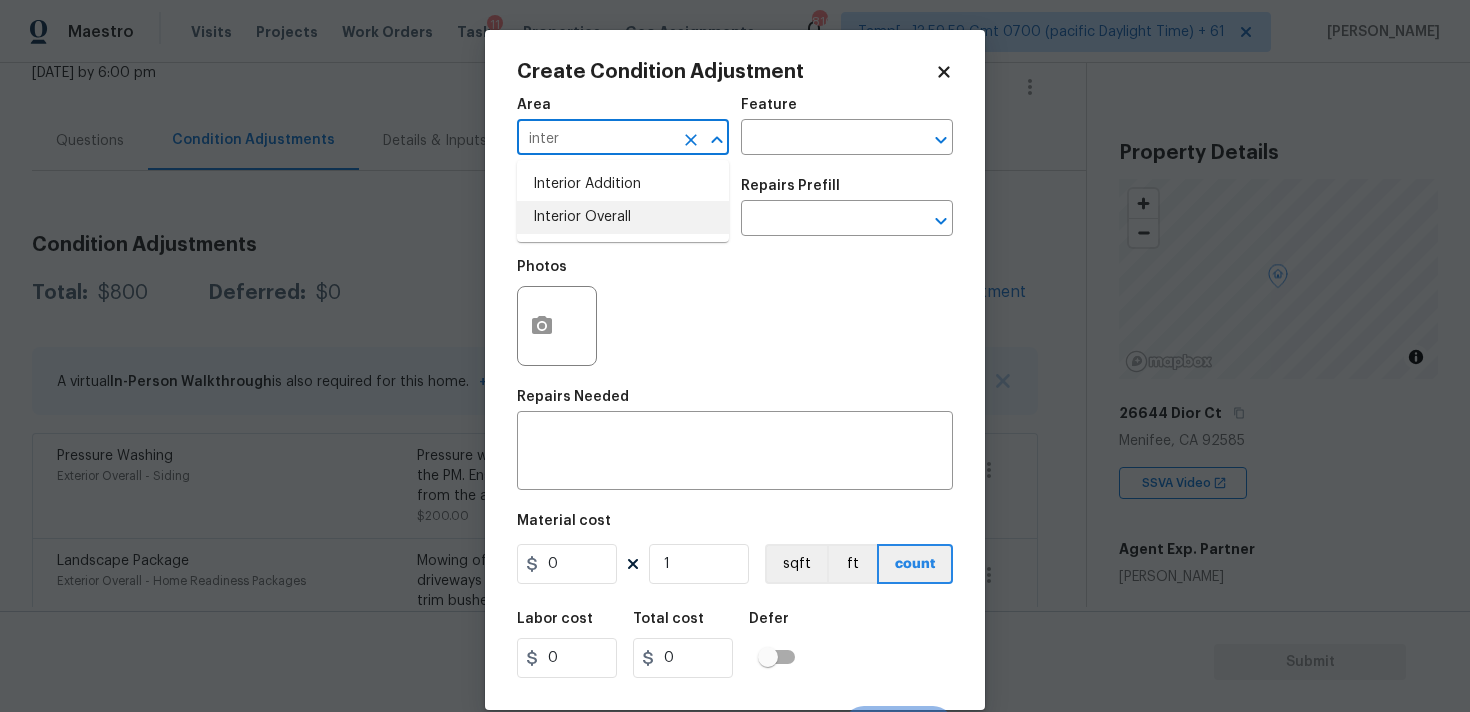 click on "Interior Overall" at bounding box center [623, 217] 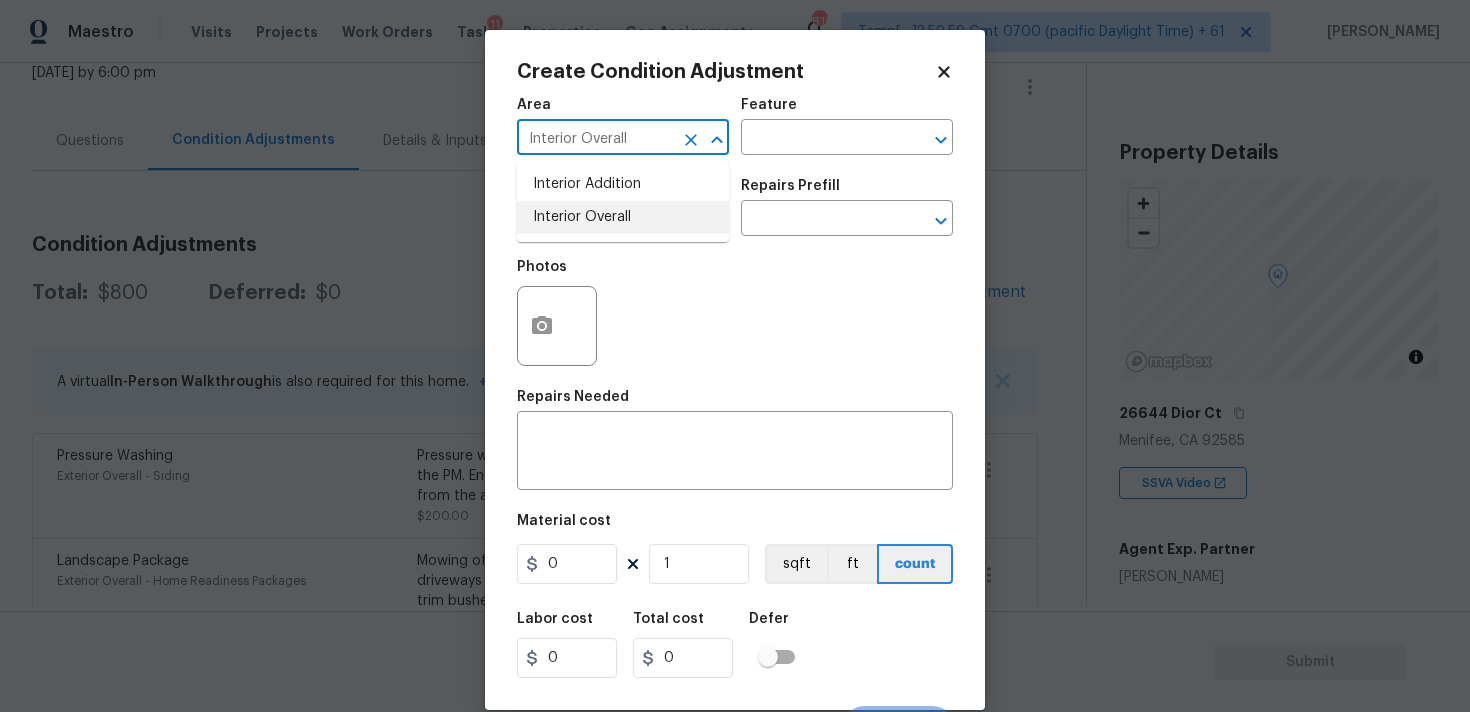 type on "Interior Overall" 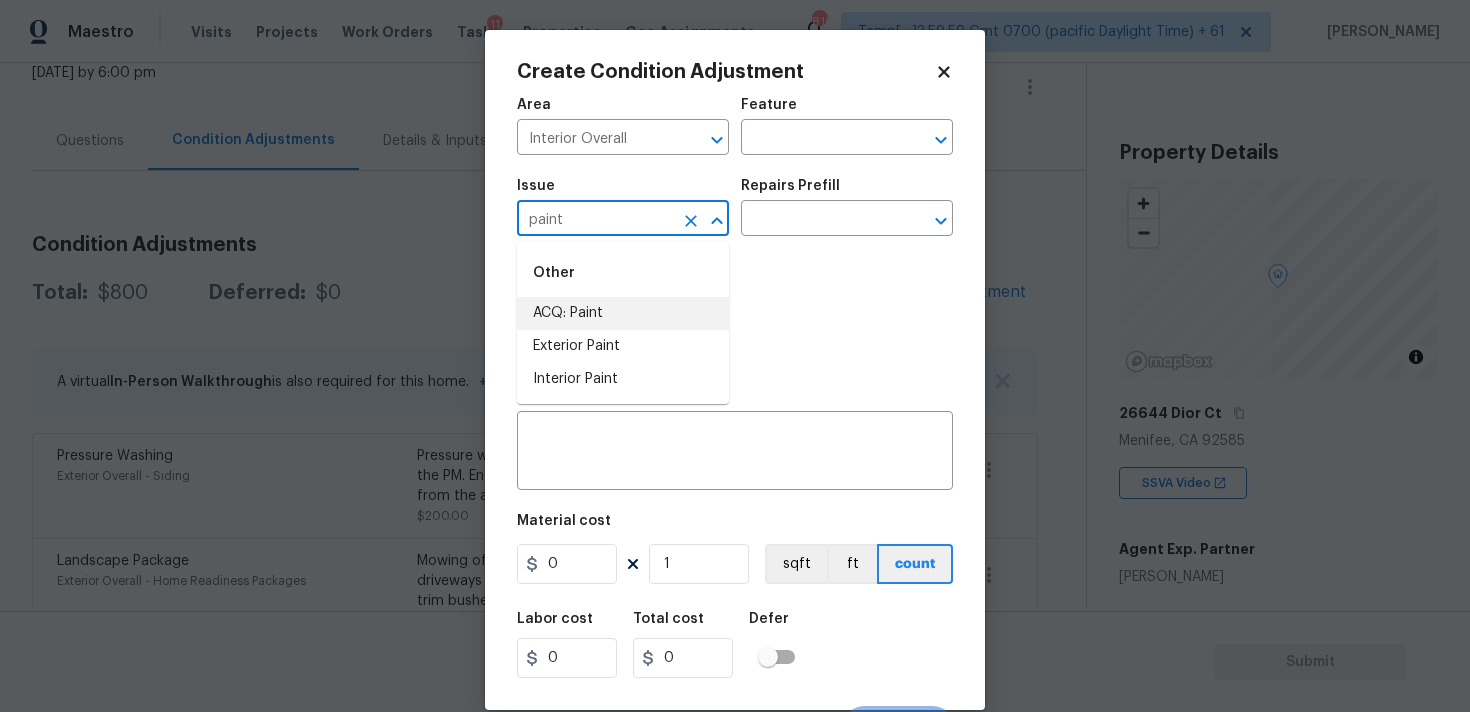 click on "ACQ: Paint" at bounding box center [623, 313] 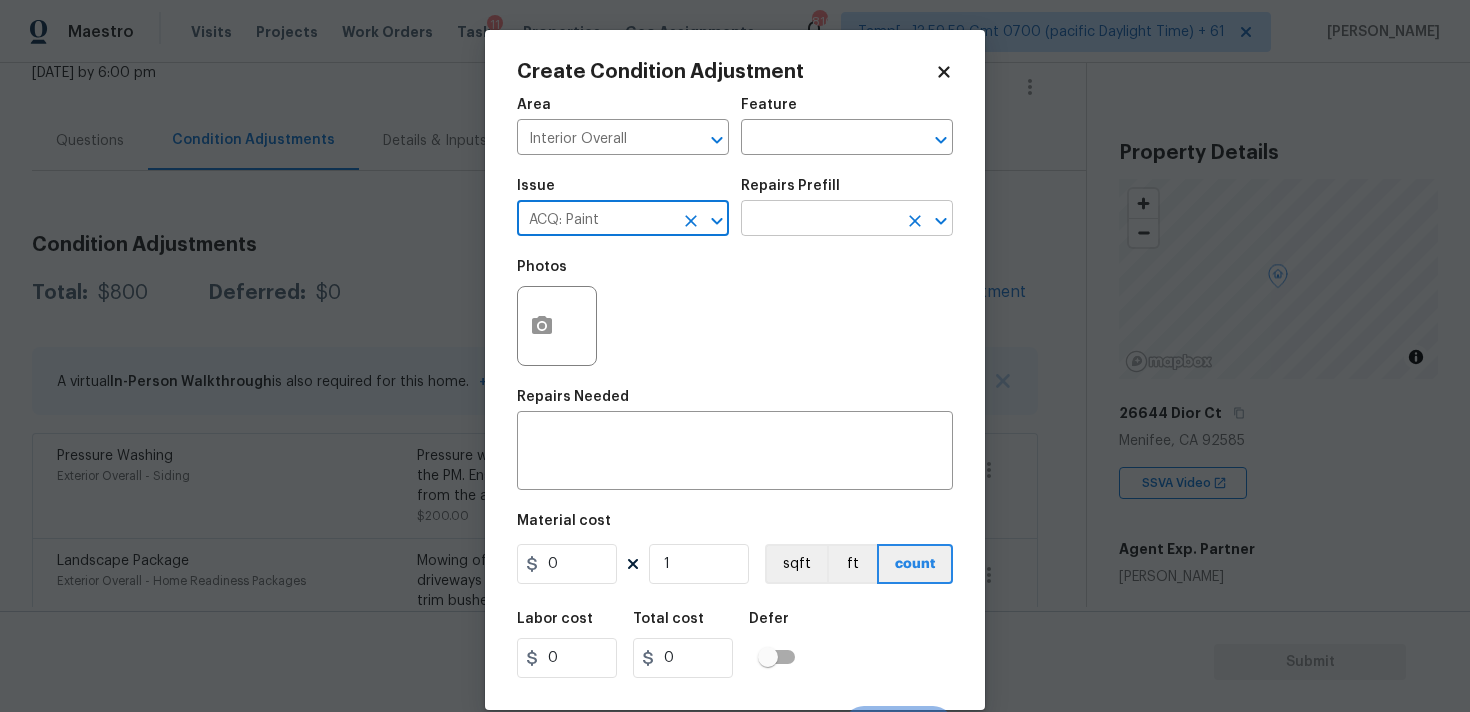 type on "ACQ: Paint" 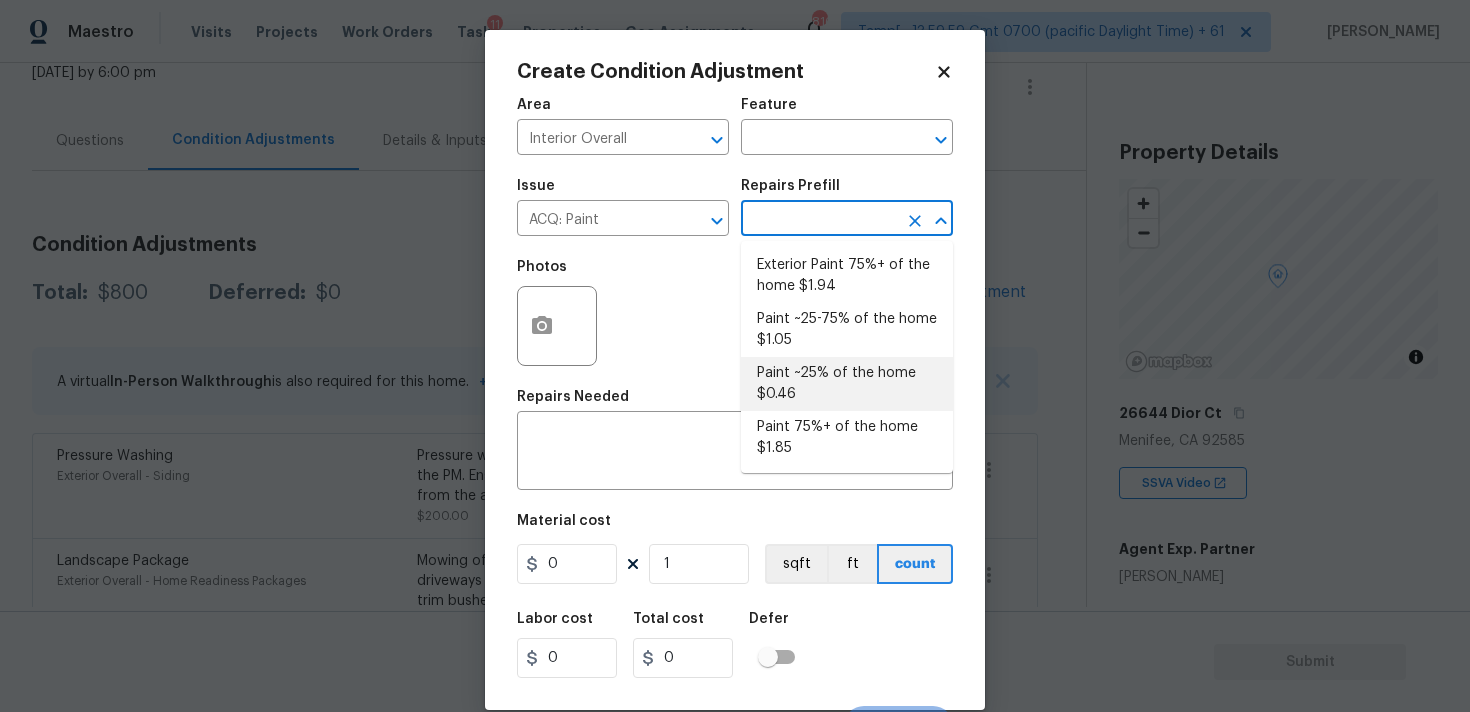 click on "Paint ~25% of the home $0.46" at bounding box center [847, 384] 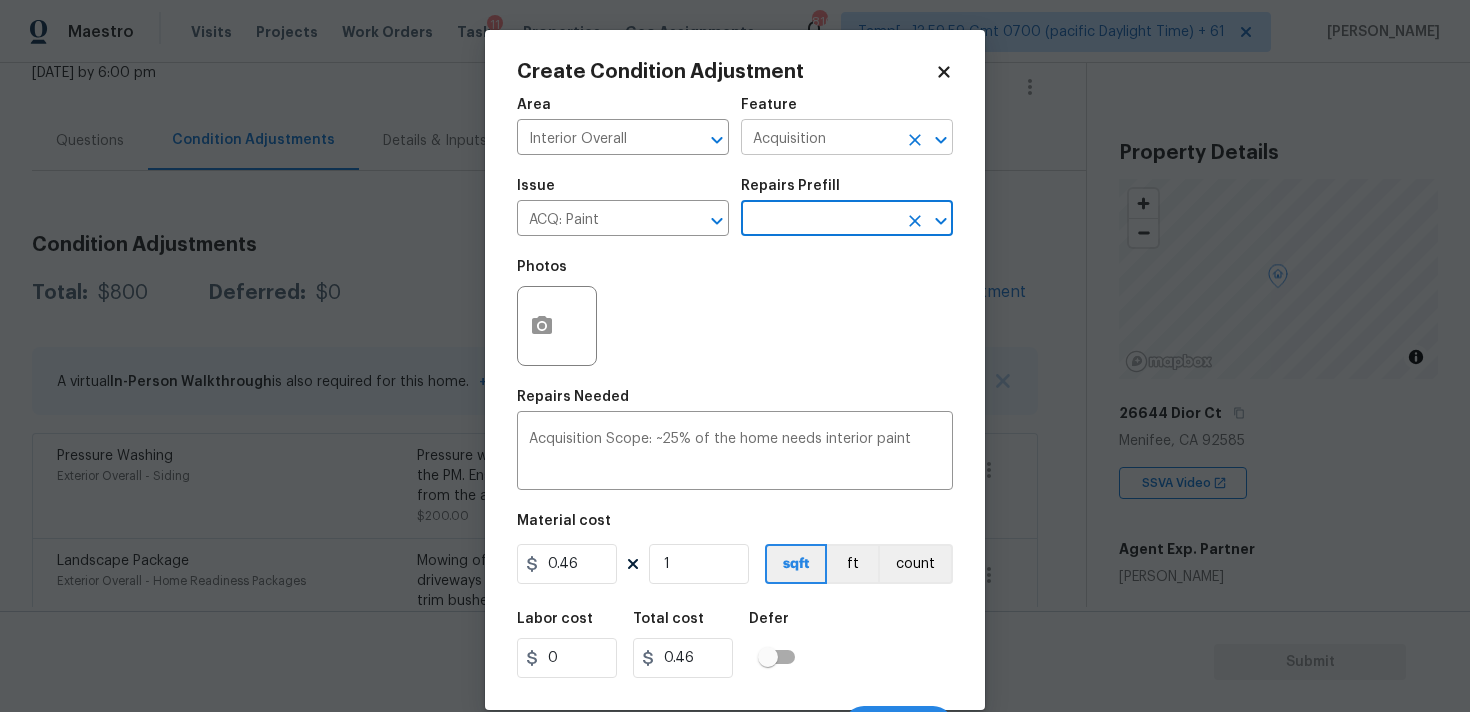 click on "Acquisition" at bounding box center (819, 139) 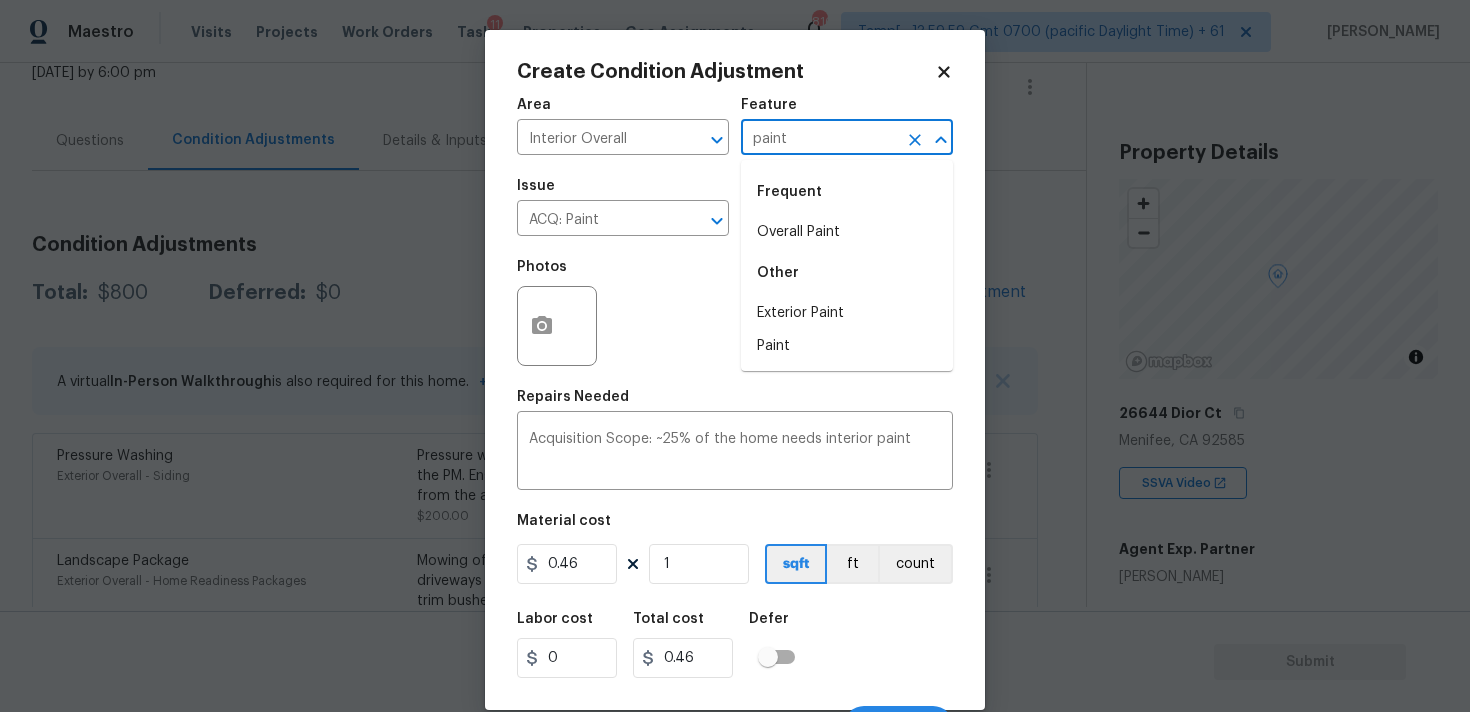 click on "Frequent" at bounding box center (847, 192) 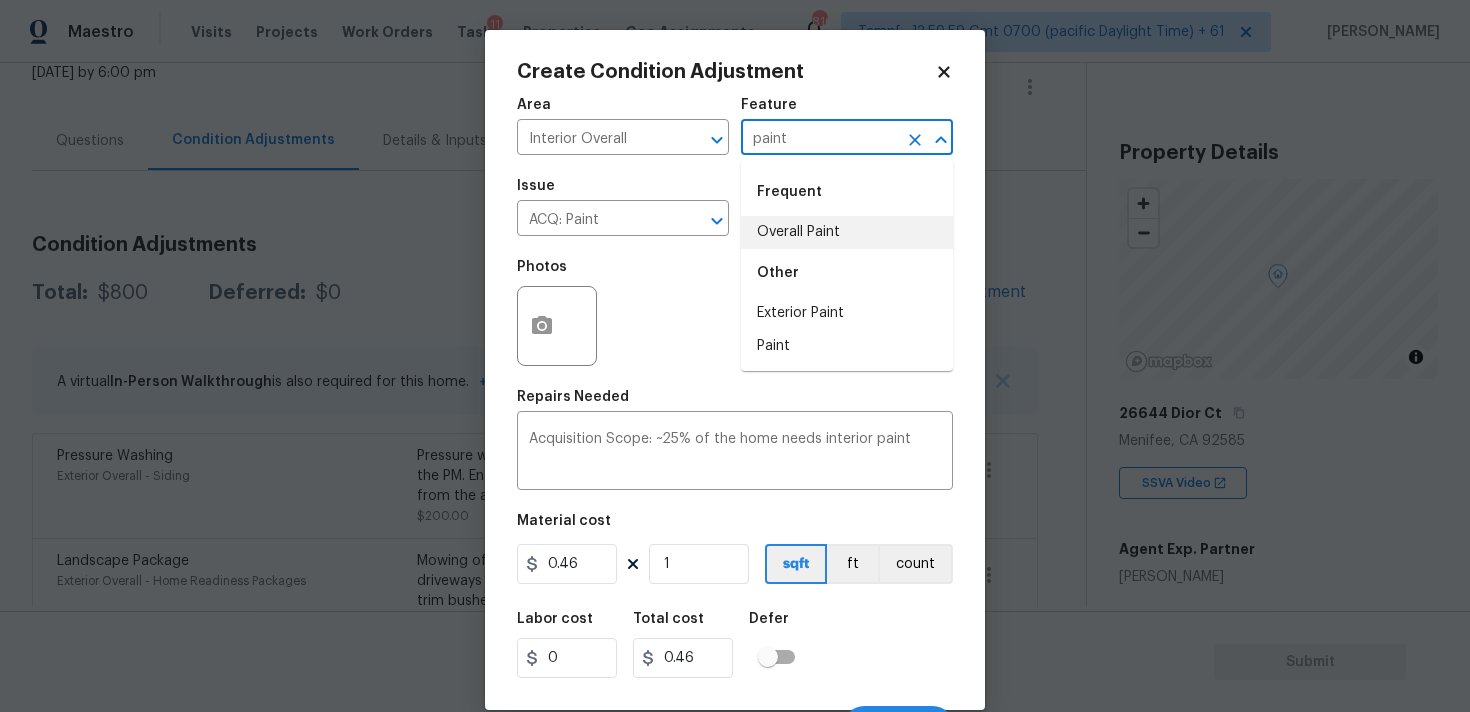 click on "Overall Paint" at bounding box center [847, 232] 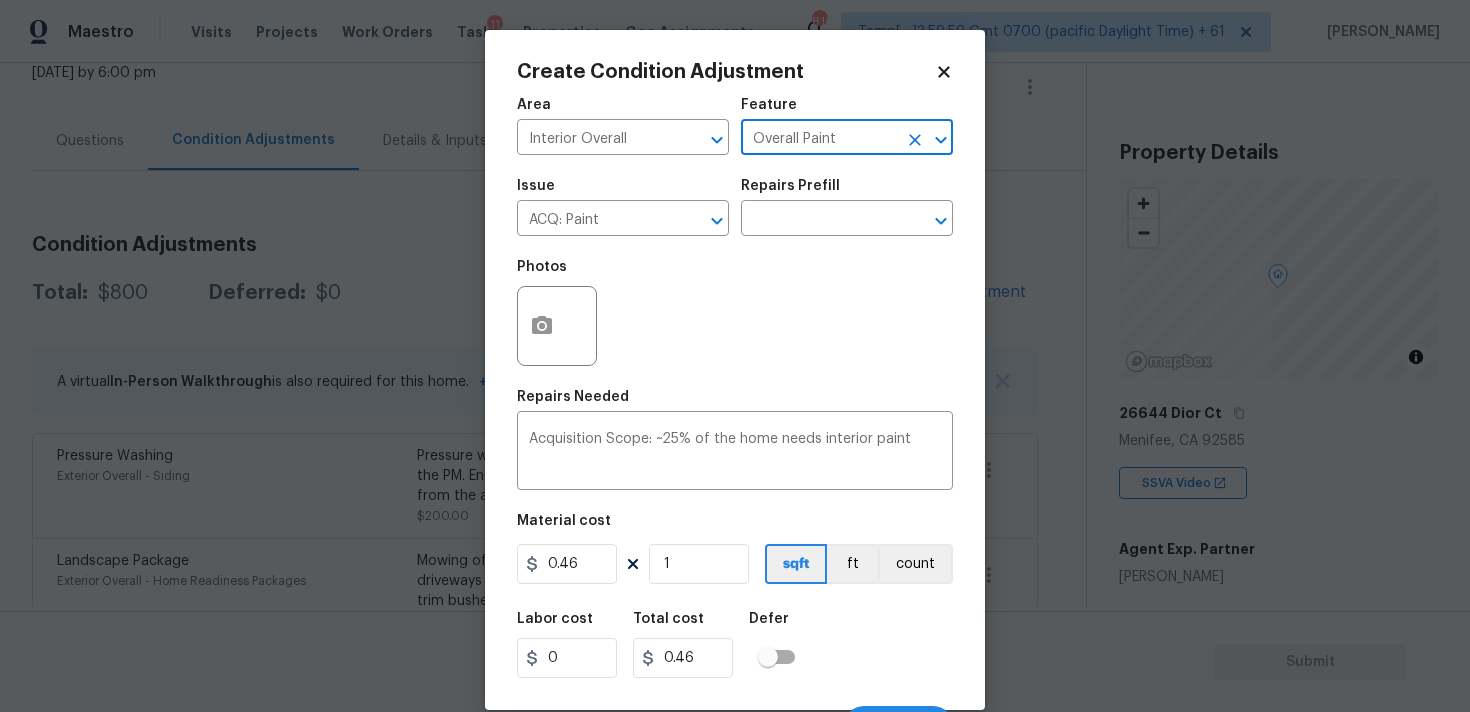 type on "Overall Paint" 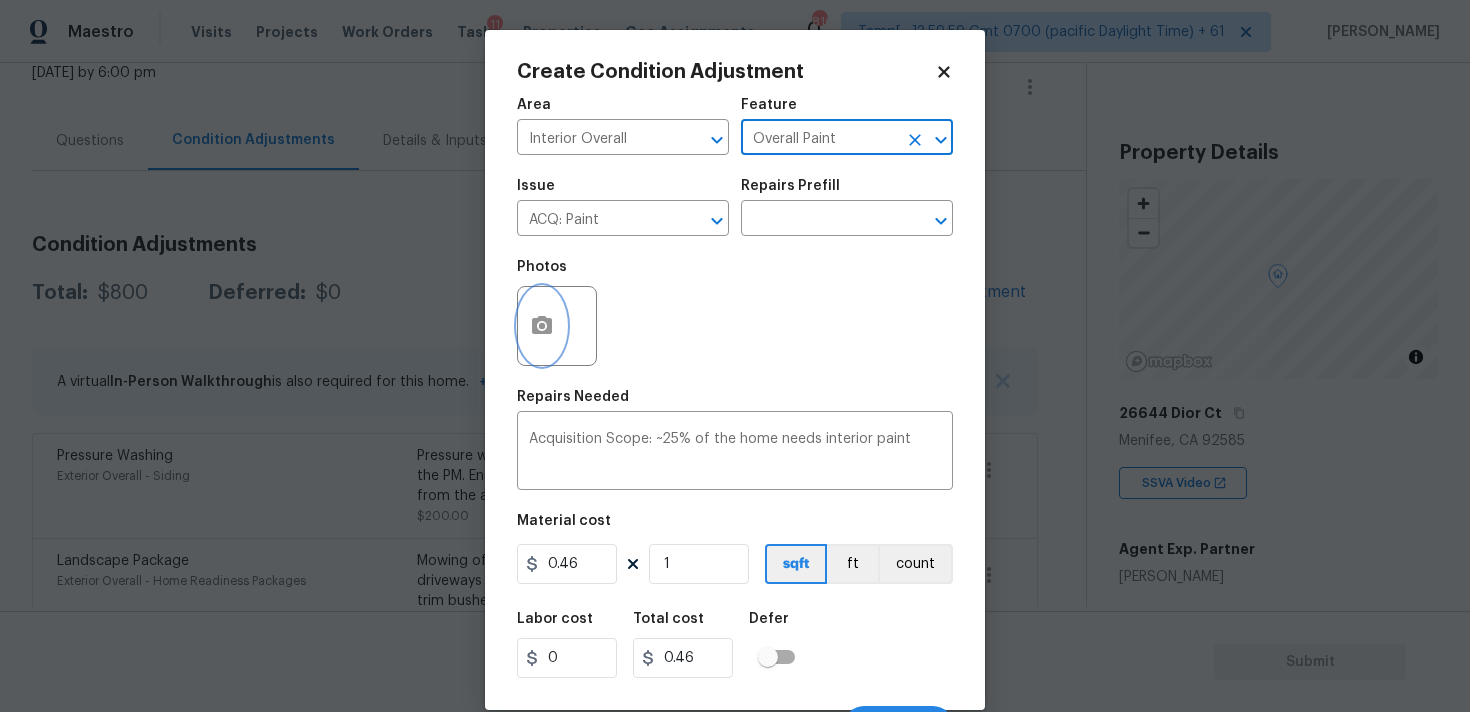click at bounding box center [542, 326] 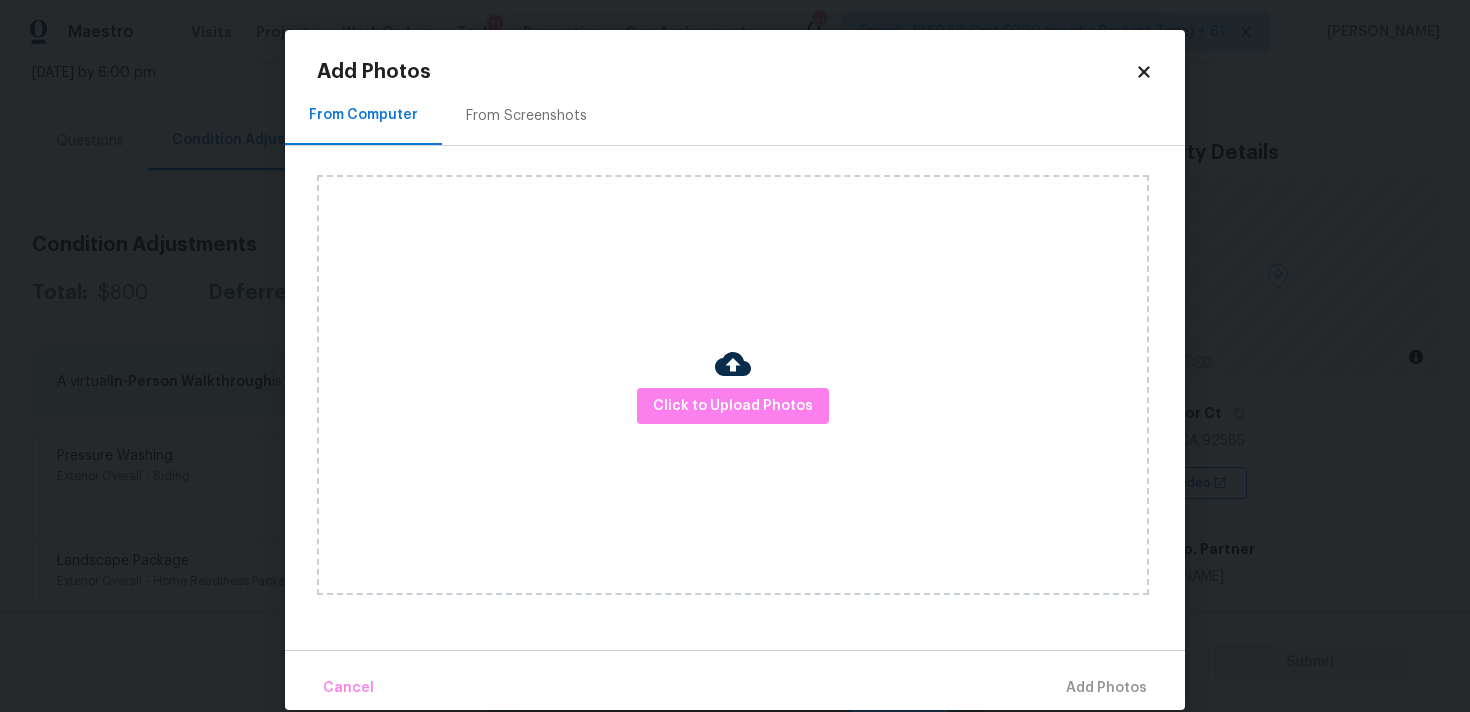 click on "Click to Upload Photos" at bounding box center (733, 385) 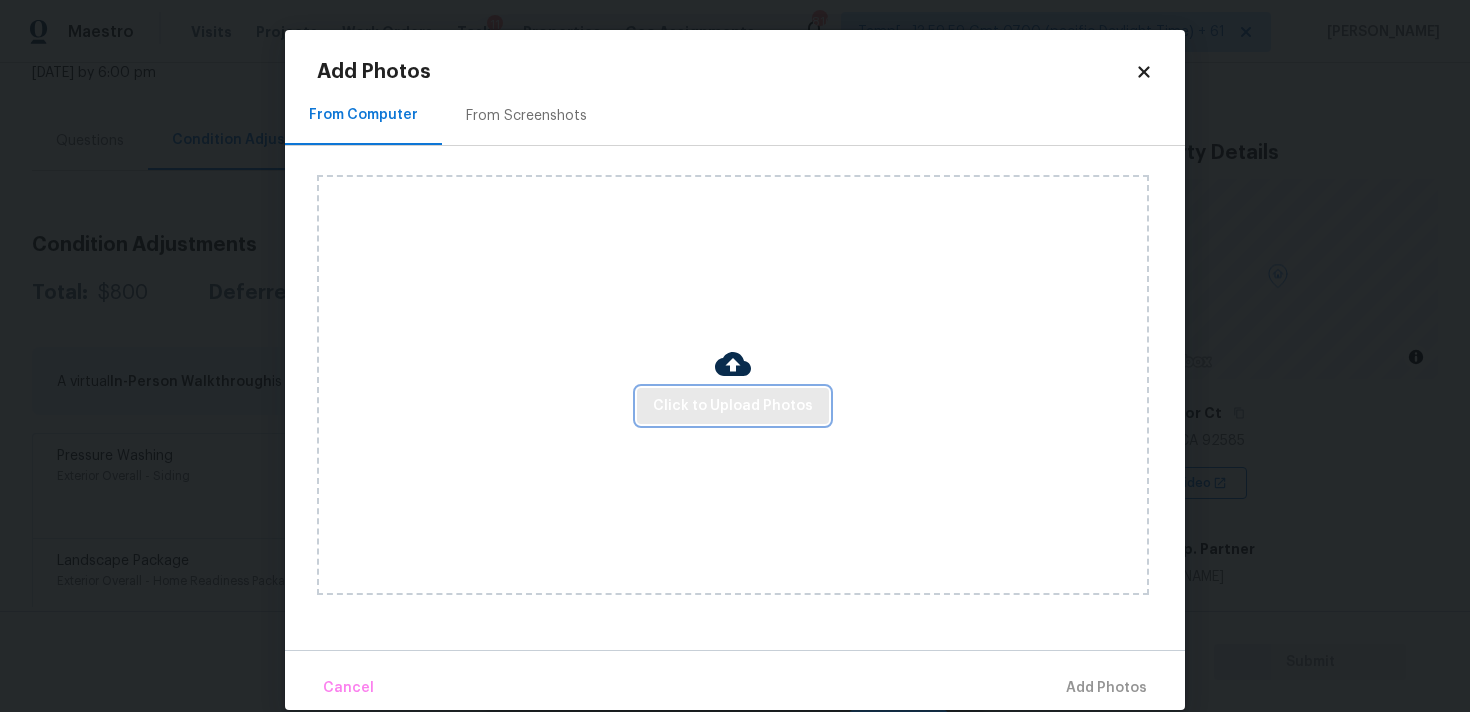 click on "Click to Upload Photos" at bounding box center (733, 406) 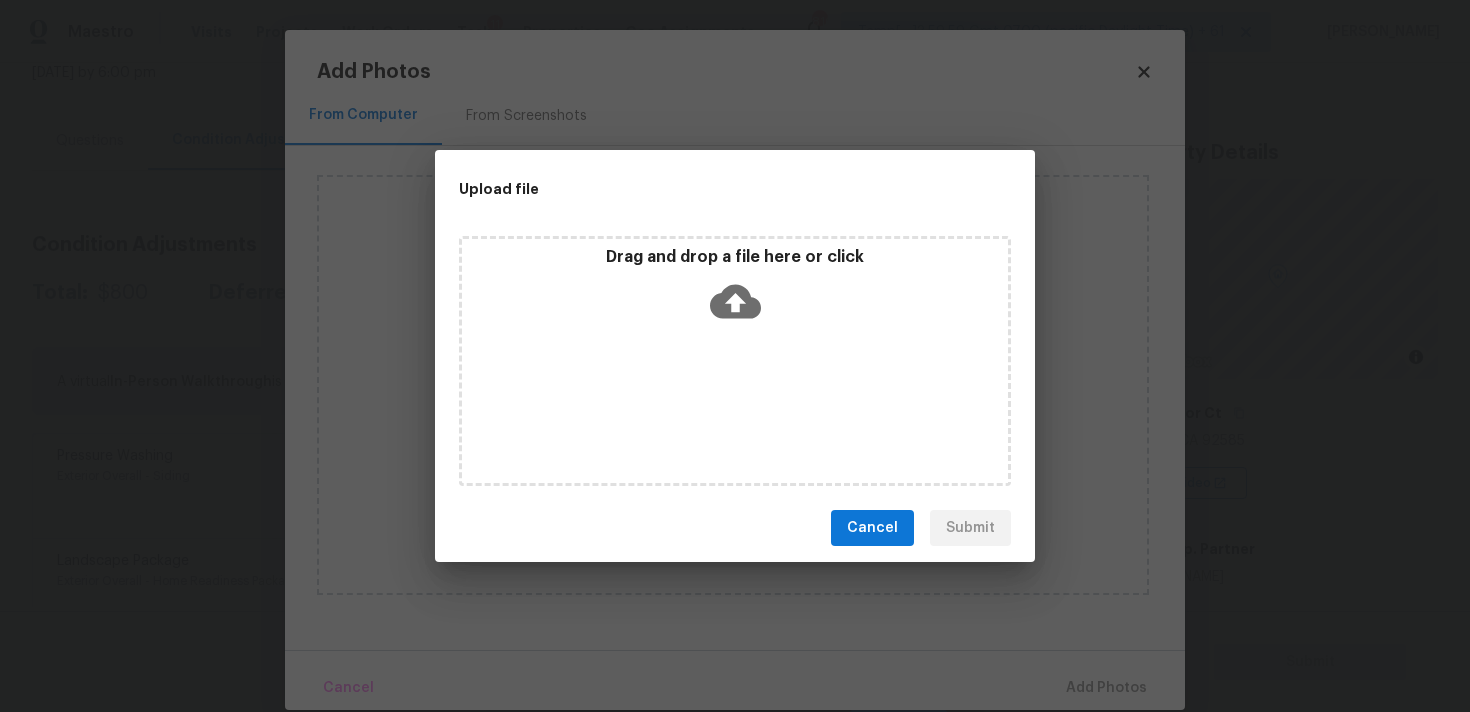 click on "Drag and drop a file here or click" at bounding box center [735, 290] 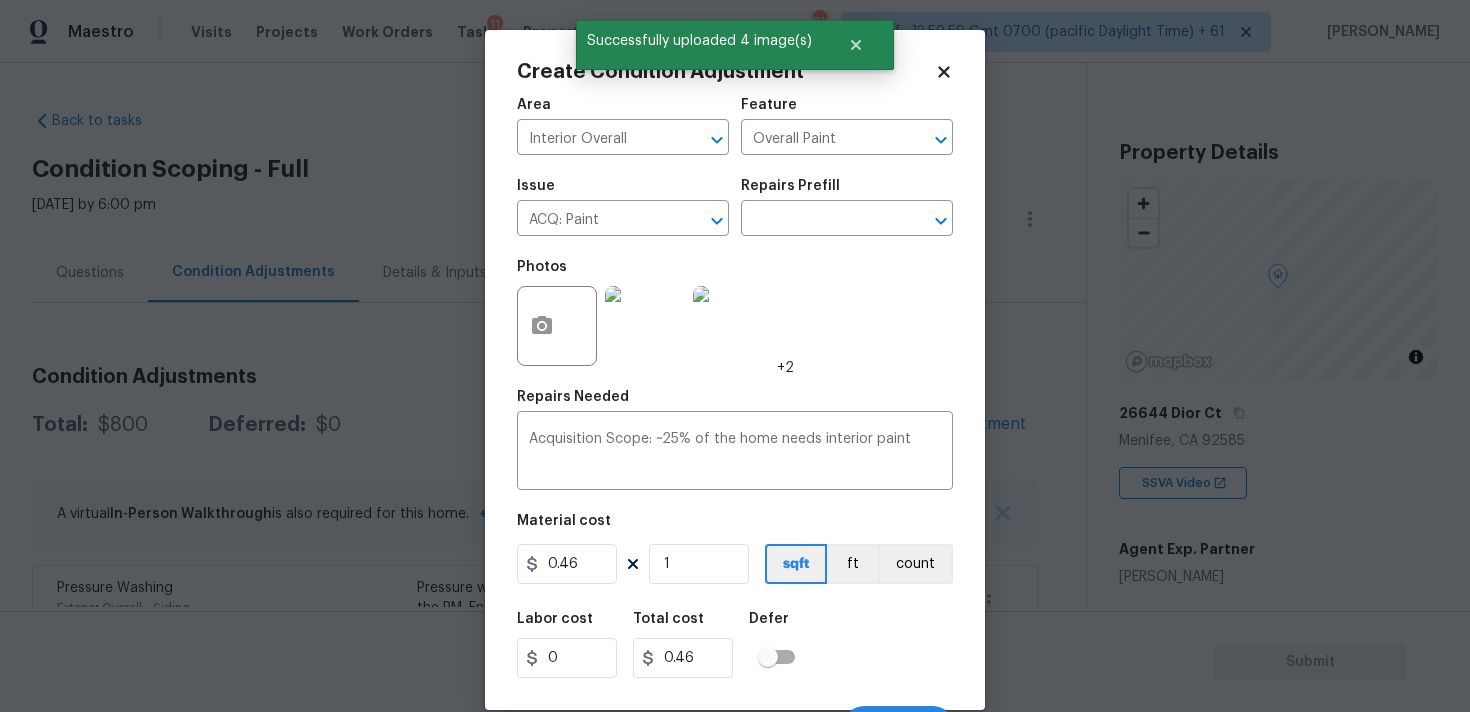 scroll, scrollTop: 0, scrollLeft: 0, axis: both 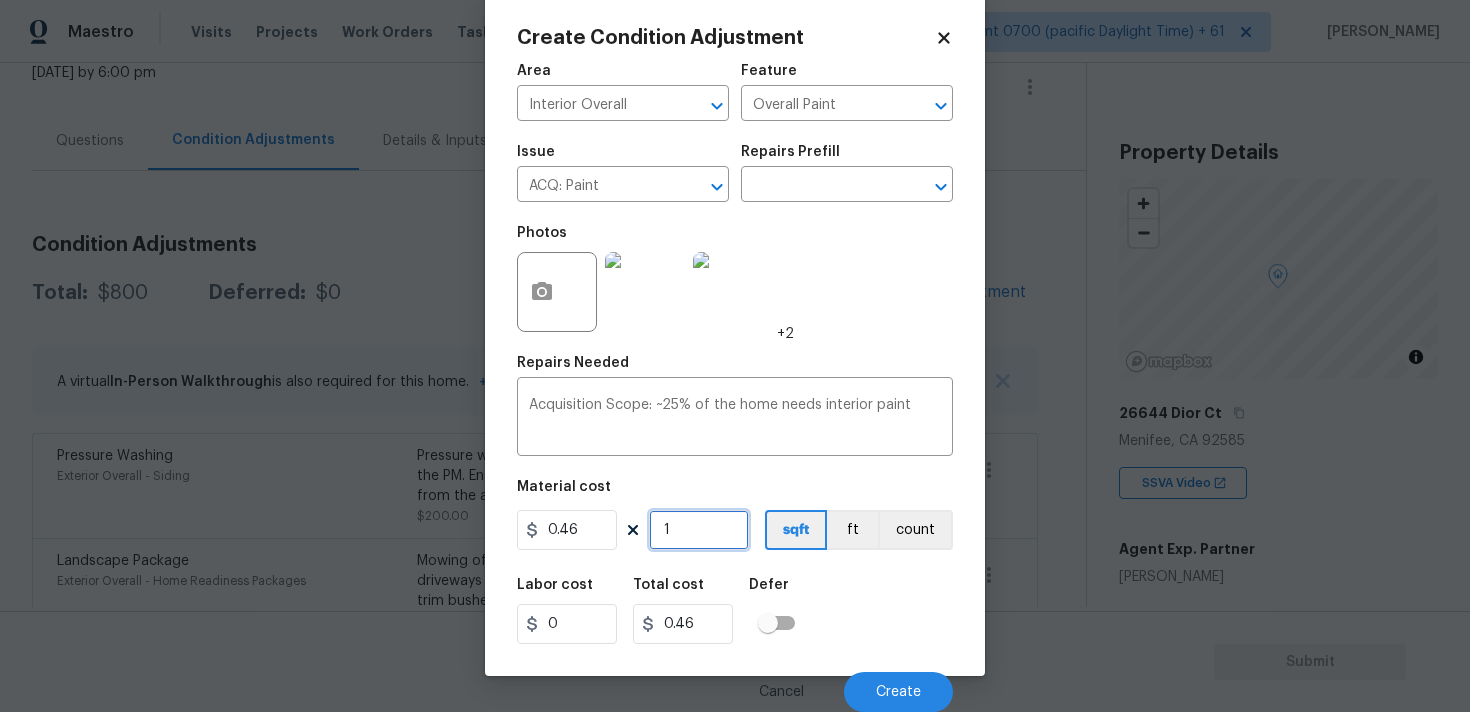 click on "1" at bounding box center (699, 530) 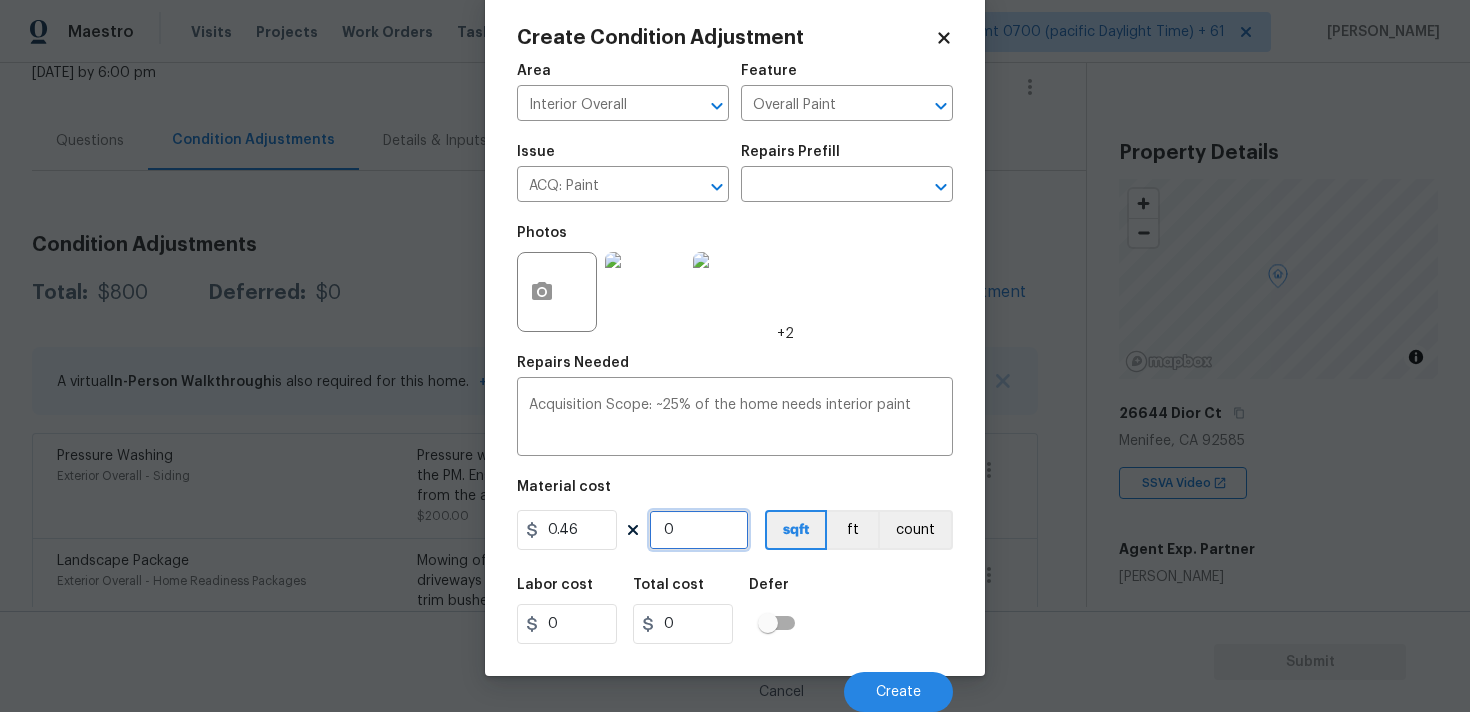 paste on "2199" 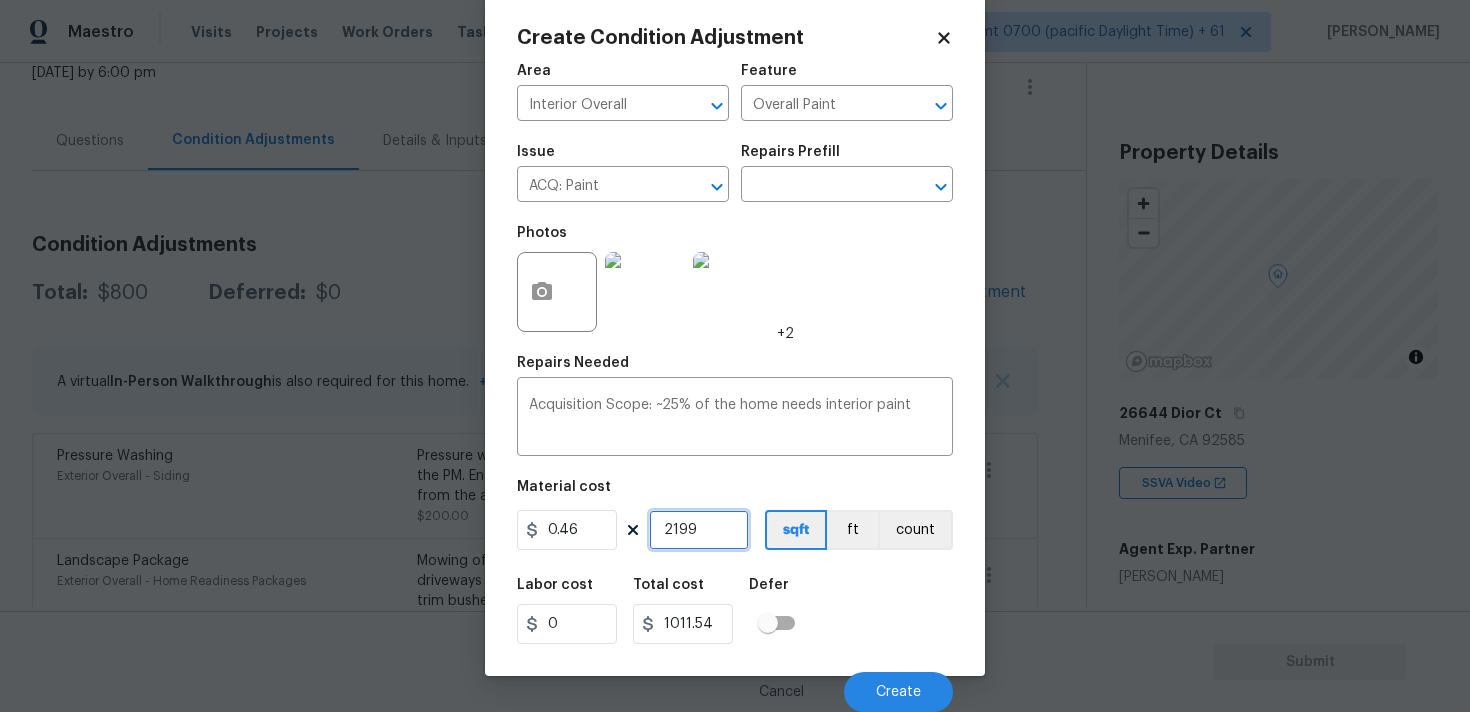 type on "2199" 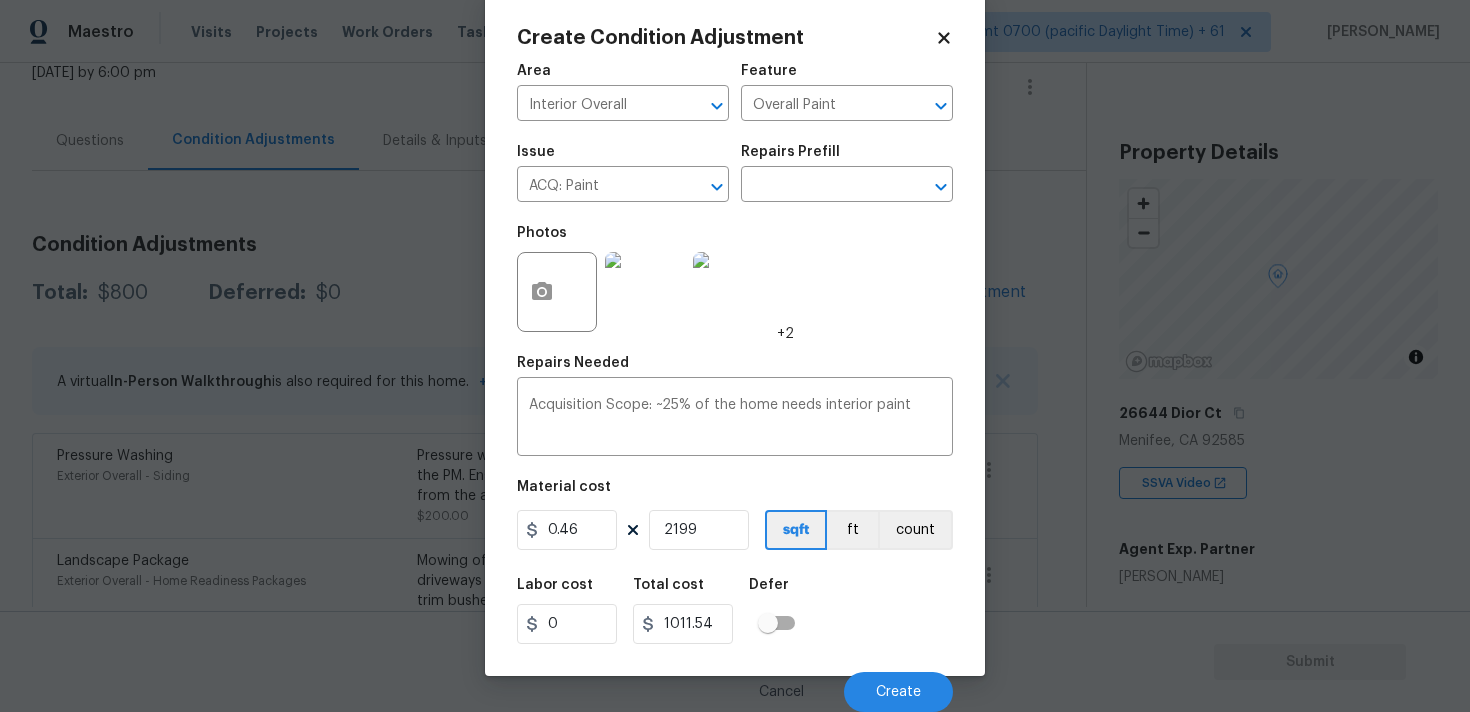 click on "Labor cost 0 Total cost 1011.54 Defer" at bounding box center [735, 611] 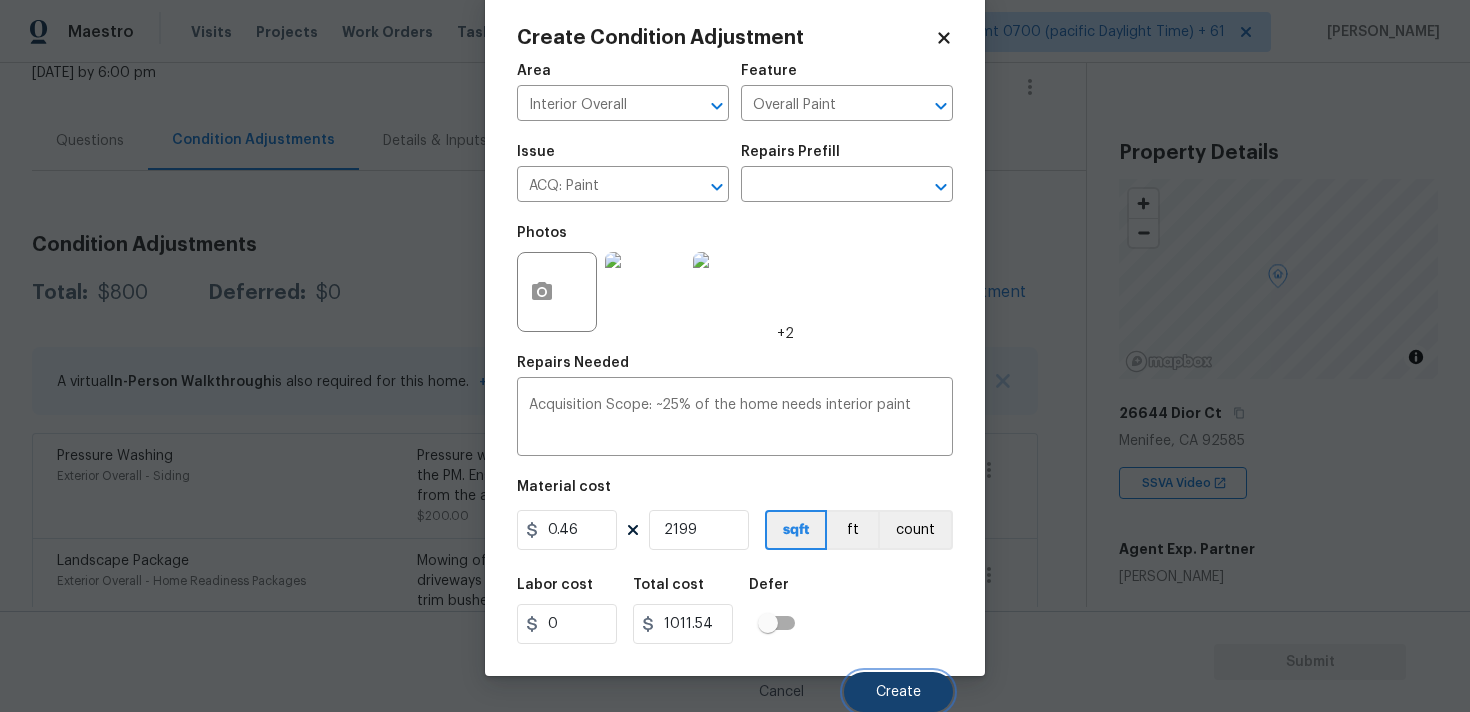 click on "Create" at bounding box center [898, 692] 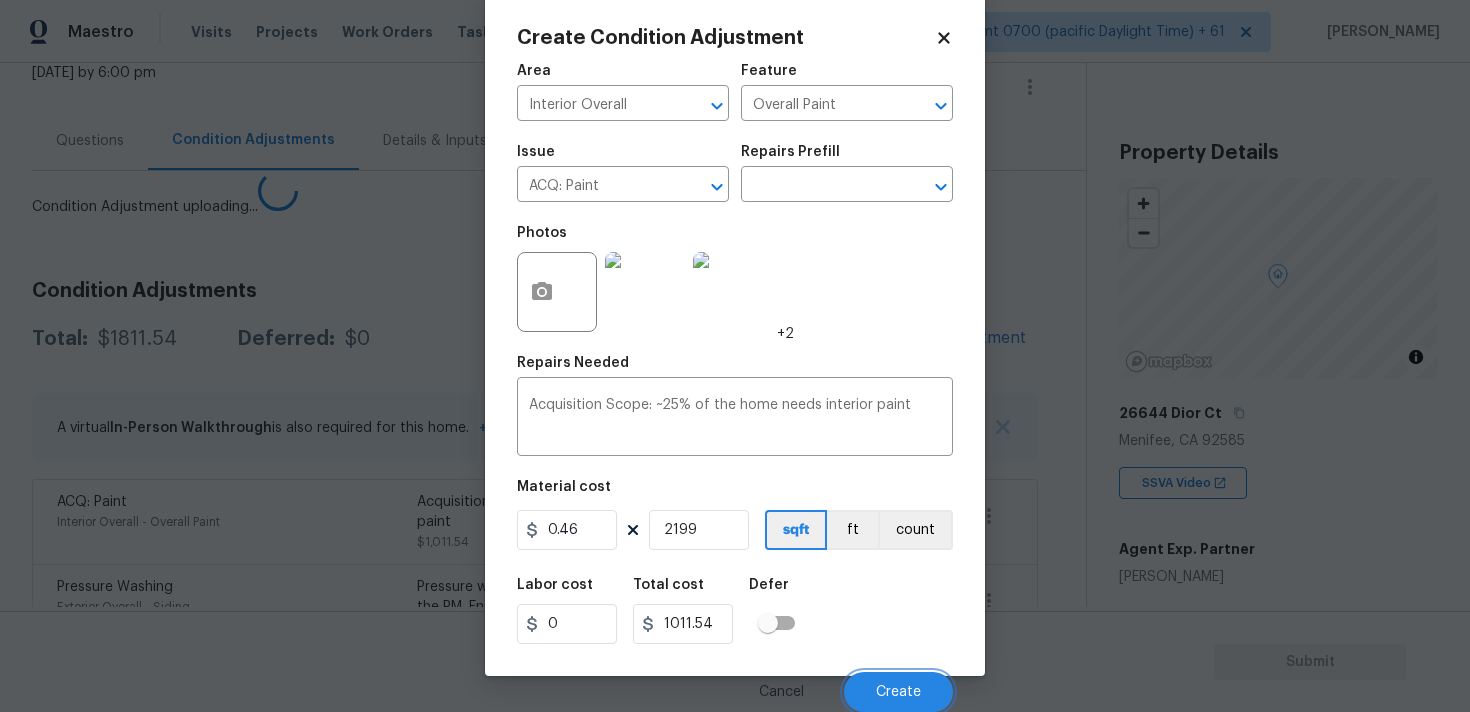scroll, scrollTop: 28, scrollLeft: 0, axis: vertical 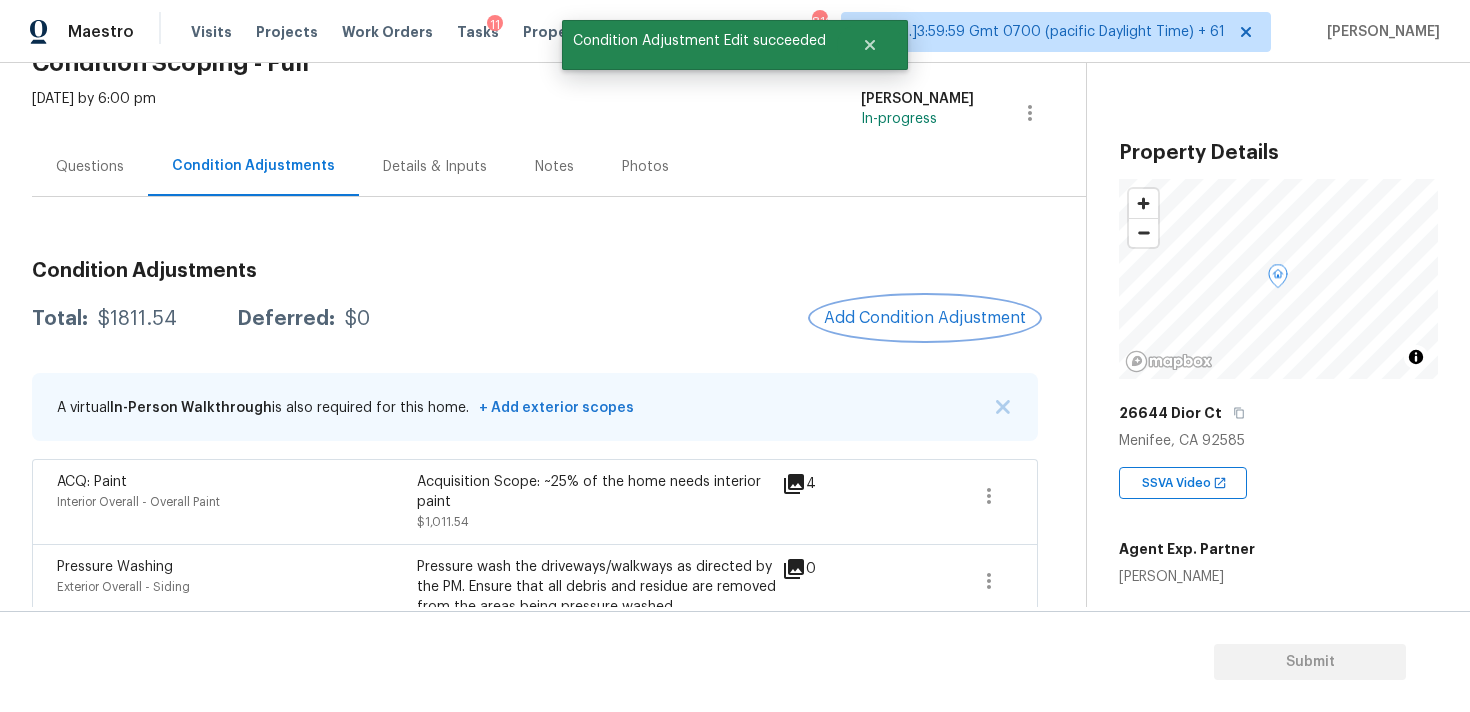 click on "Add Condition Adjustment" at bounding box center [925, 318] 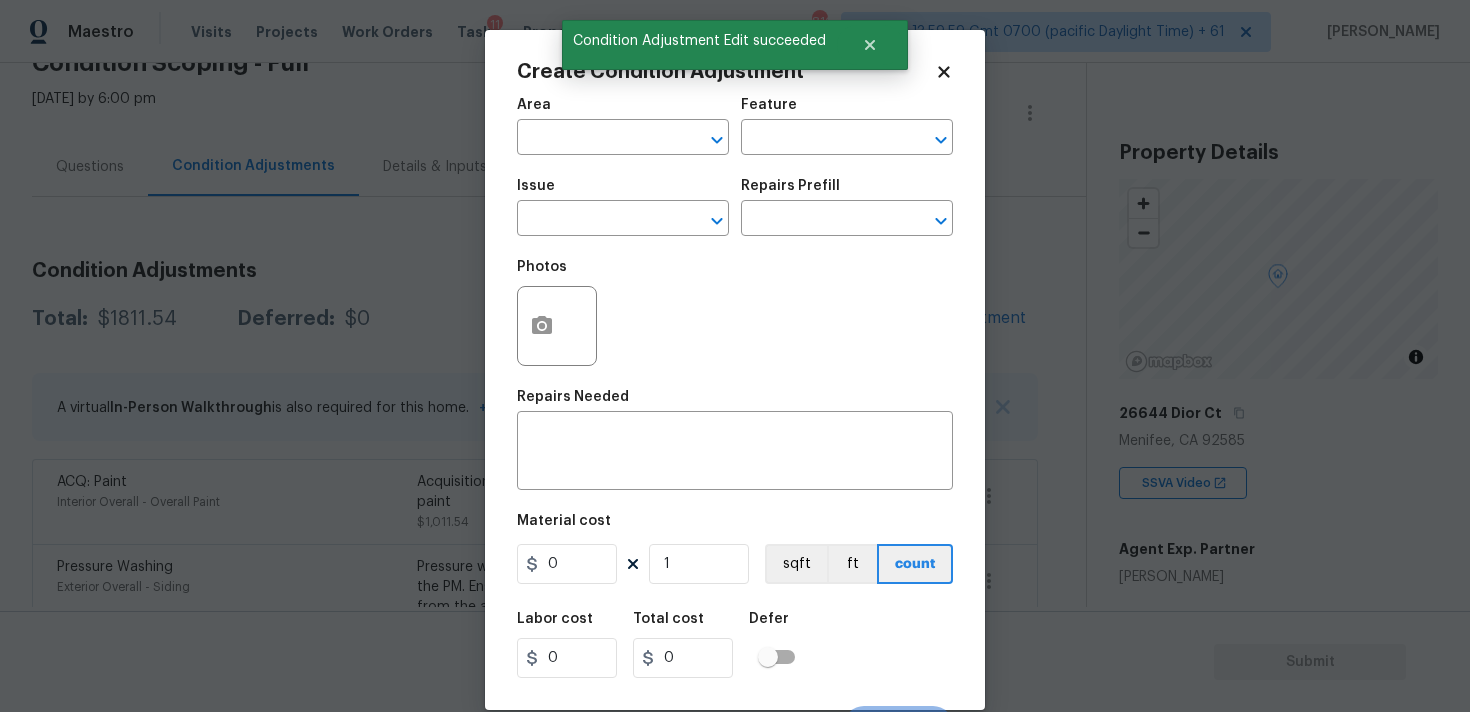 click on "Area ​" at bounding box center (623, 126) 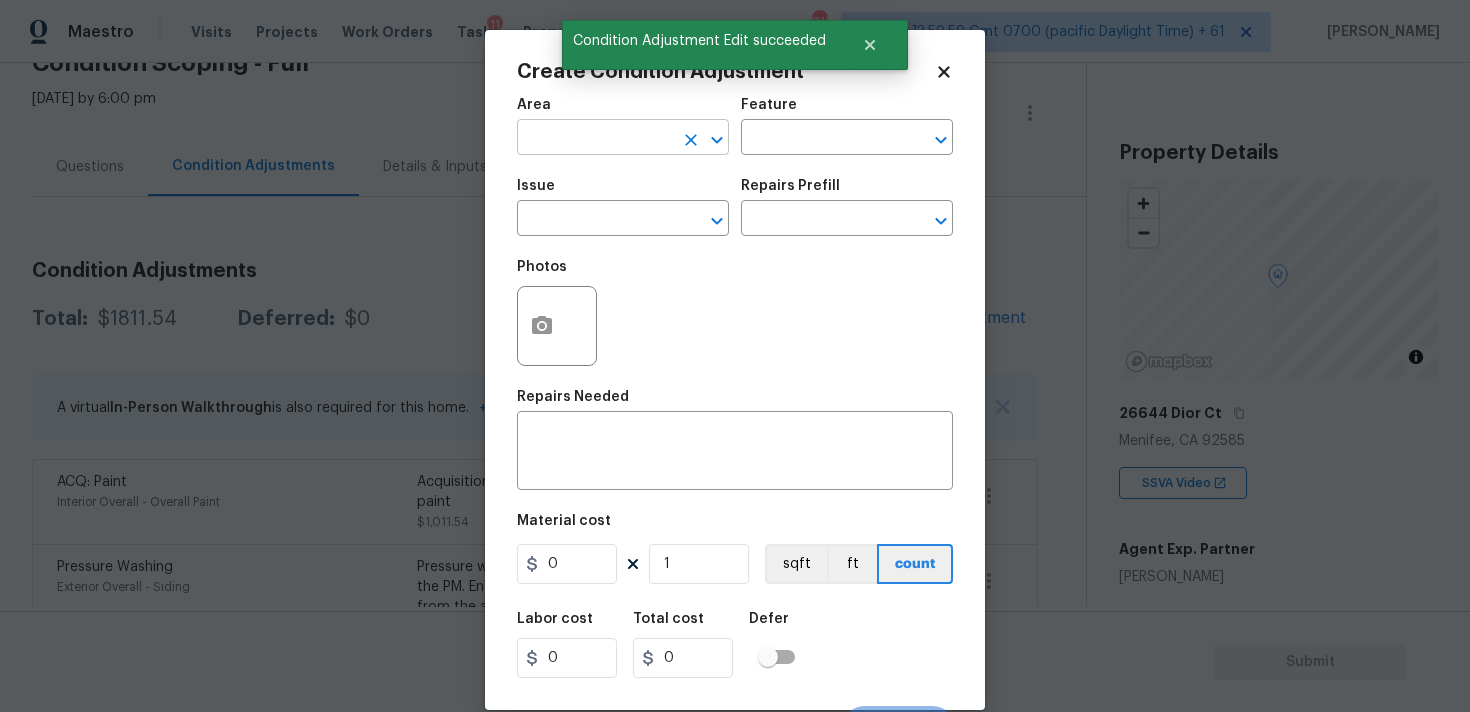 click at bounding box center [595, 139] 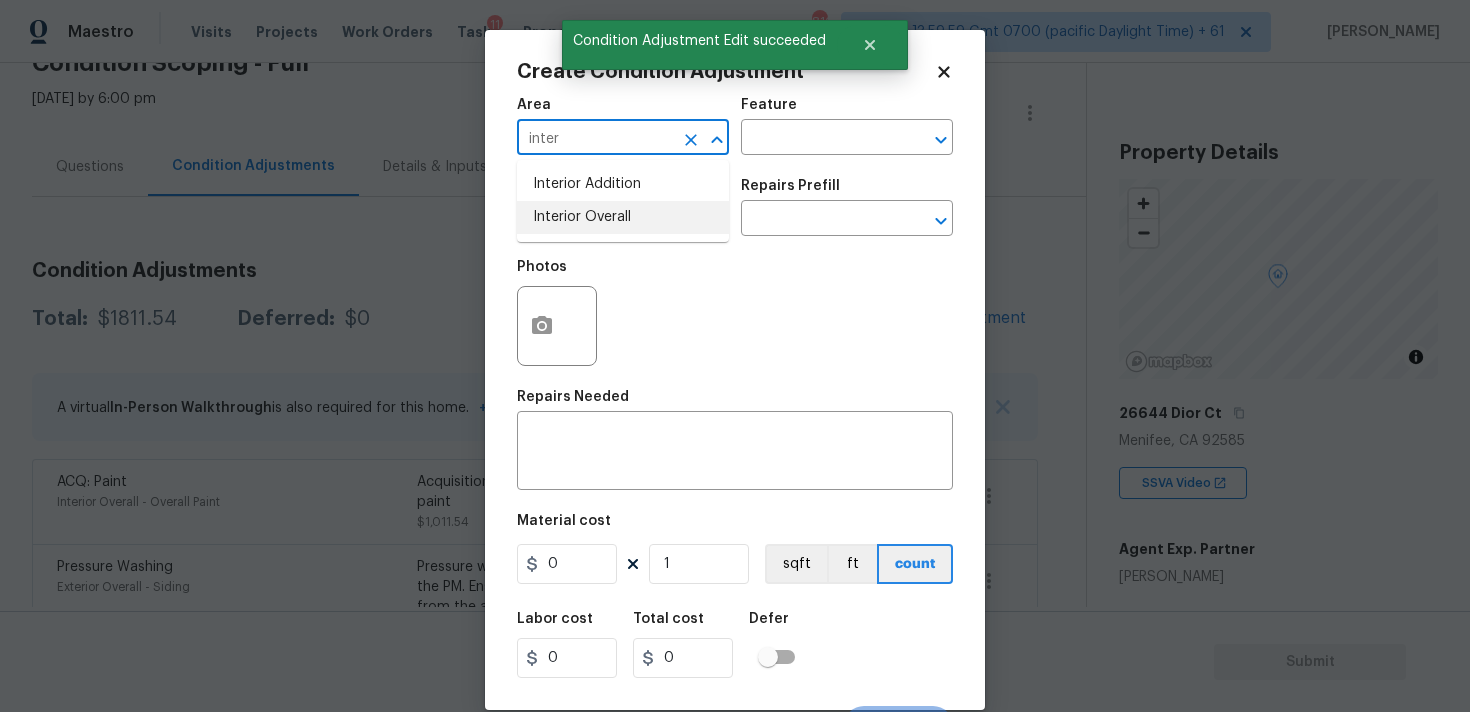 click on "Interior Overall" at bounding box center [623, 217] 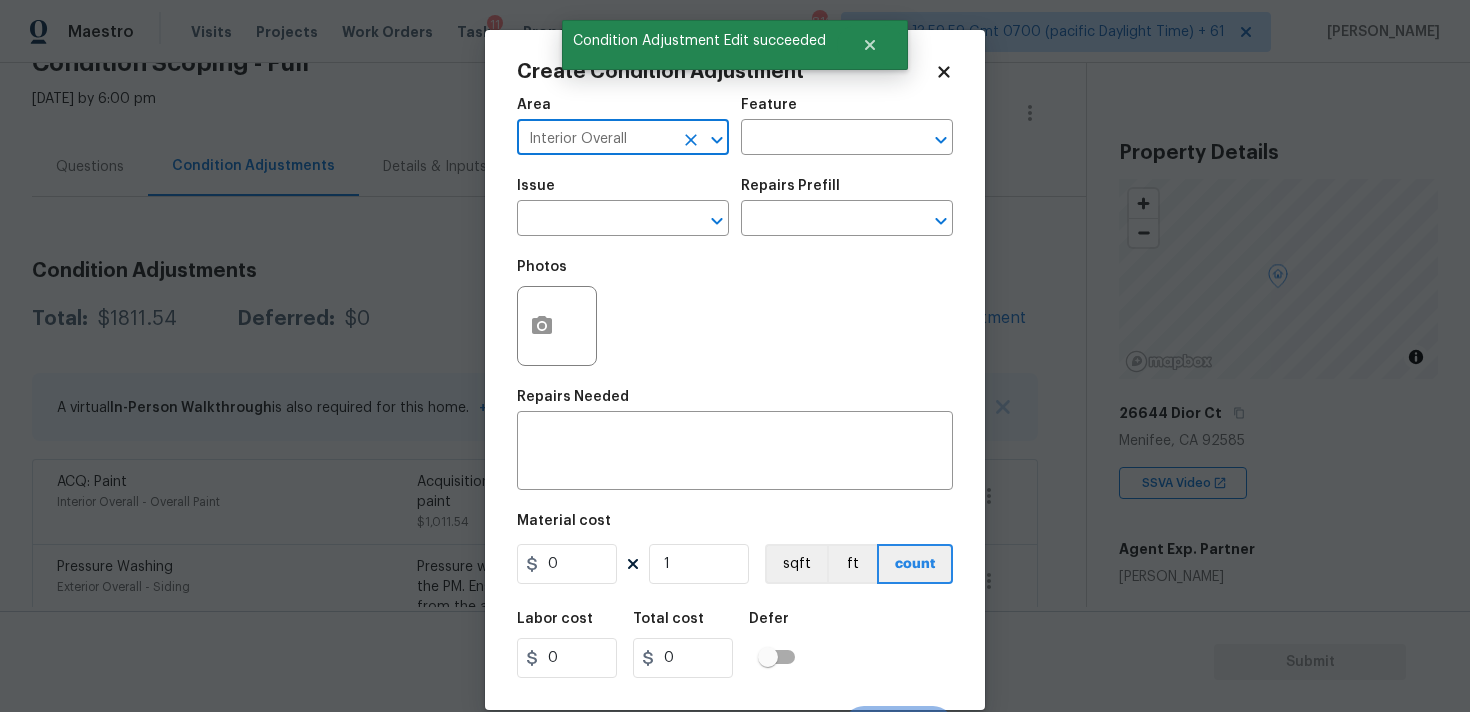 type on "Interior Overall" 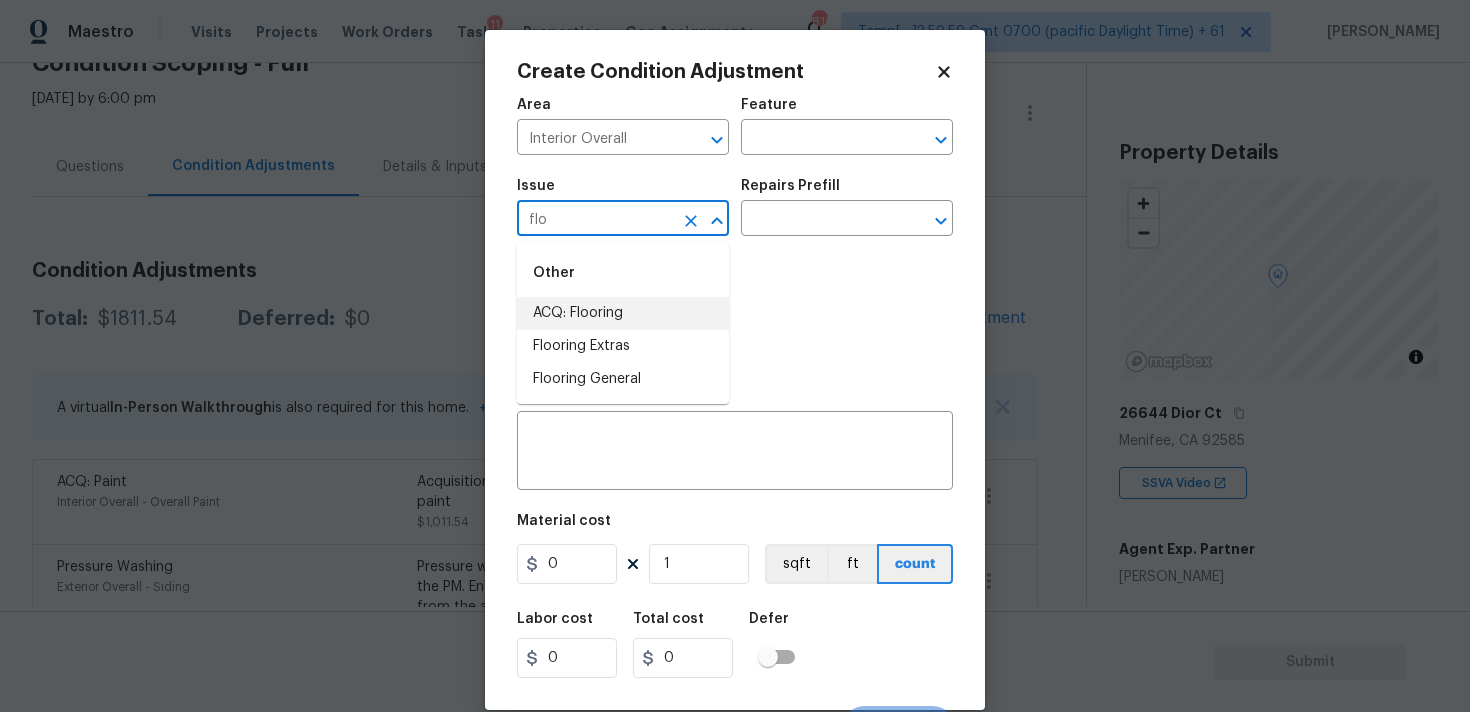click on "ACQ: Flooring" at bounding box center [623, 313] 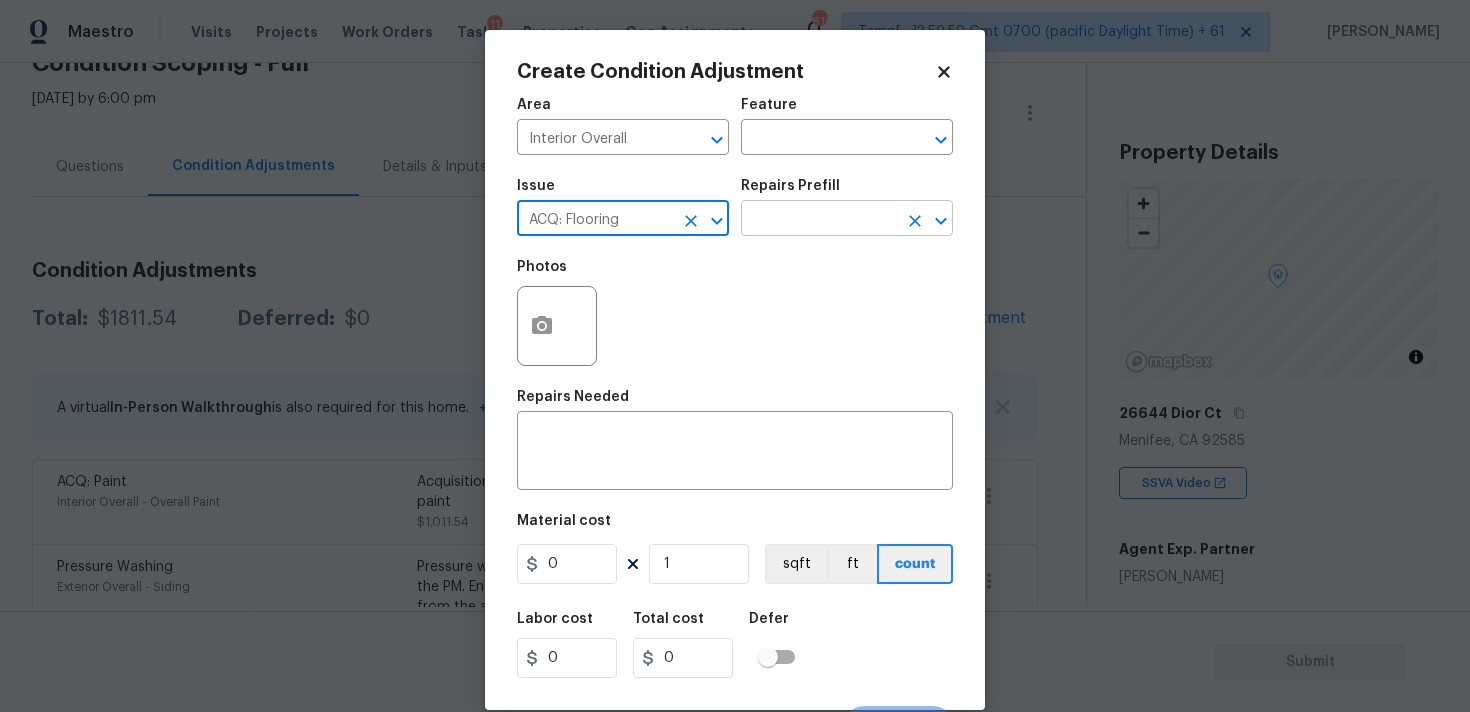 type on "ACQ: Flooring" 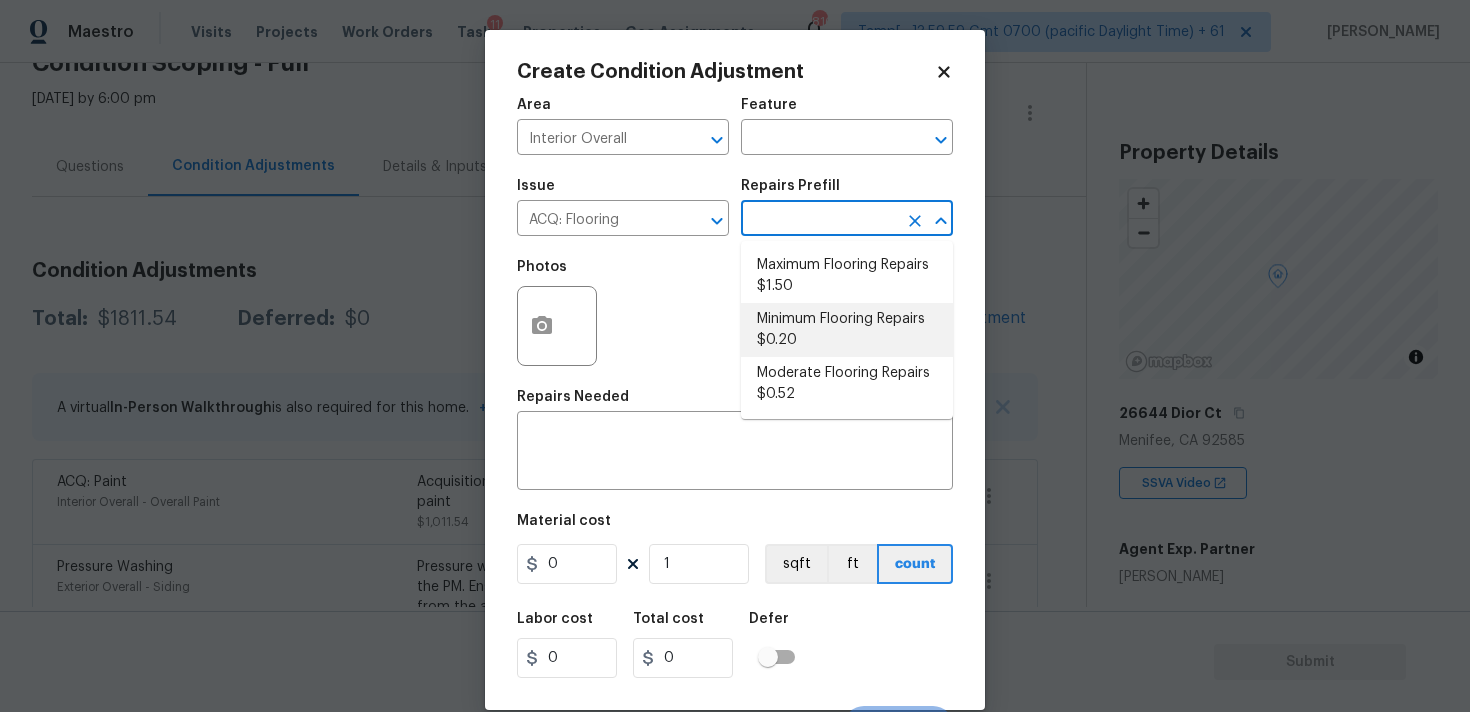click on "Minimum Flooring Repairs $0.20" at bounding box center (847, 330) 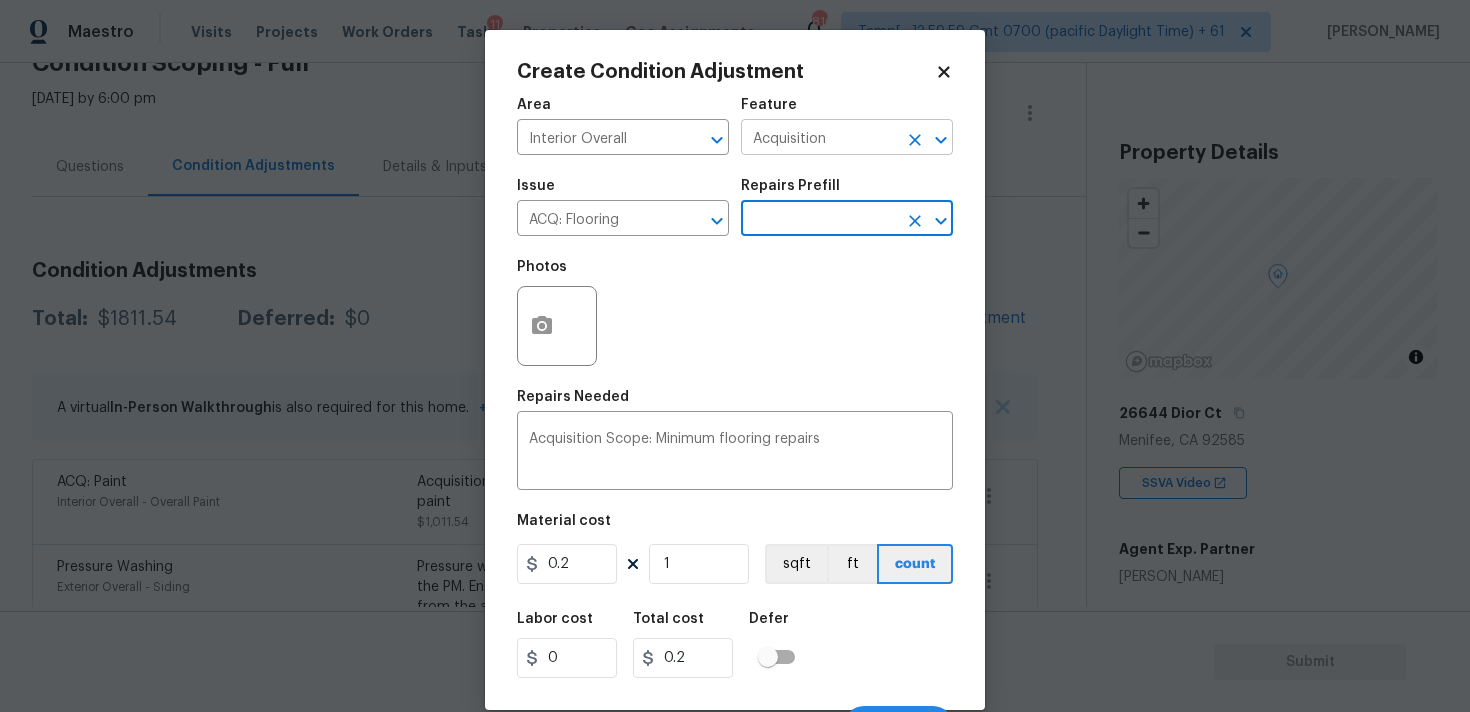 click on "Acquisition" at bounding box center (819, 139) 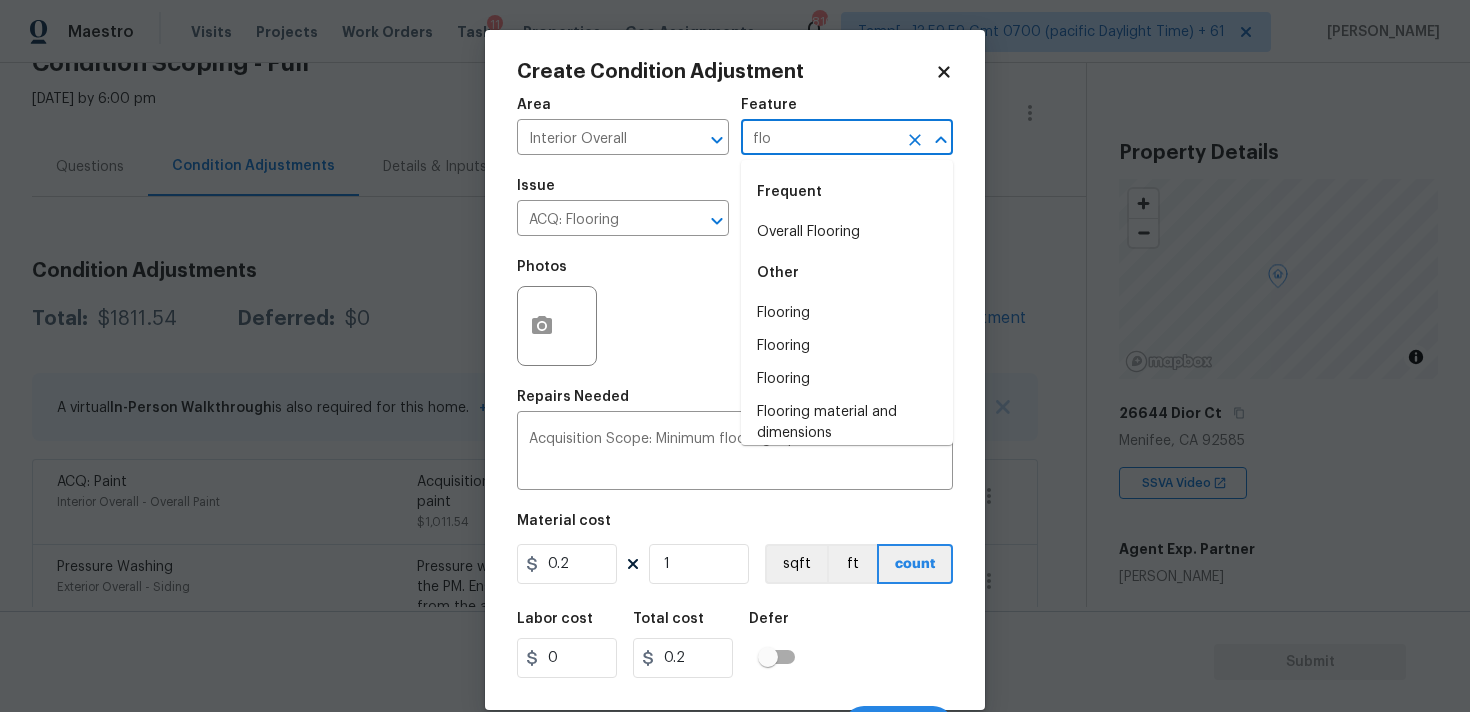 click on "Frequent" at bounding box center (847, 192) 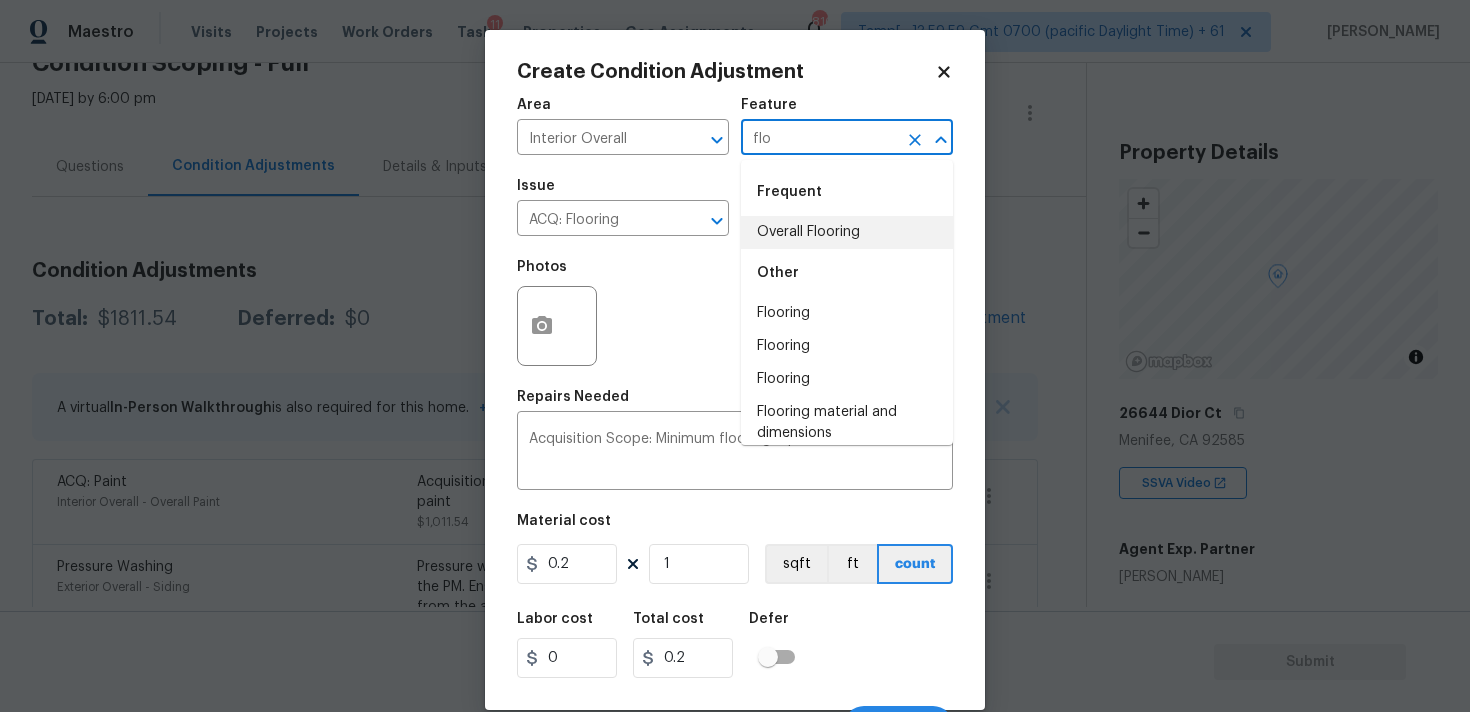 click on "Other" at bounding box center [847, 273] 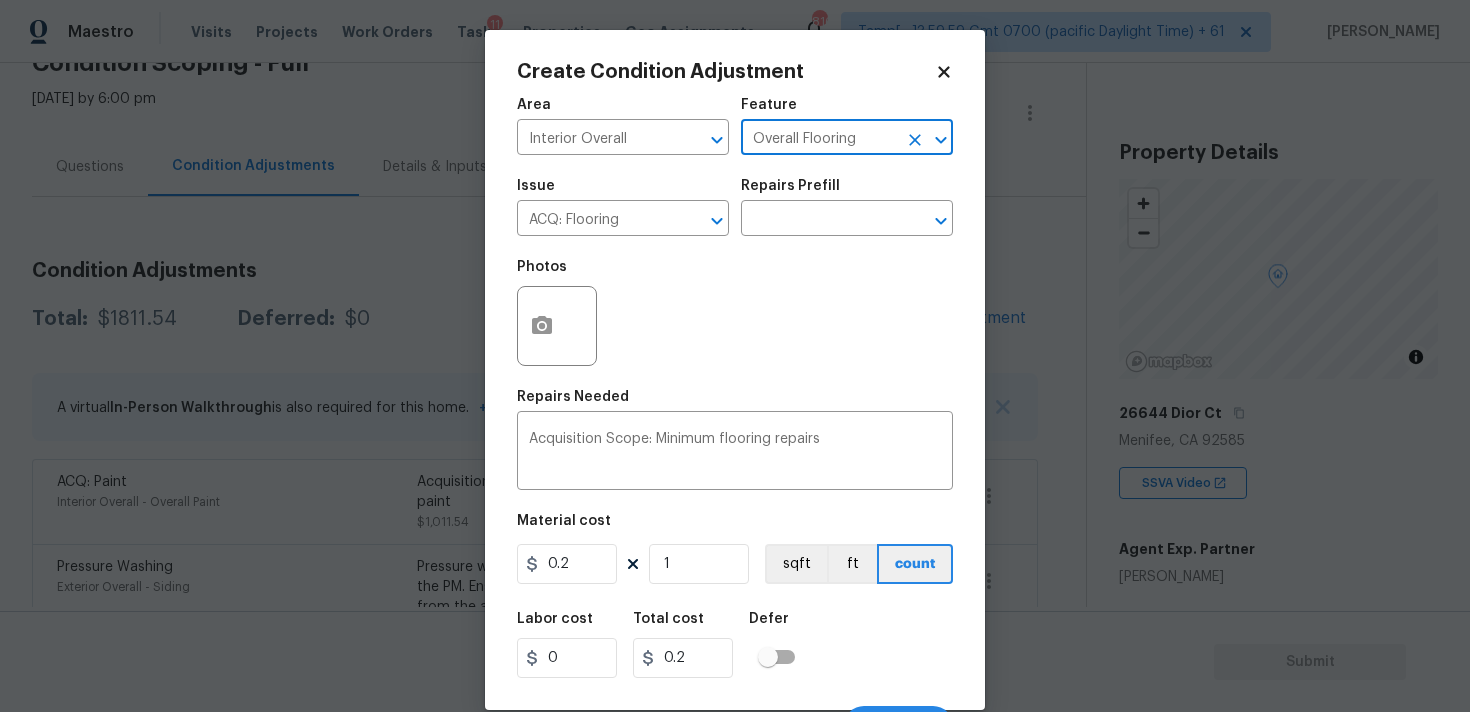 type on "Overall Flooring" 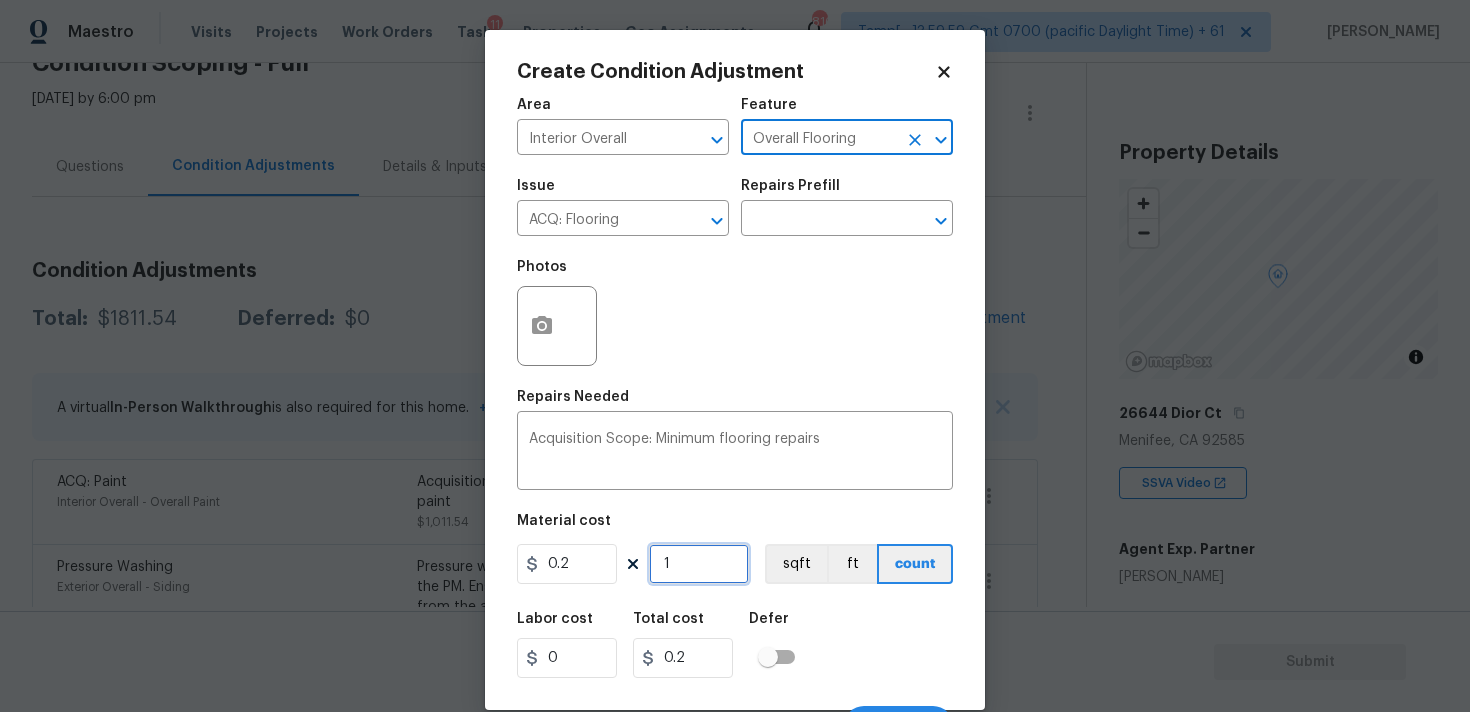 click on "1" at bounding box center (699, 564) 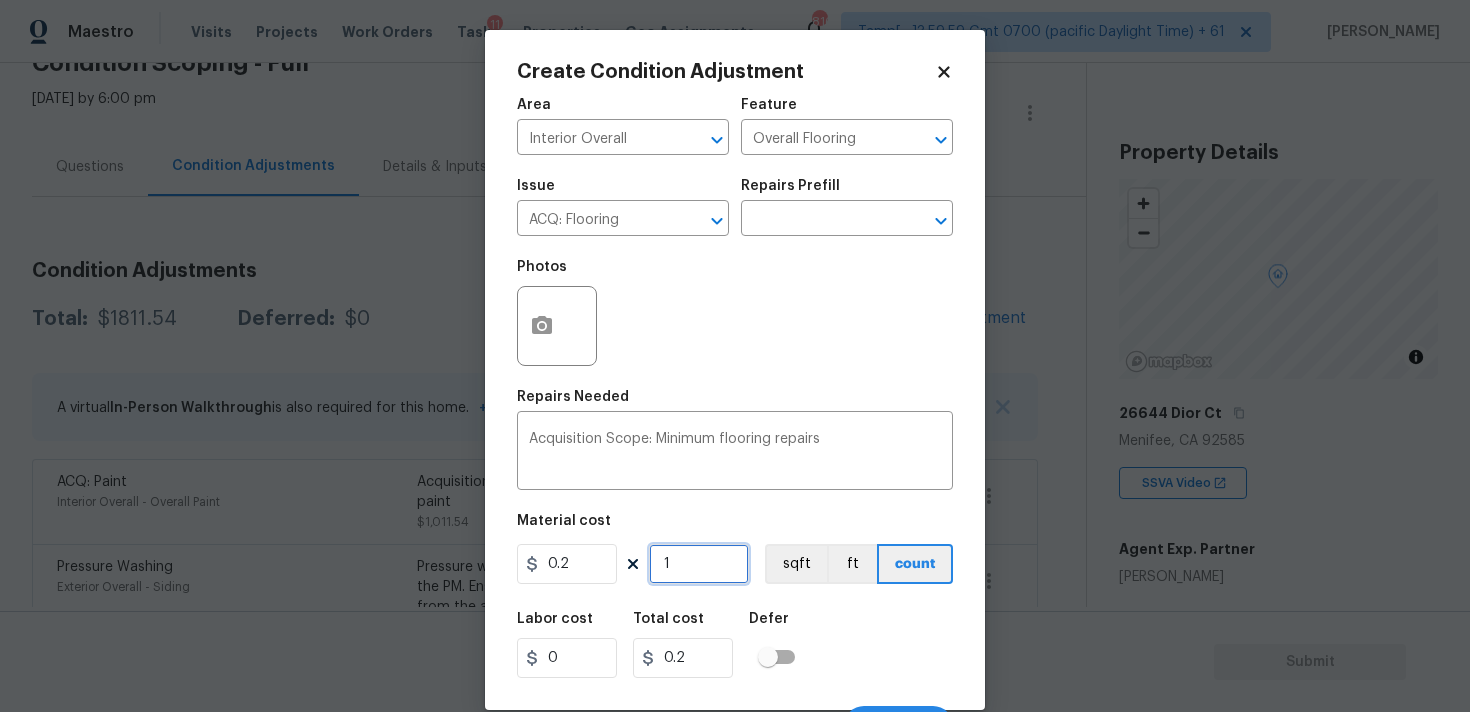 type on "0" 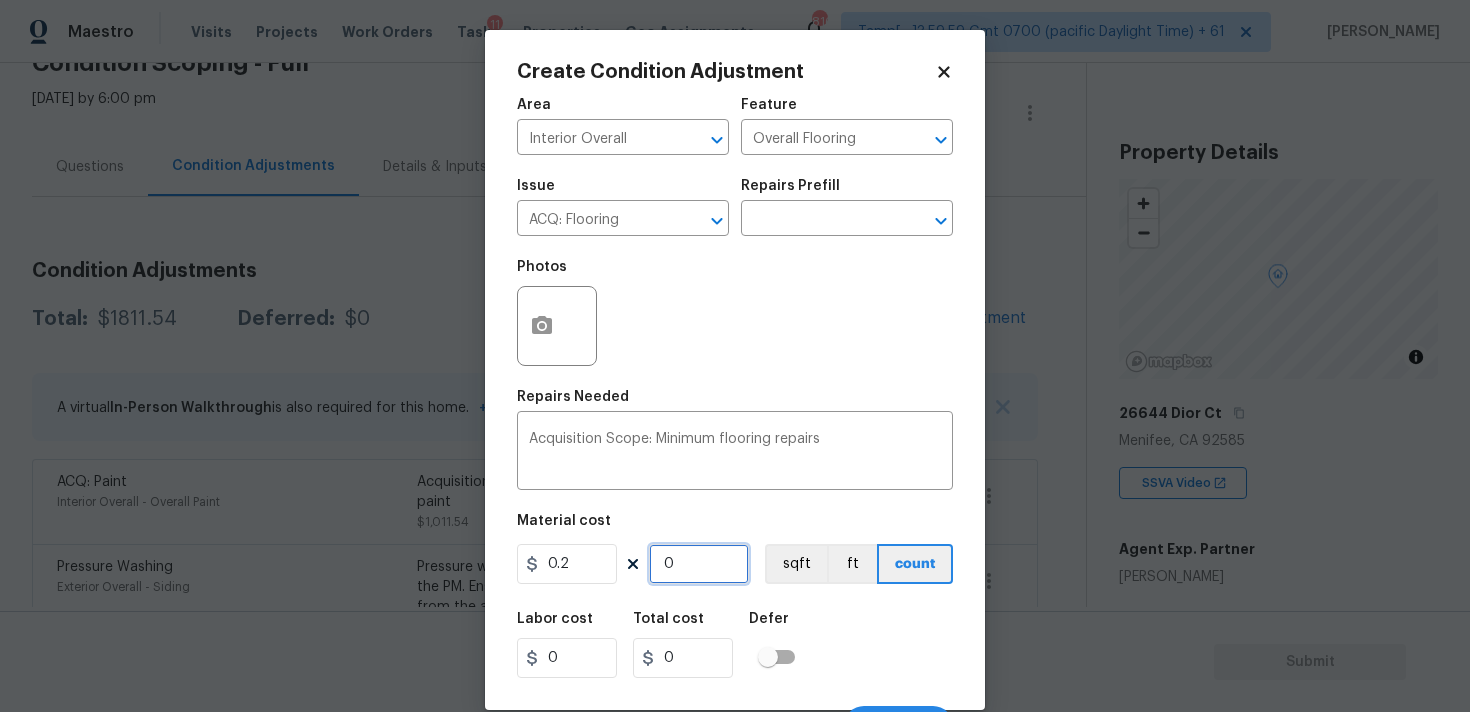 paste on "2199" 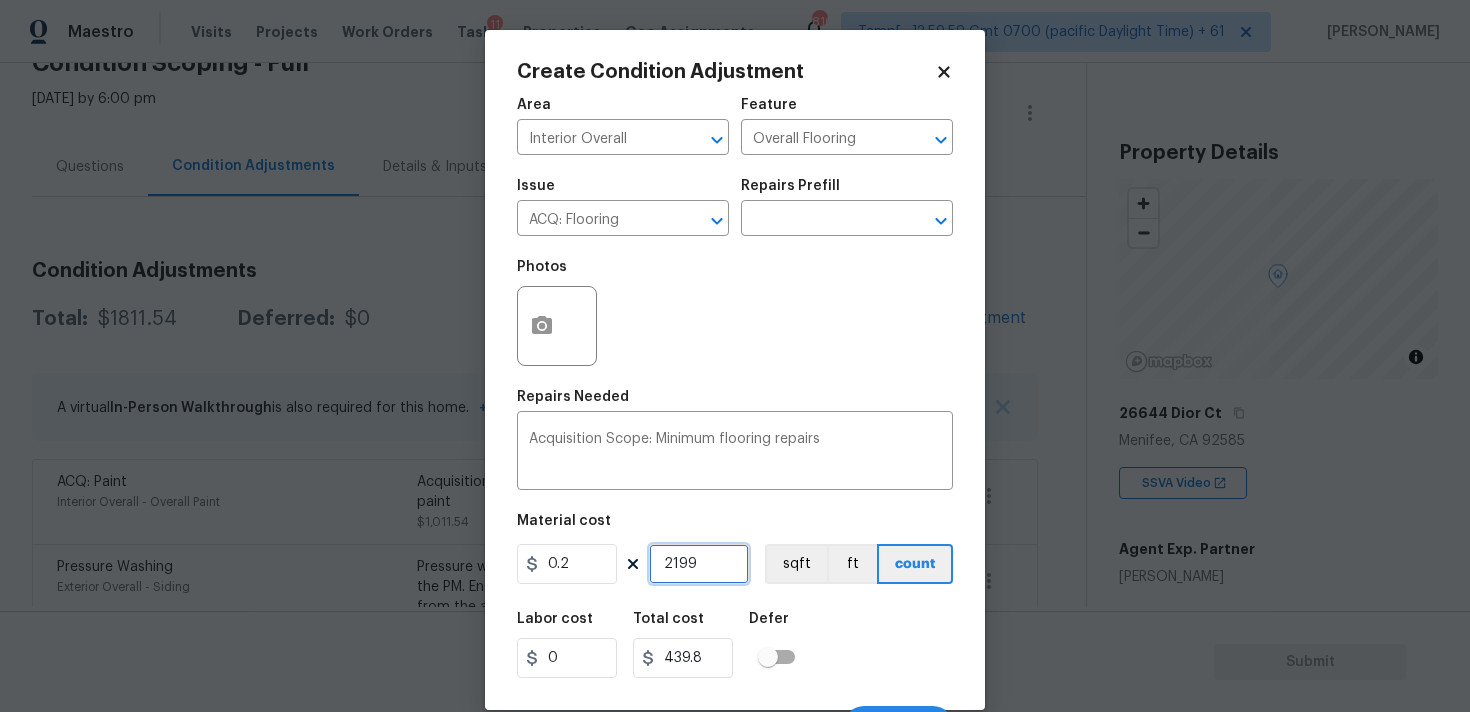 type on "2199" 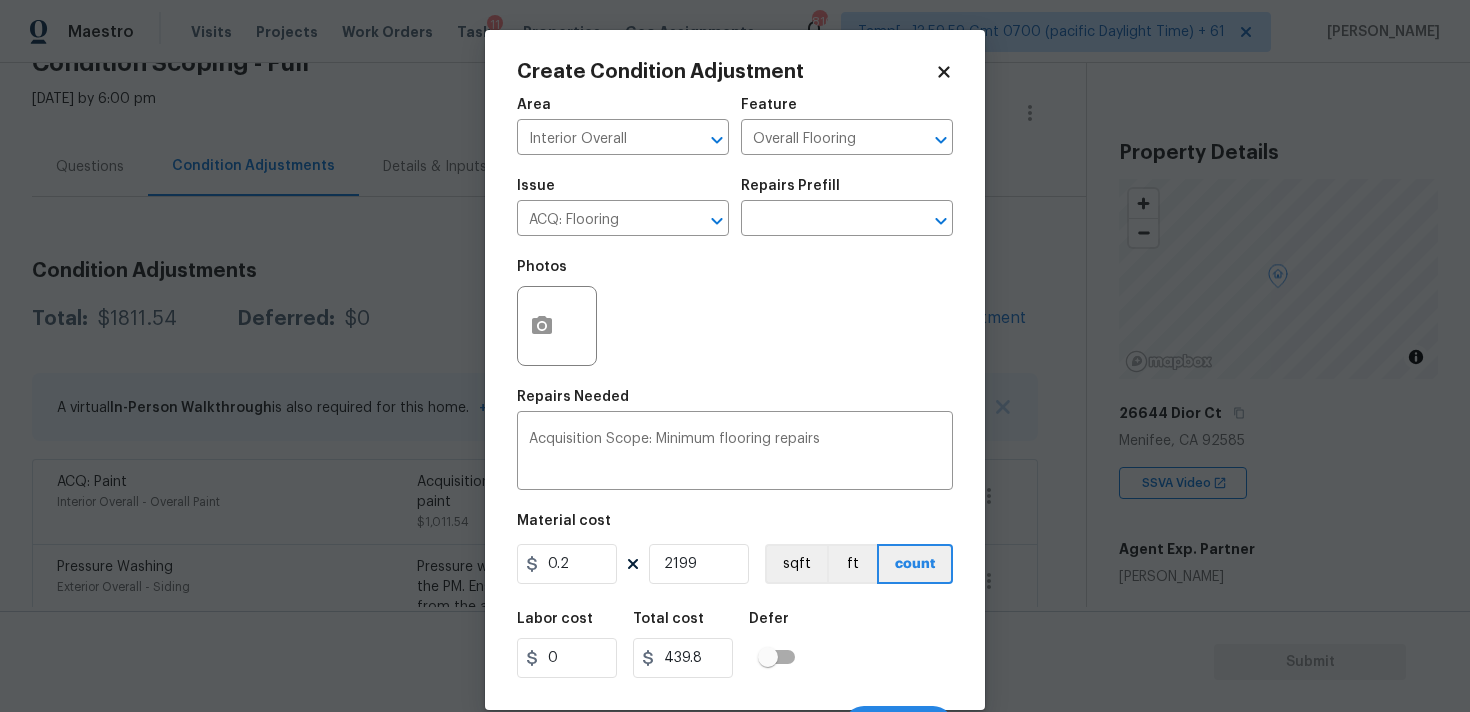 click on "0.2 2199 sqft ft count" at bounding box center [735, 564] 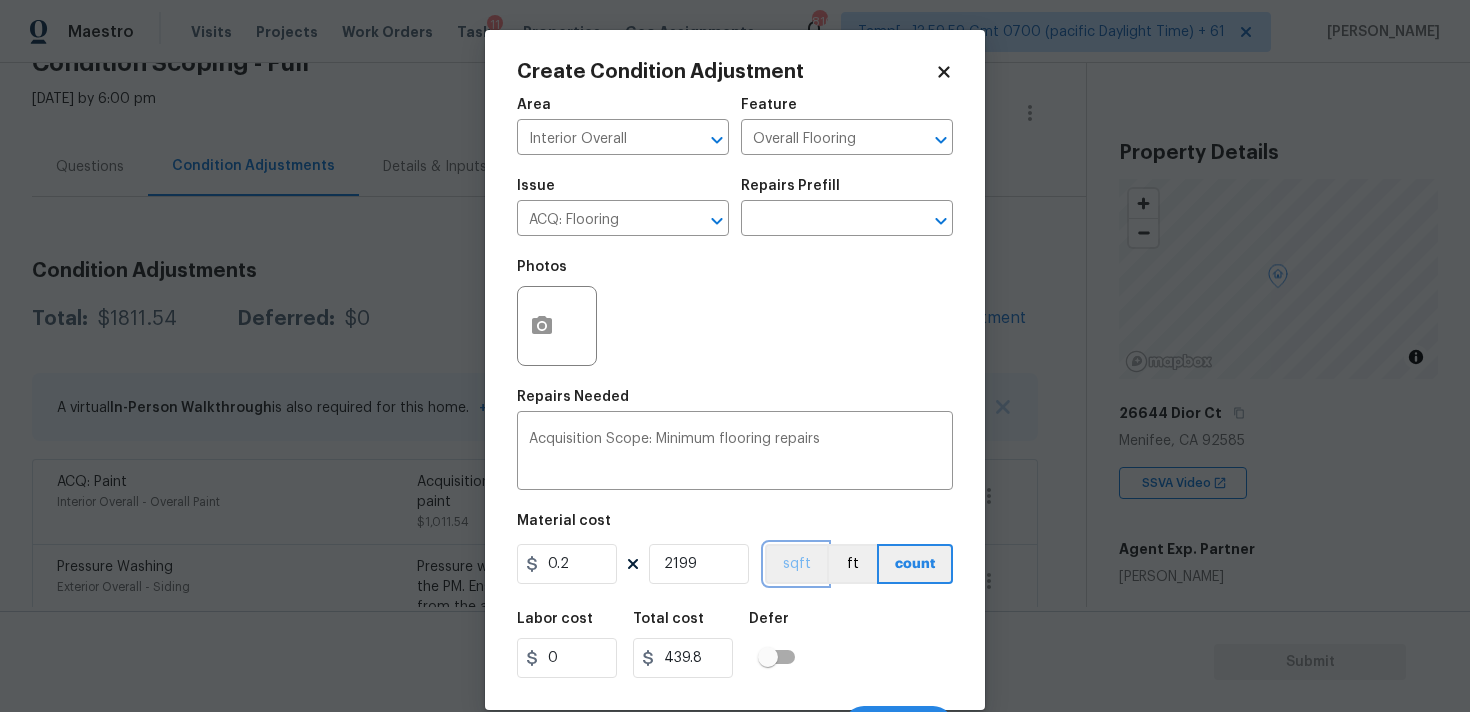 click on "sqft" at bounding box center [796, 564] 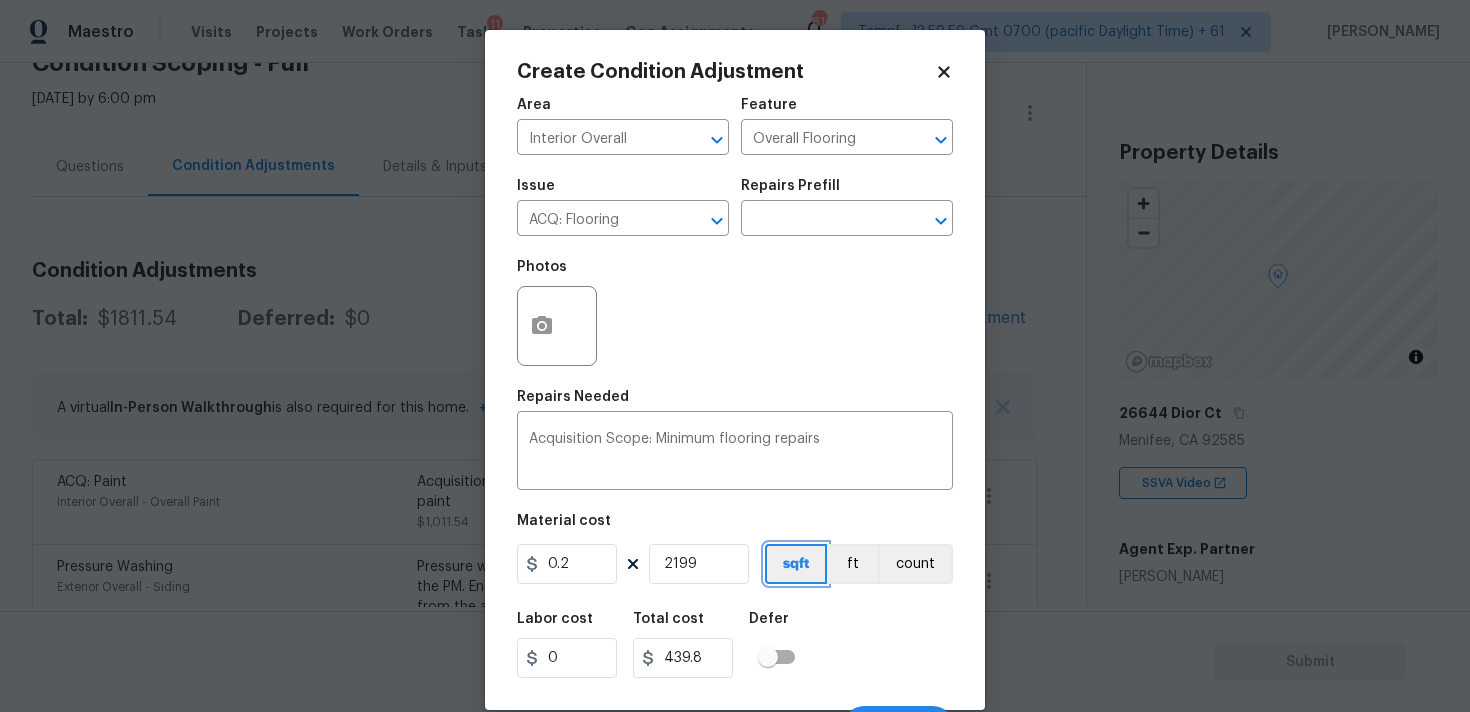 scroll, scrollTop: 35, scrollLeft: 0, axis: vertical 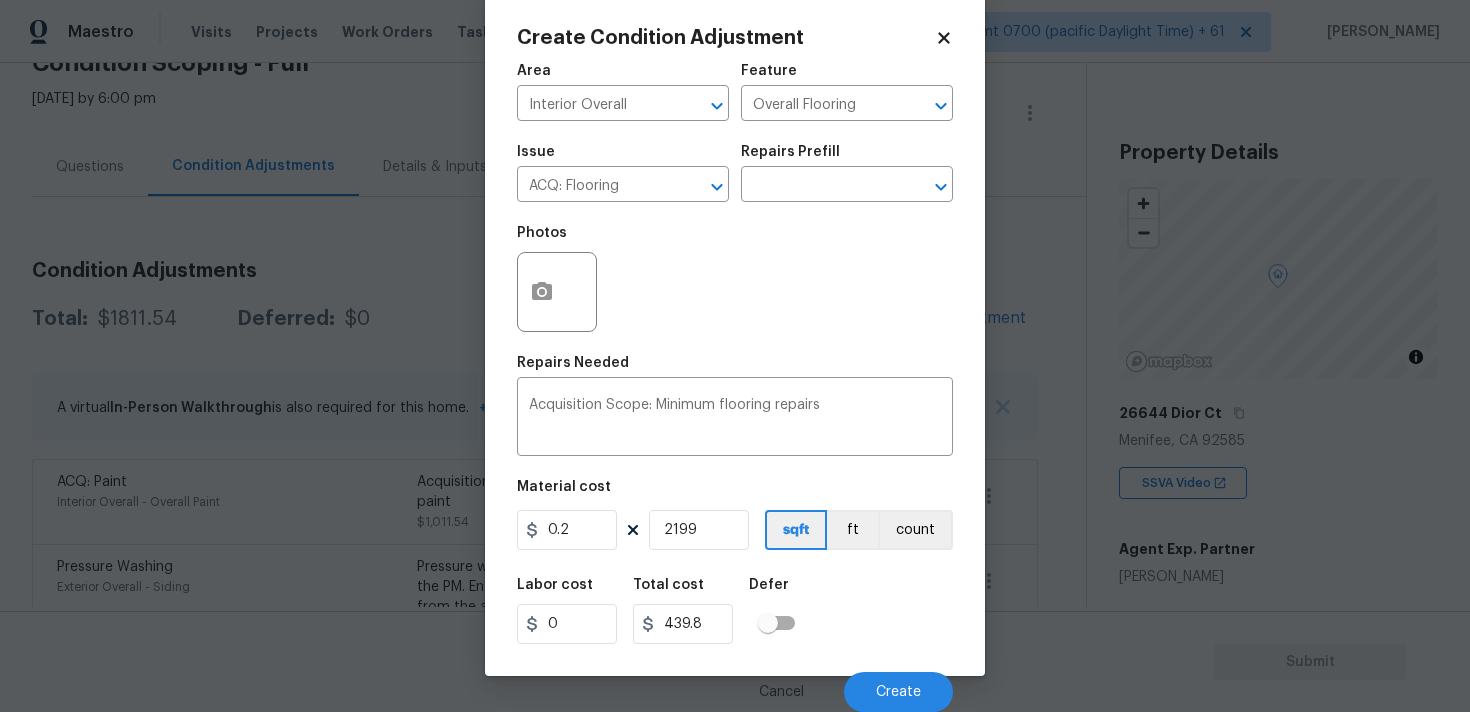 click on "Cancel Create" at bounding box center [735, 684] 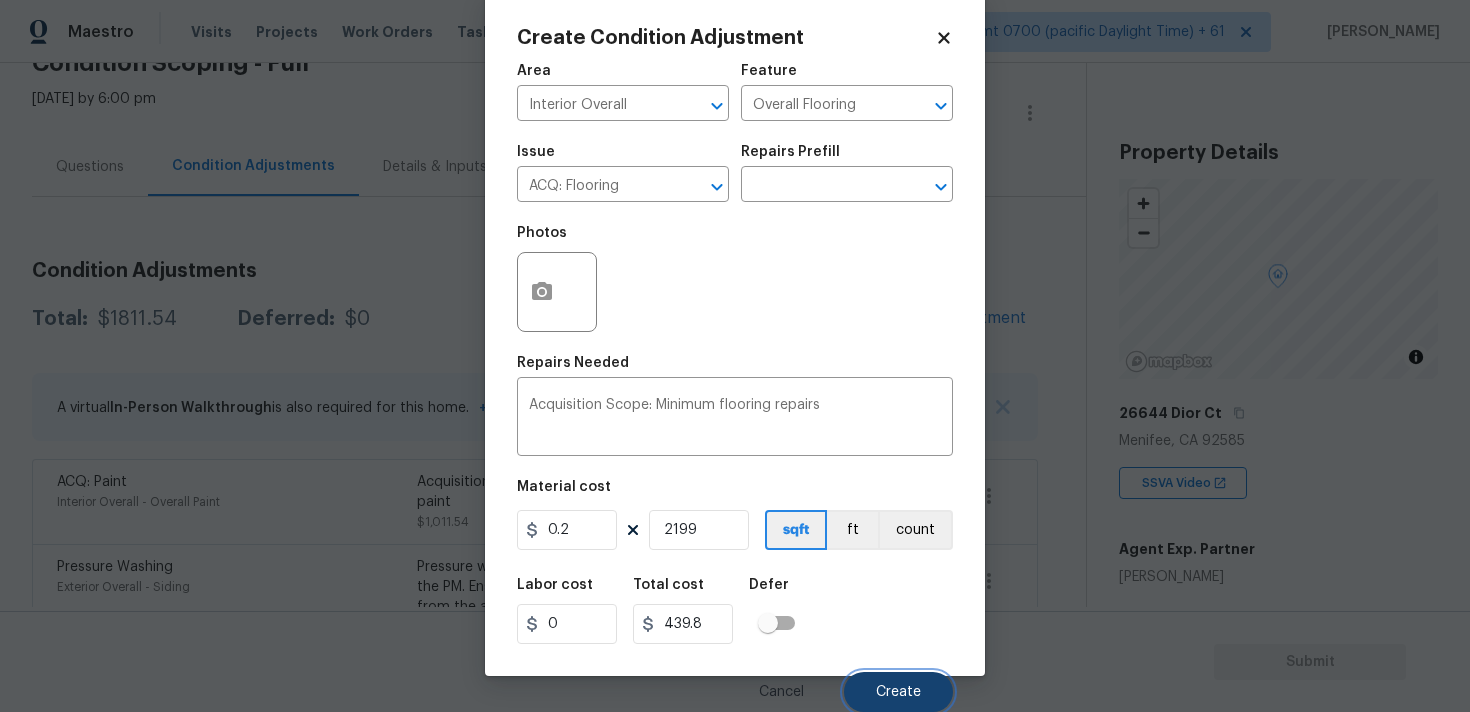 click on "Create" at bounding box center [898, 692] 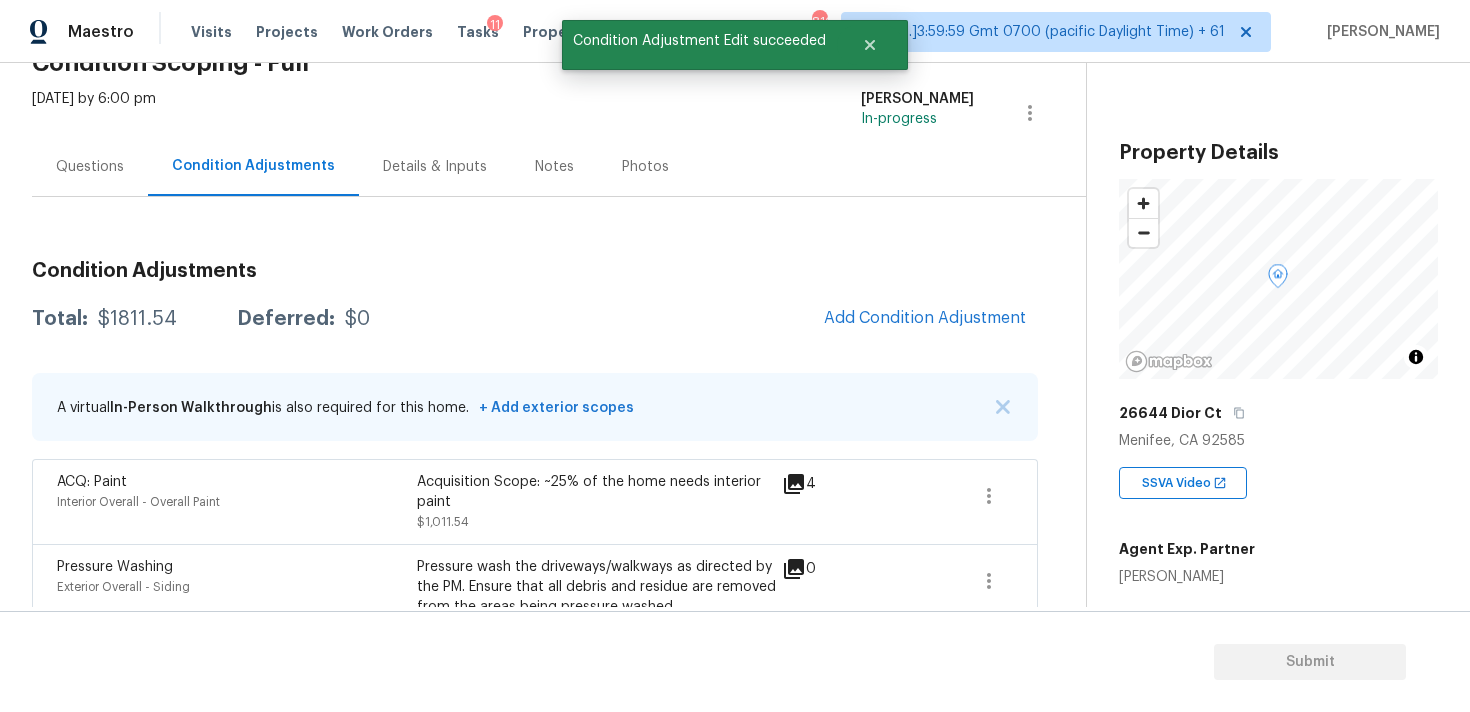 scroll, scrollTop: 28, scrollLeft: 0, axis: vertical 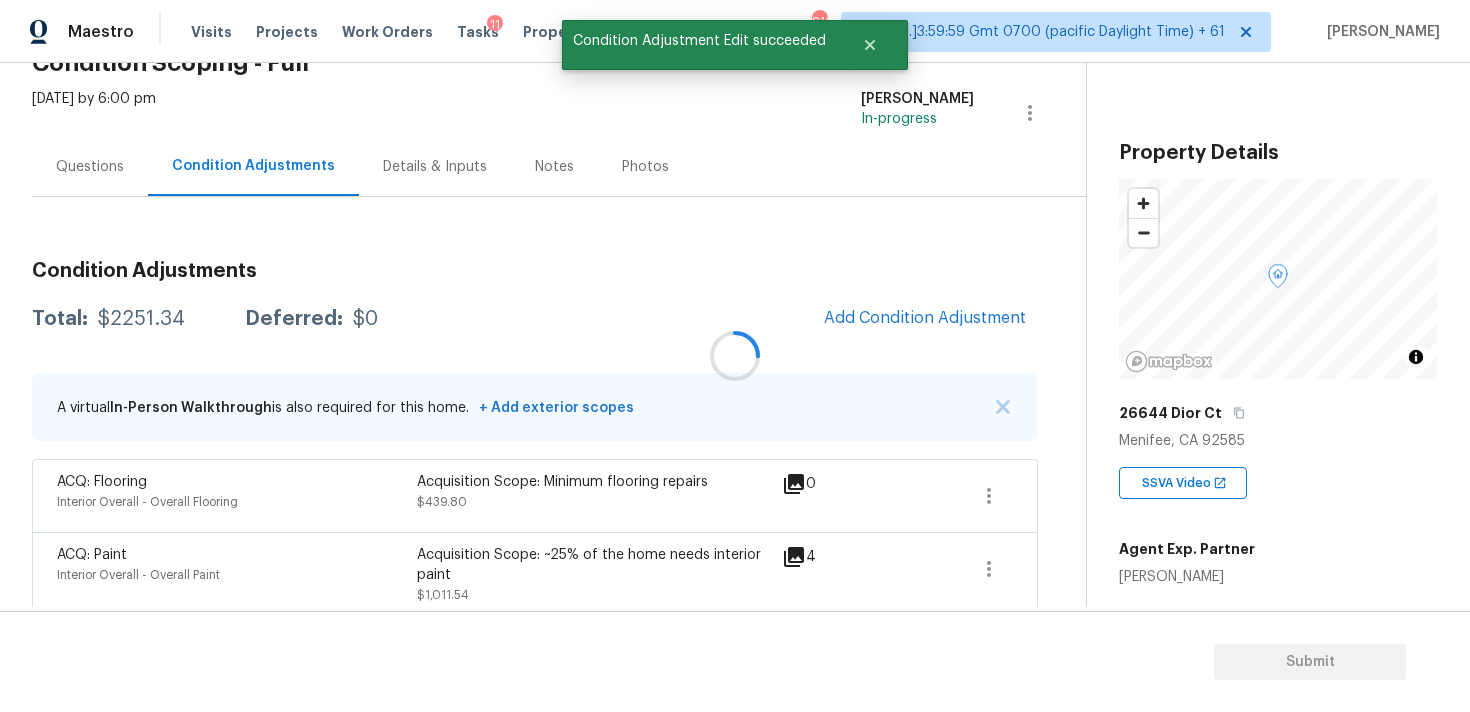 click at bounding box center [735, 356] 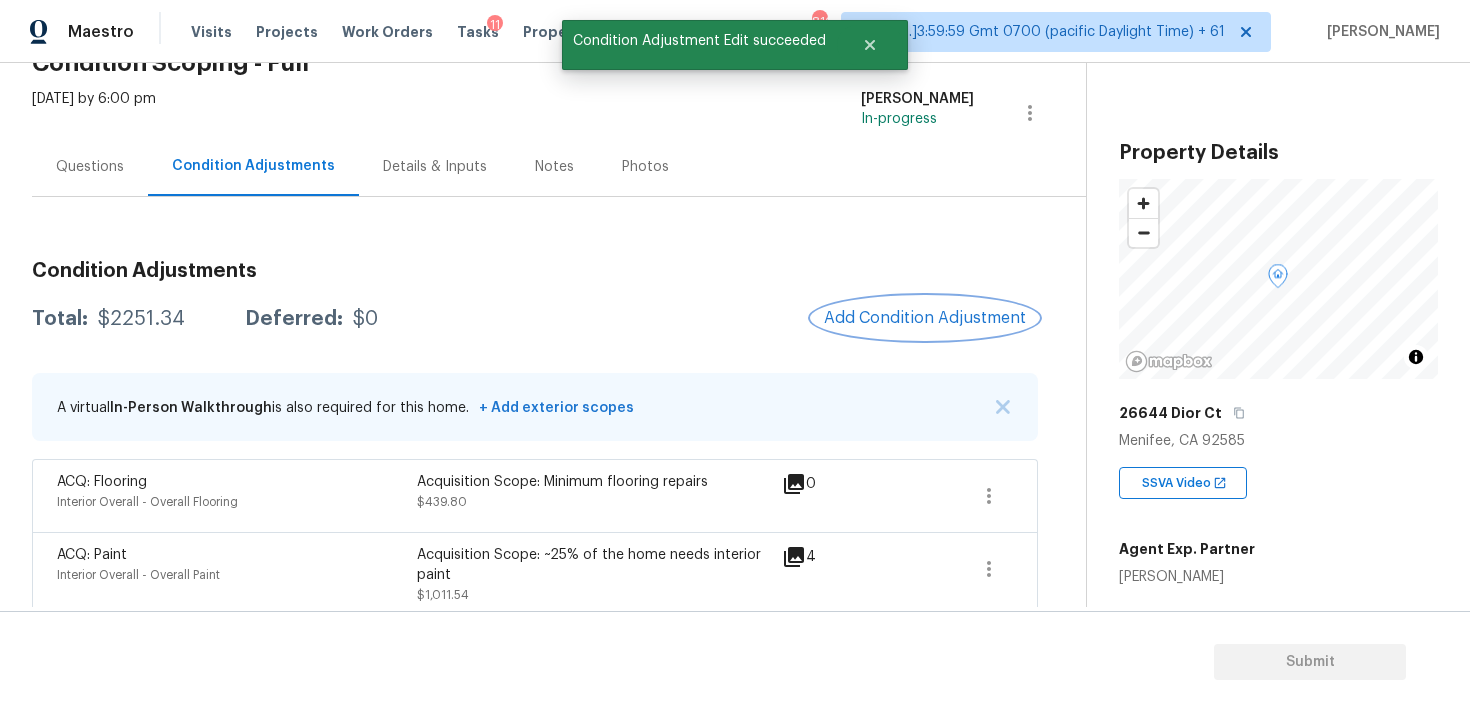 click on "Add Condition Adjustment" at bounding box center (925, 318) 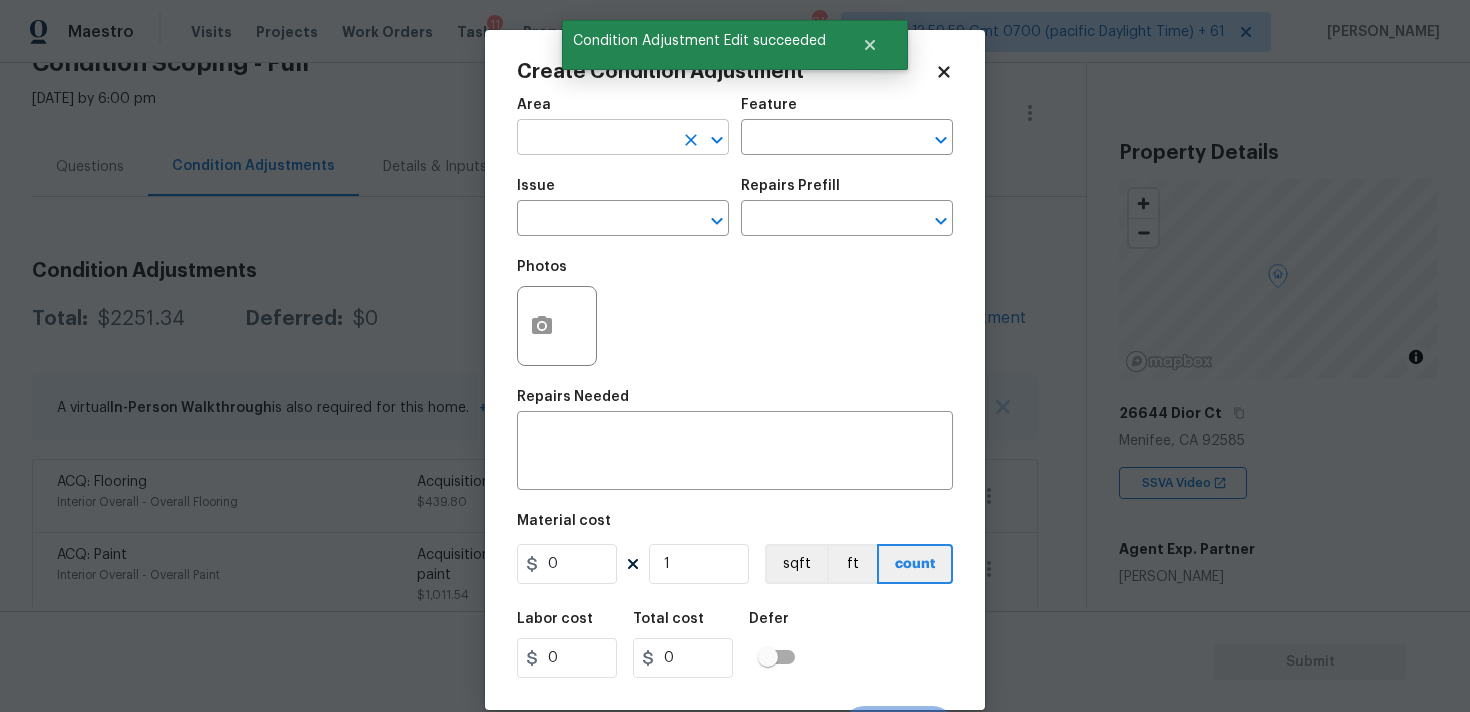 click at bounding box center (595, 139) 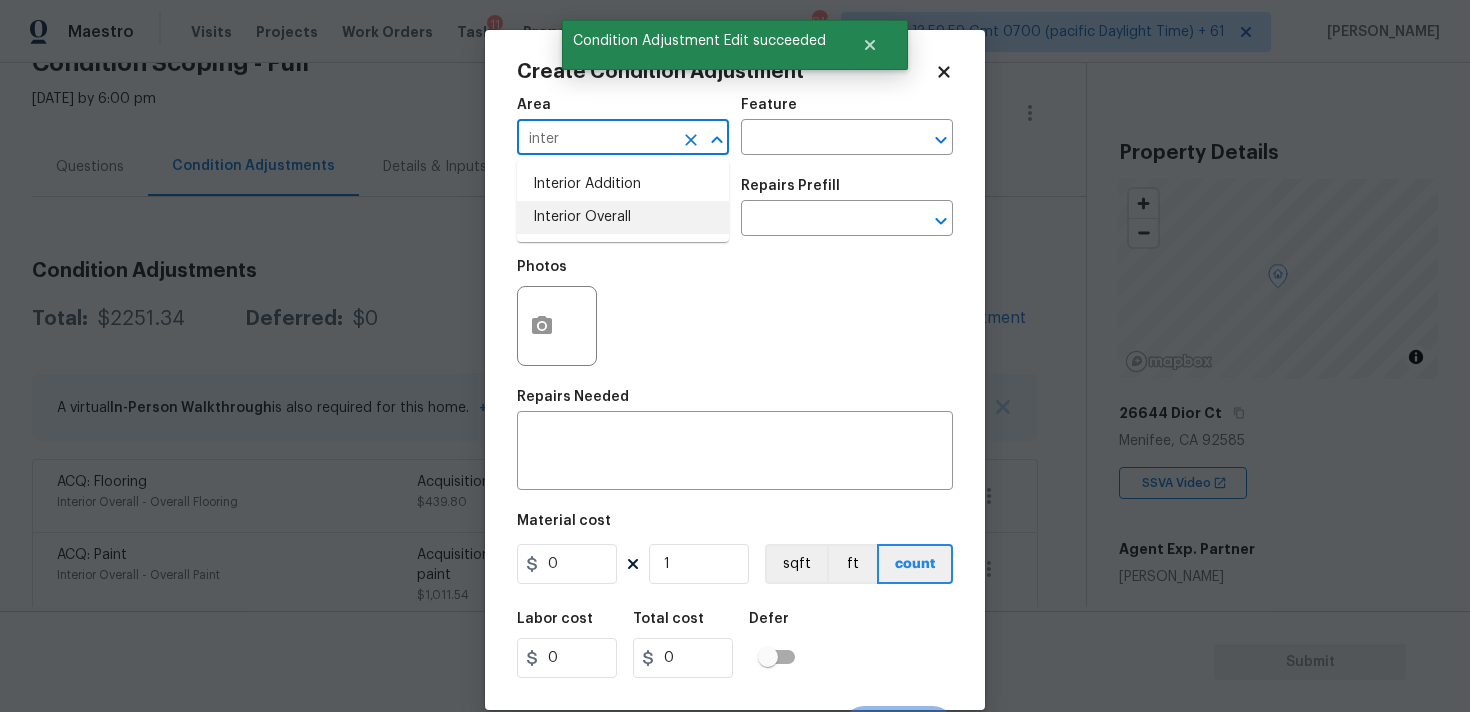 click on "Interior Overall" at bounding box center (623, 217) 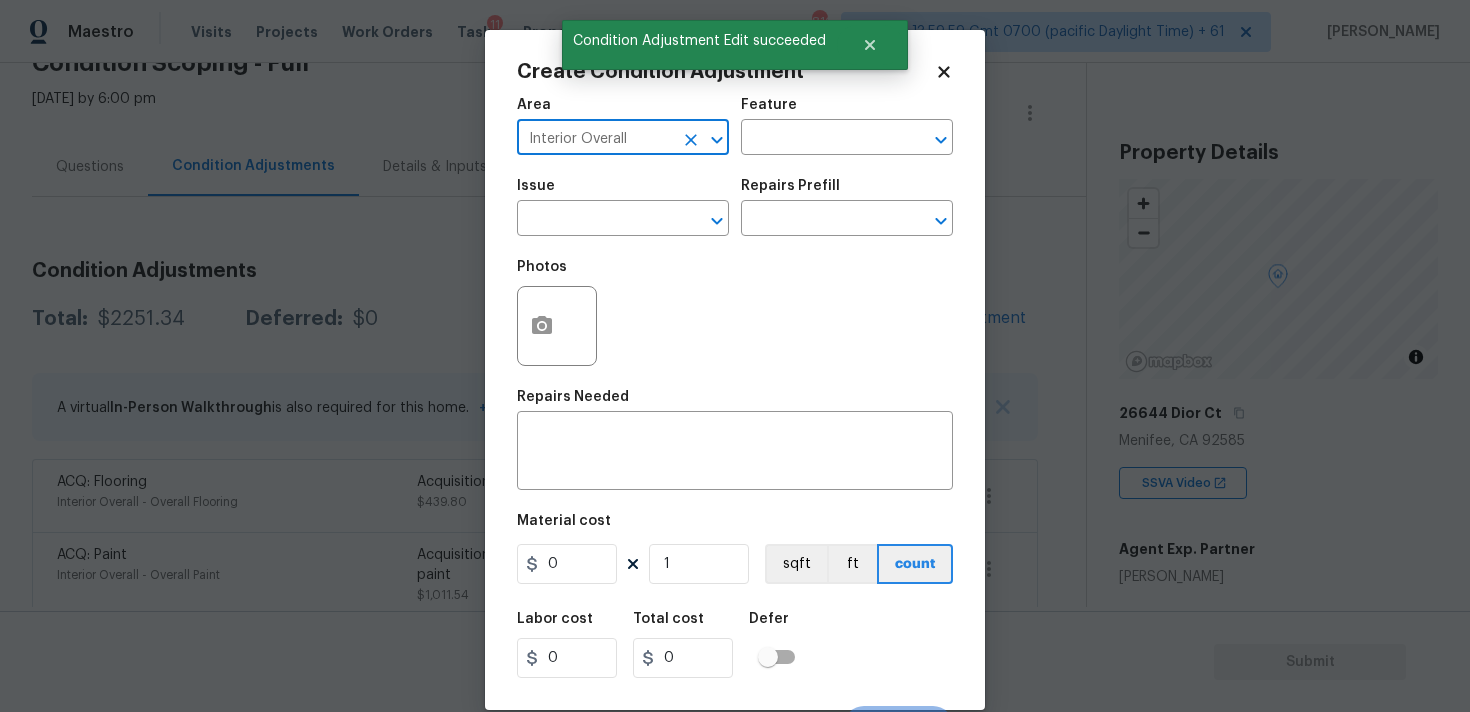 type on "Interior Overall" 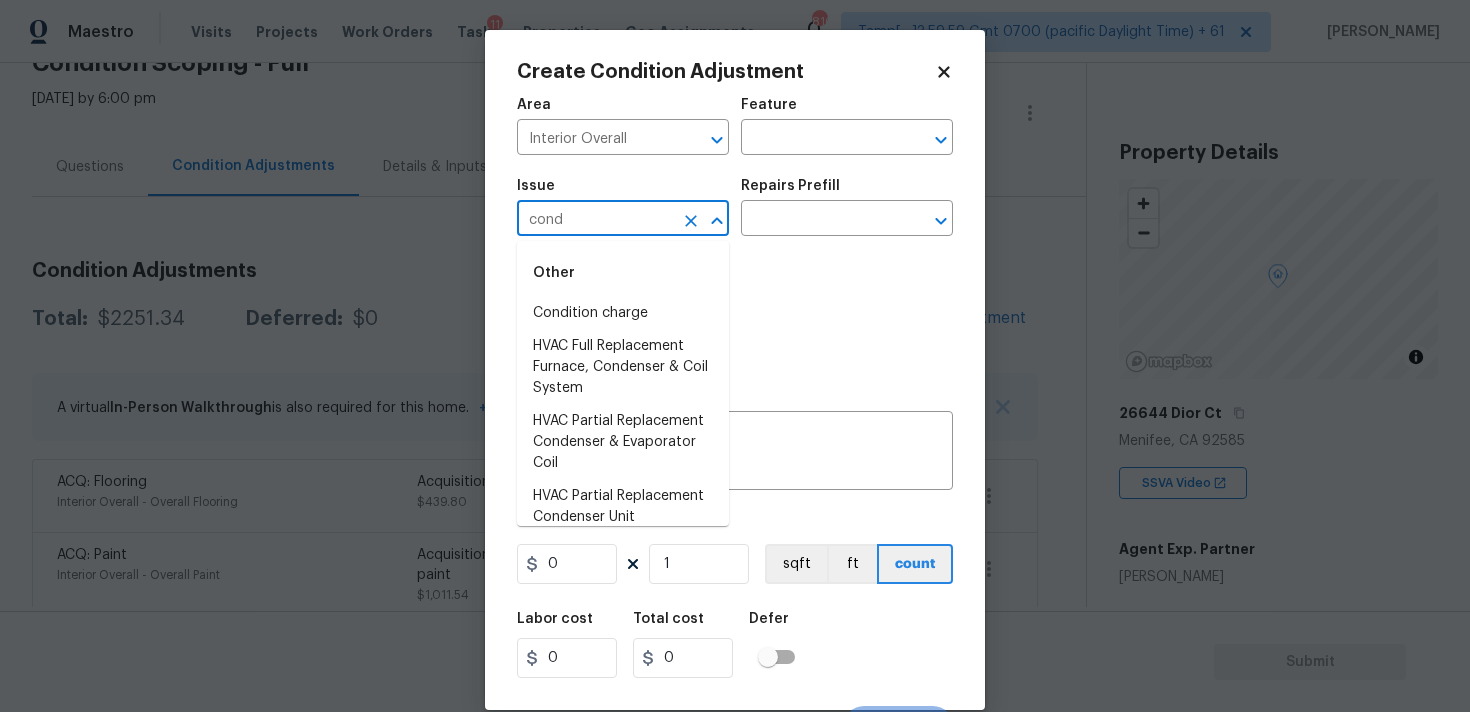 click on "Condition charge" at bounding box center (623, 313) 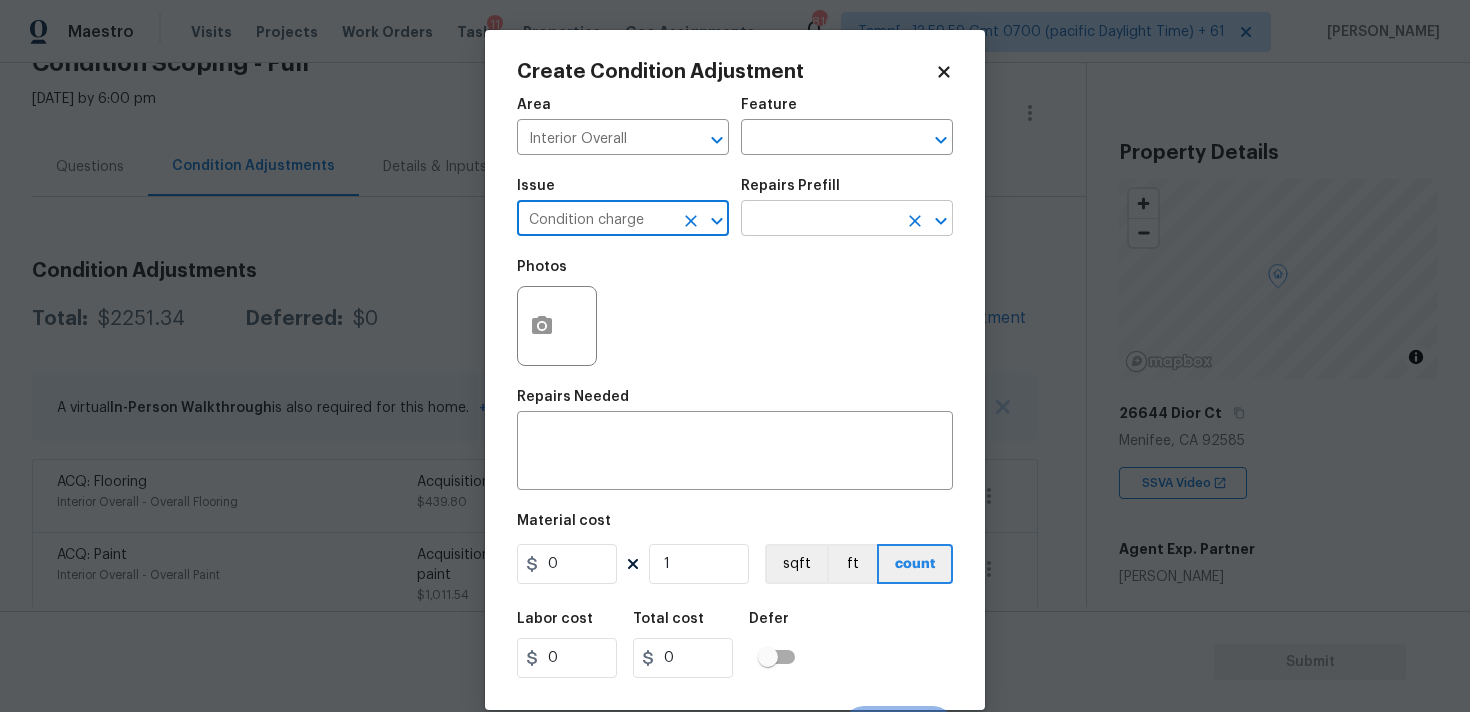 type on "Condition charge" 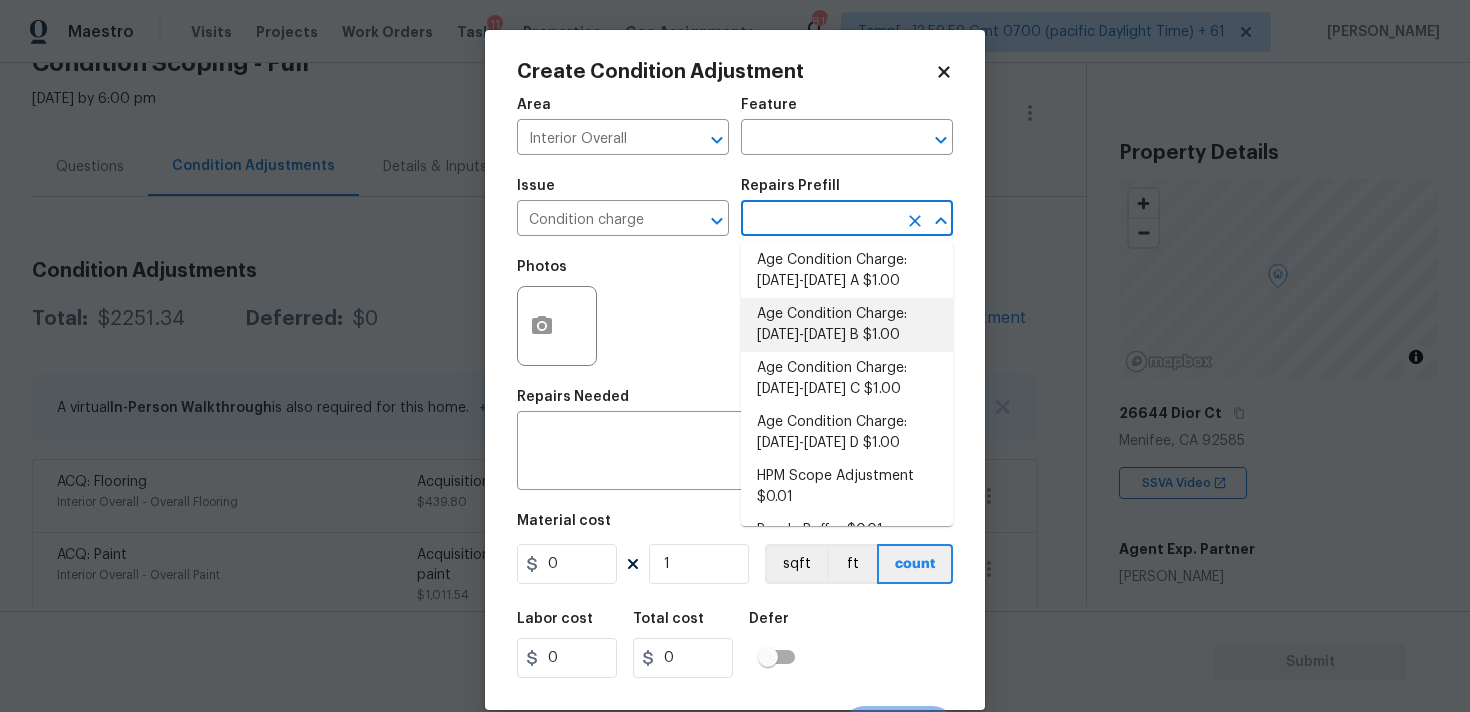 scroll, scrollTop: 649, scrollLeft: 0, axis: vertical 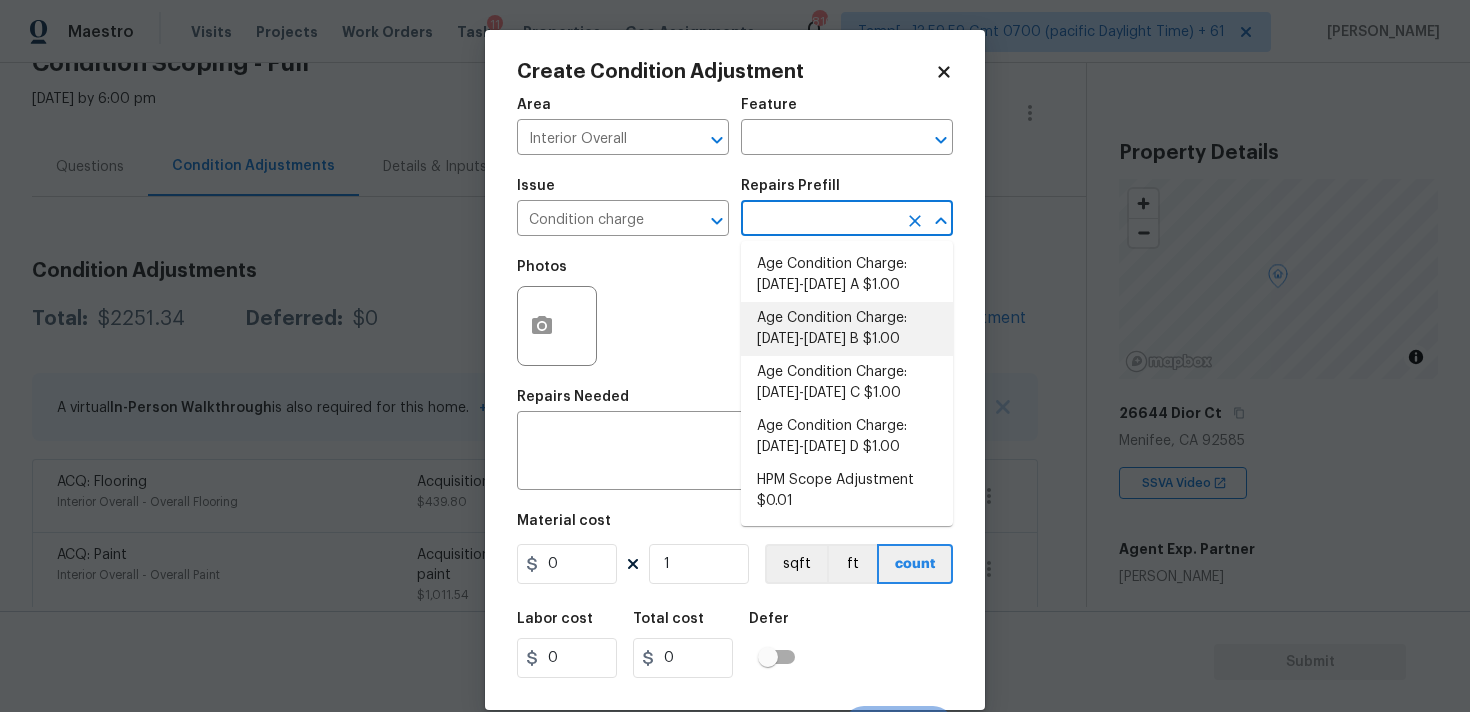 click on "Age Condition Charge: 2009-2023 B	 $1.00" at bounding box center (847, 329) 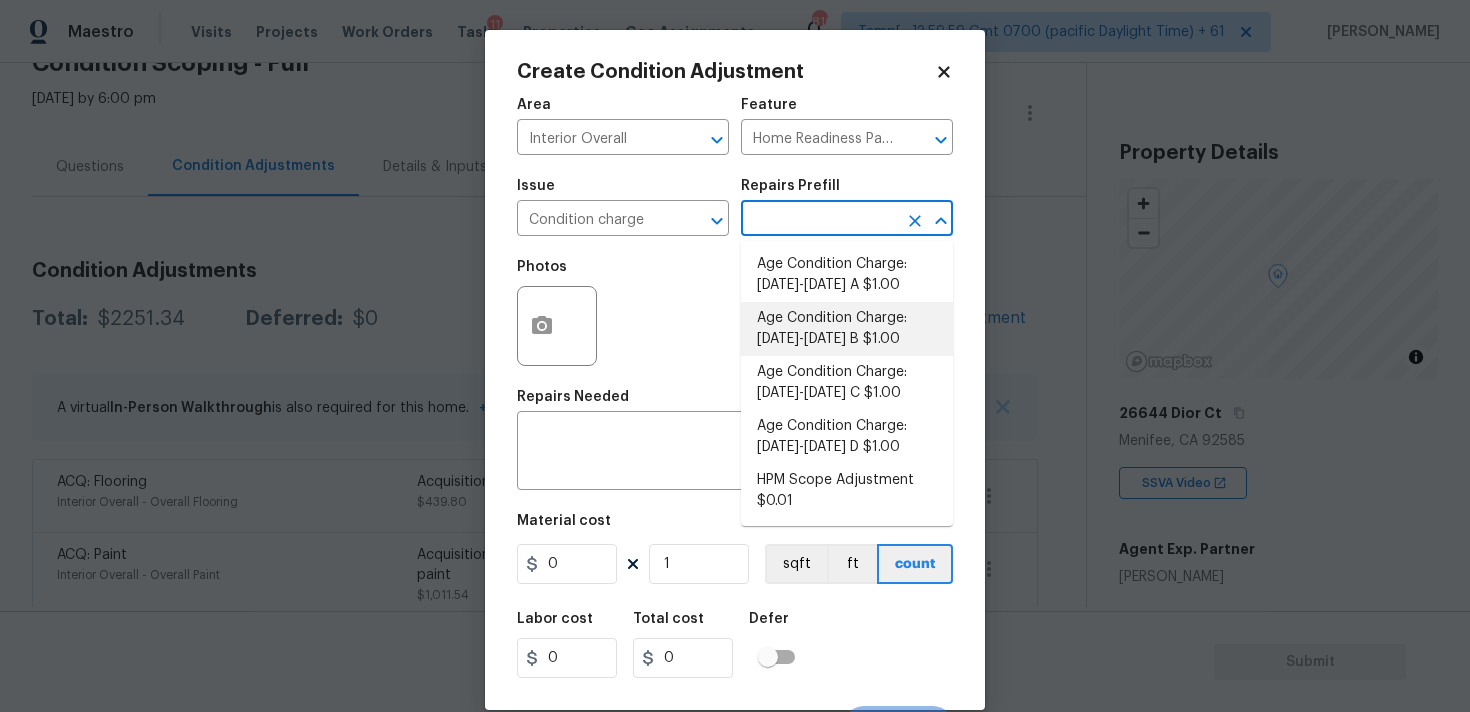type on "Age Condition Charge: [DATE]-[DATE] B" 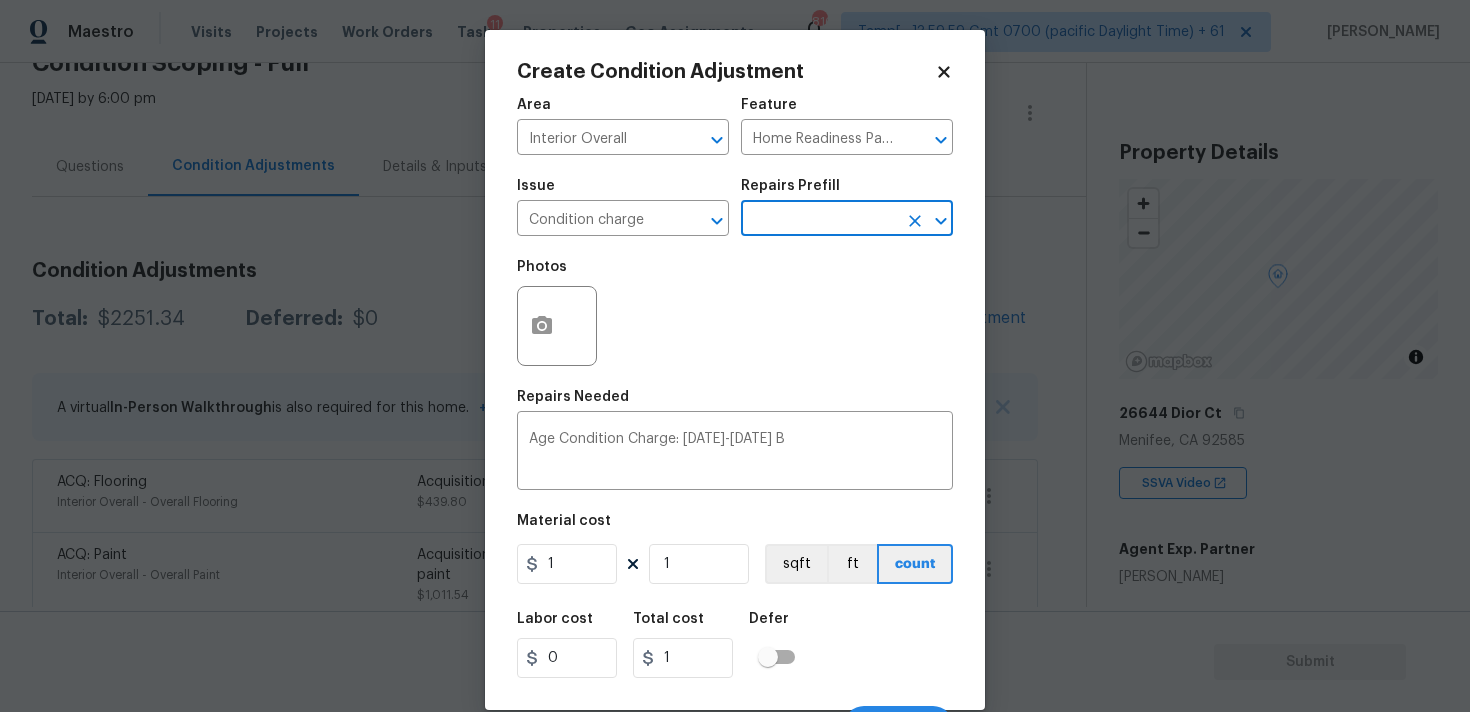 scroll, scrollTop: 35, scrollLeft: 0, axis: vertical 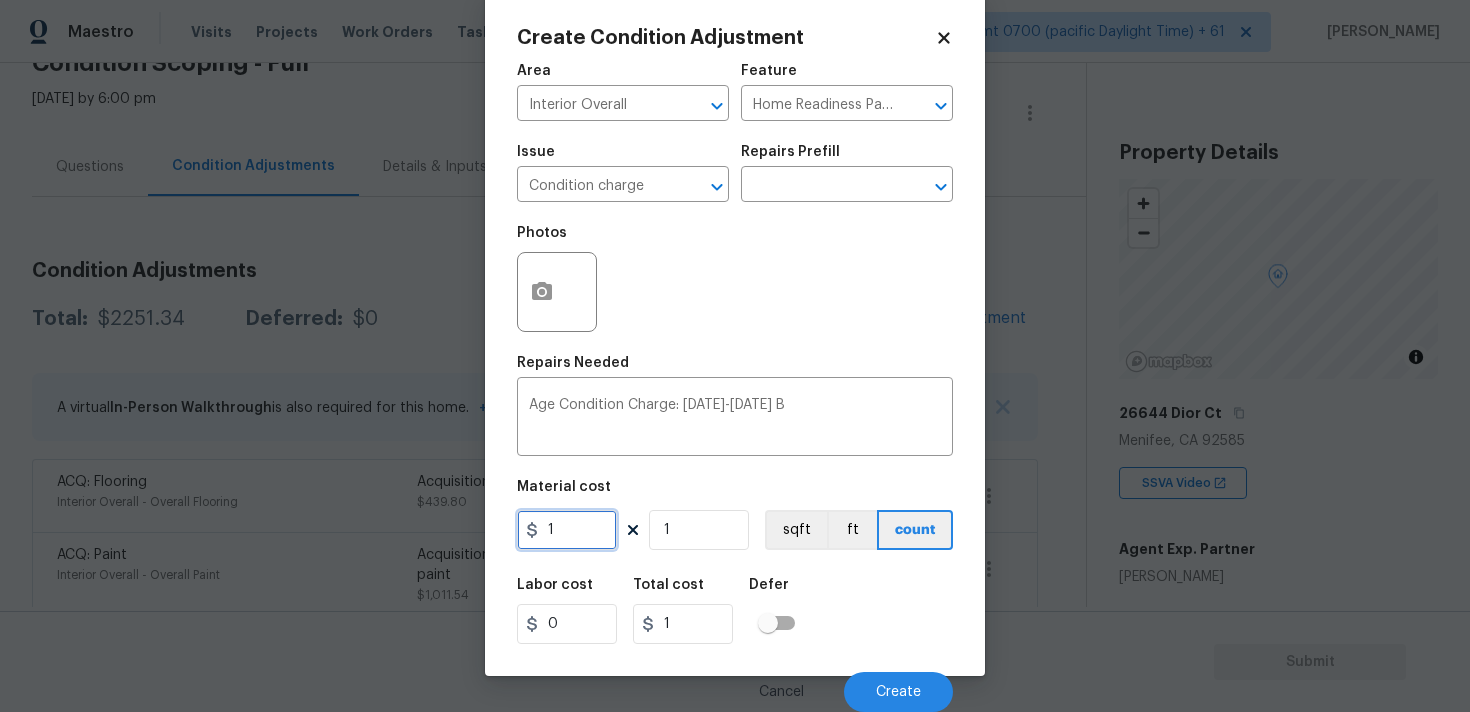 click on "1" at bounding box center (567, 530) 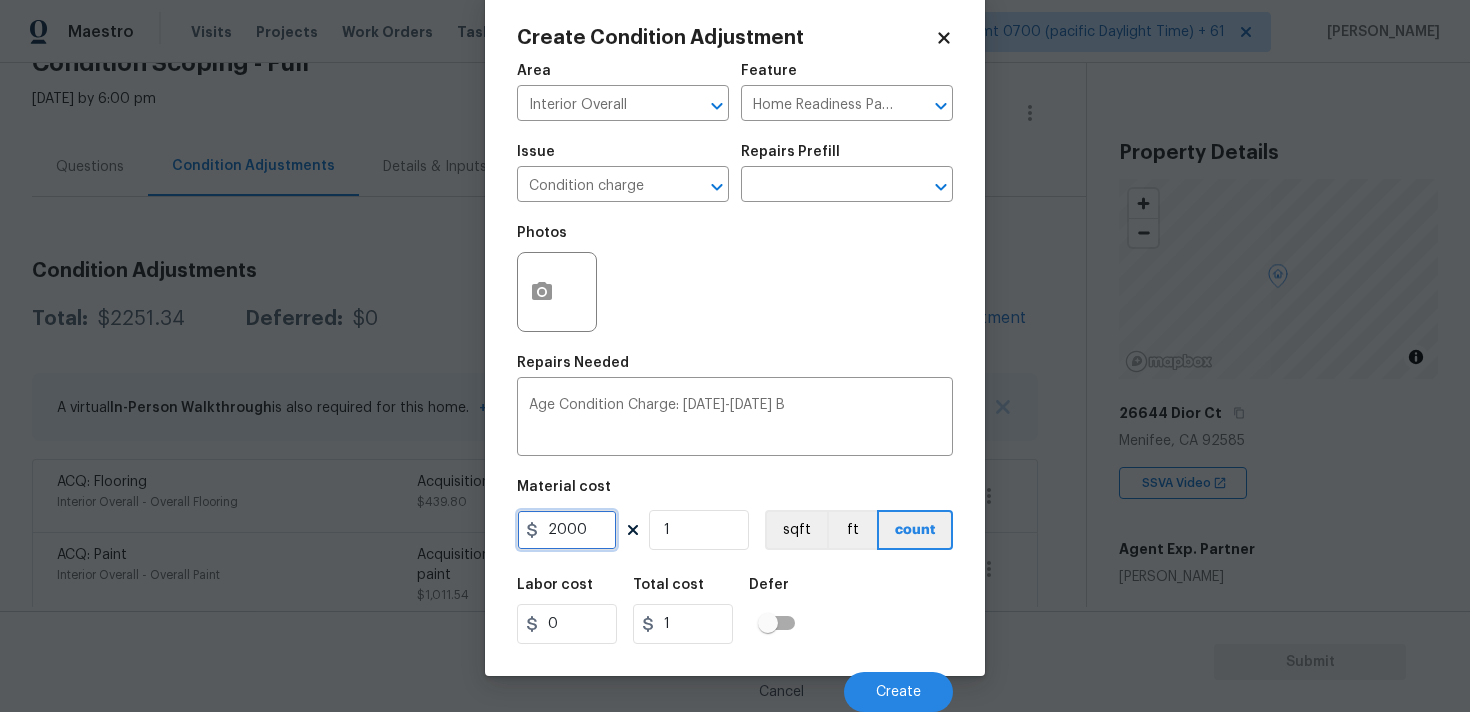 type on "2000" 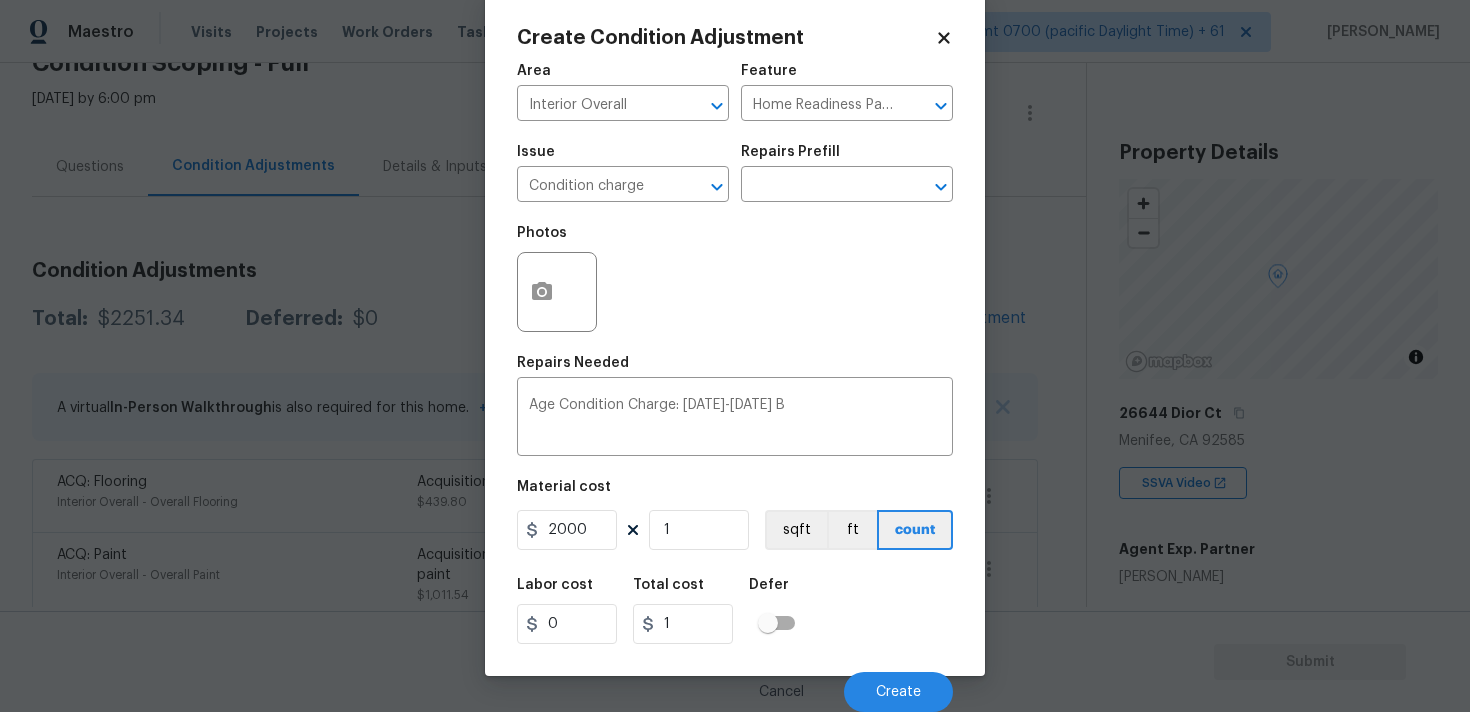 click on "Labor cost 0 Total cost 1 Defer" at bounding box center (735, 611) 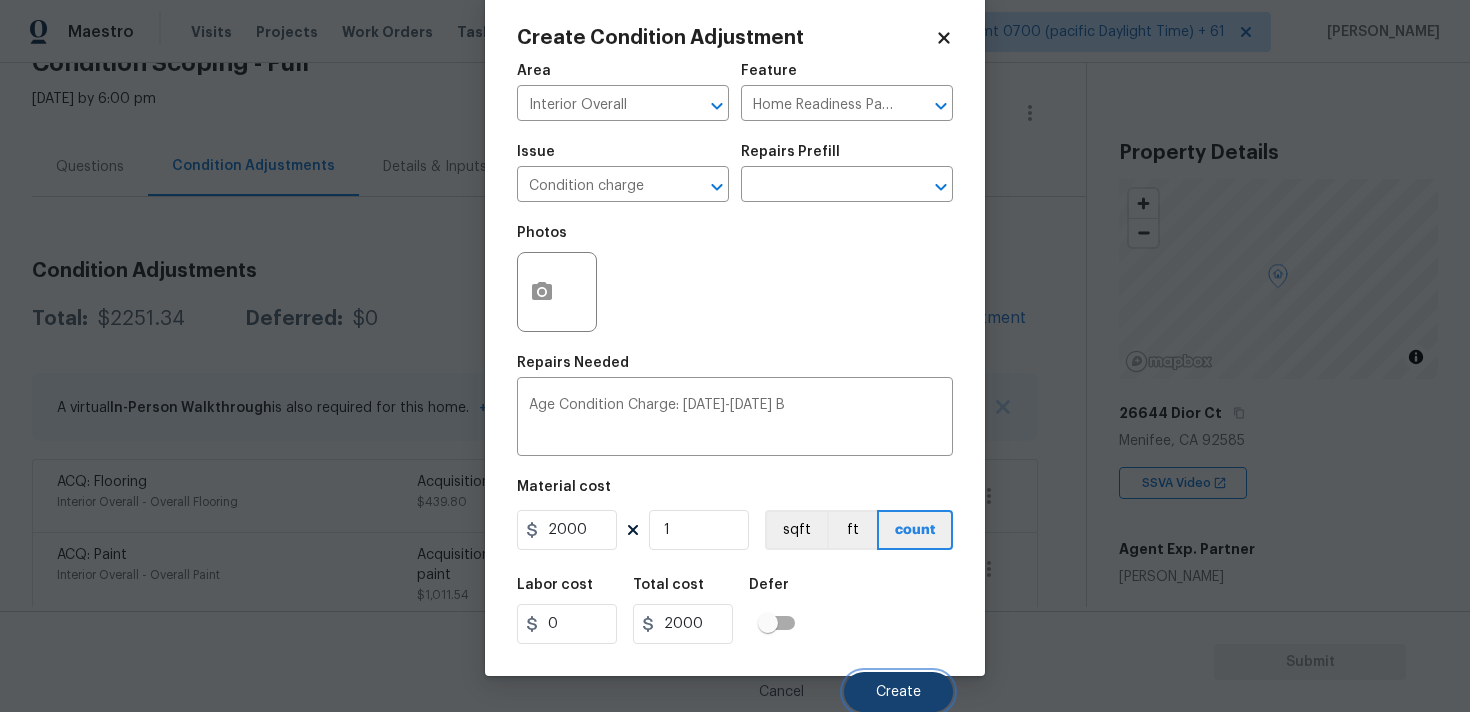 click on "Create" at bounding box center (898, 692) 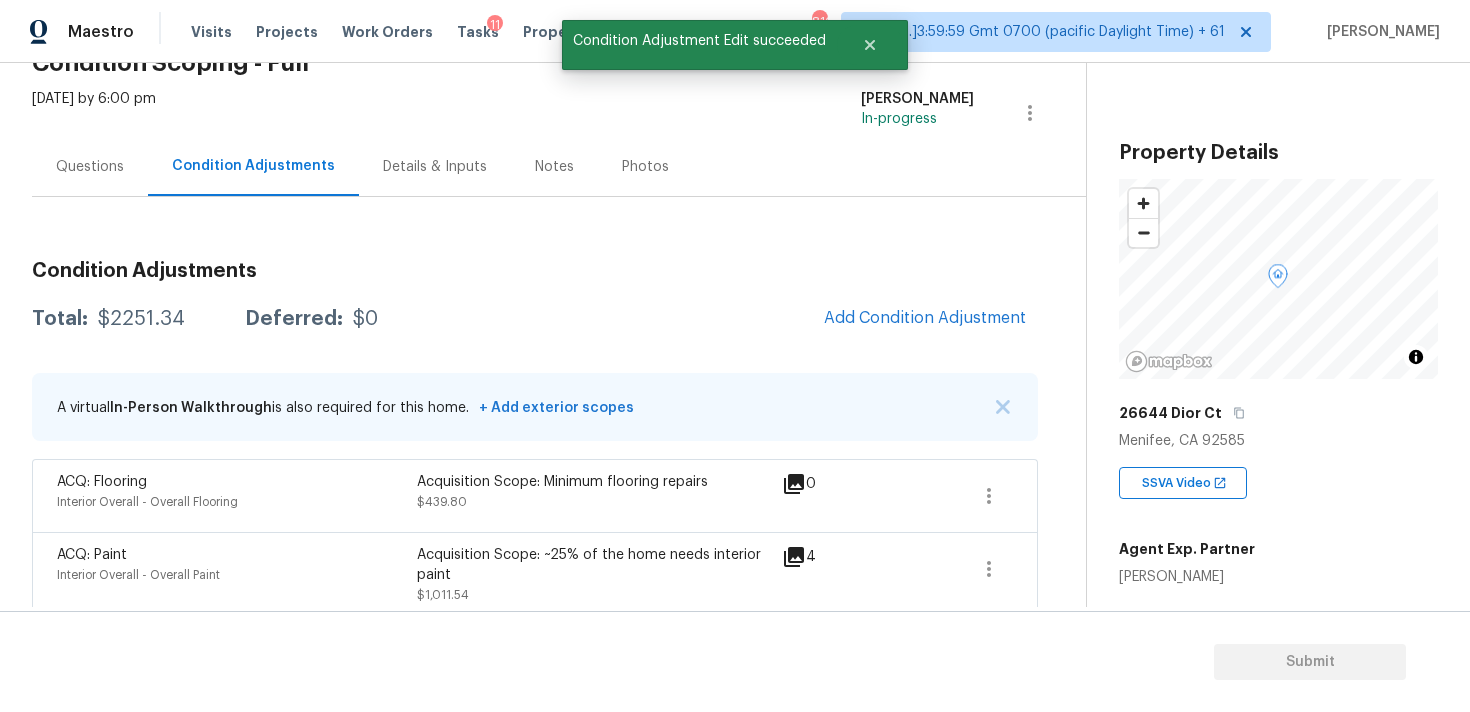 scroll, scrollTop: 28, scrollLeft: 0, axis: vertical 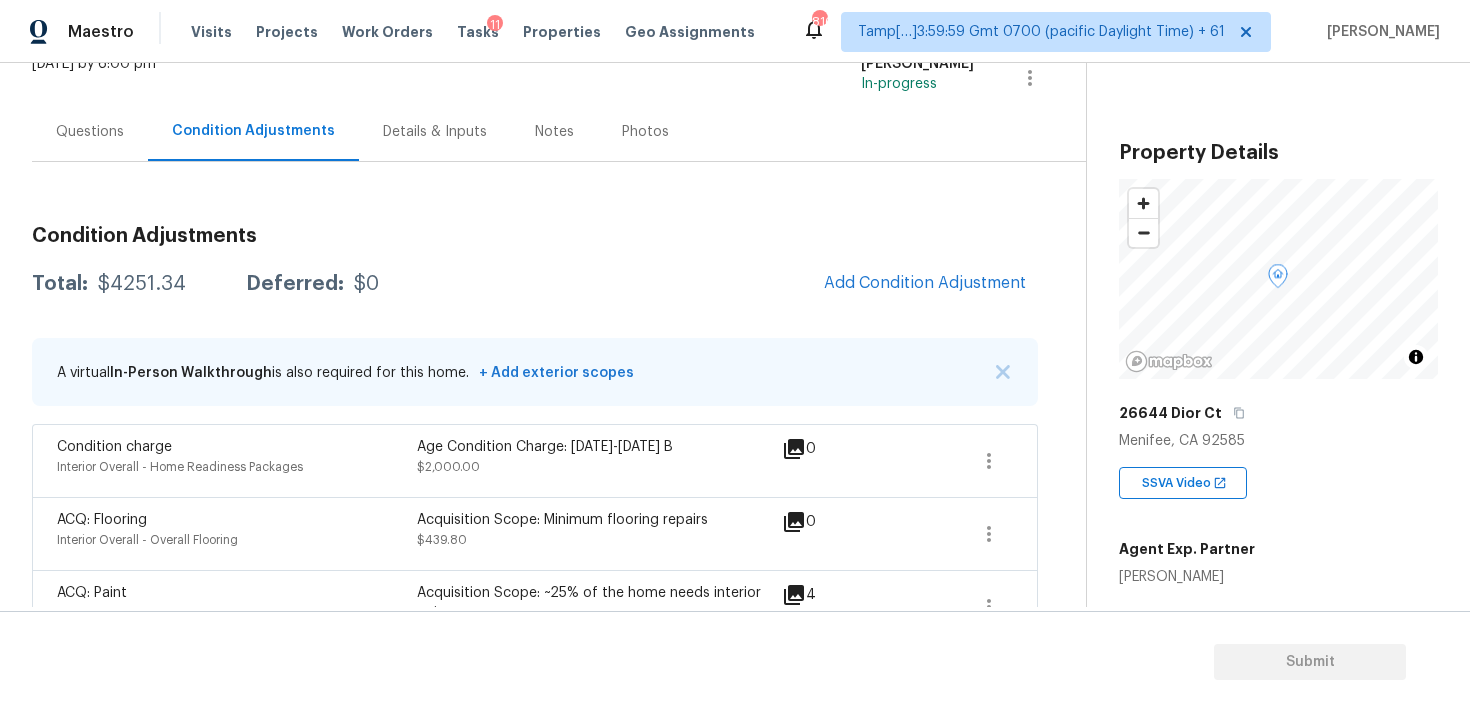 click on "Total:  $4251.34 Deferred:  $0 Add Condition Adjustment" at bounding box center [535, 284] 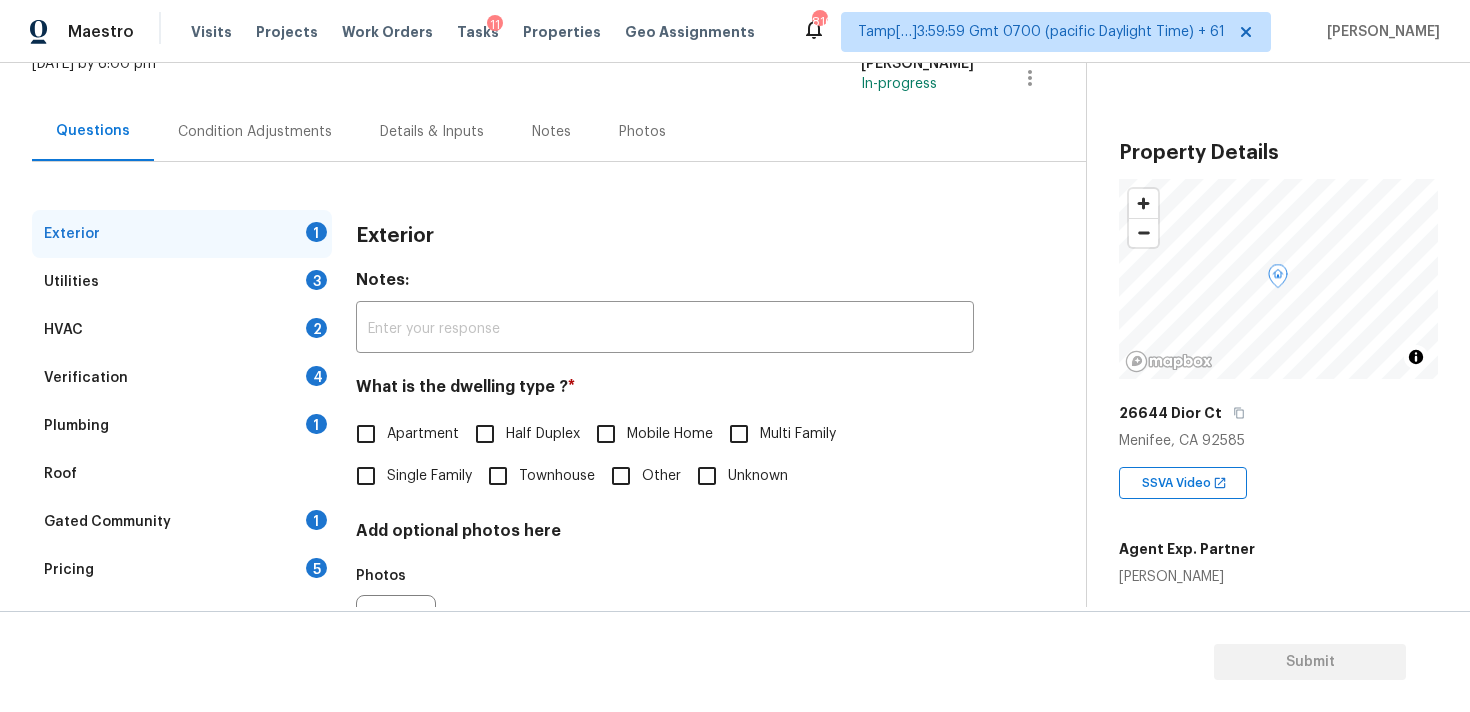 scroll, scrollTop: 251, scrollLeft: 0, axis: vertical 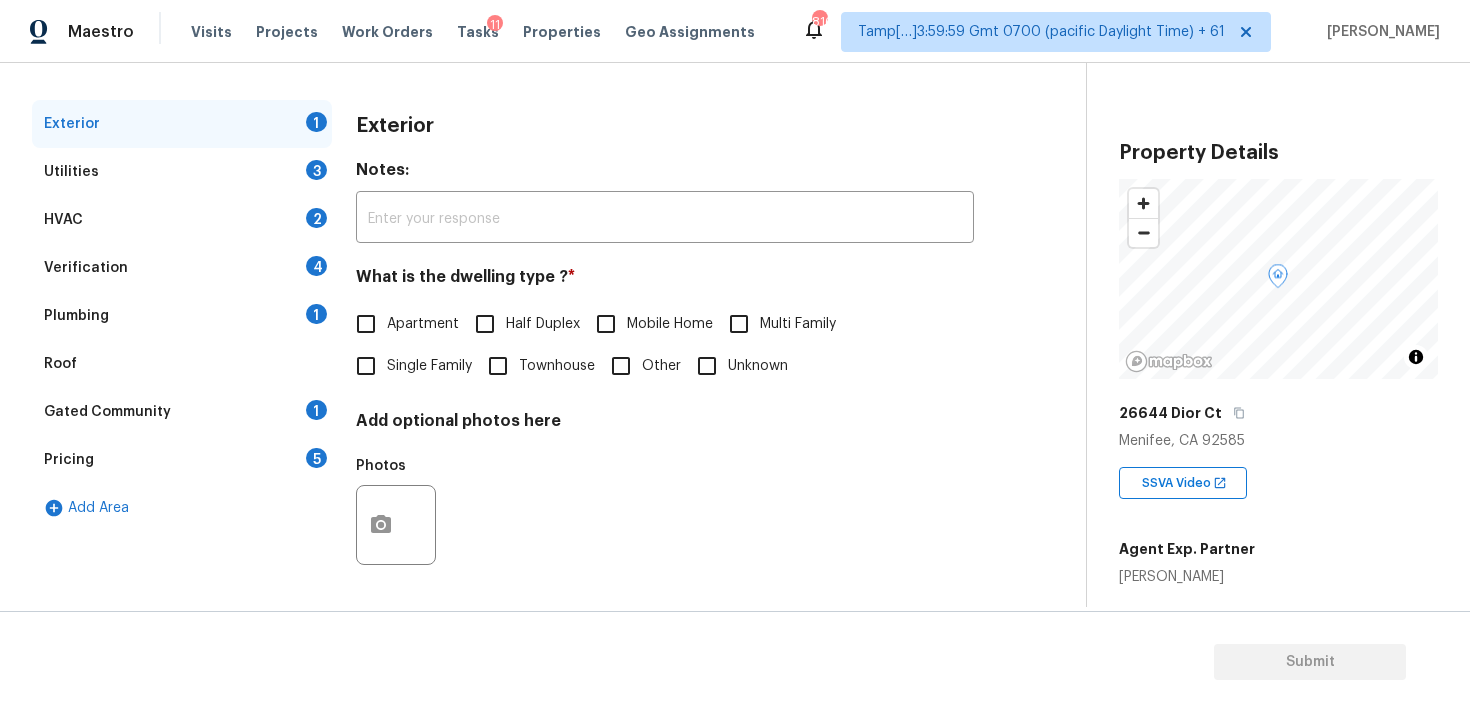 click on "Single Family" at bounding box center (366, 366) 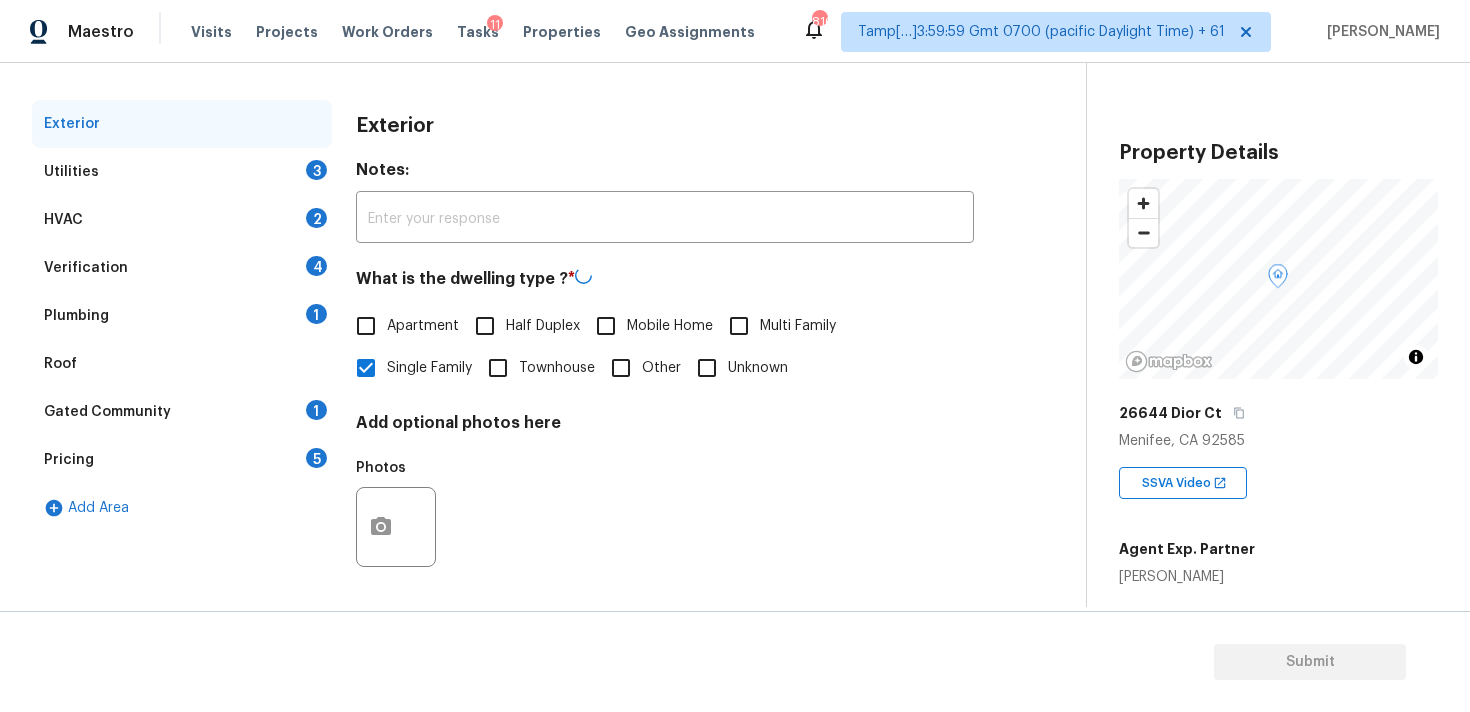 click on "Utilities 3" at bounding box center (182, 172) 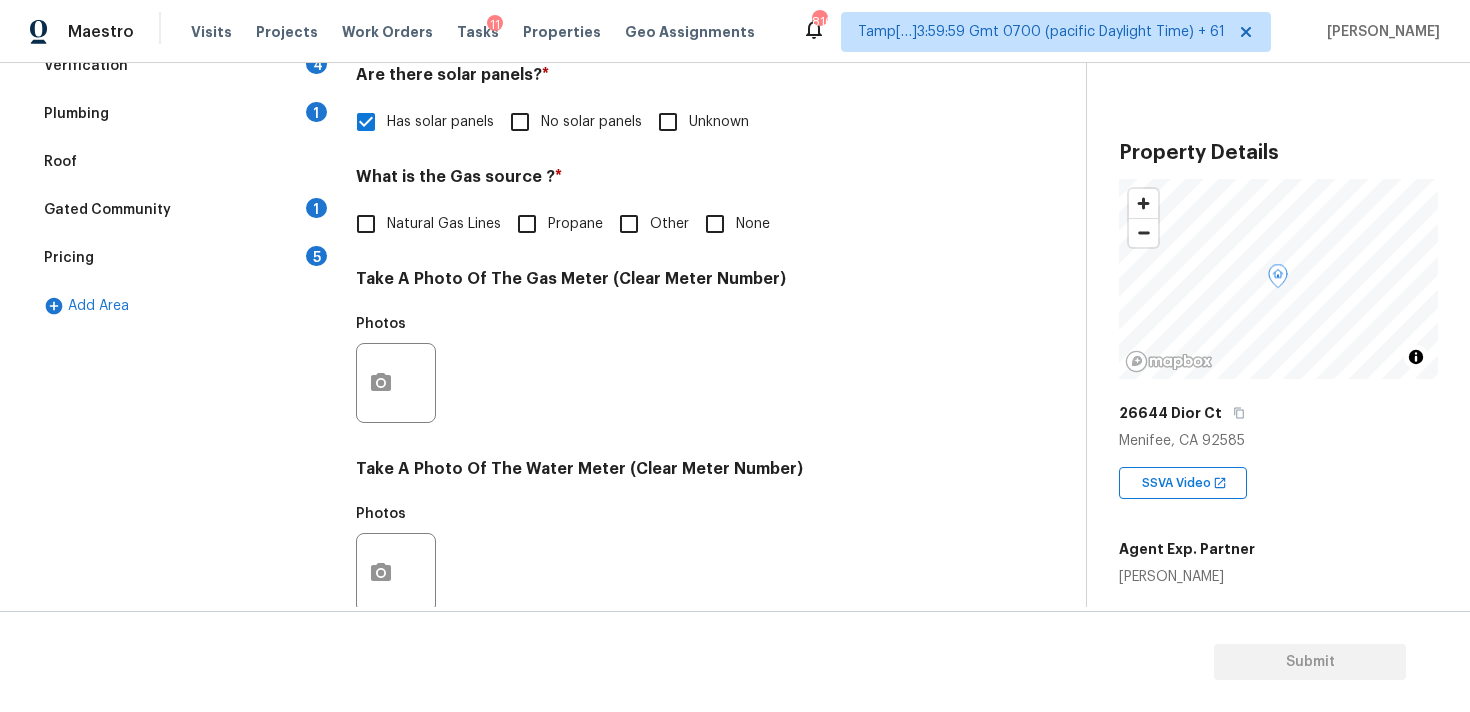 scroll, scrollTop: 455, scrollLeft: 0, axis: vertical 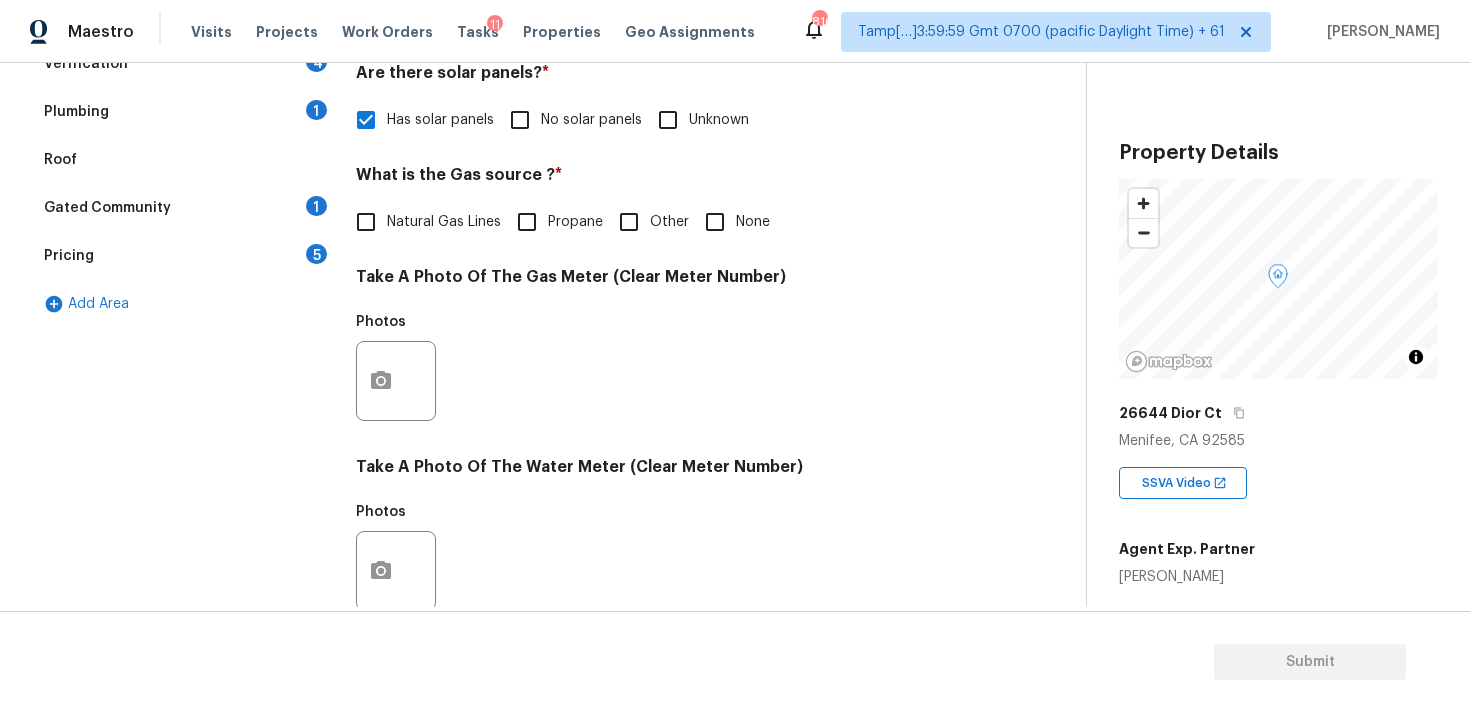 click on "Natural Gas Lines" at bounding box center (366, 222) 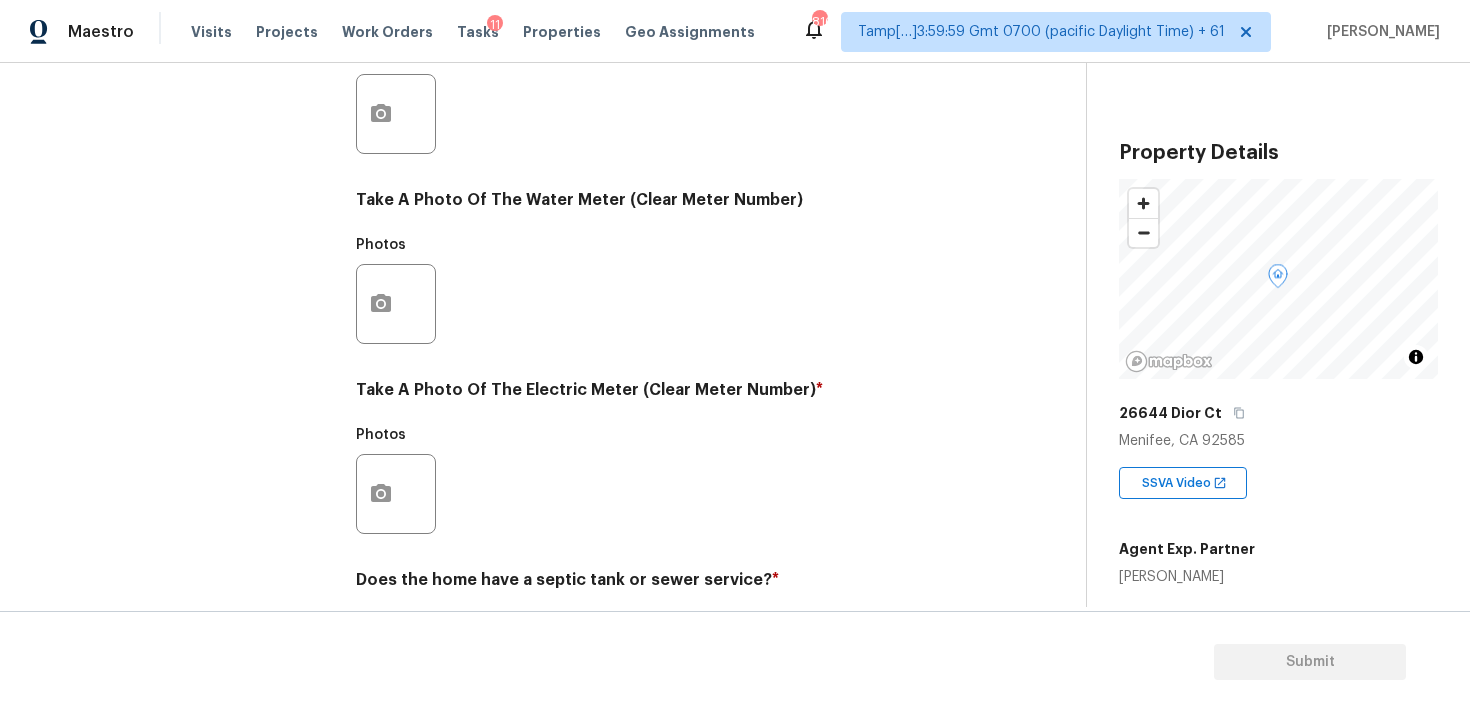 scroll, scrollTop: 793, scrollLeft: 0, axis: vertical 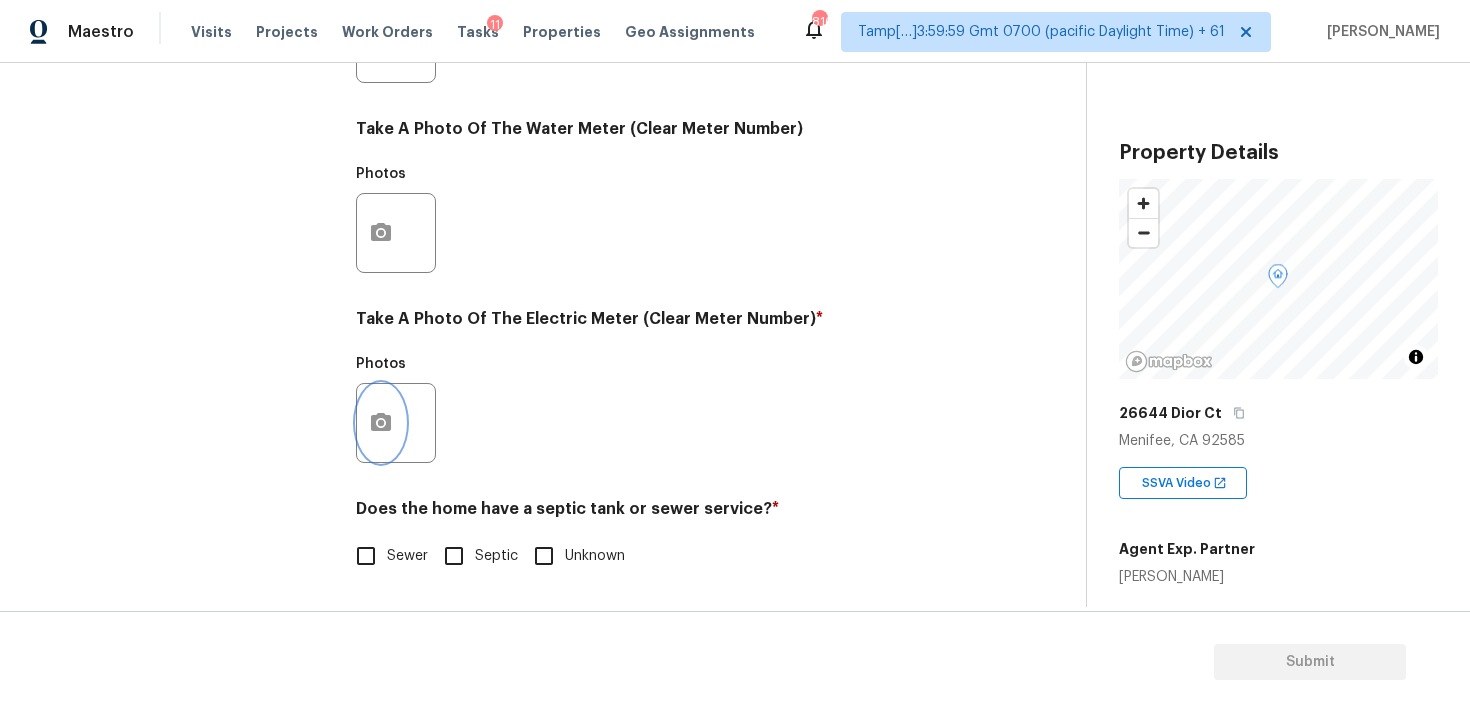 click at bounding box center [381, 423] 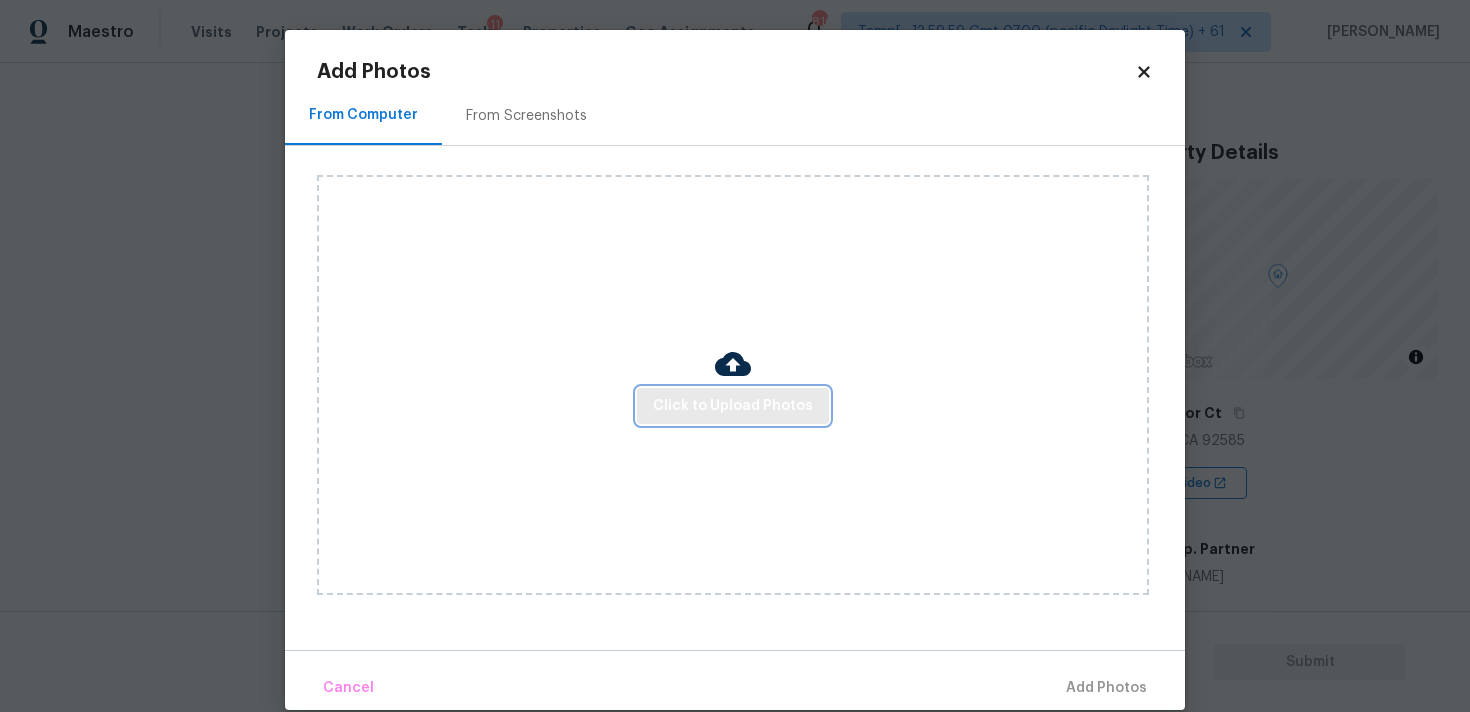 click on "Click to Upload Photos" at bounding box center [733, 406] 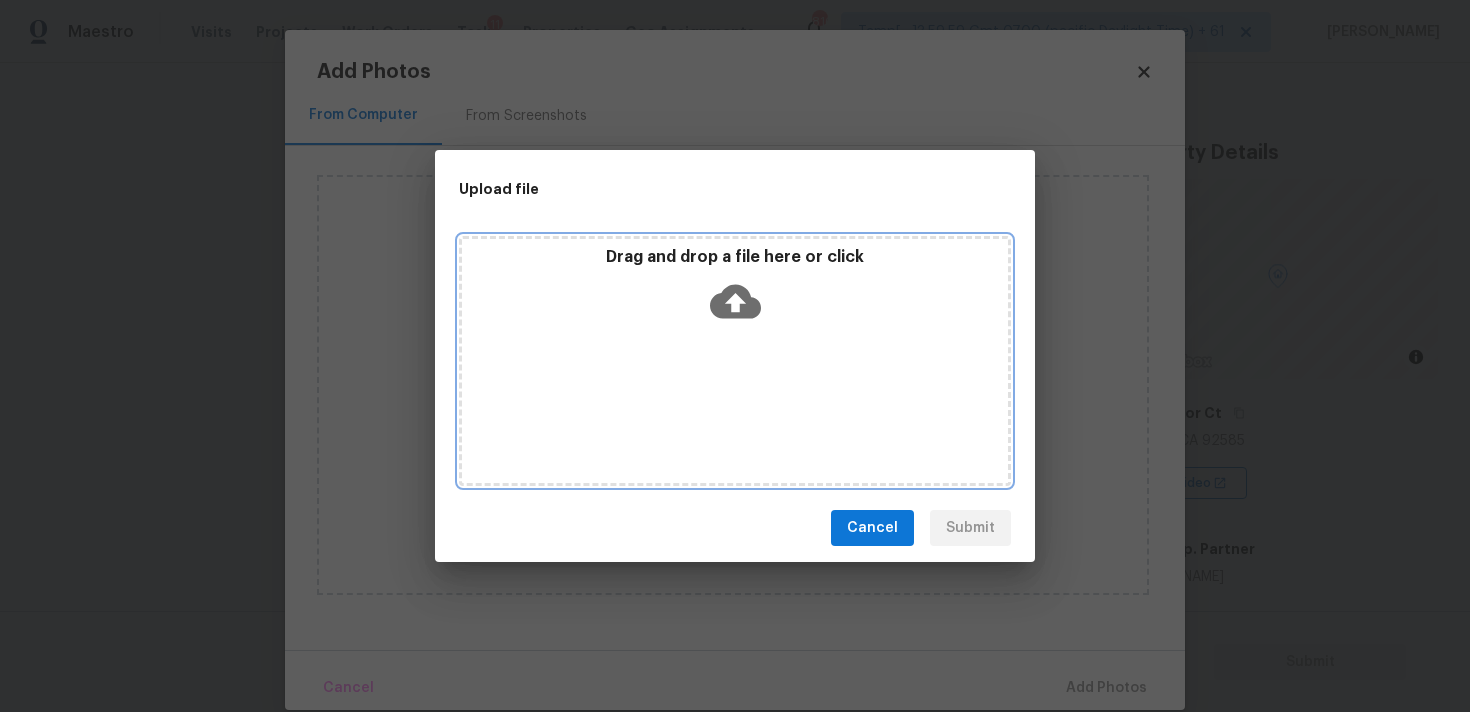 click on "Drag and drop a file here or click" at bounding box center [735, 290] 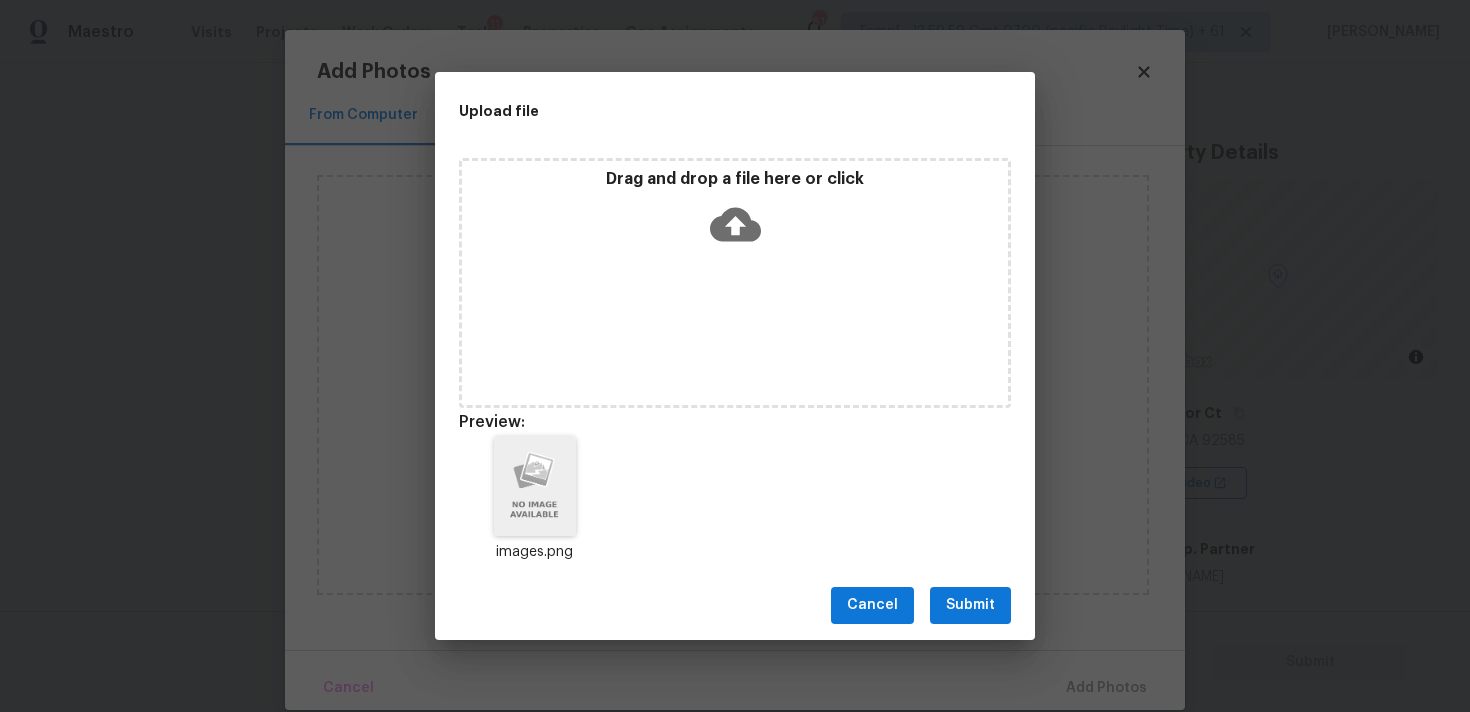 click on "Submit" at bounding box center [970, 605] 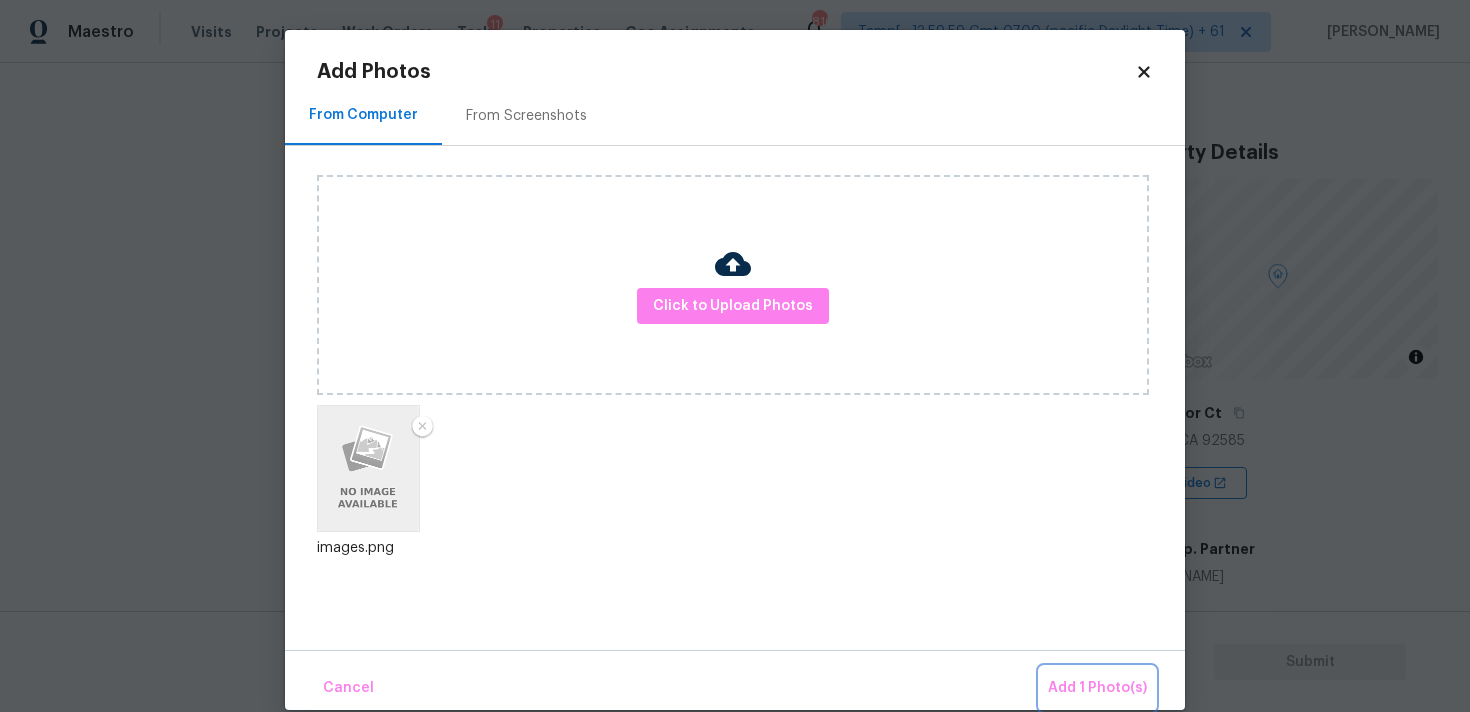 click on "Add 1 Photo(s)" at bounding box center (1097, 688) 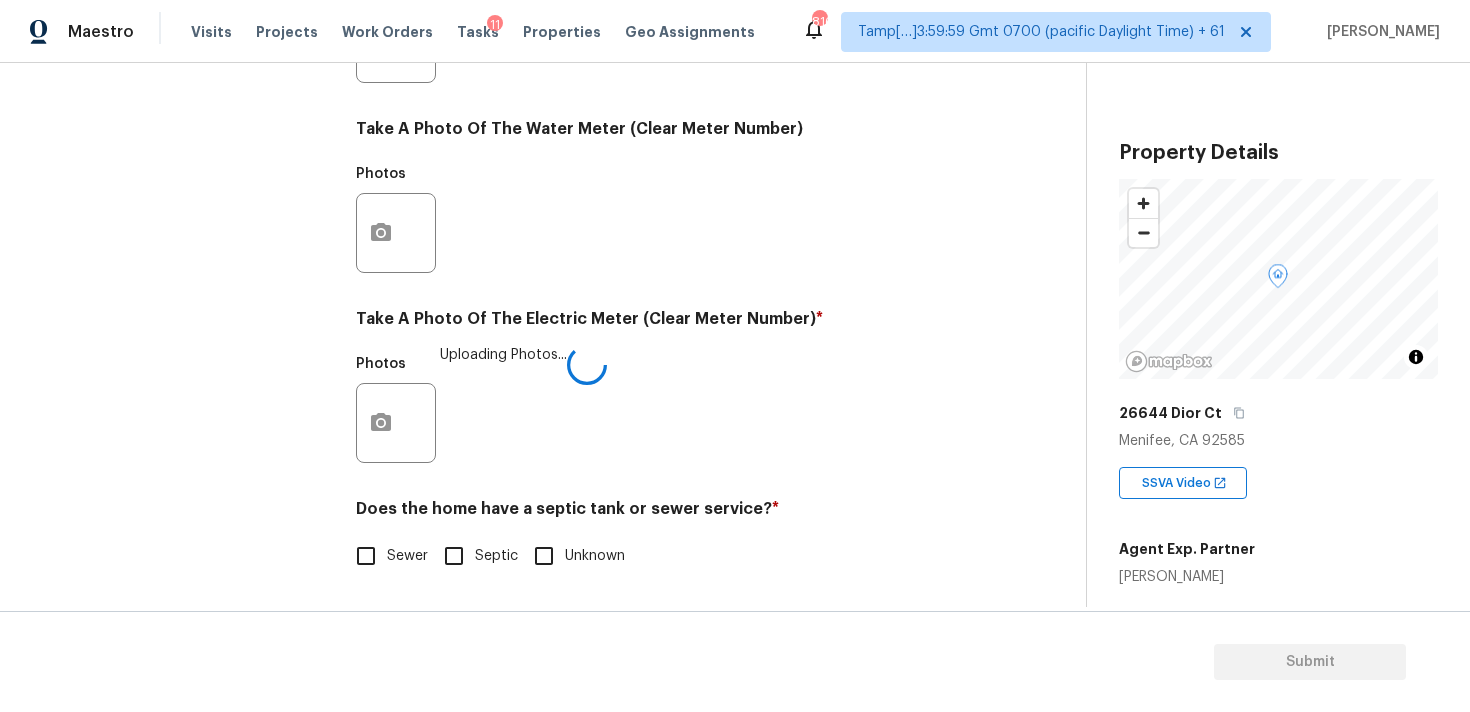click on "Sewer" at bounding box center (366, 556) 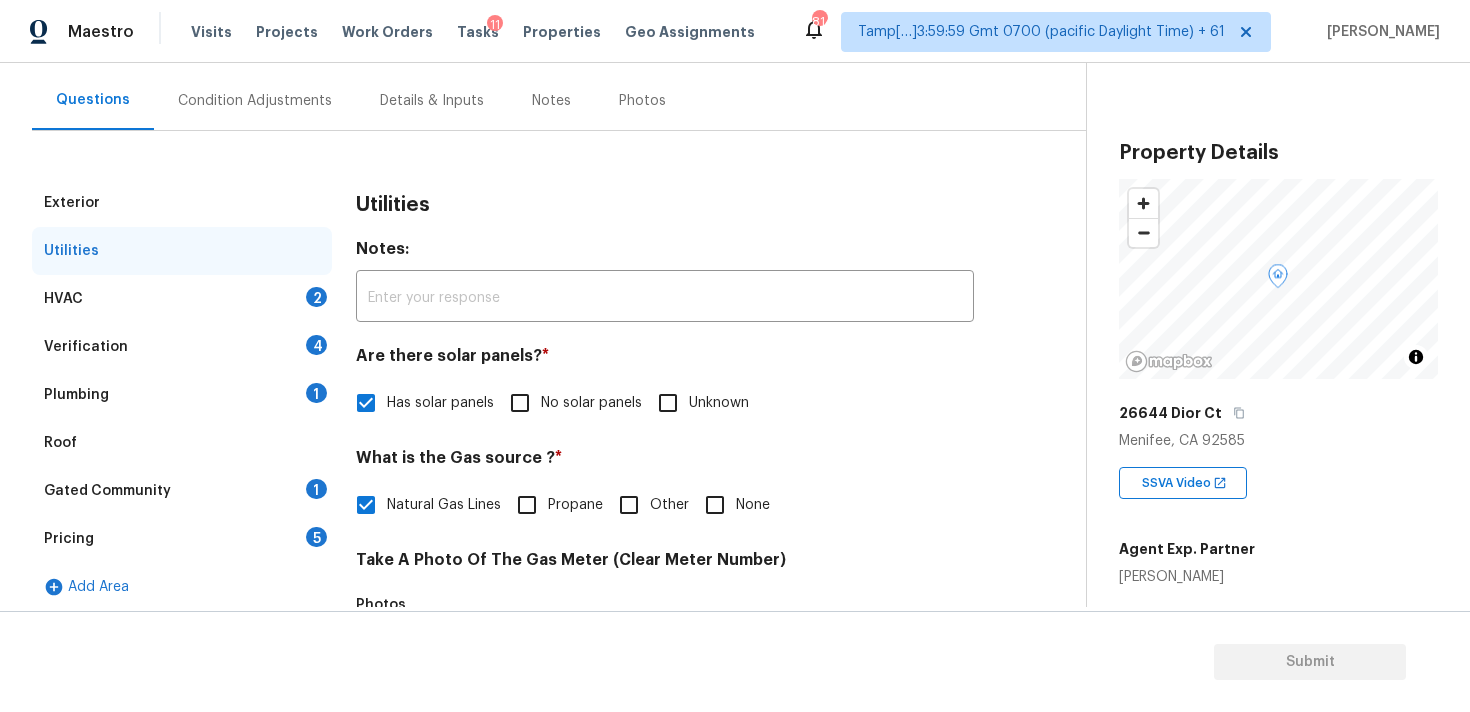 click on "HVAC 2" at bounding box center (182, 299) 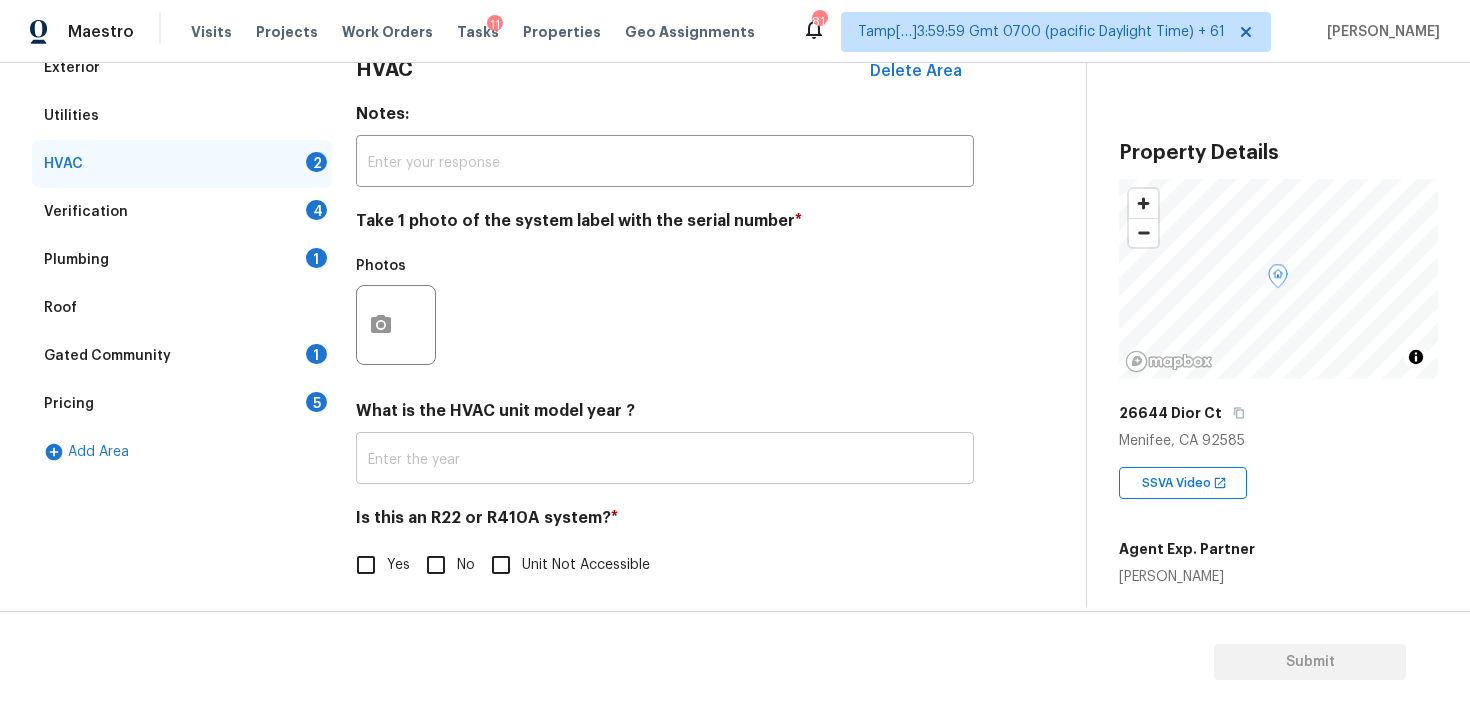 scroll, scrollTop: 317, scrollLeft: 0, axis: vertical 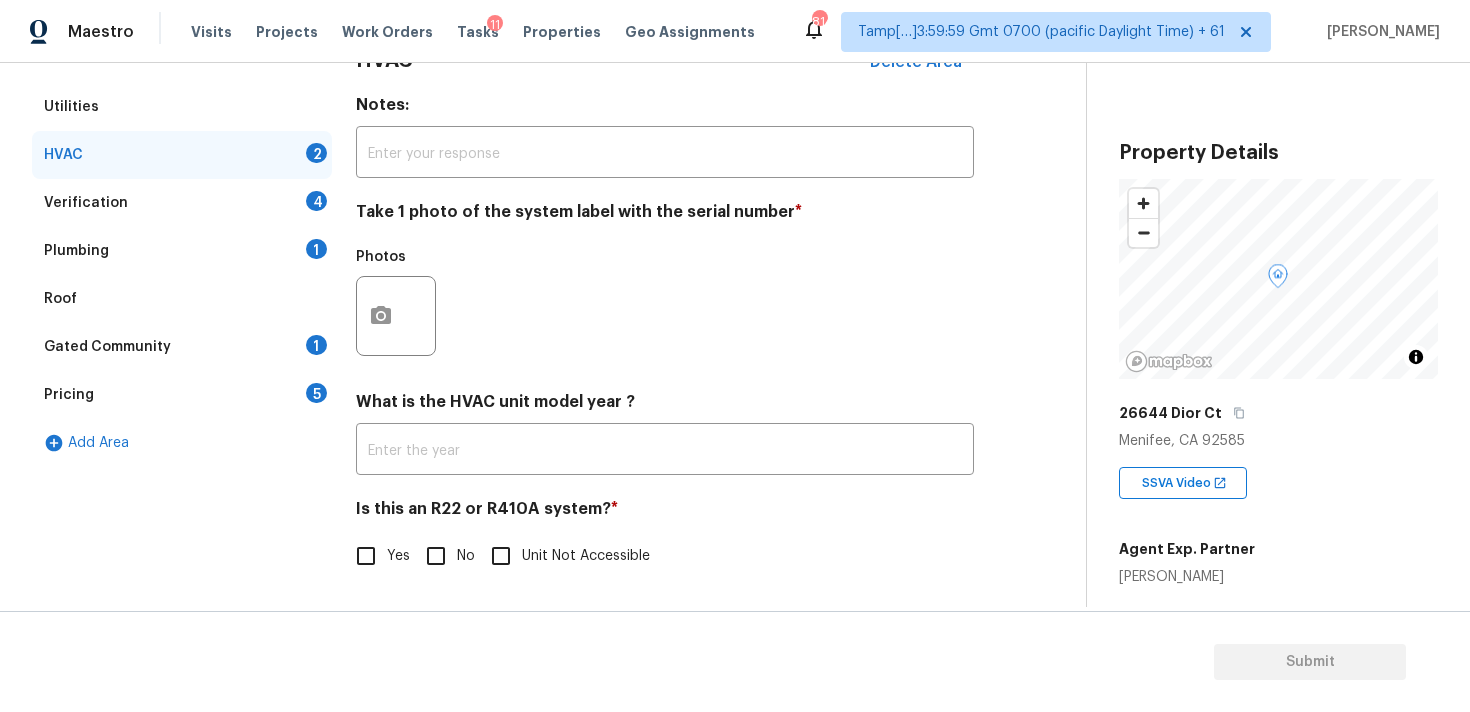 click on "No" at bounding box center [436, 556] 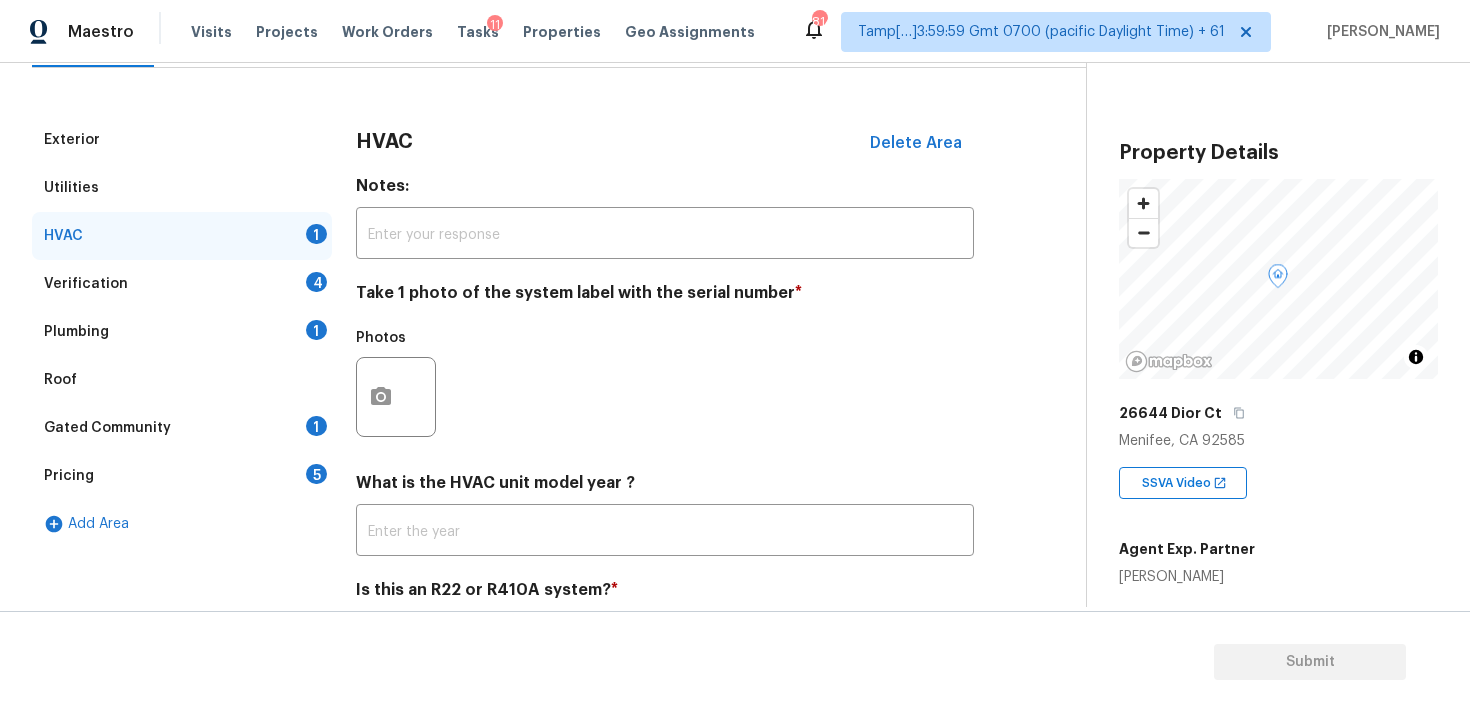 scroll, scrollTop: 231, scrollLeft: 0, axis: vertical 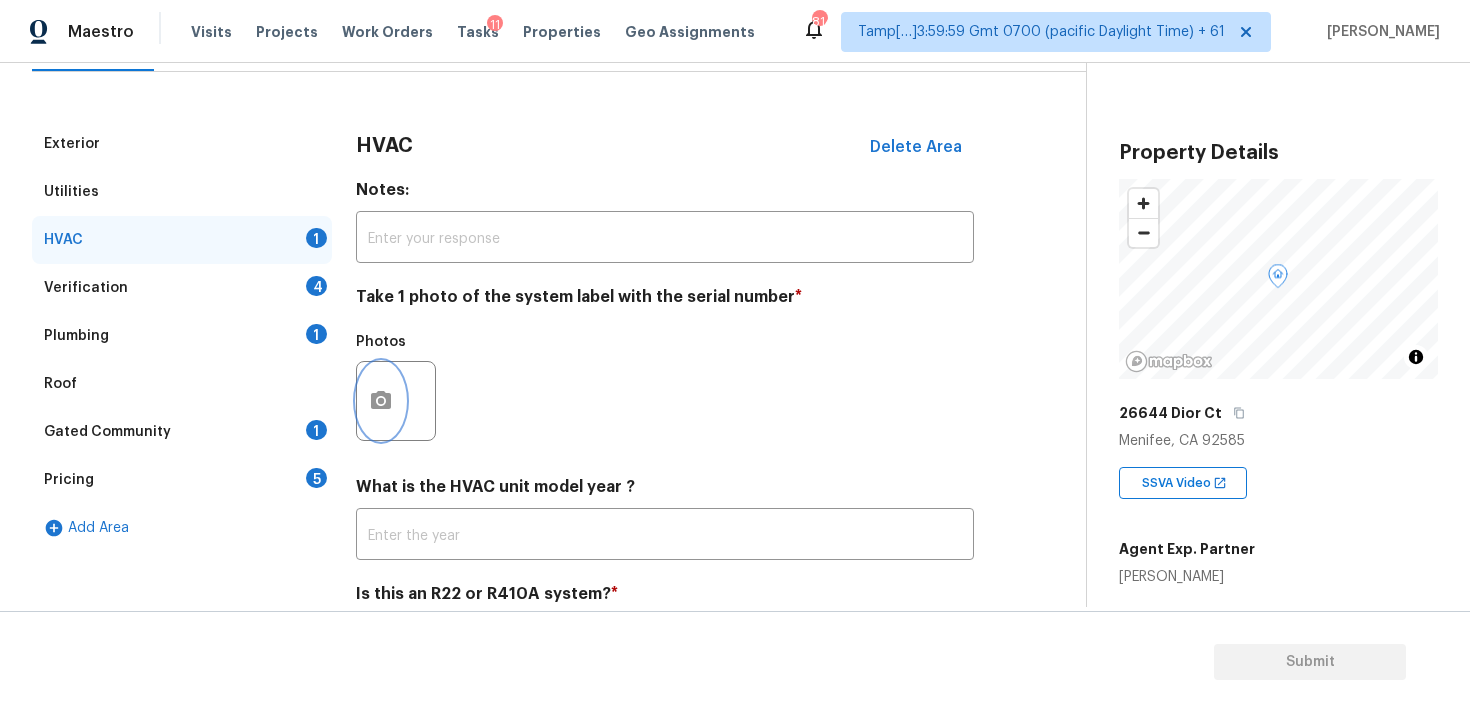 click at bounding box center (381, 401) 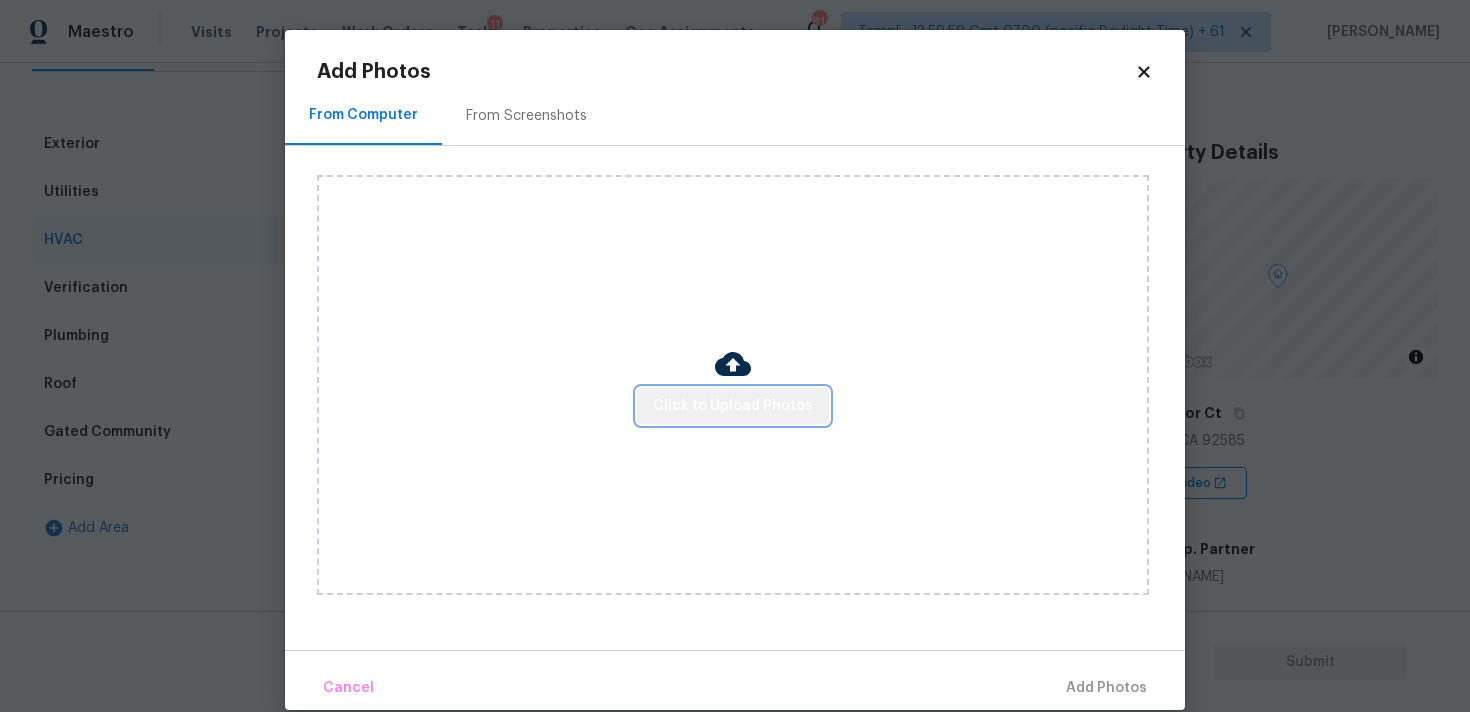 click on "Click to Upload Photos" at bounding box center (733, 406) 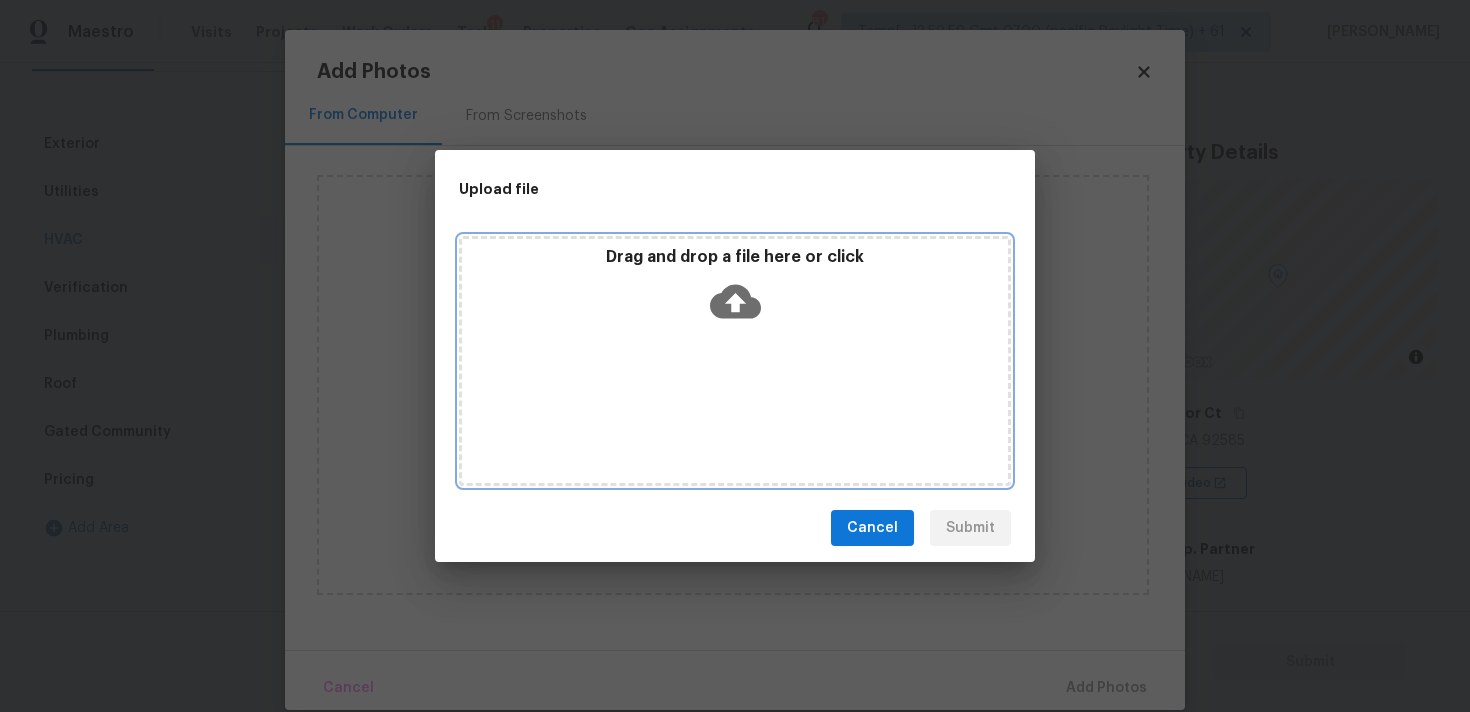 click on "Drag and drop a file here or click" at bounding box center (735, 361) 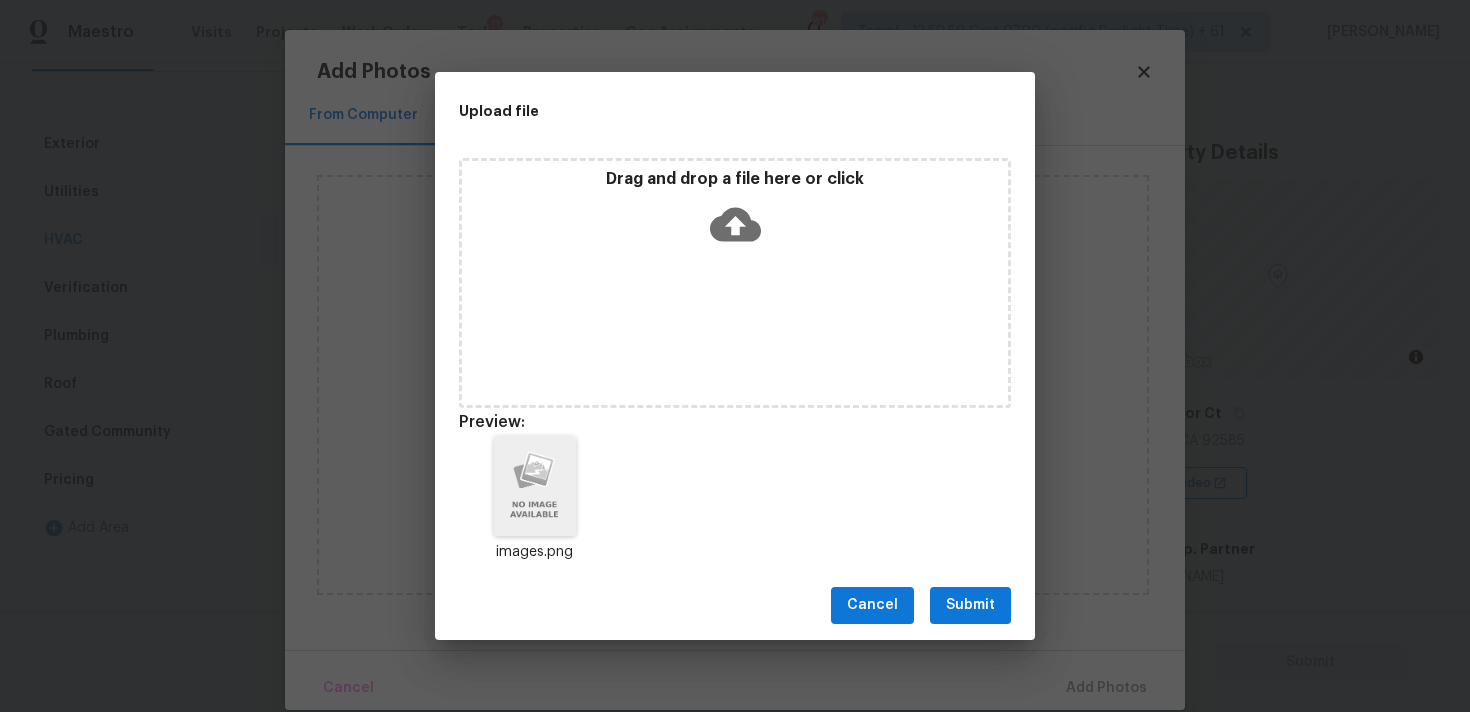 click on "Submit" at bounding box center (970, 605) 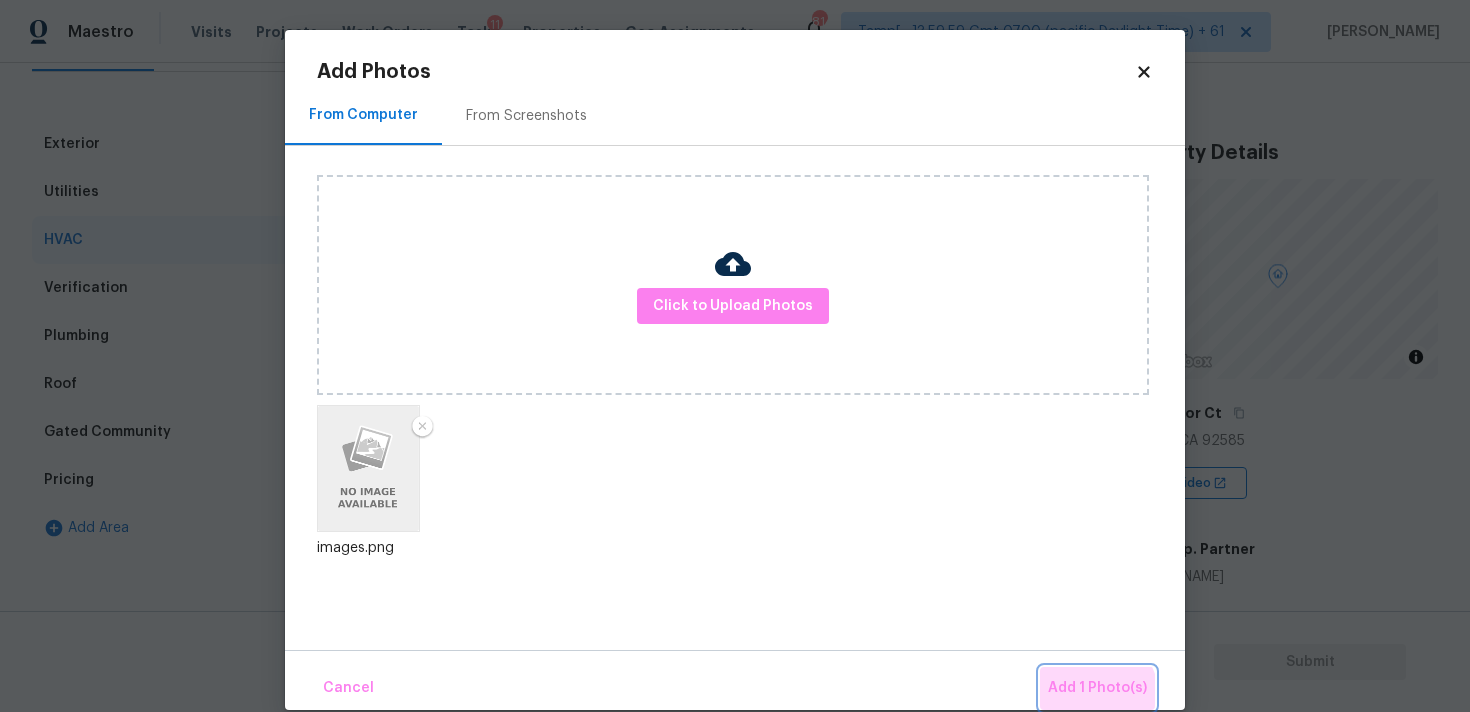 click on "Add 1 Photo(s)" at bounding box center (1097, 688) 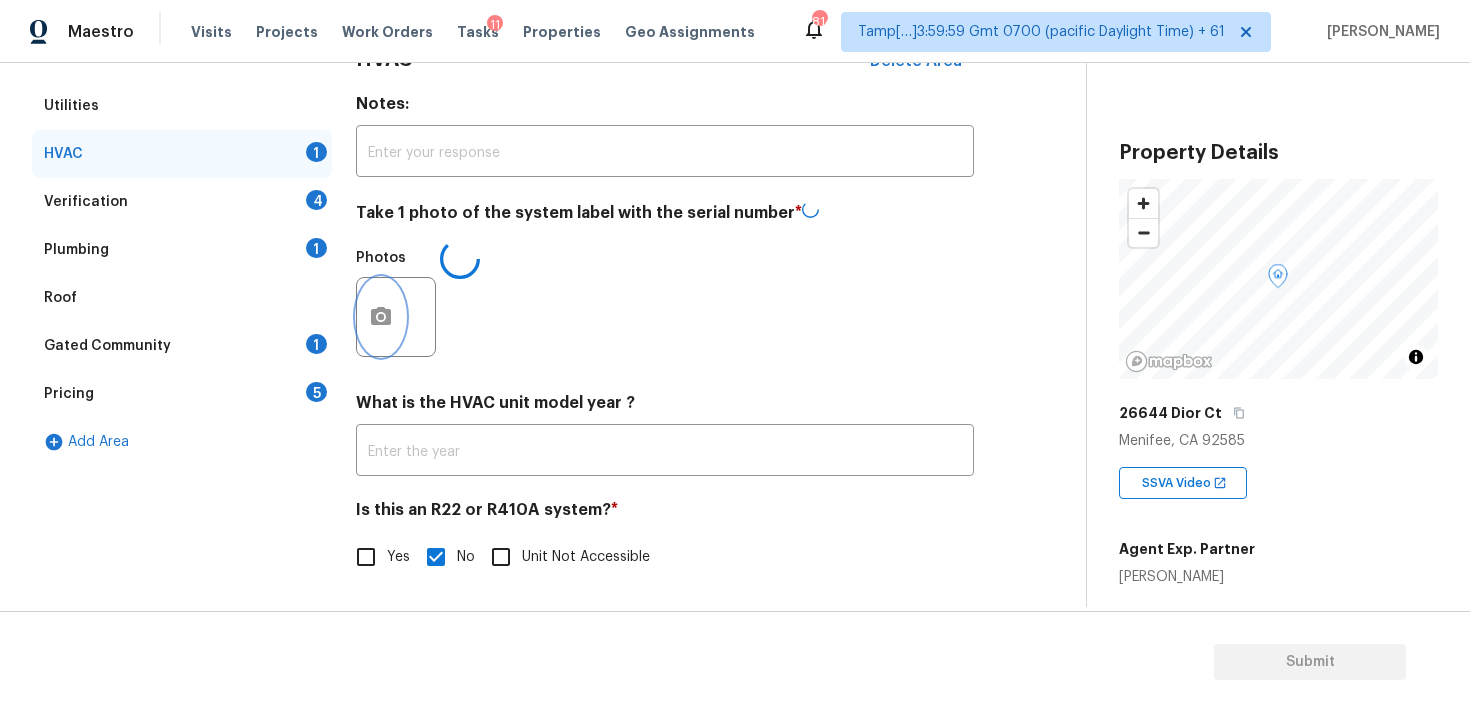 scroll, scrollTop: 317, scrollLeft: 0, axis: vertical 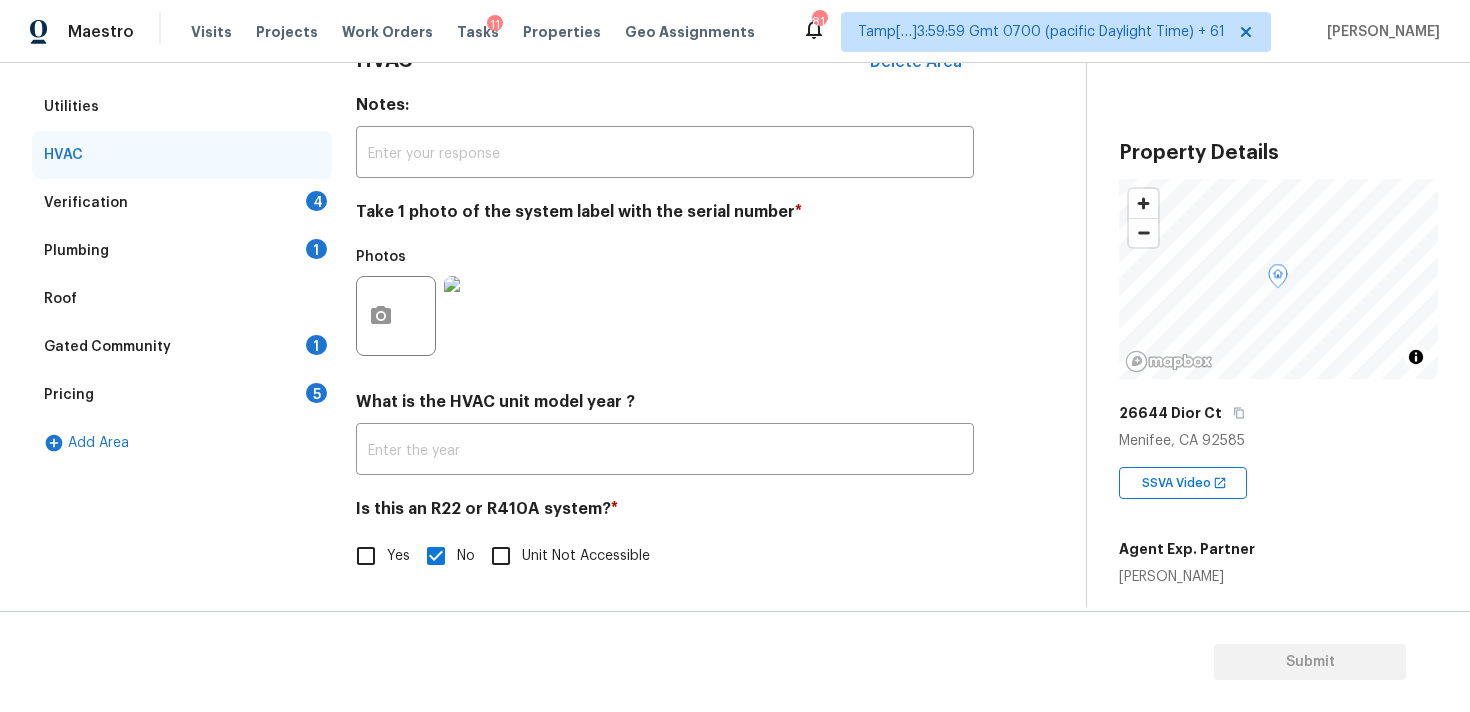 click on "Verification 4" at bounding box center [182, 203] 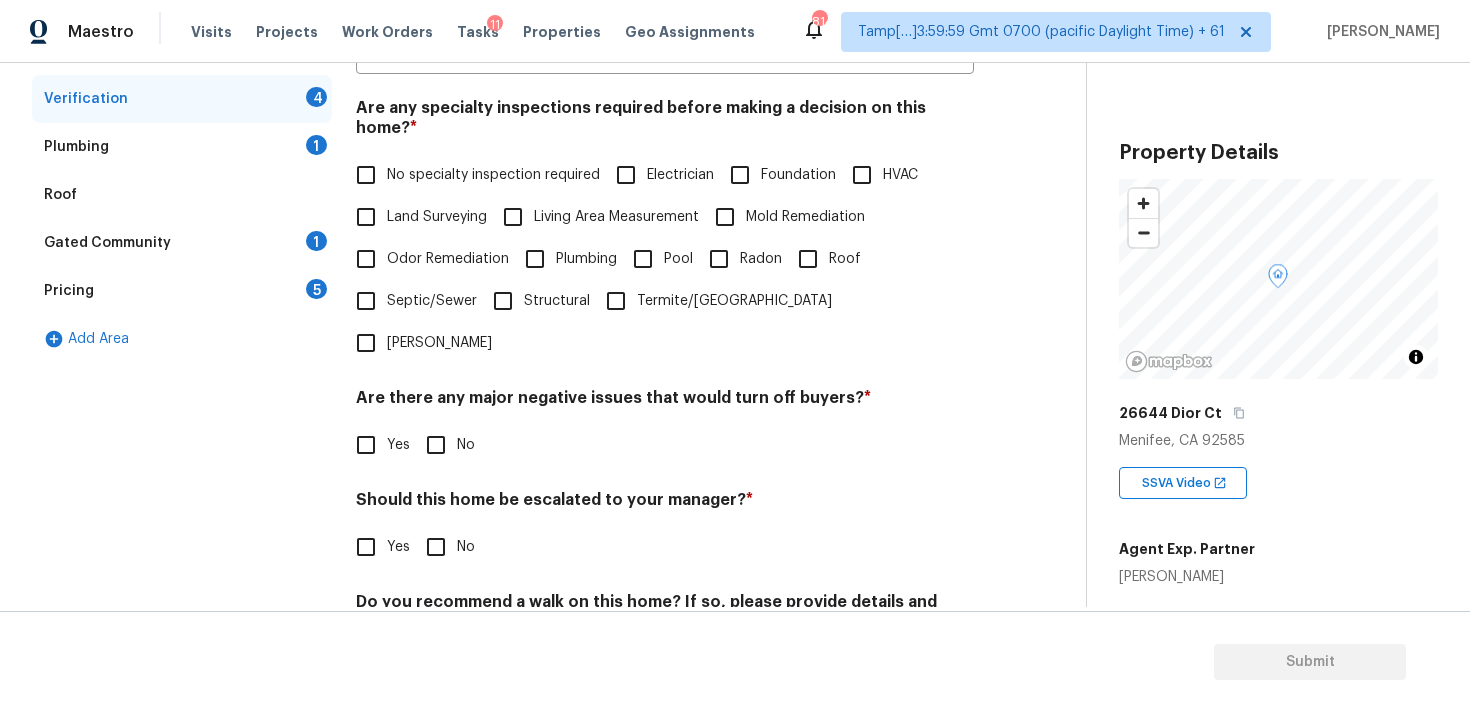 scroll, scrollTop: 421, scrollLeft: 0, axis: vertical 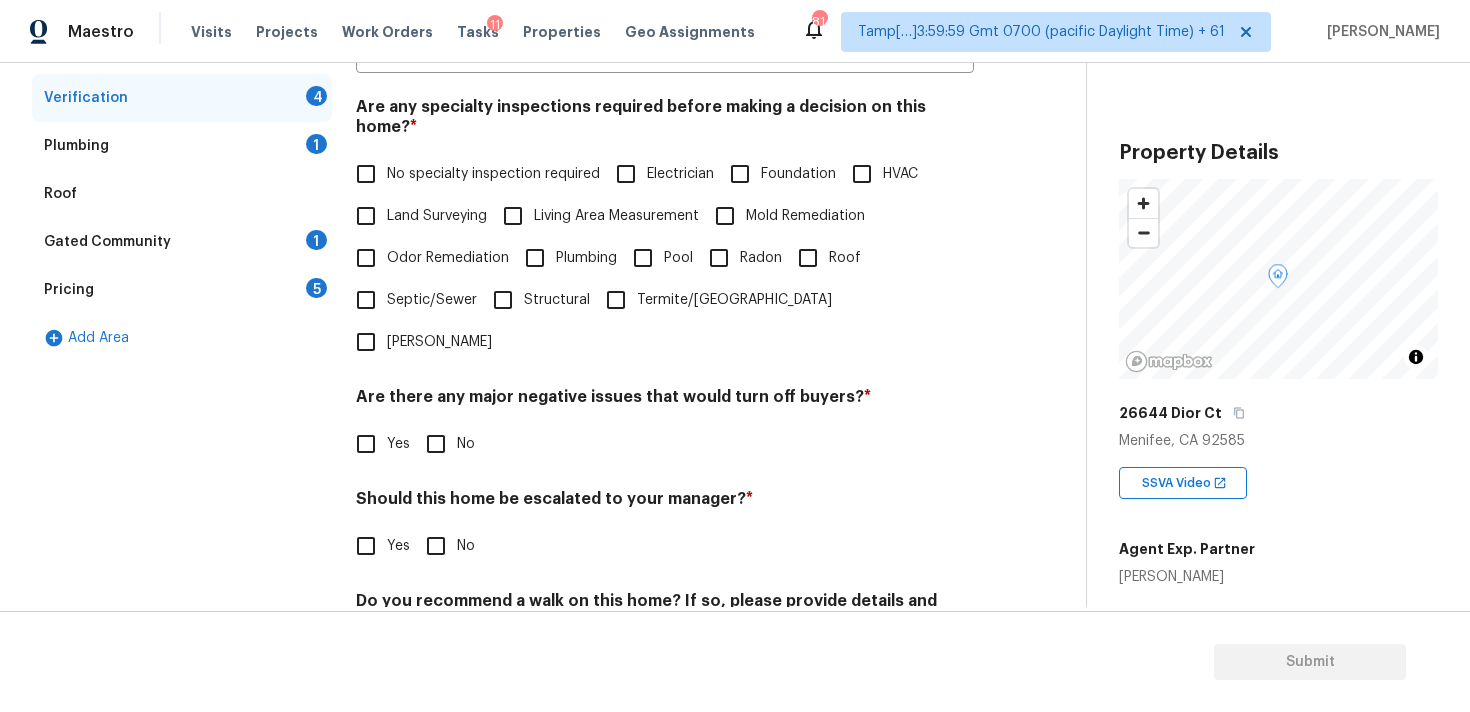 click on "No specialty inspection required" at bounding box center (493, 174) 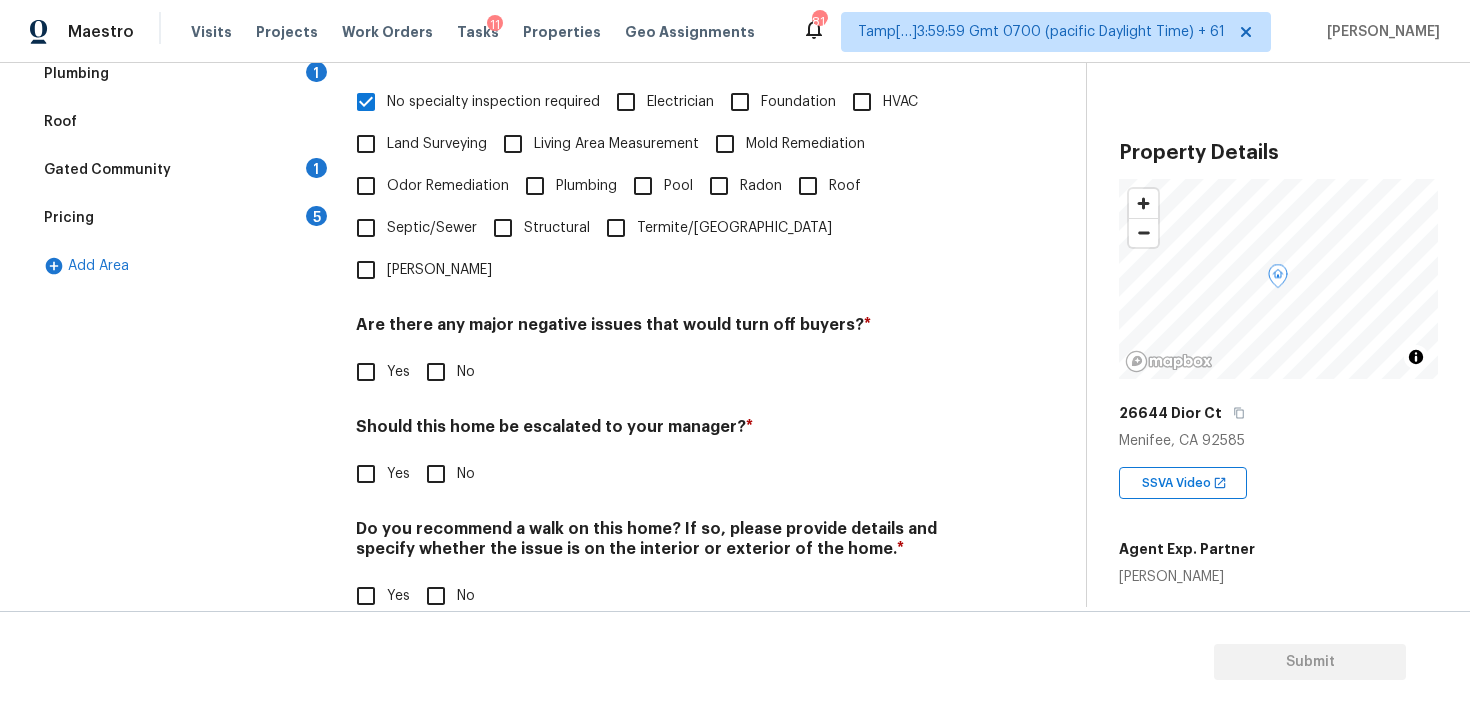 scroll, scrollTop: 471, scrollLeft: 0, axis: vertical 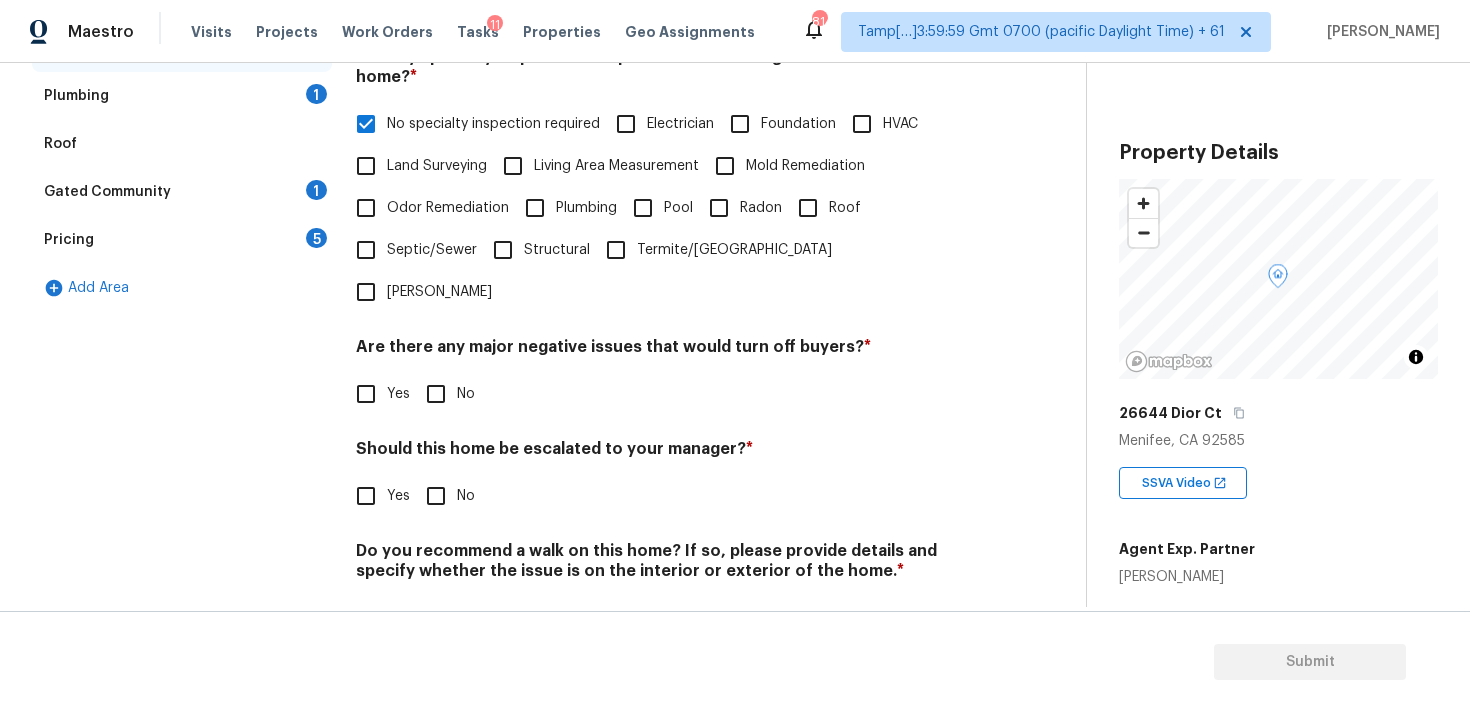 click on "No" at bounding box center (436, 394) 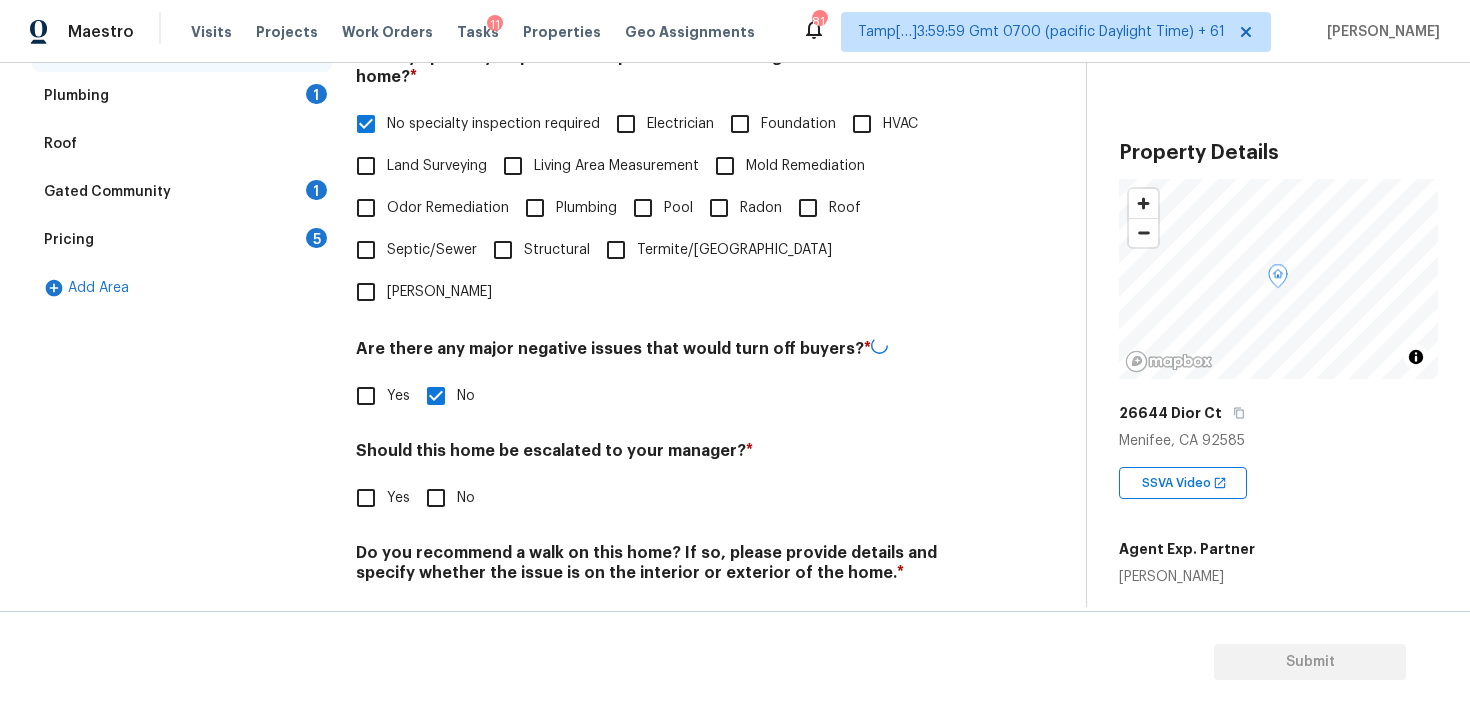 click on "Should this home be escalated to your manager?  * Yes No" at bounding box center [665, 480] 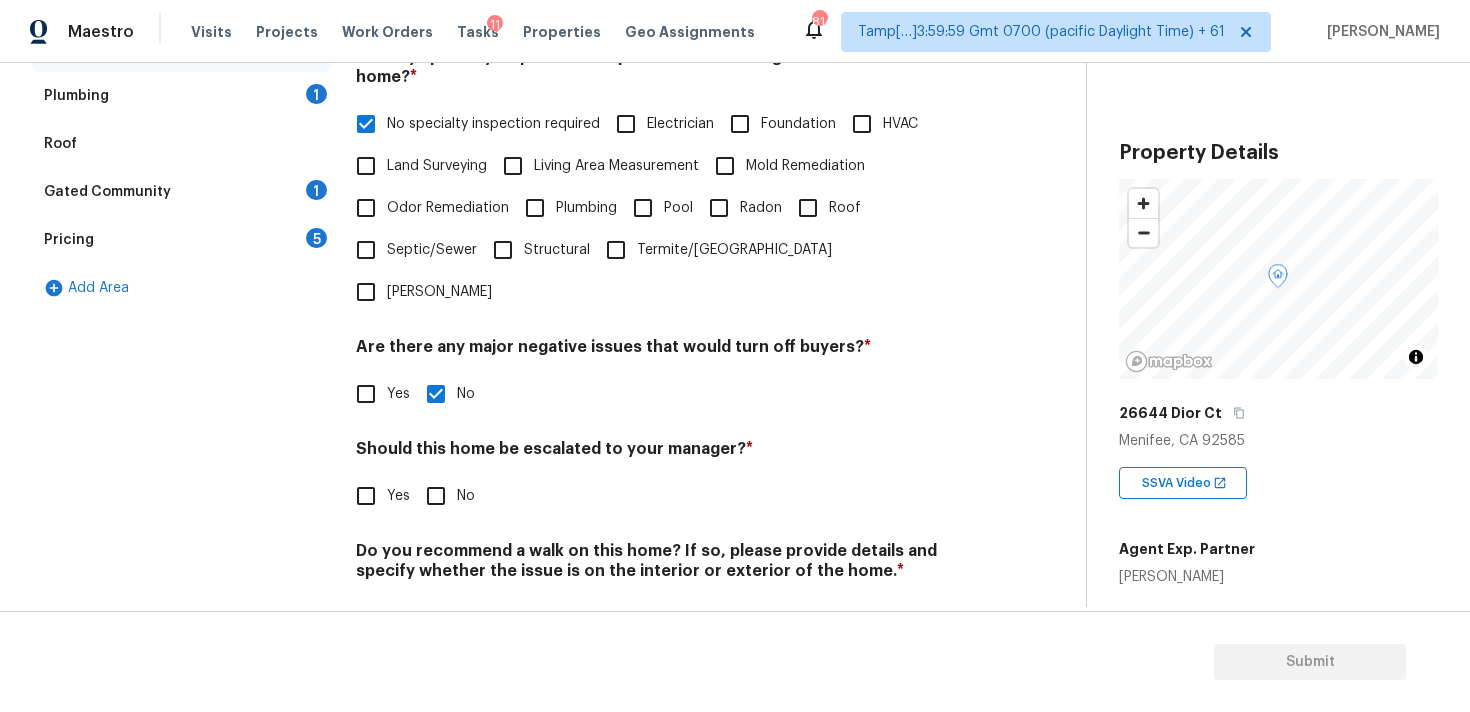 click on "No" at bounding box center (436, 496) 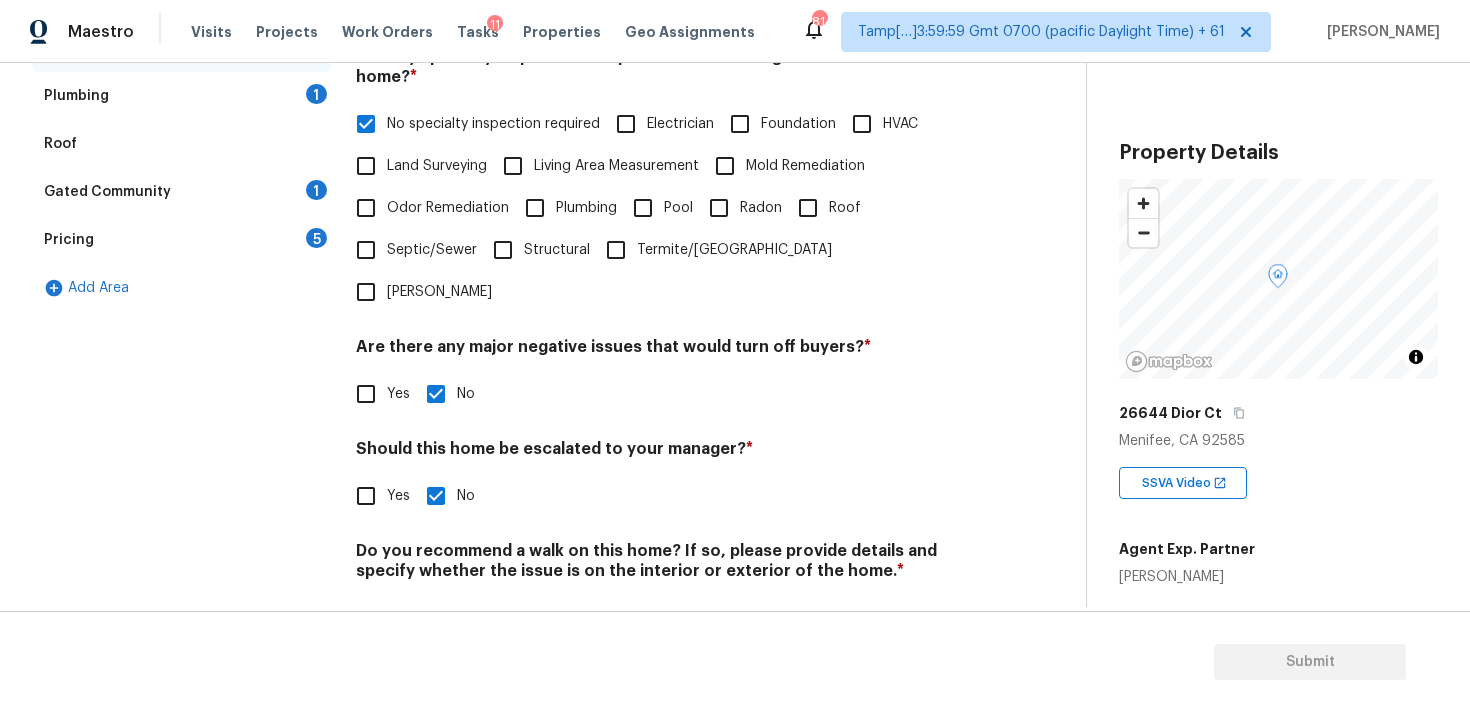 click on "No" at bounding box center [436, 618] 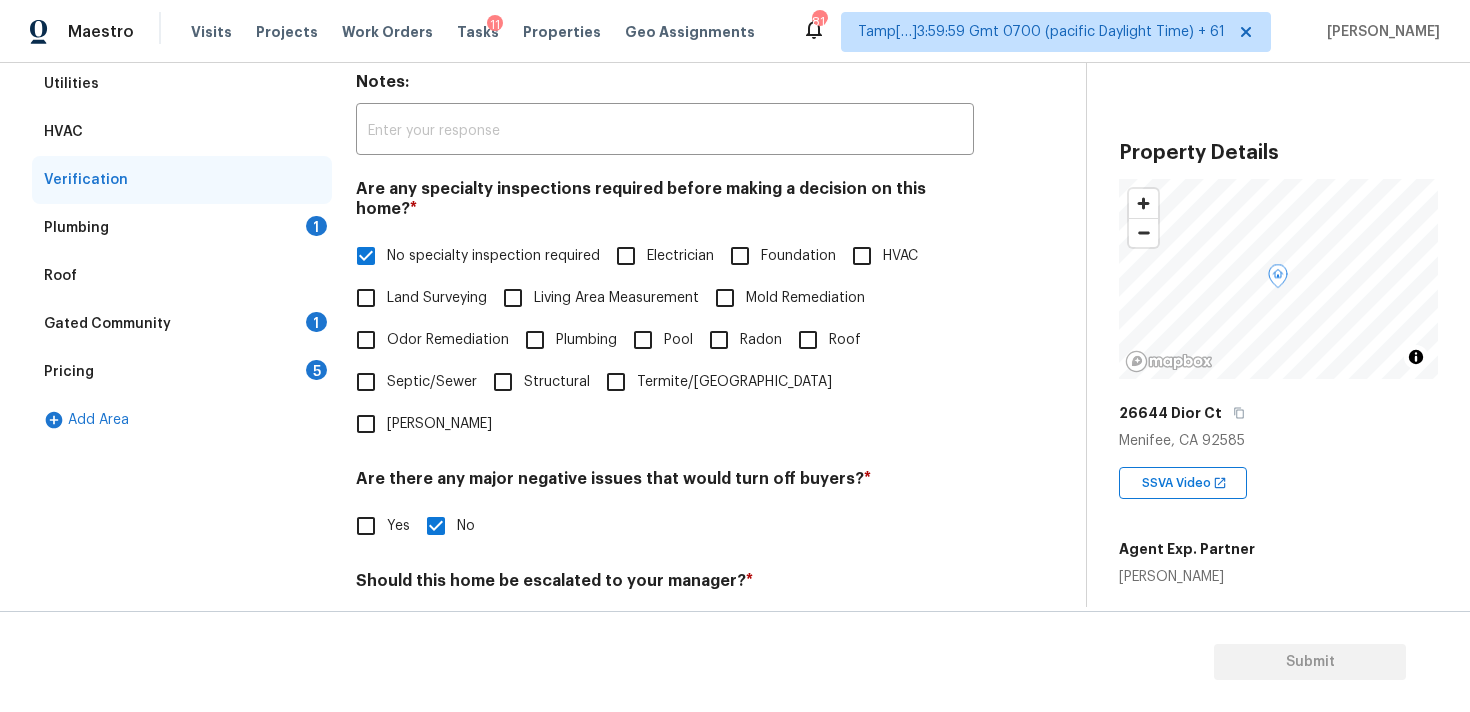 click on "Plumbing 1" at bounding box center (182, 228) 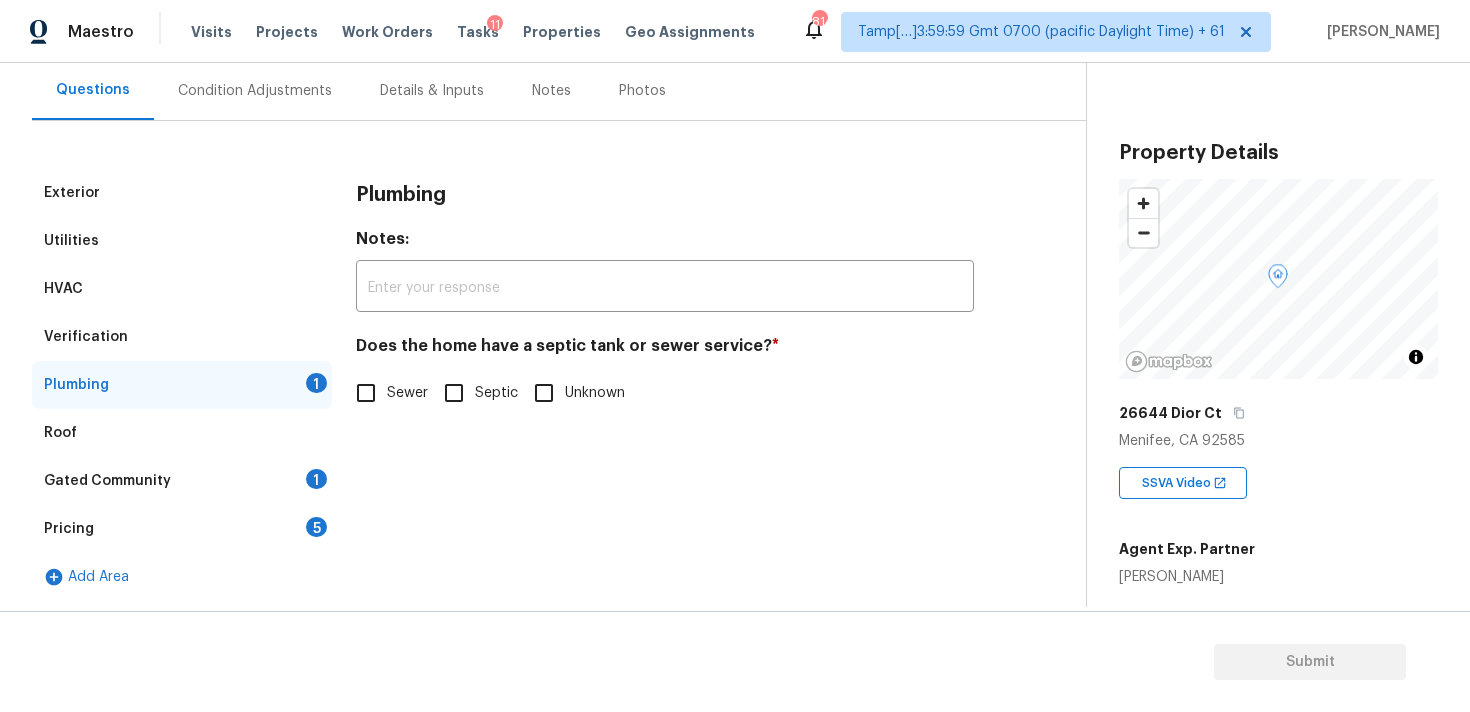 scroll, scrollTop: 182, scrollLeft: 0, axis: vertical 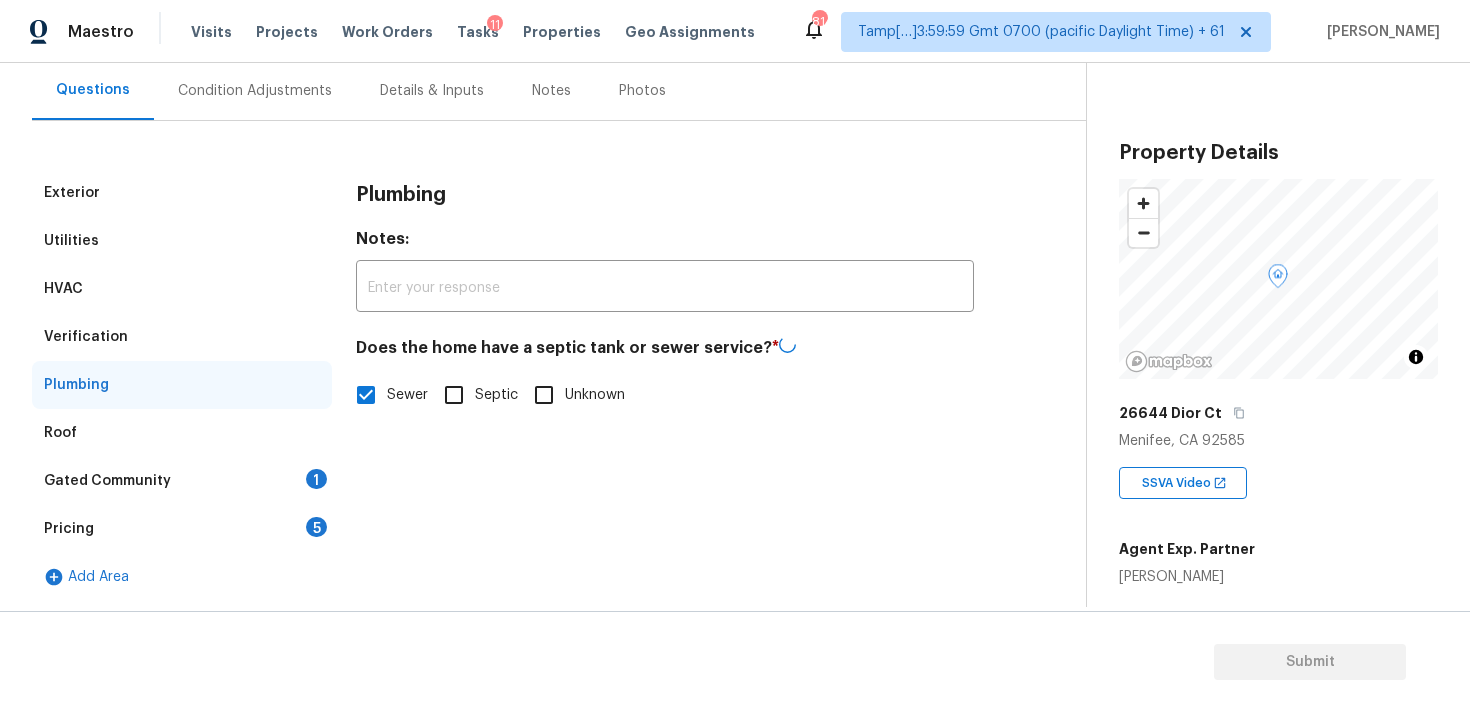 click on "Gated Community 1" at bounding box center (182, 481) 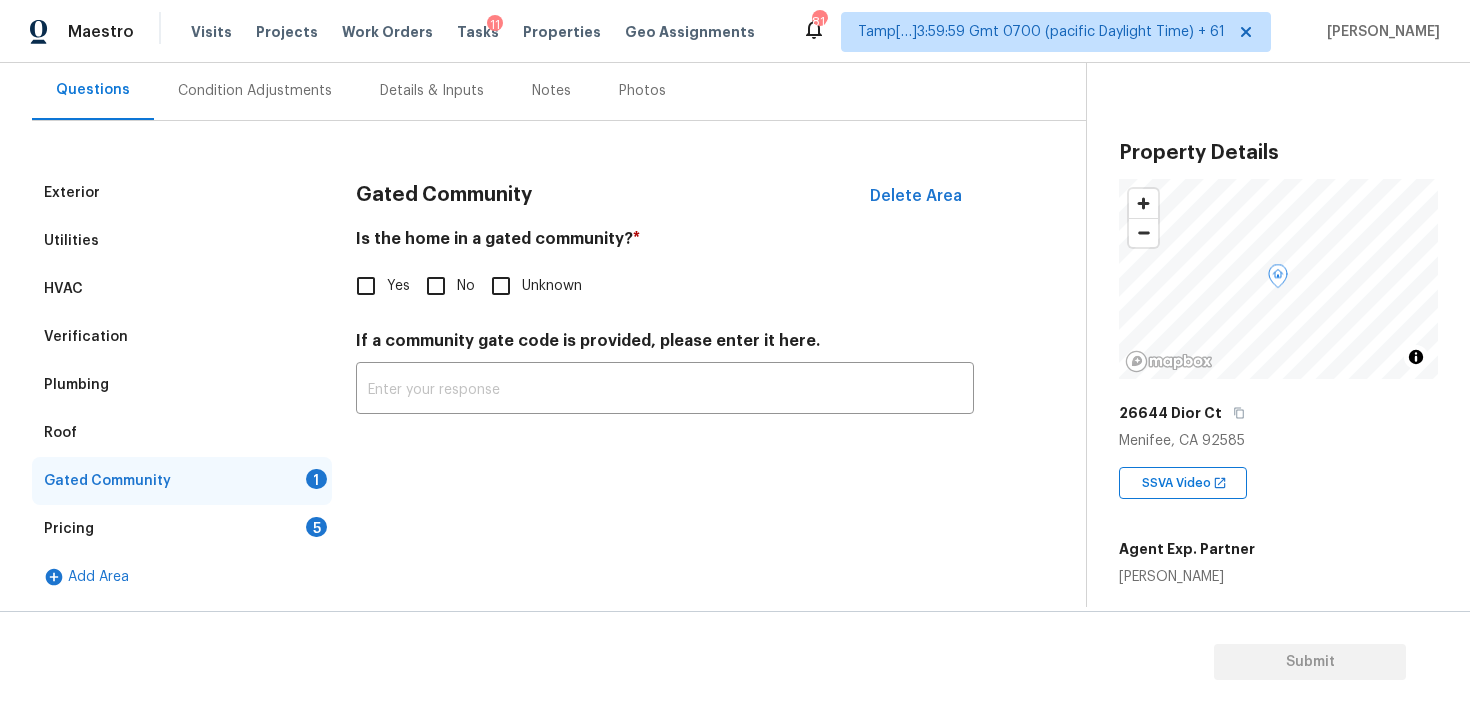 click on "No" at bounding box center (436, 286) 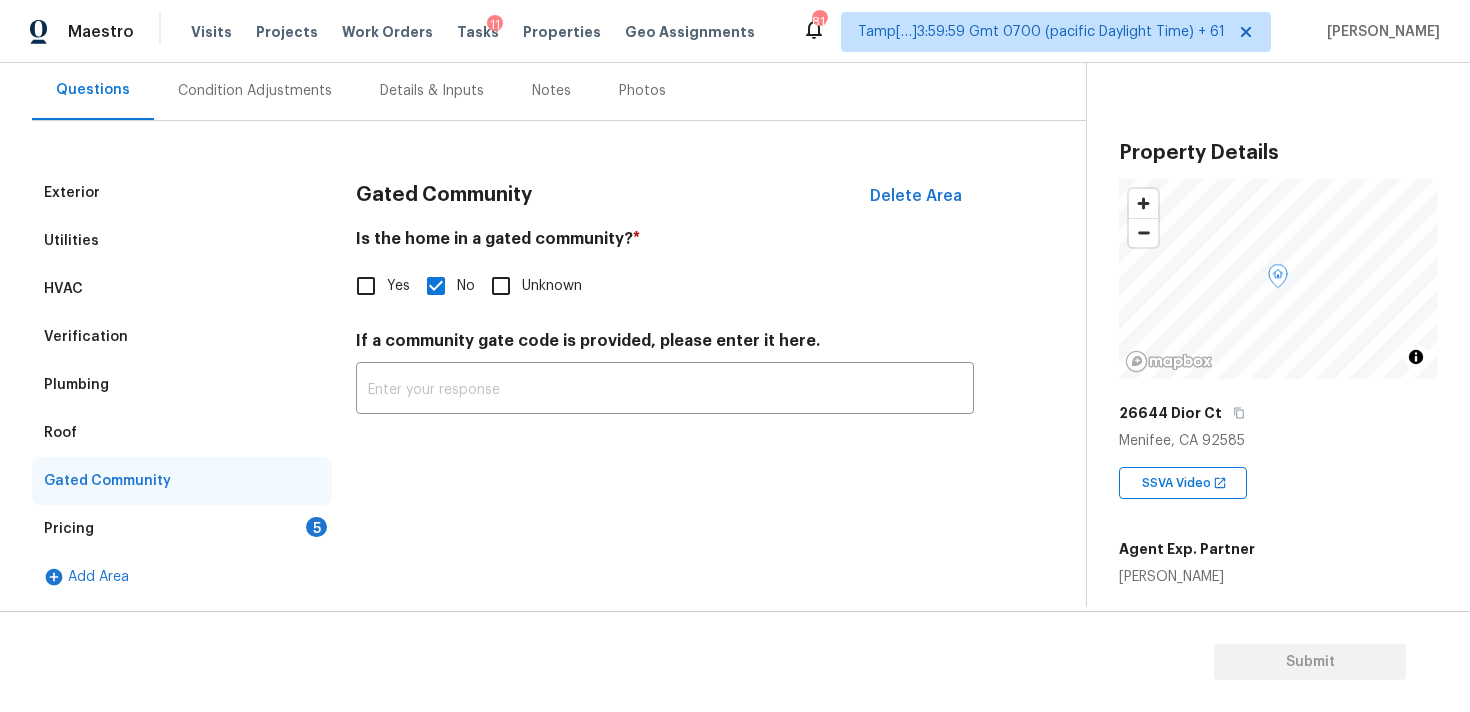 click on "Pricing 5" at bounding box center [182, 529] 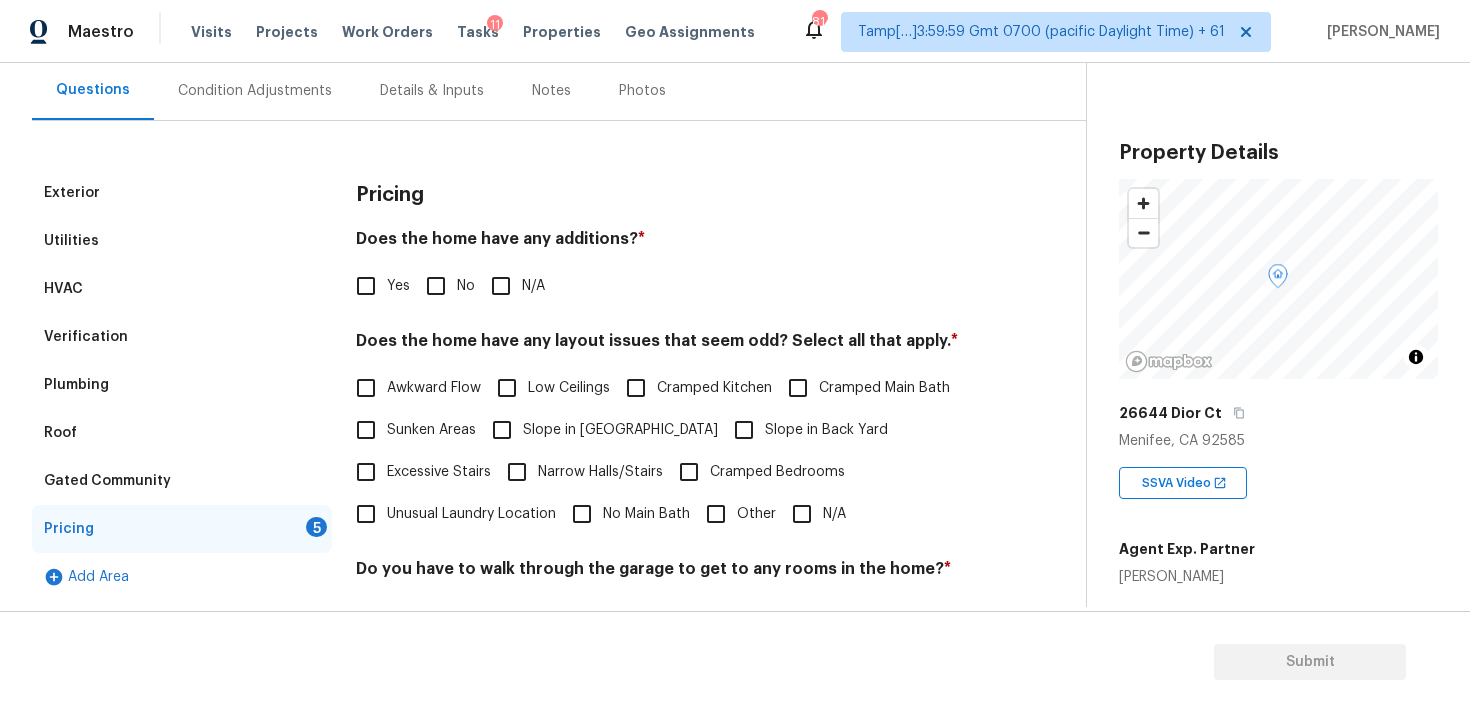 click on "No" at bounding box center [436, 286] 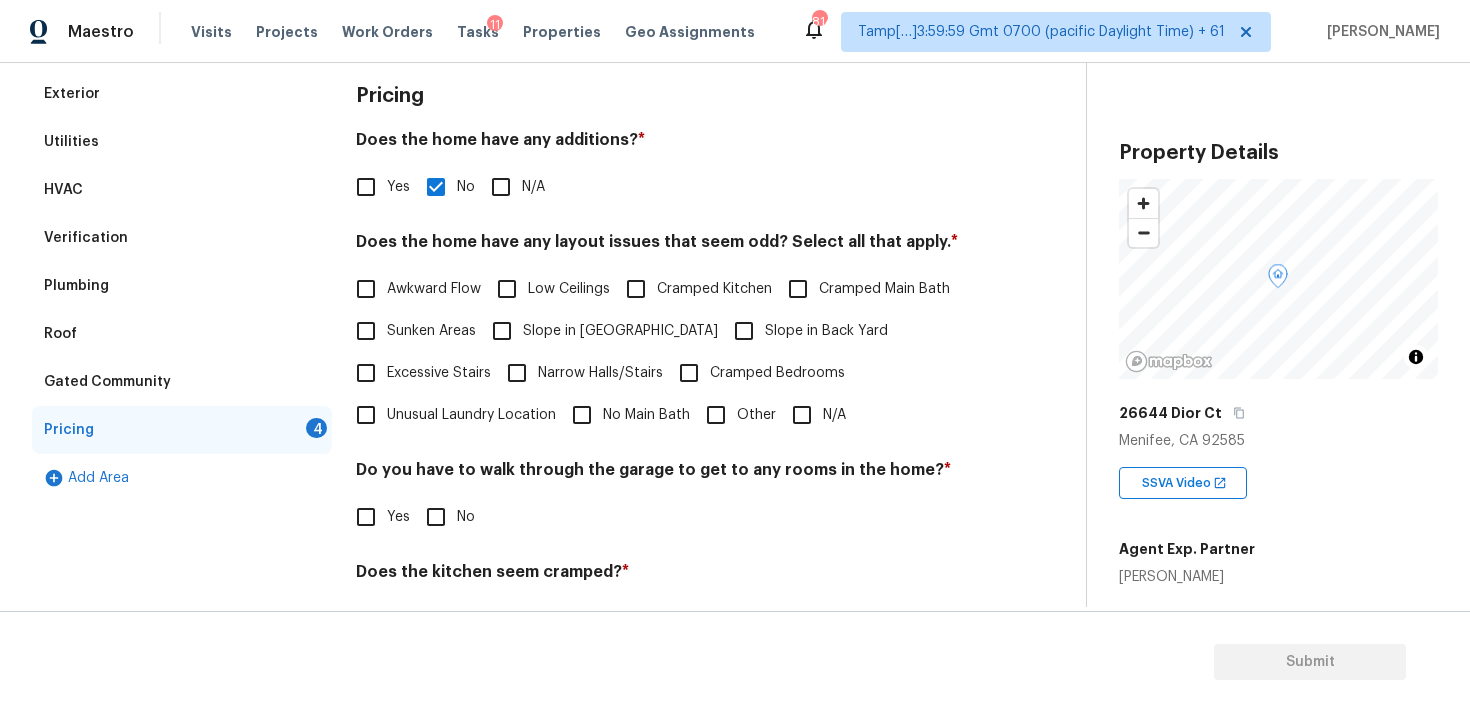 scroll, scrollTop: 370, scrollLeft: 0, axis: vertical 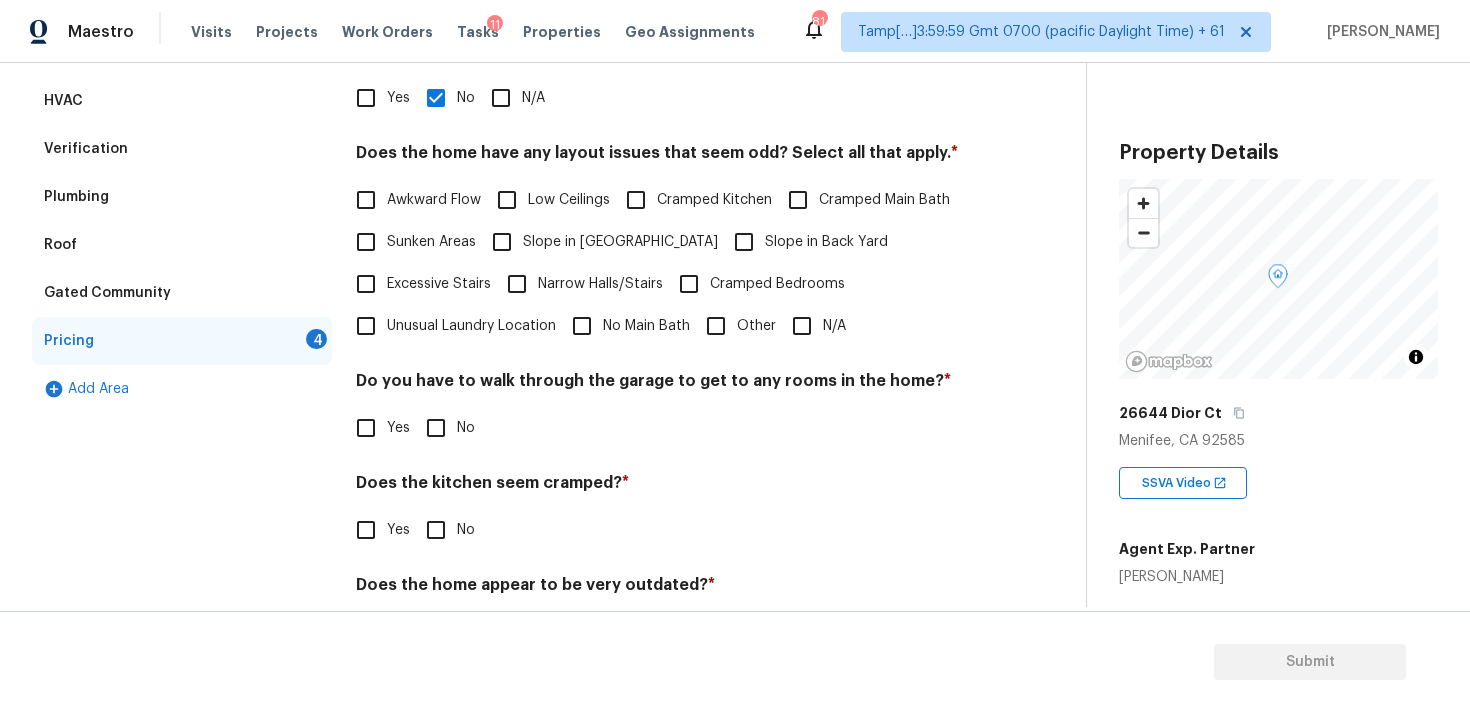 click on "N/A" at bounding box center (802, 326) 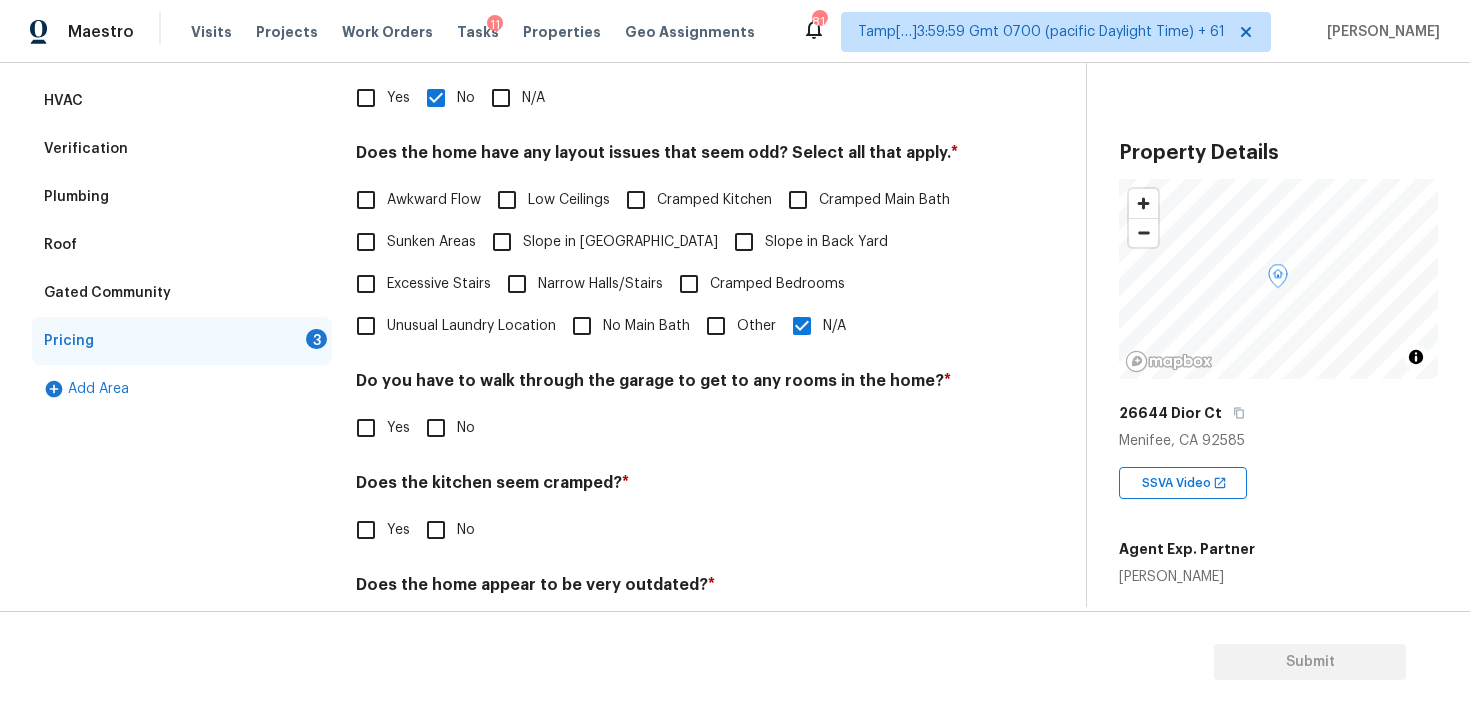 click on "No" at bounding box center (436, 428) 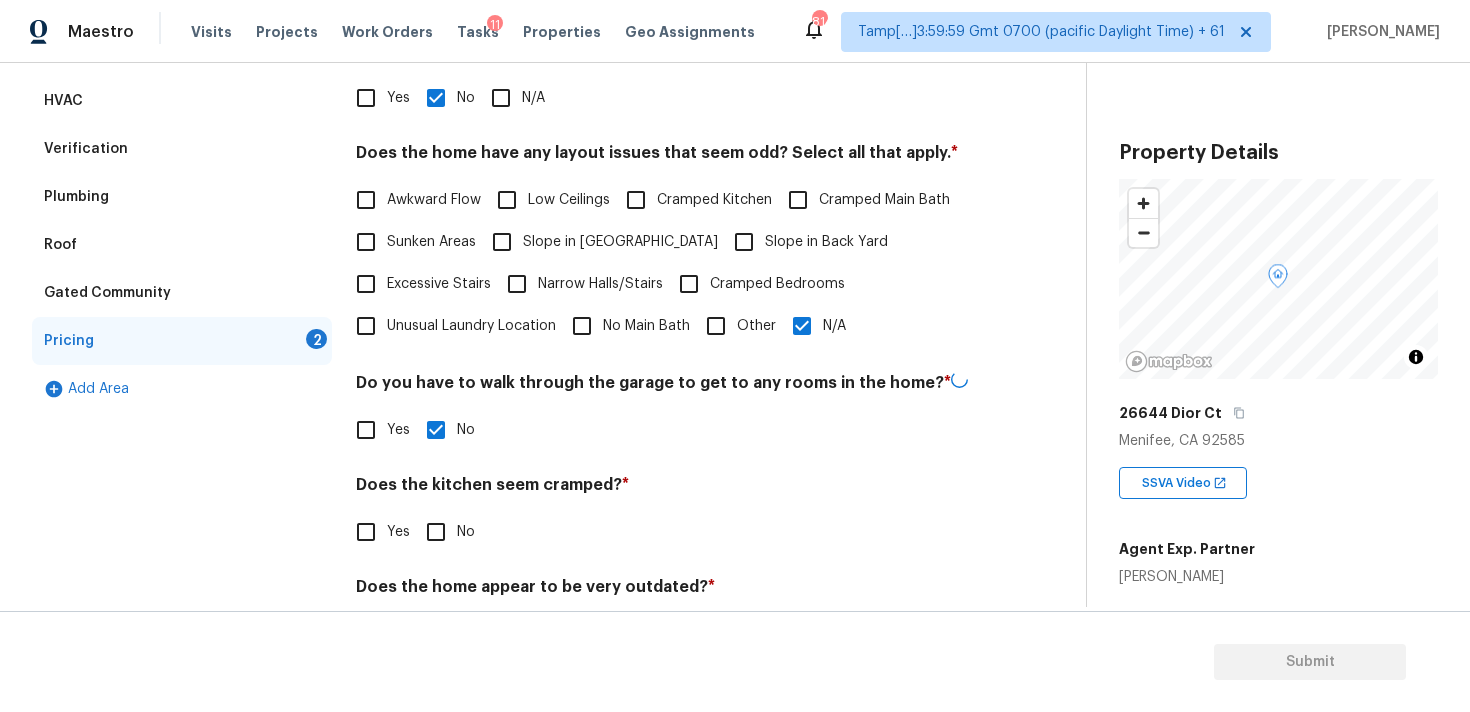 click on "No" at bounding box center (436, 532) 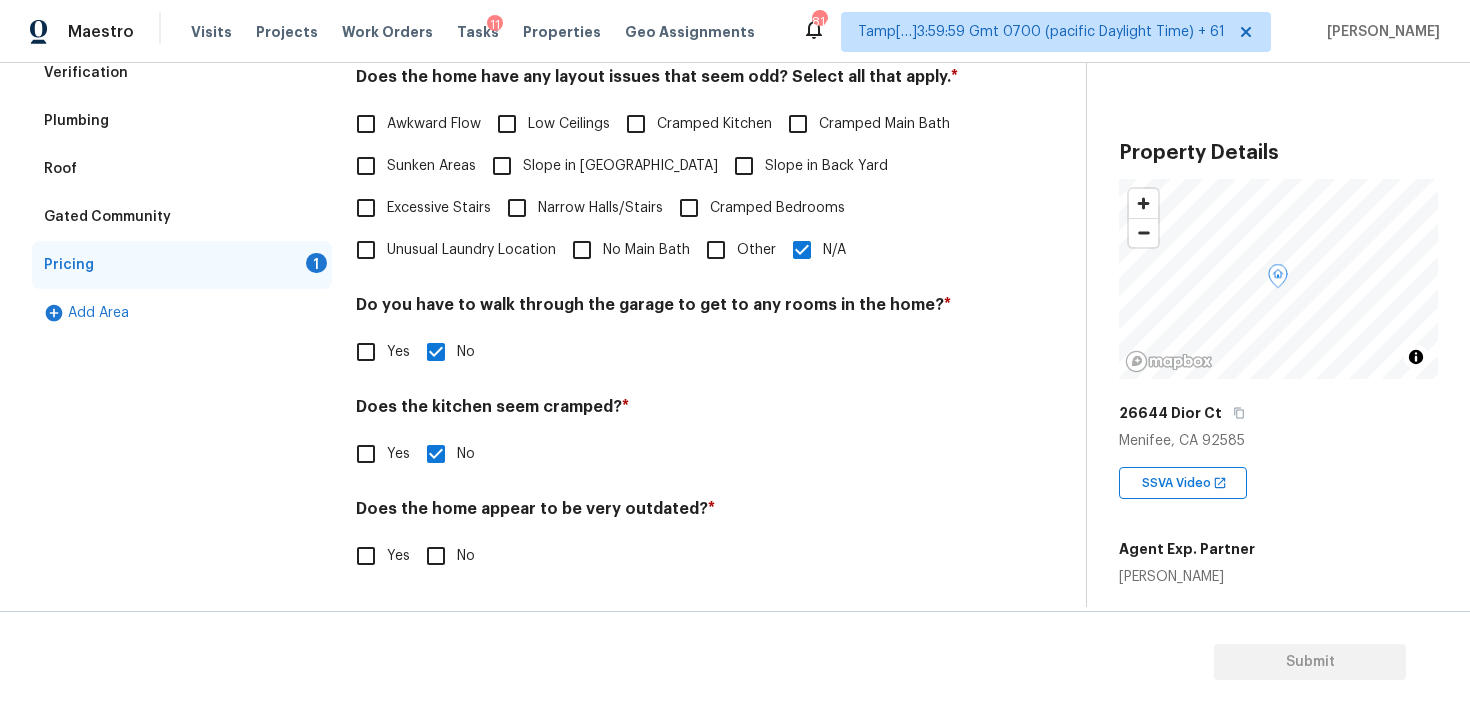 click on "No" at bounding box center (436, 556) 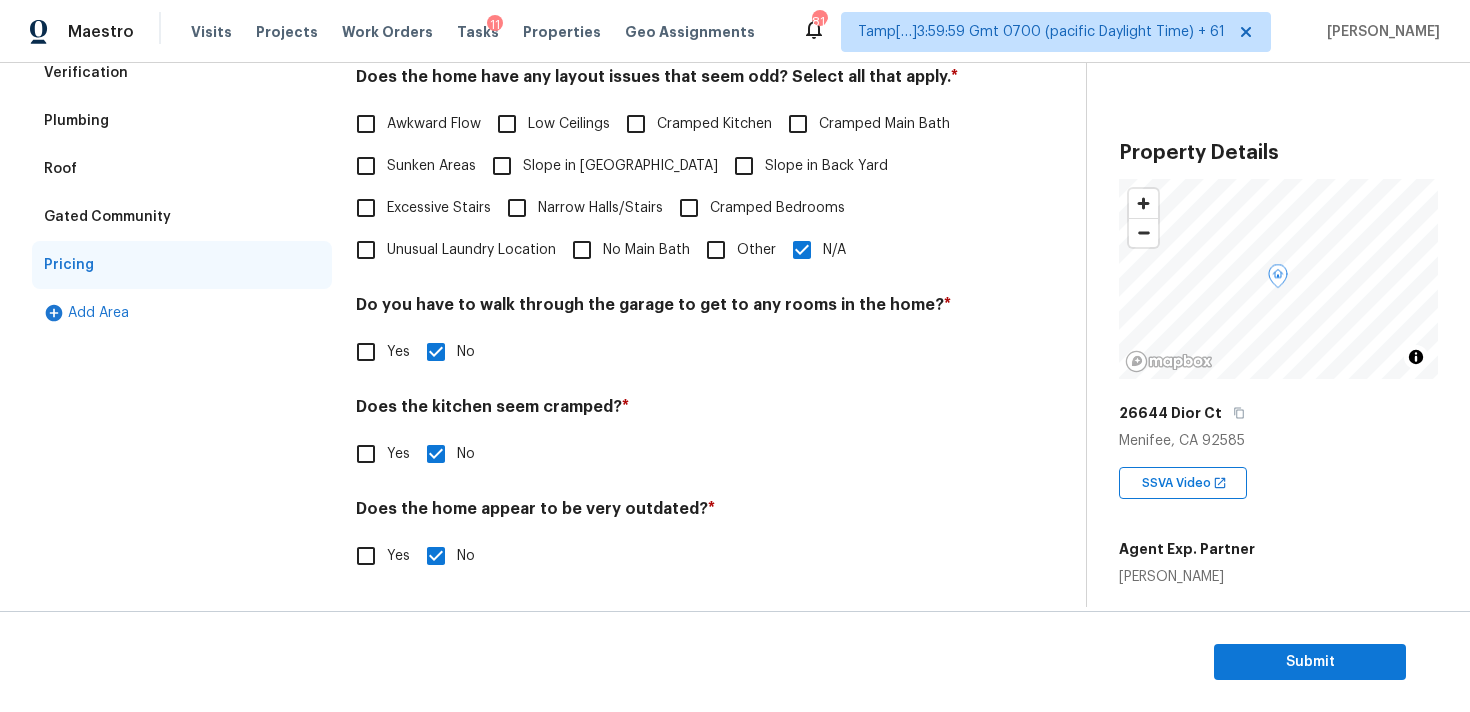 scroll, scrollTop: 60, scrollLeft: 0, axis: vertical 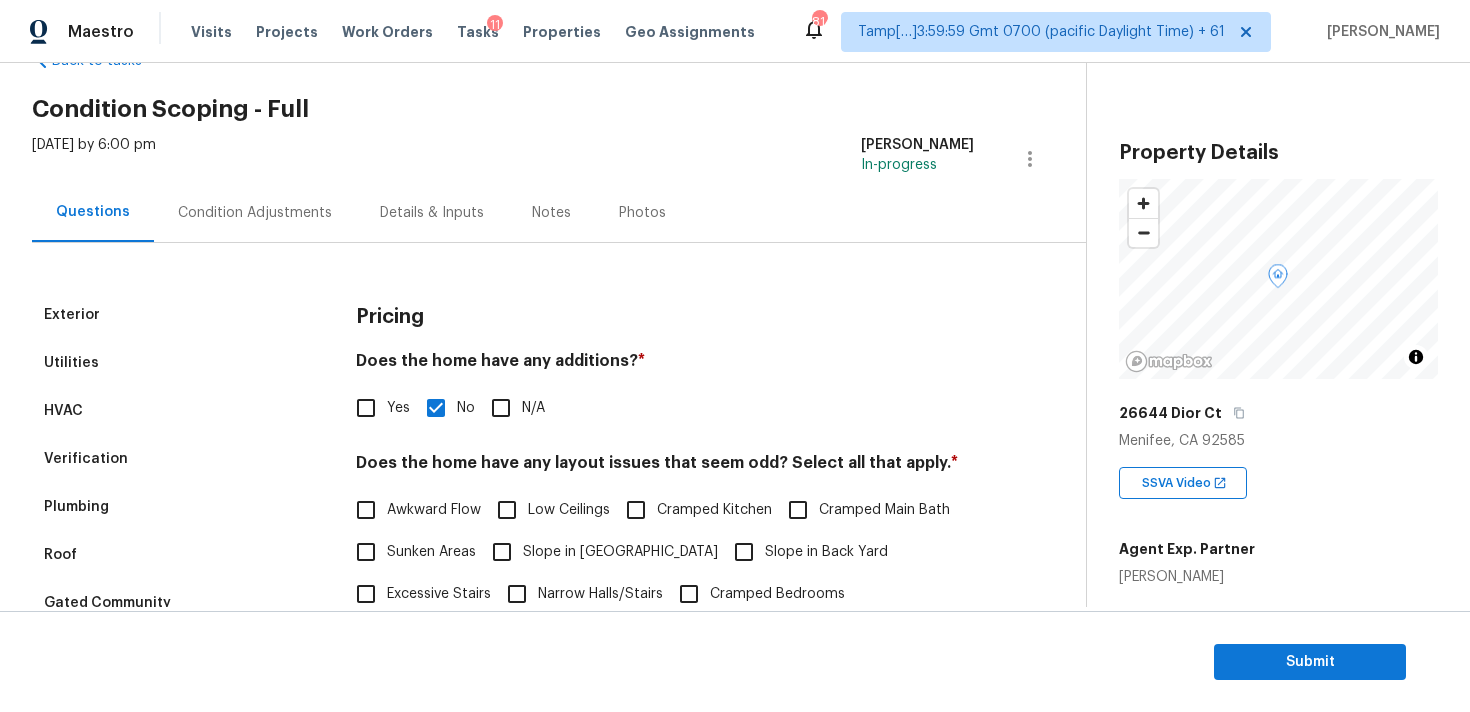 click on "Condition Adjustments" at bounding box center [255, 213] 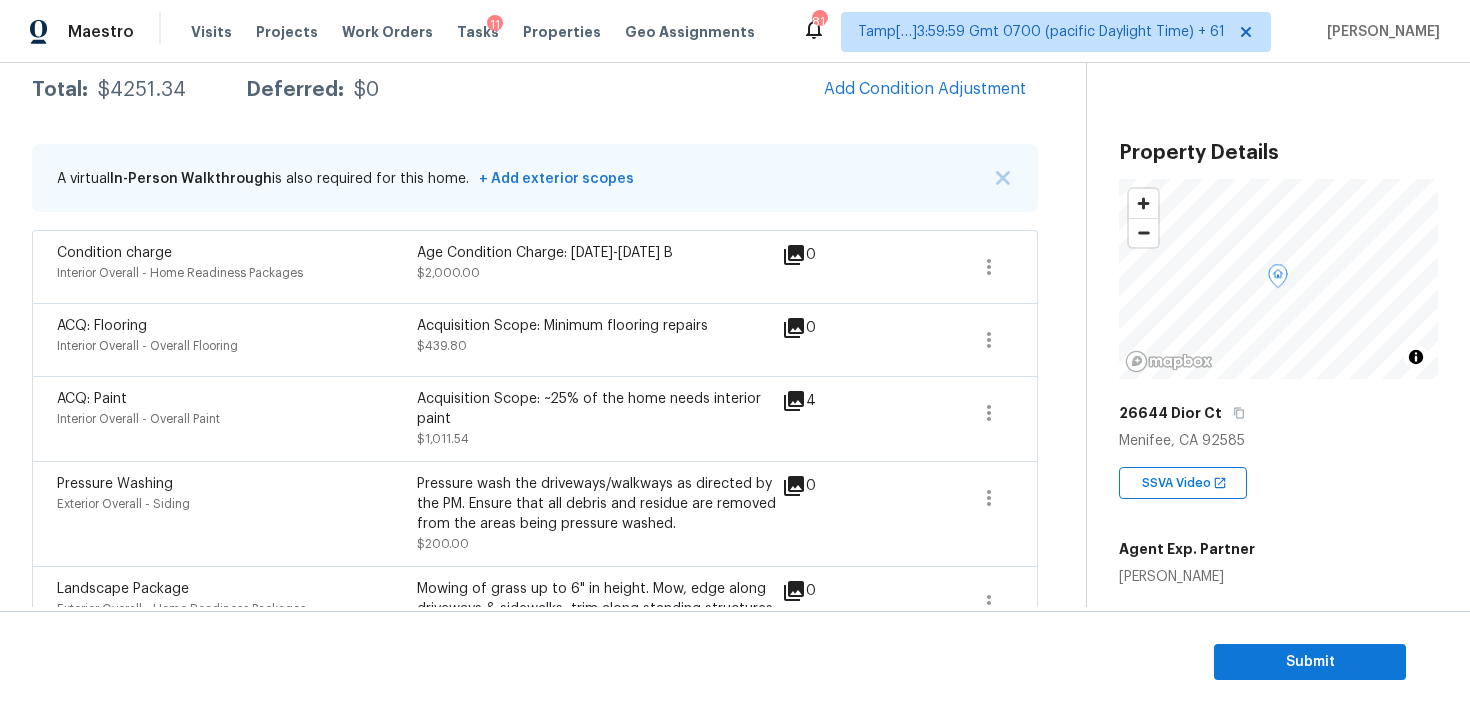 scroll, scrollTop: 267, scrollLeft: 0, axis: vertical 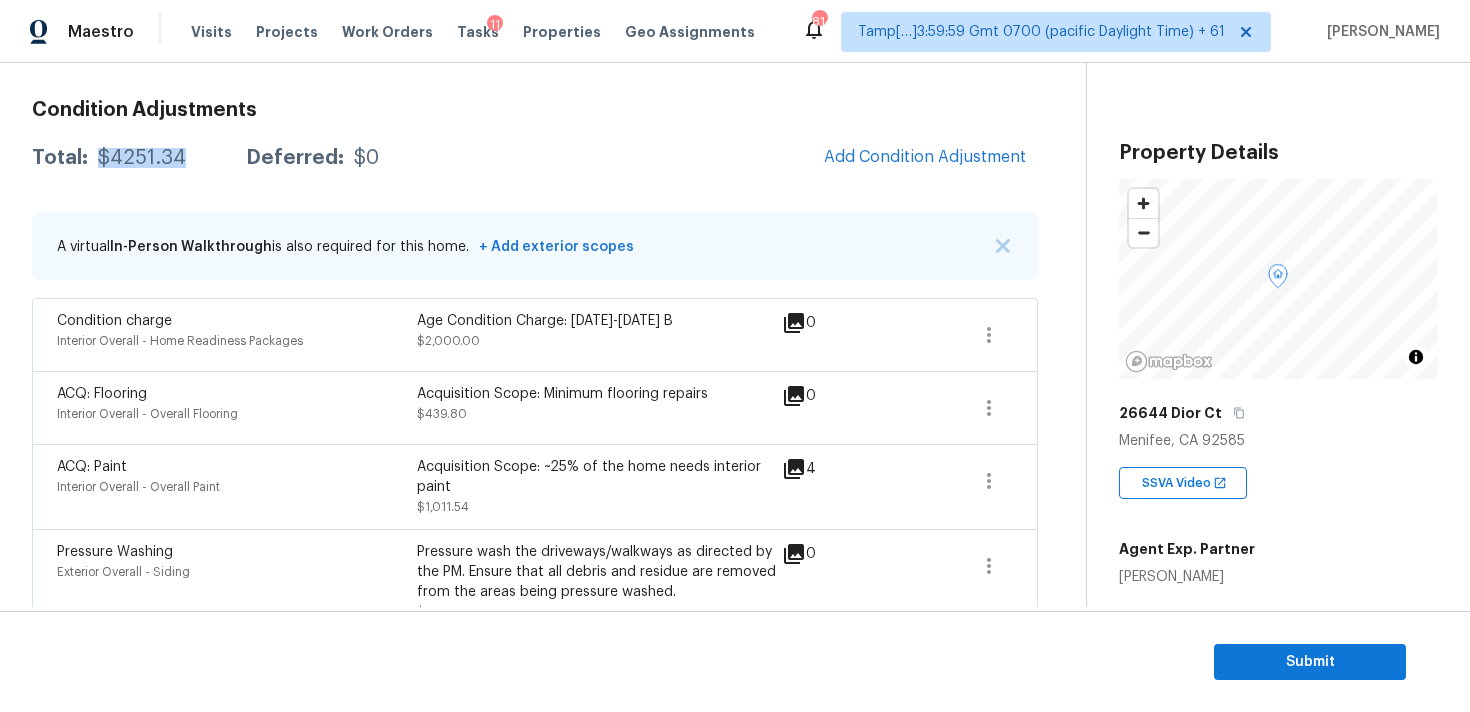 drag, startPoint x: 101, startPoint y: 157, endPoint x: 181, endPoint y: 154, distance: 80.05623 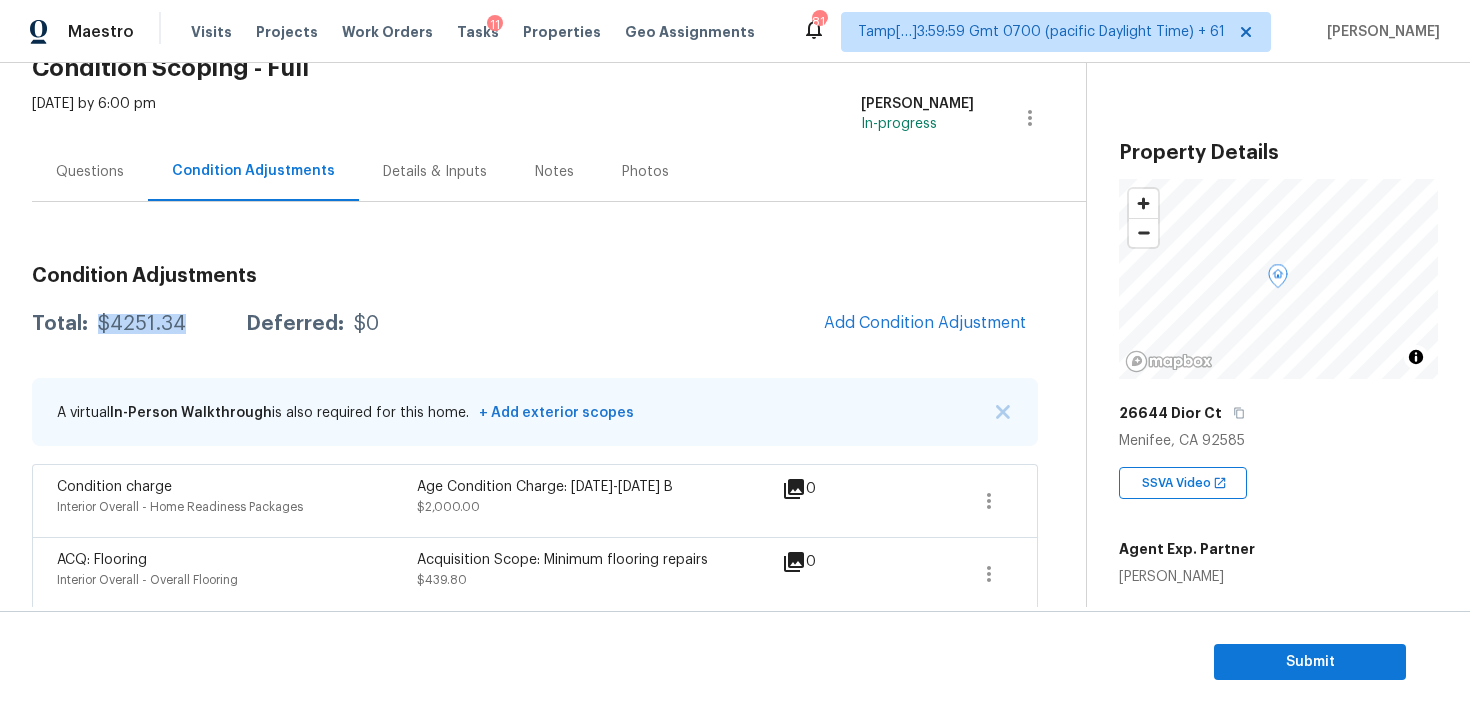 click on "Questions" at bounding box center [90, 171] 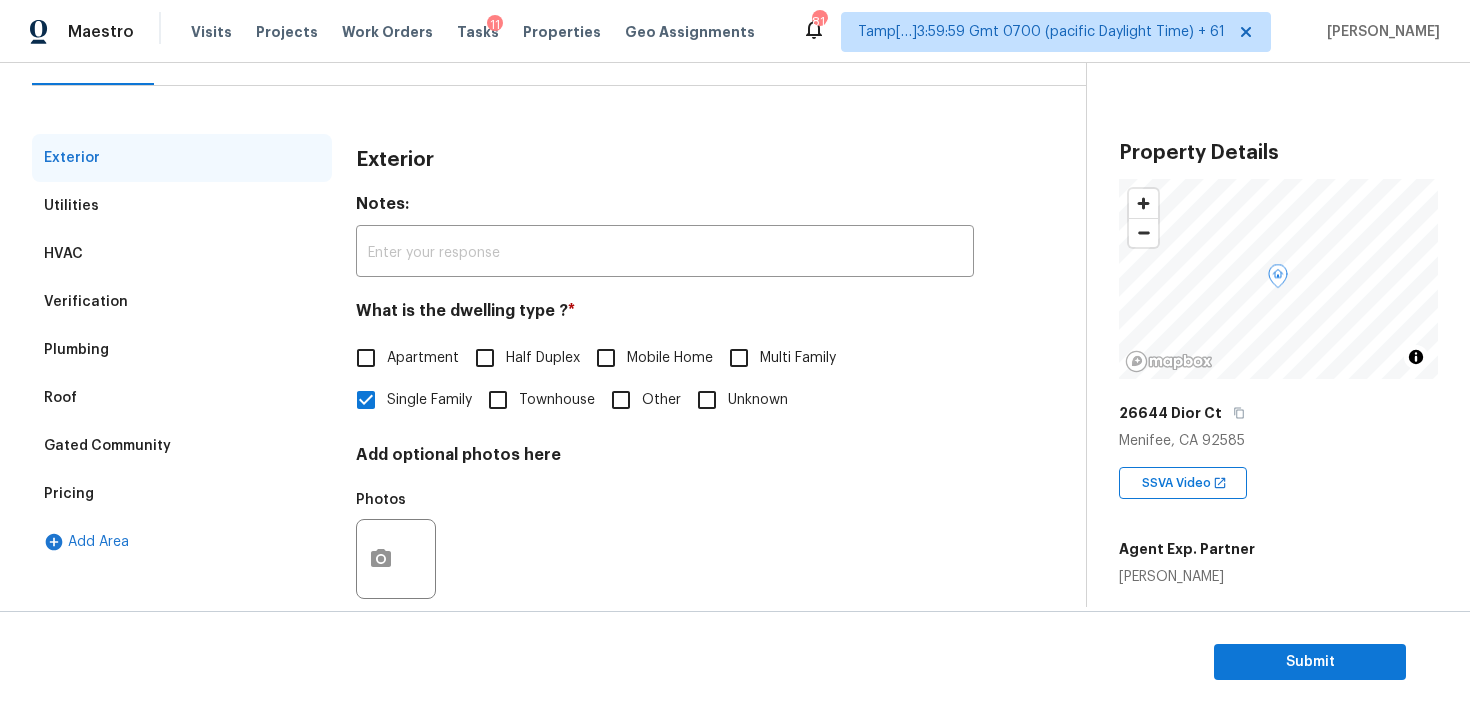 scroll, scrollTop: 251, scrollLeft: 0, axis: vertical 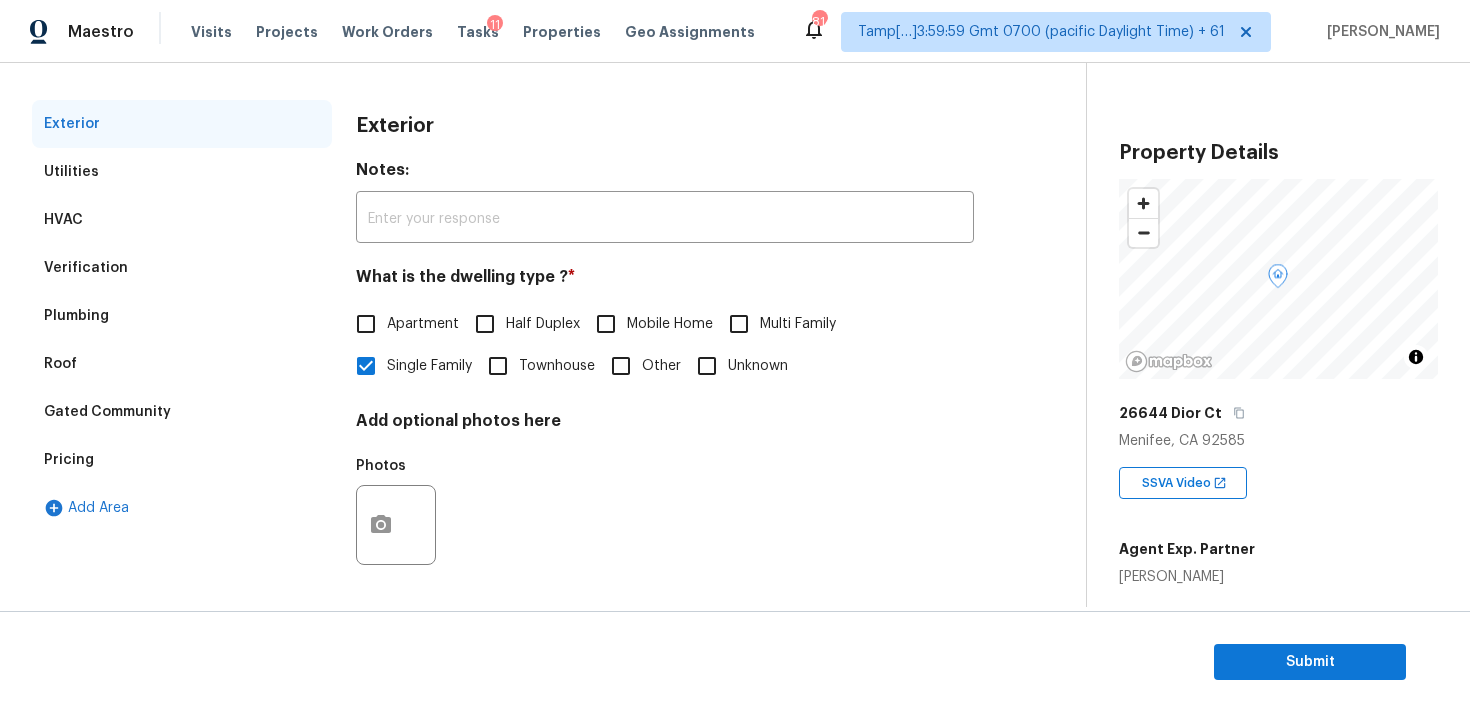 click on "Verification" at bounding box center (182, 268) 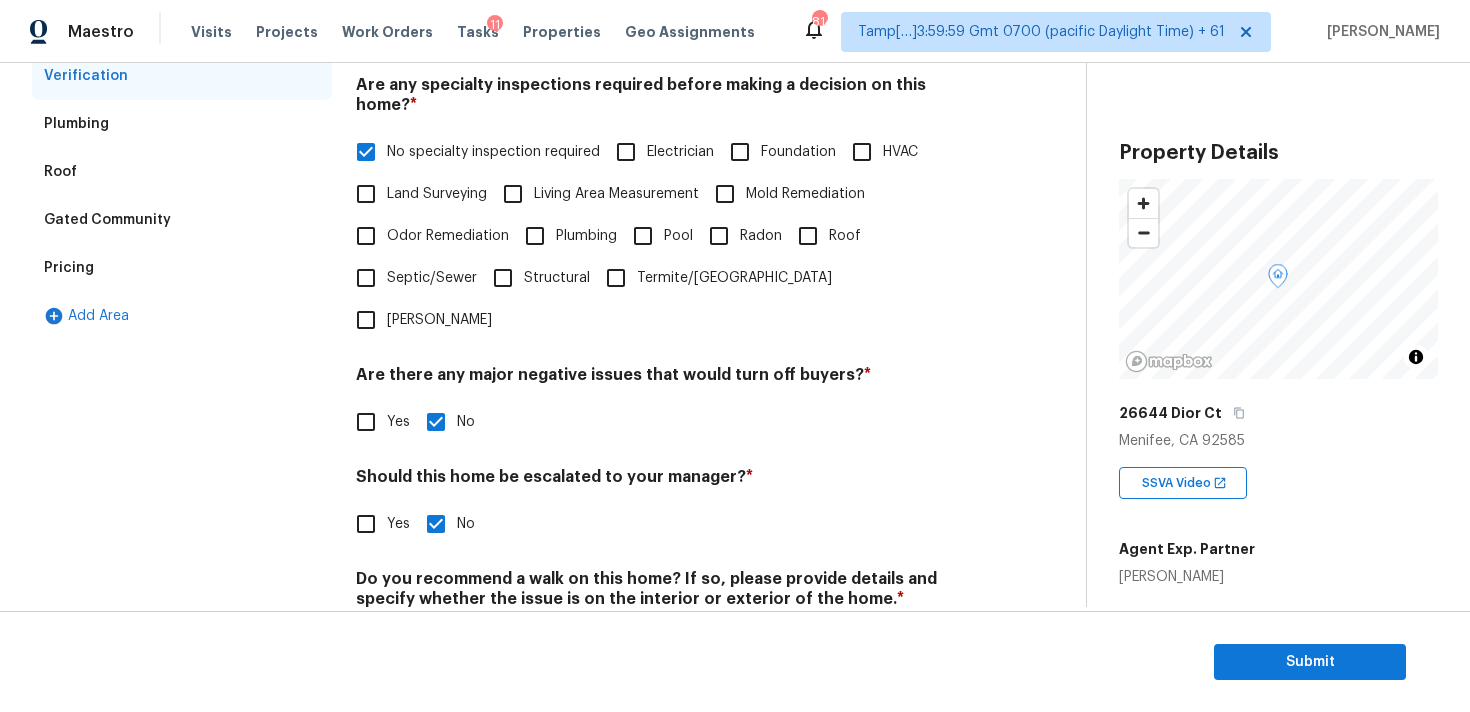 scroll, scrollTop: 471, scrollLeft: 0, axis: vertical 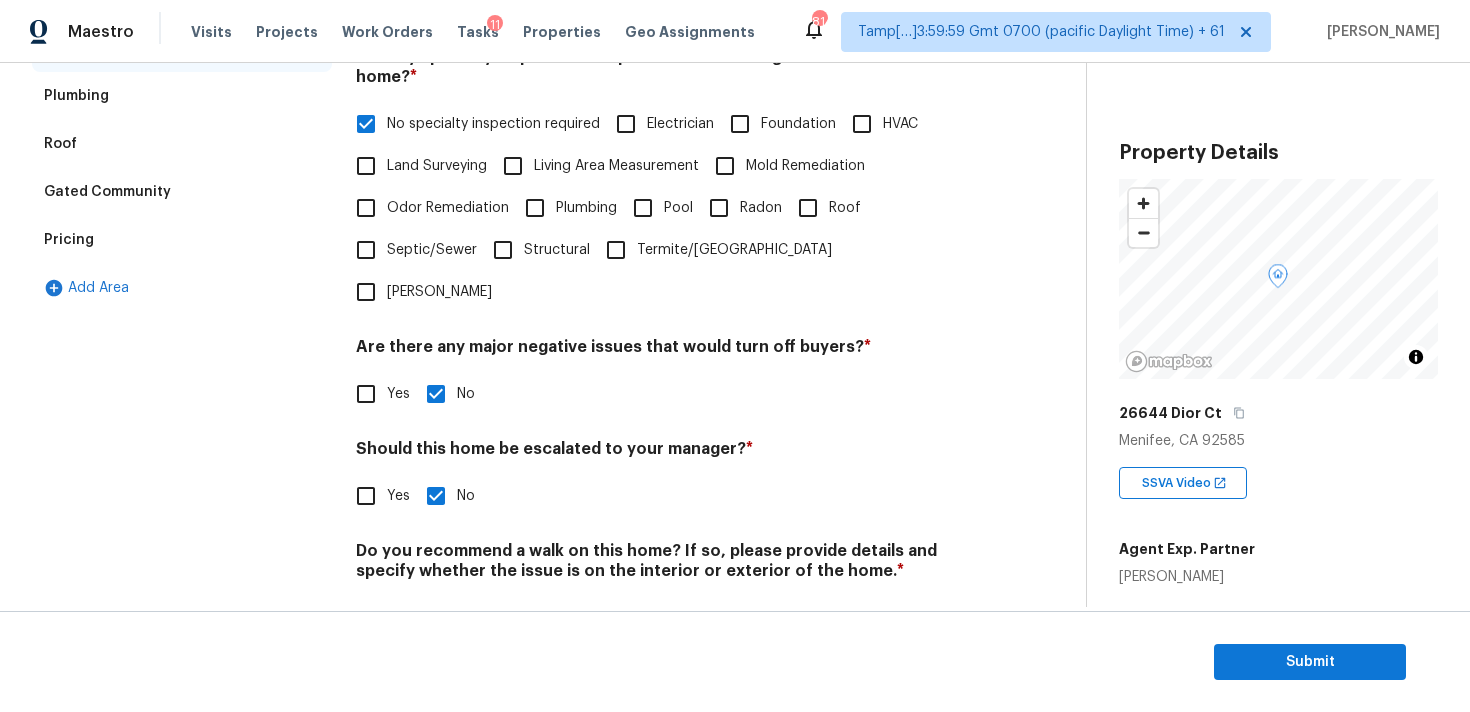 click on "Yes" at bounding box center (366, 496) 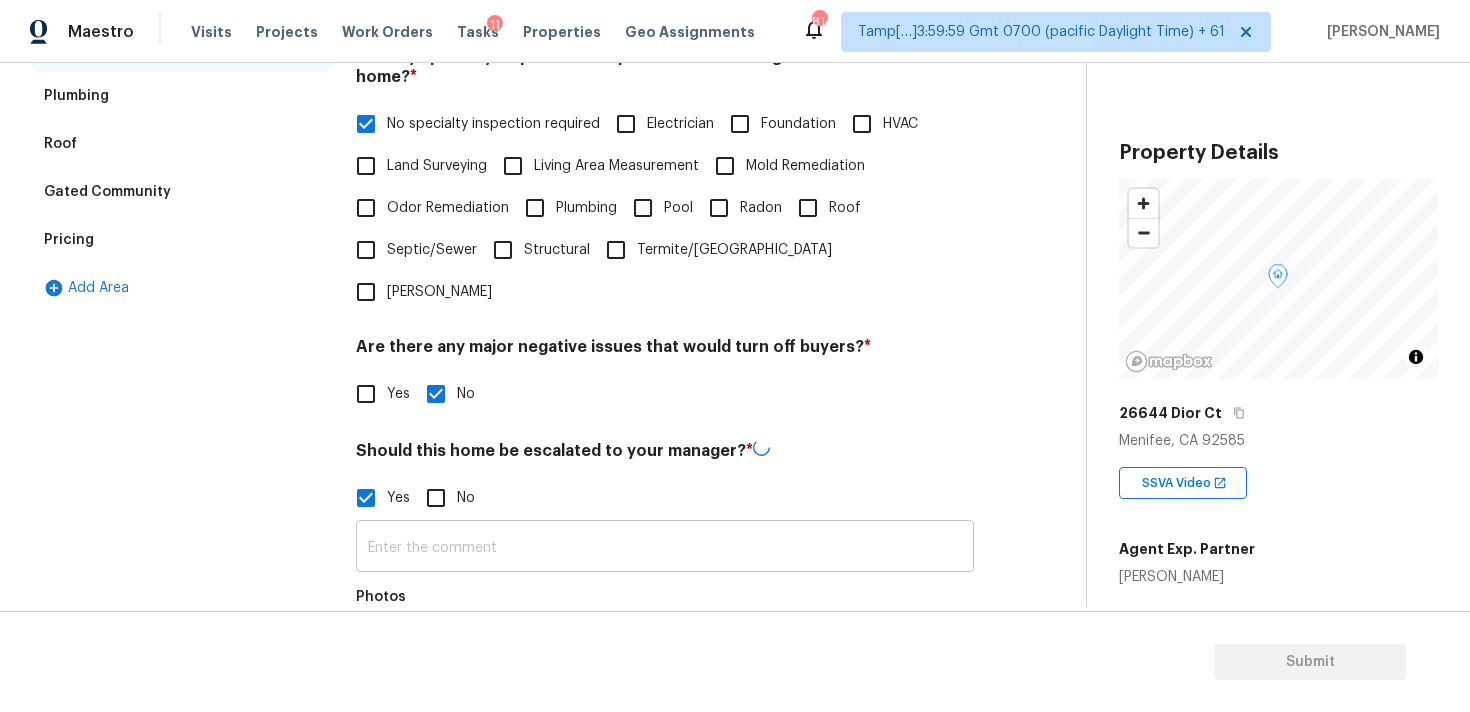 click at bounding box center [665, 548] 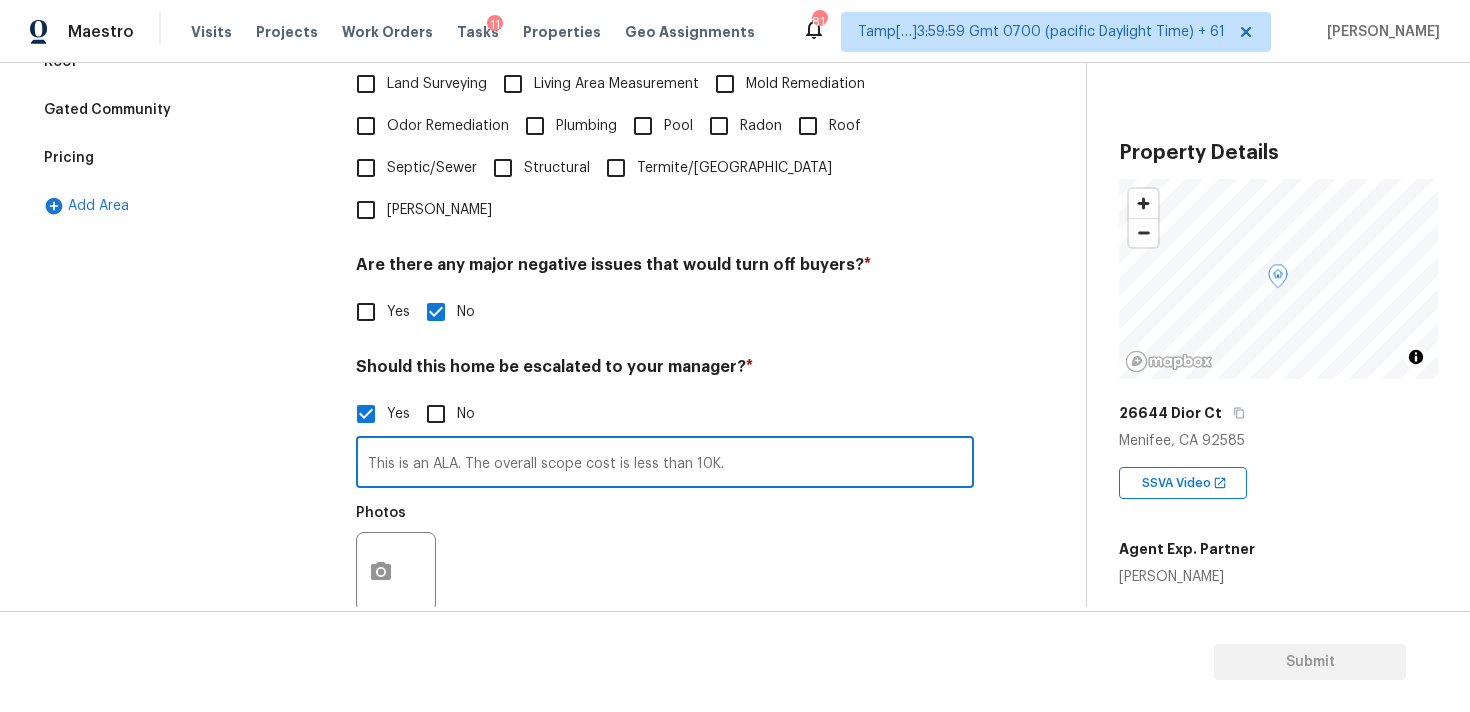 scroll, scrollTop: 538, scrollLeft: 0, axis: vertical 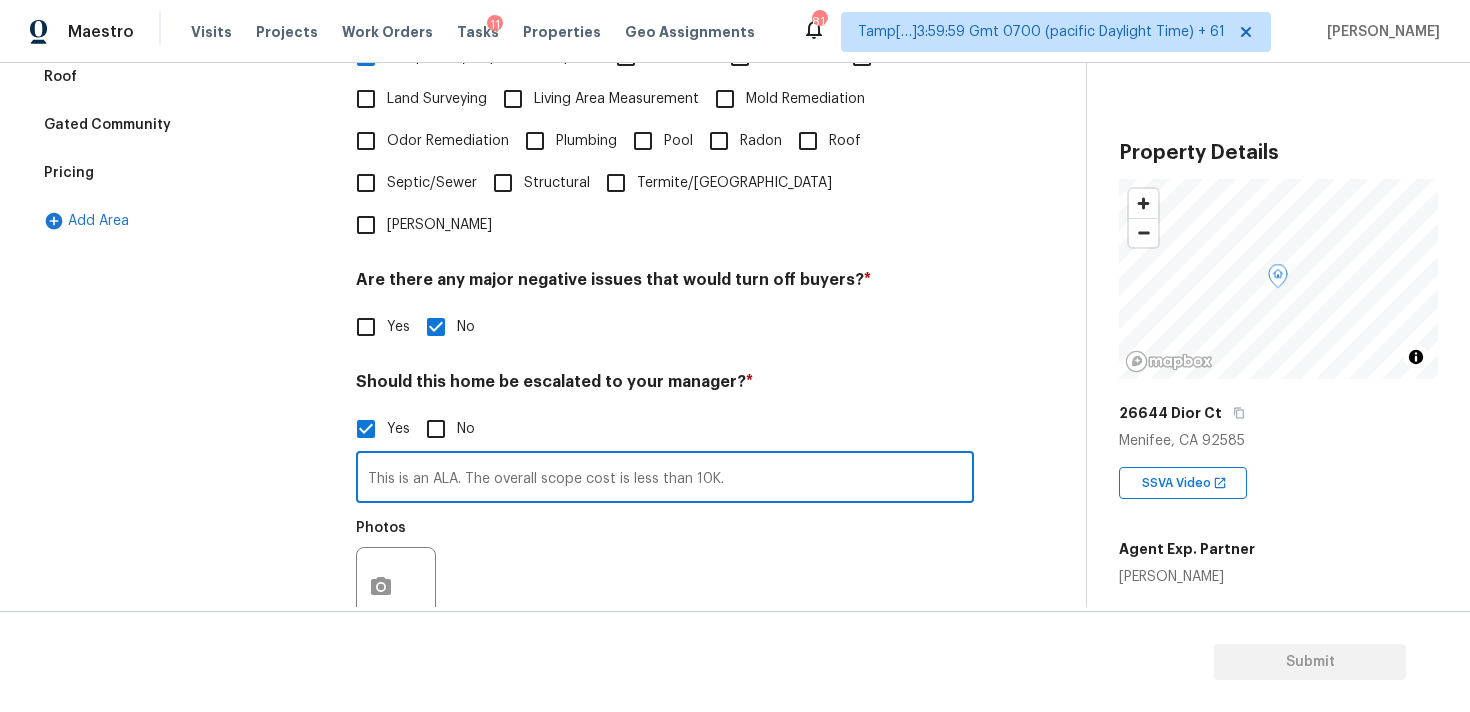 type on "This is an ALA. The overall scope cost is less than 10K." 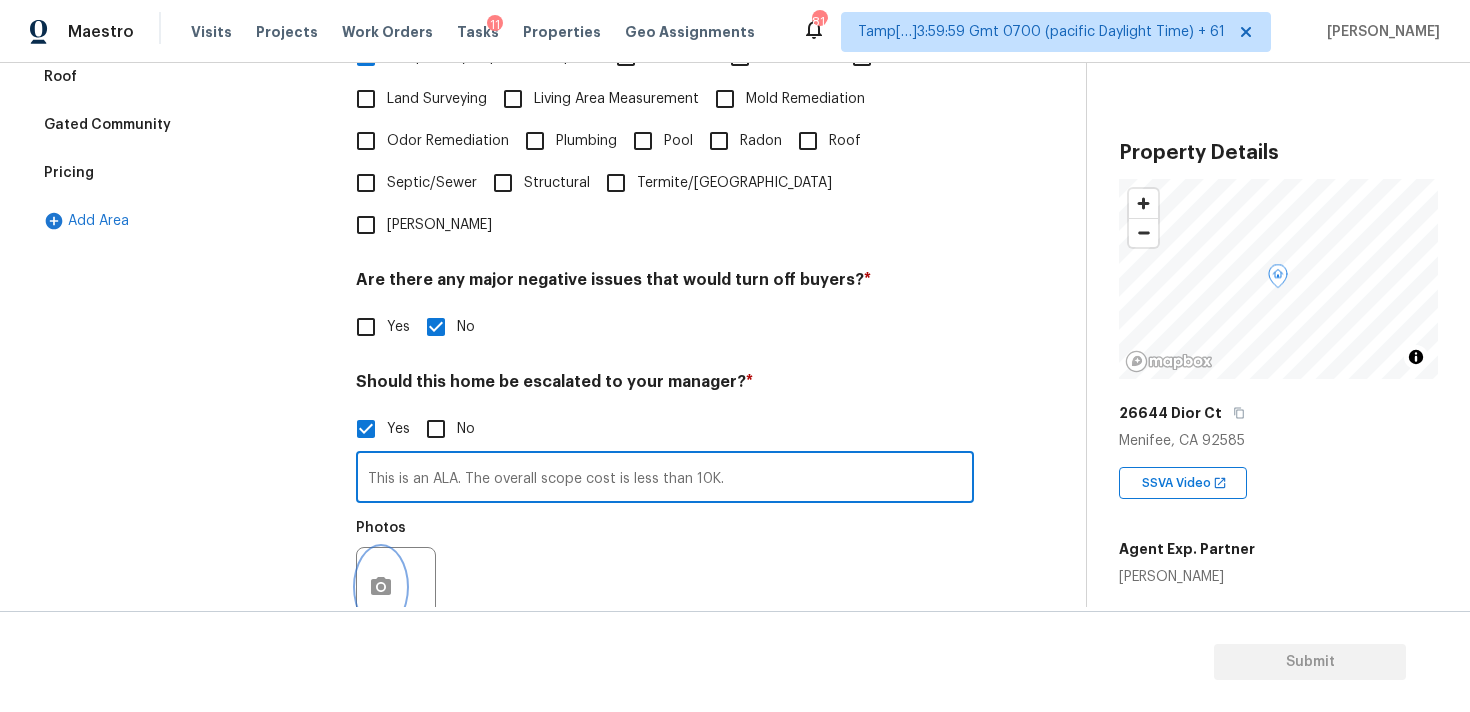 click at bounding box center (381, 587) 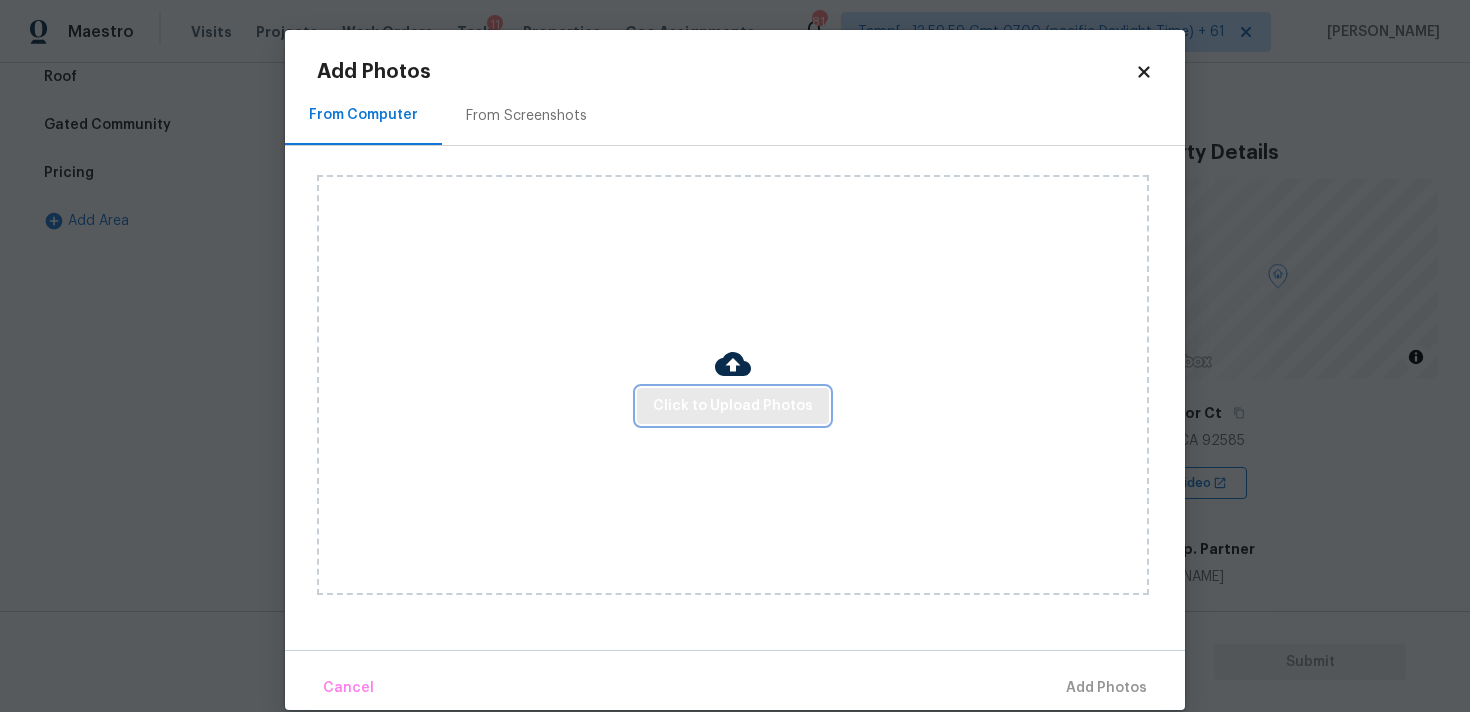 click on "Click to Upload Photos" at bounding box center [733, 406] 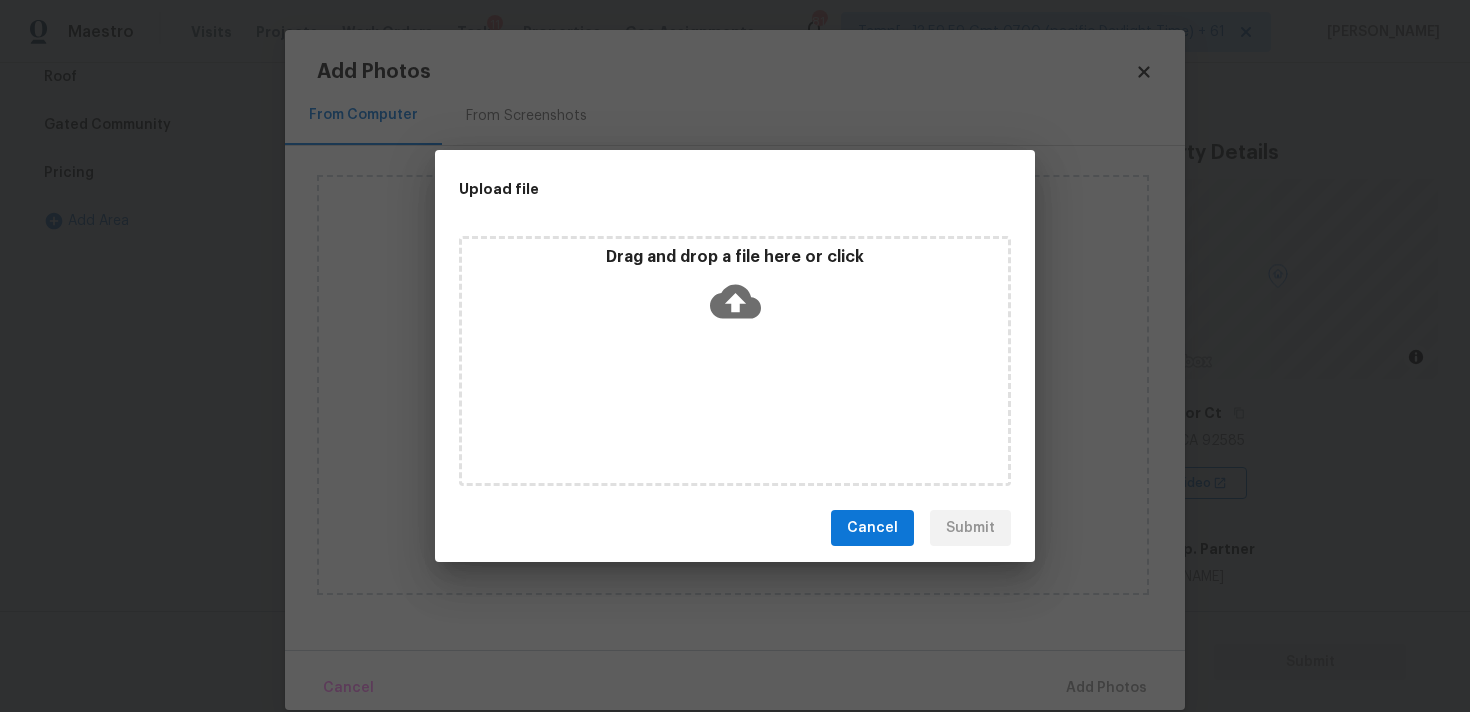 click 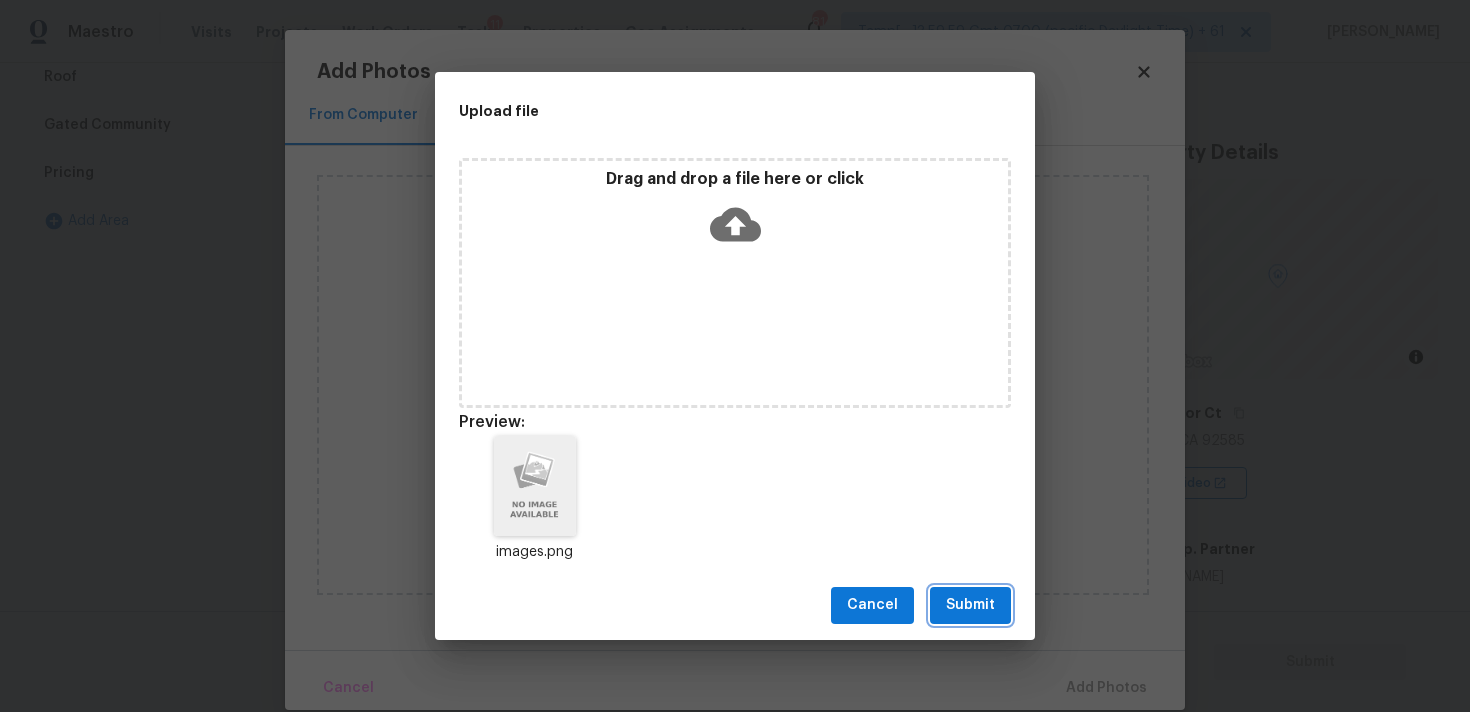 click on "Submit" at bounding box center (970, 605) 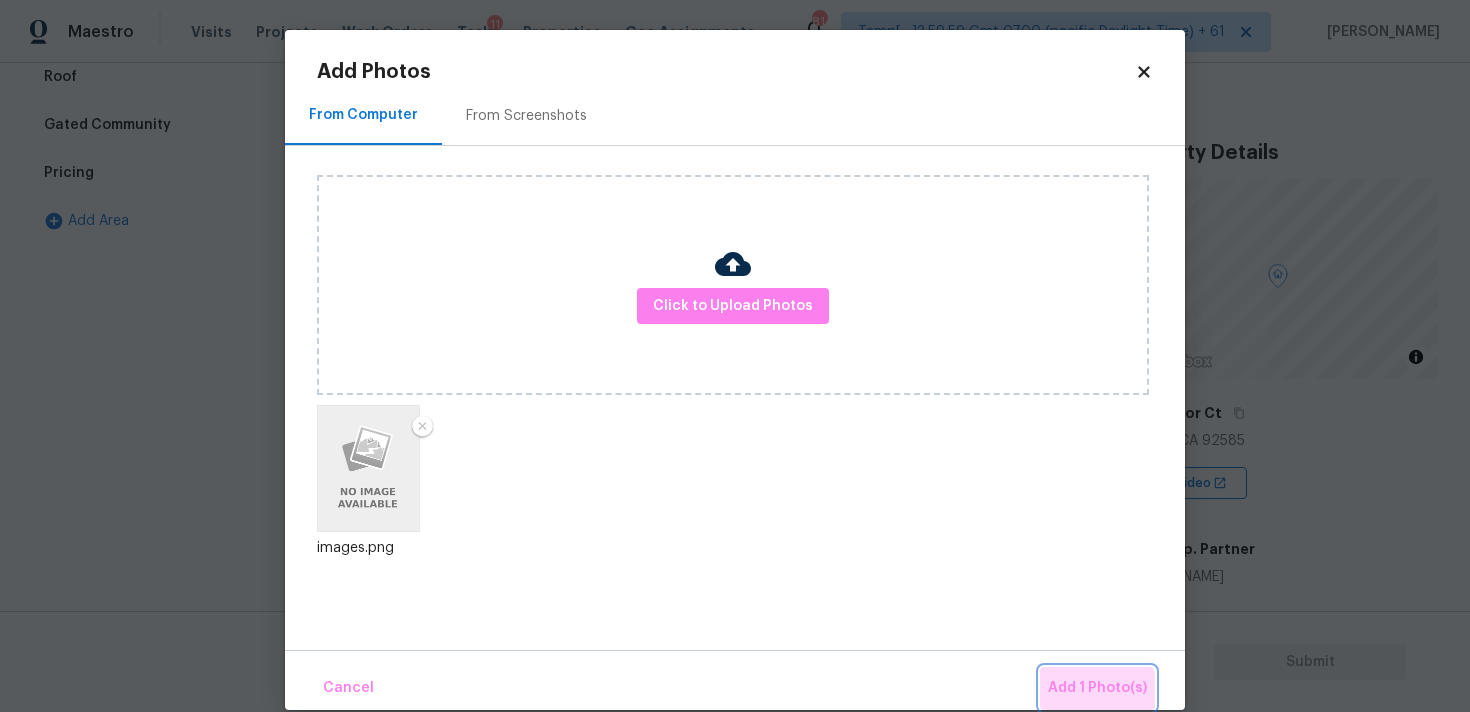 click on "Add 1 Photo(s)" at bounding box center [1097, 688] 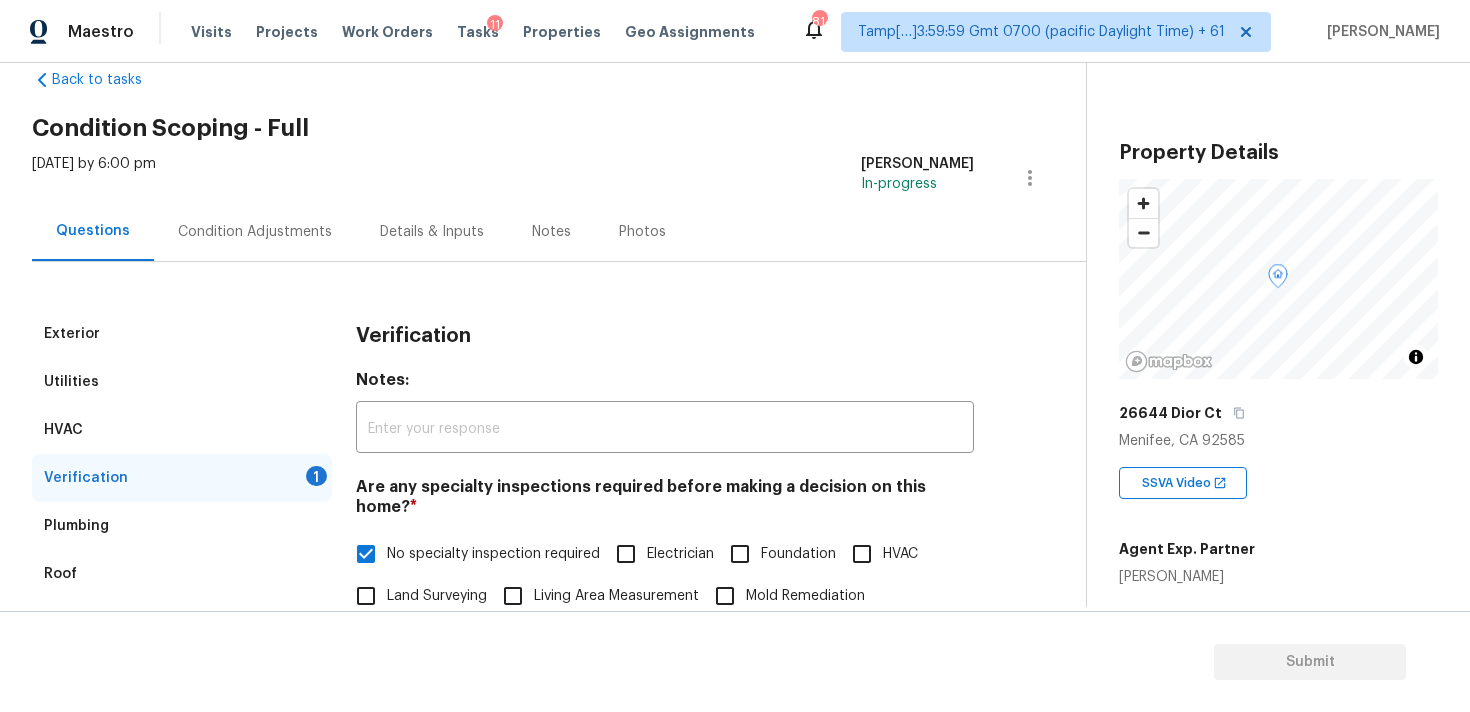 scroll, scrollTop: 22, scrollLeft: 0, axis: vertical 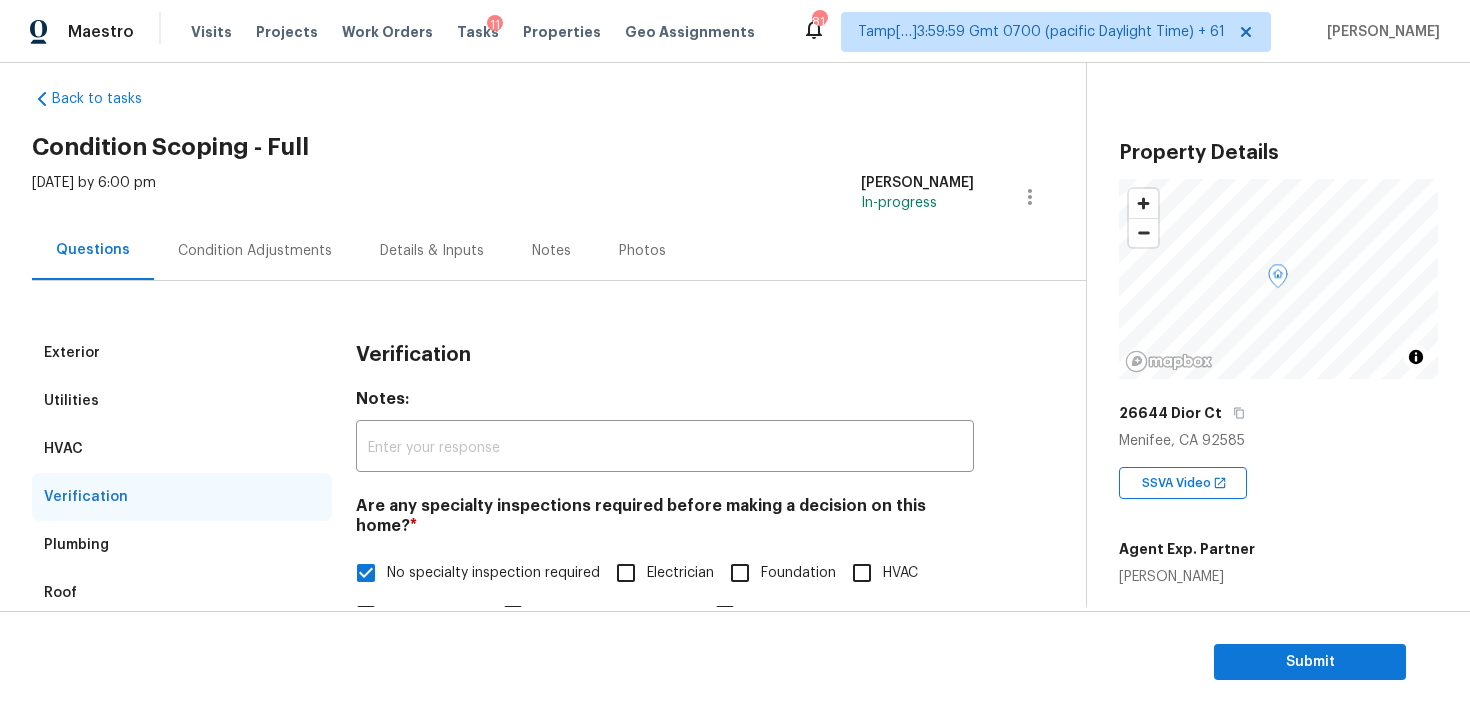 click on "Condition Adjustments" at bounding box center (255, 250) 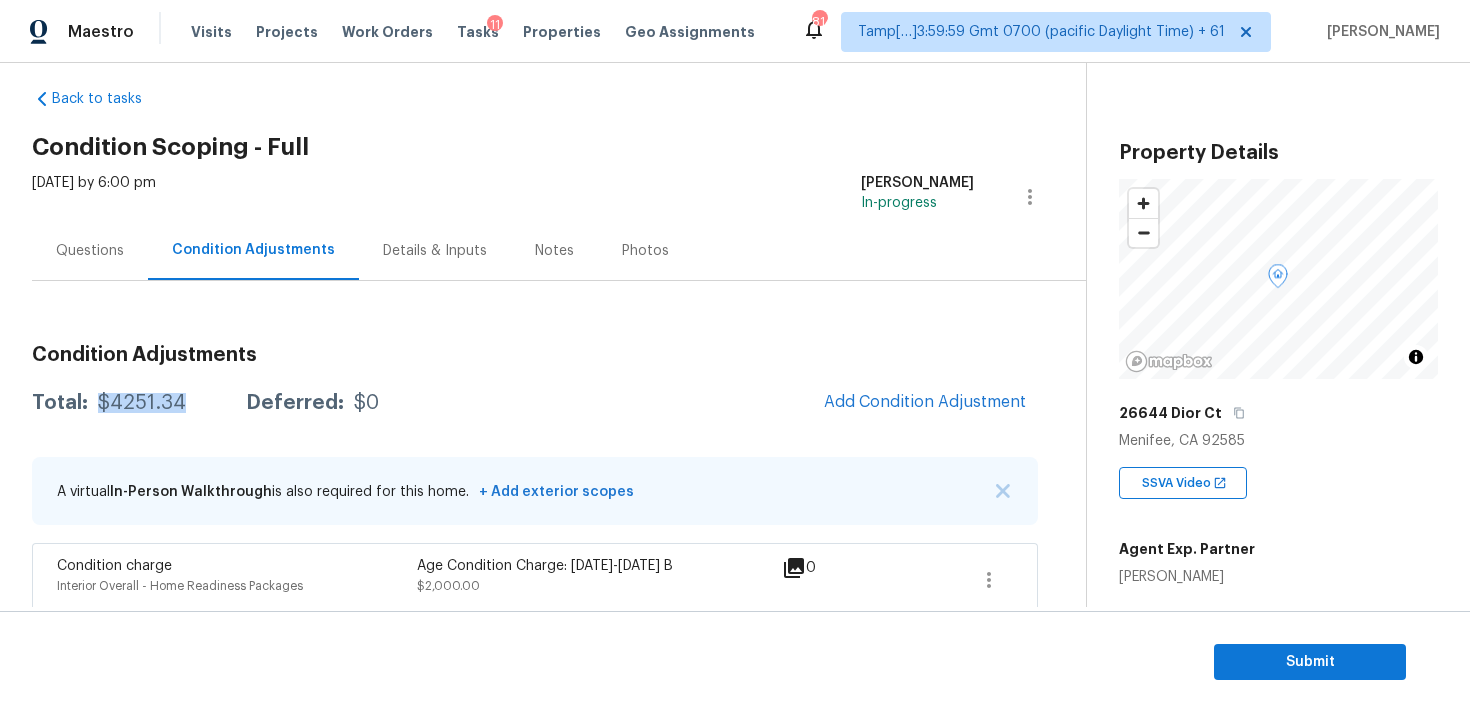 drag, startPoint x: 99, startPoint y: 402, endPoint x: 189, endPoint y: 404, distance: 90.02222 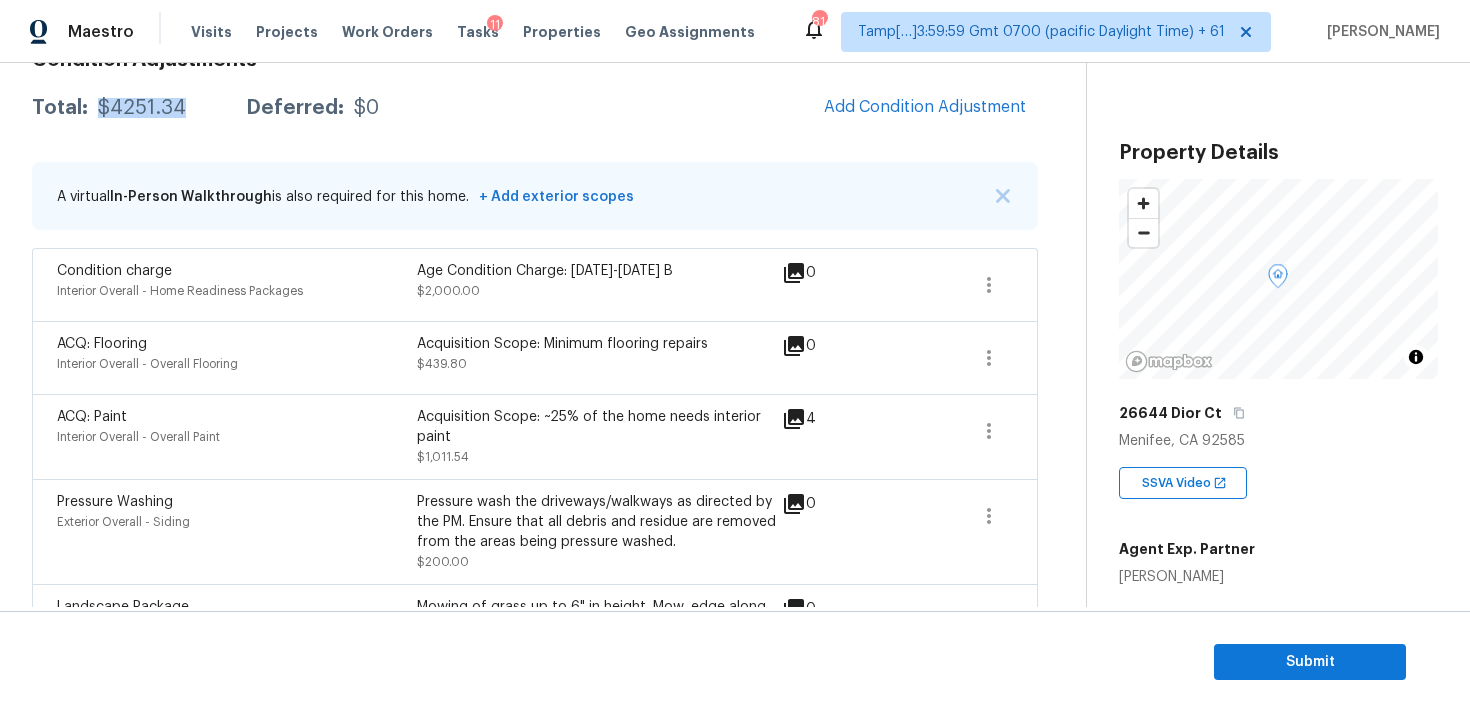 scroll, scrollTop: 304, scrollLeft: 0, axis: vertical 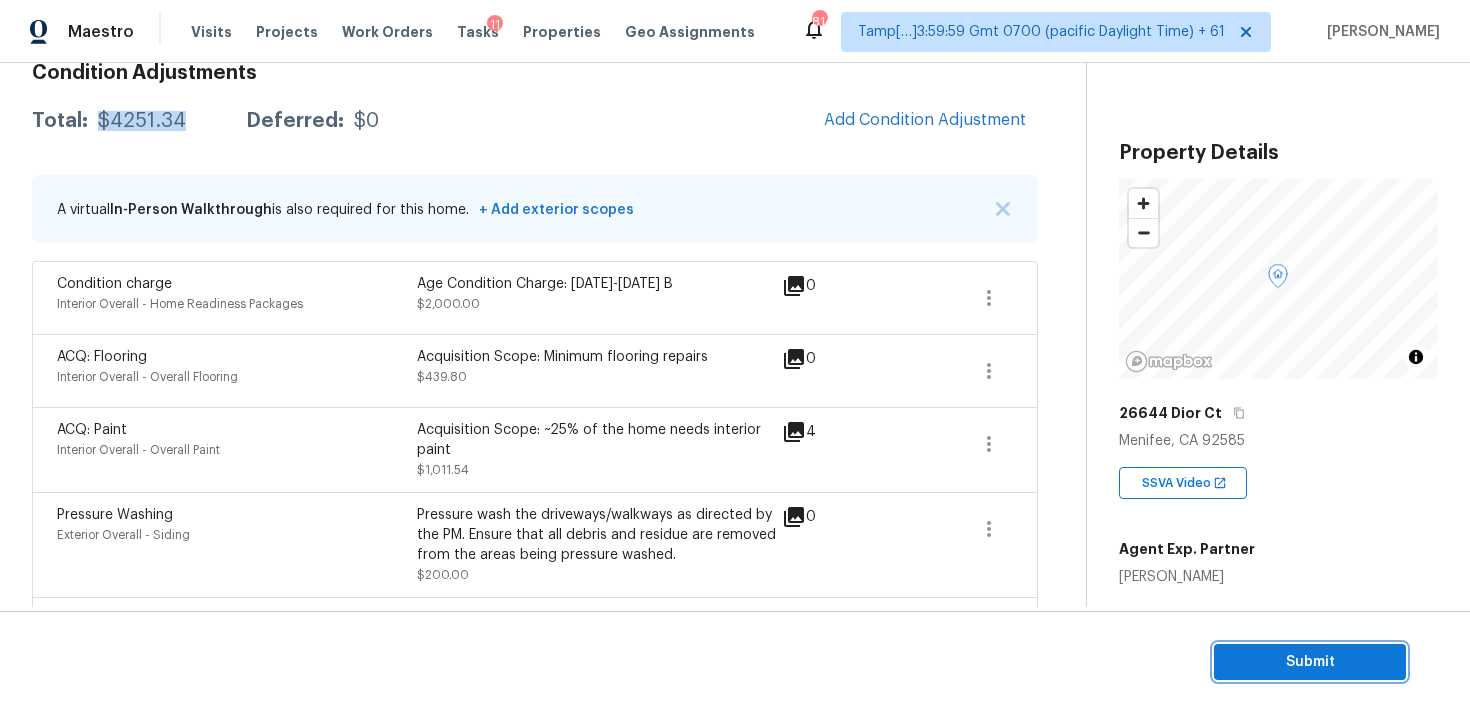 click on "Submit" at bounding box center (1310, 662) 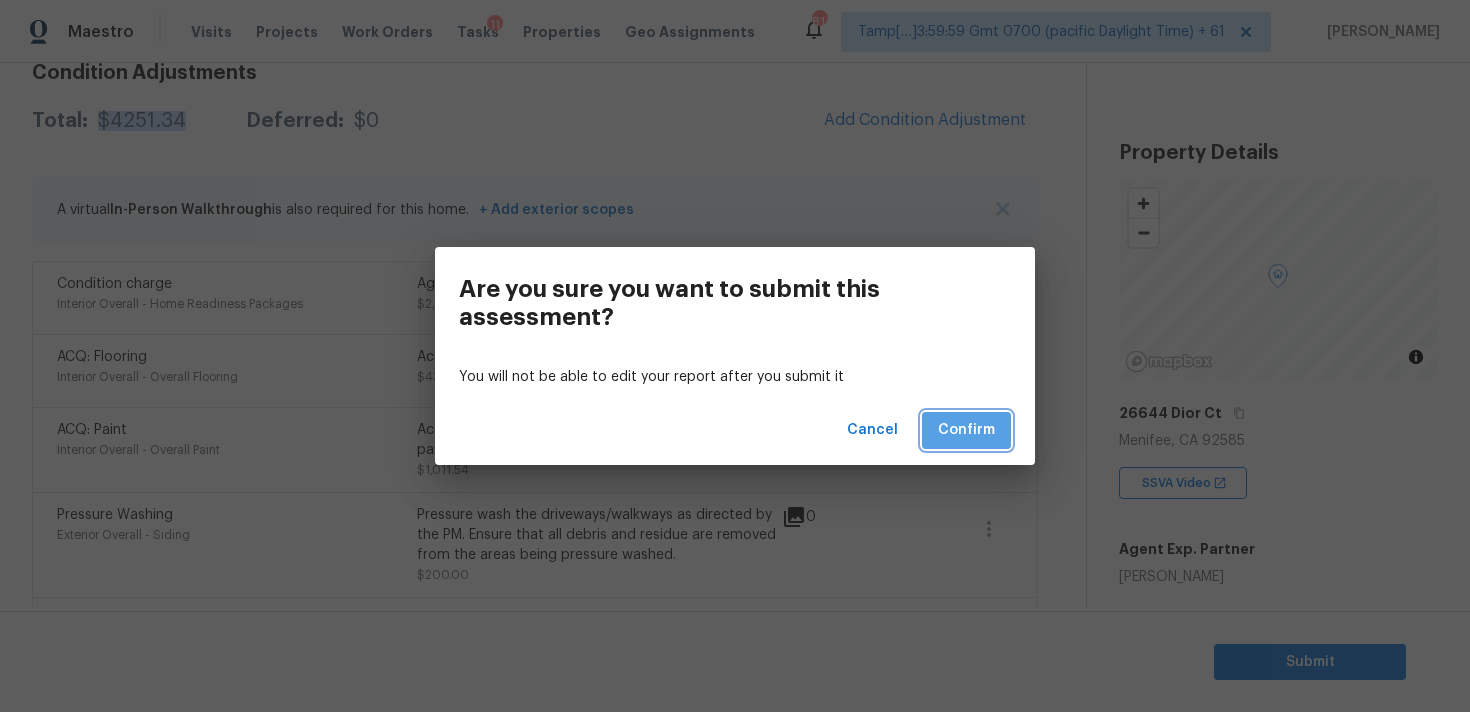 click on "Confirm" at bounding box center (966, 430) 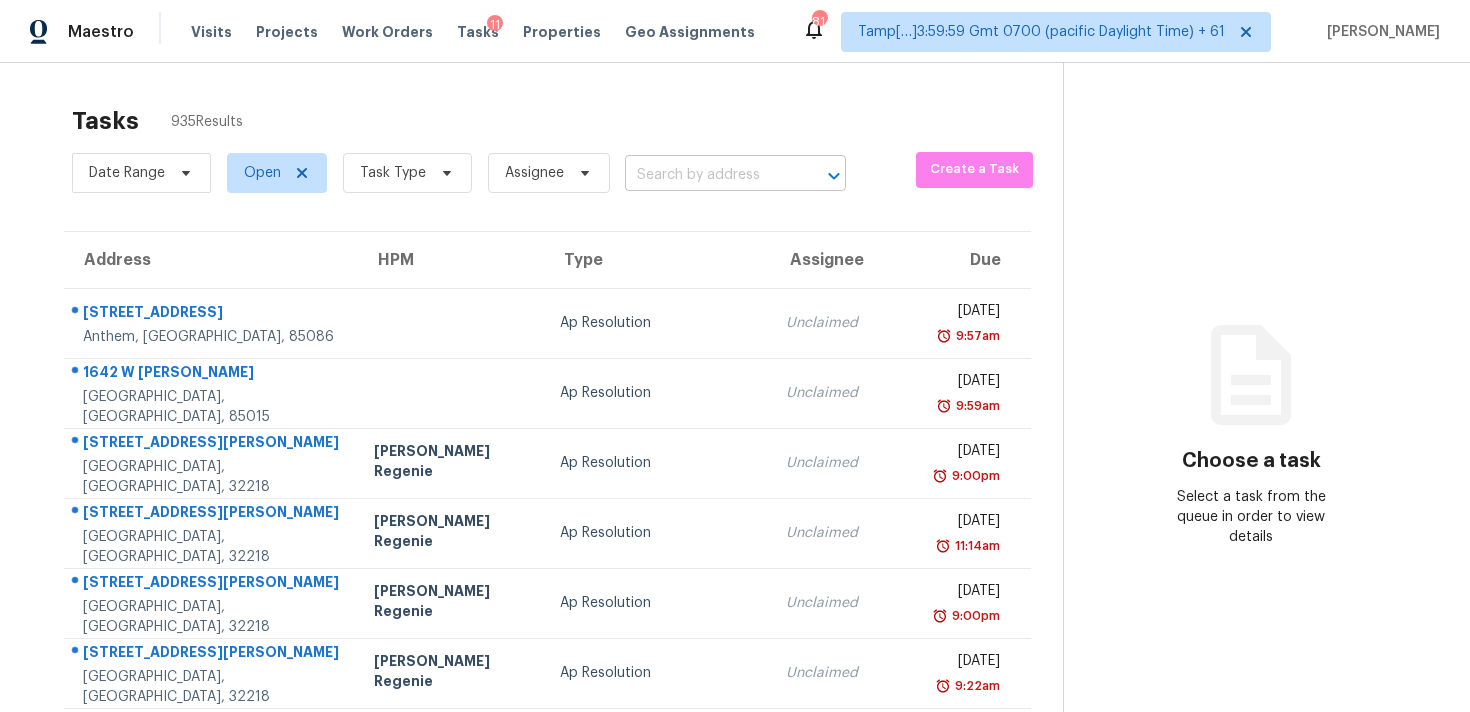 click at bounding box center [707, 175] 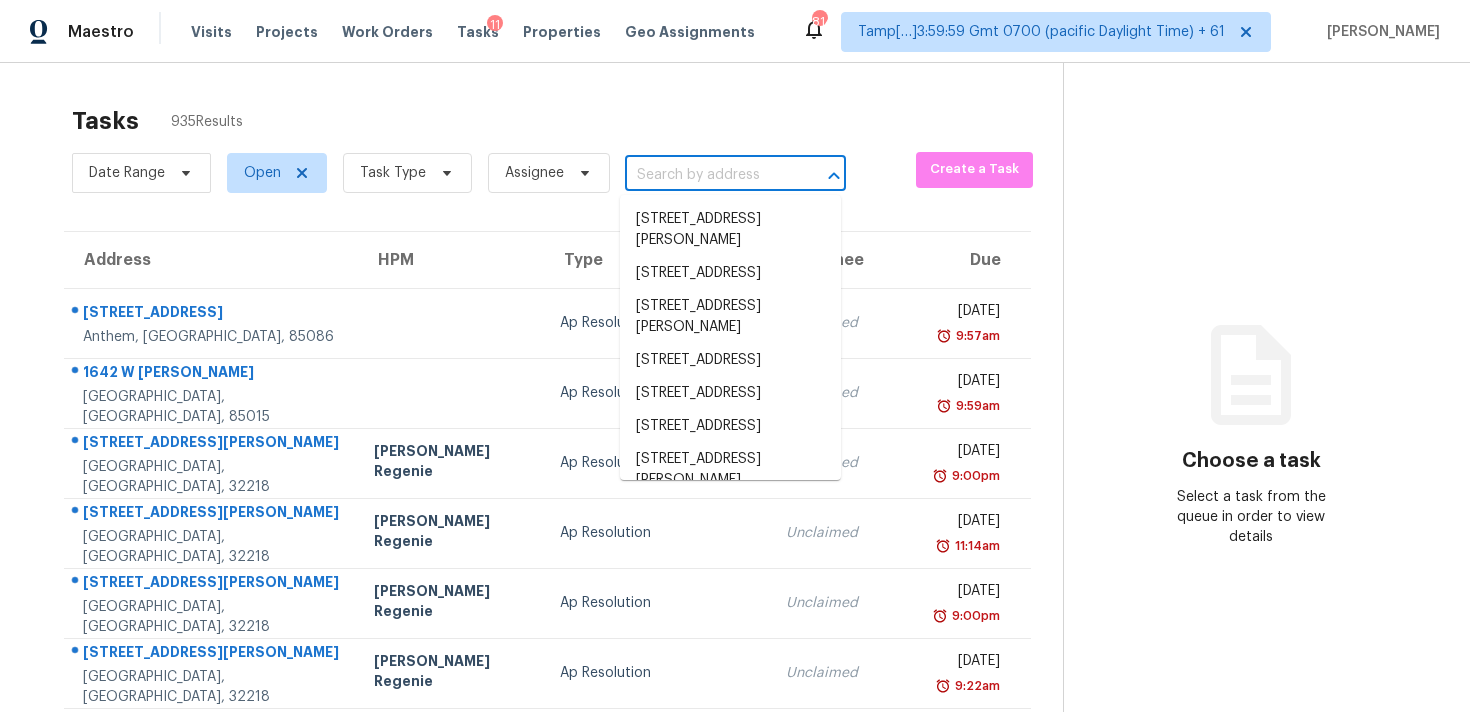 paste on "1420 NE 16th Ave, Portland, OR, 97232" 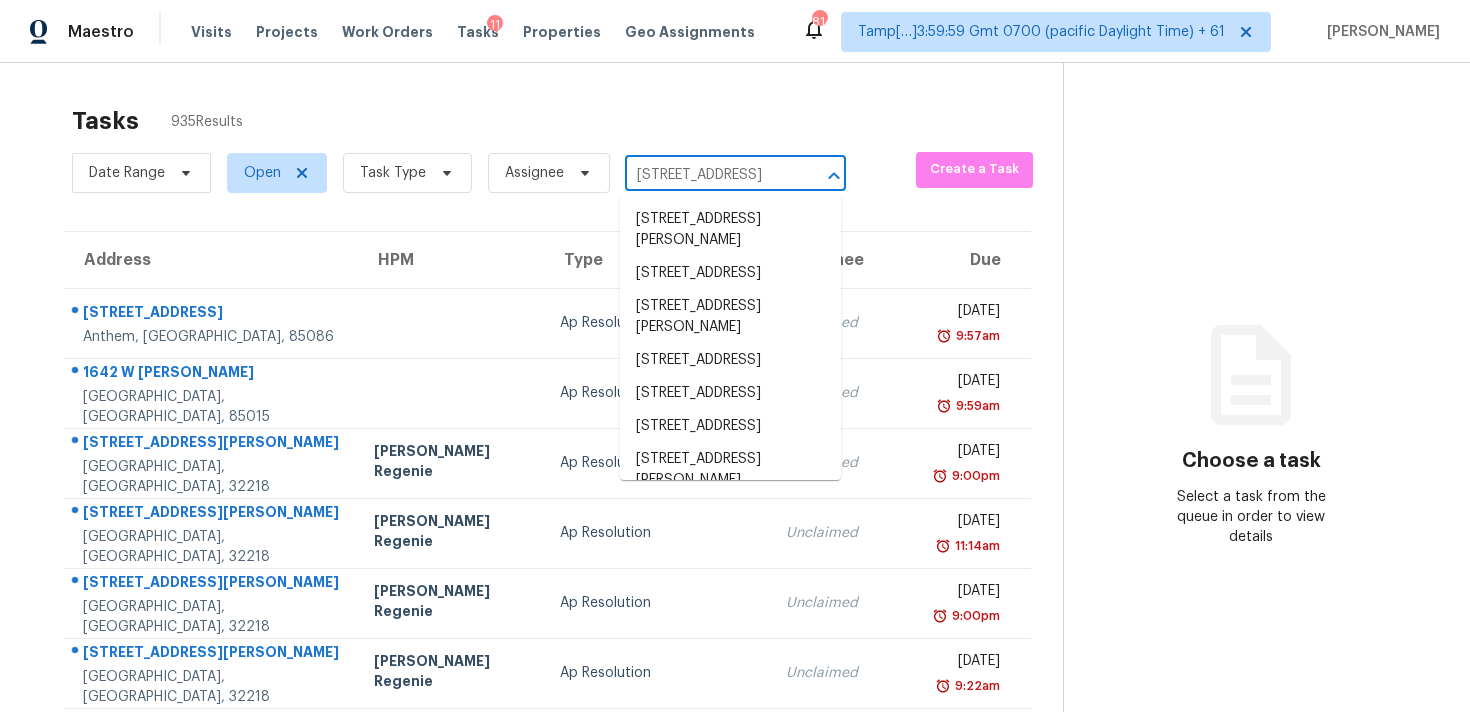 scroll, scrollTop: 0, scrollLeft: 97, axis: horizontal 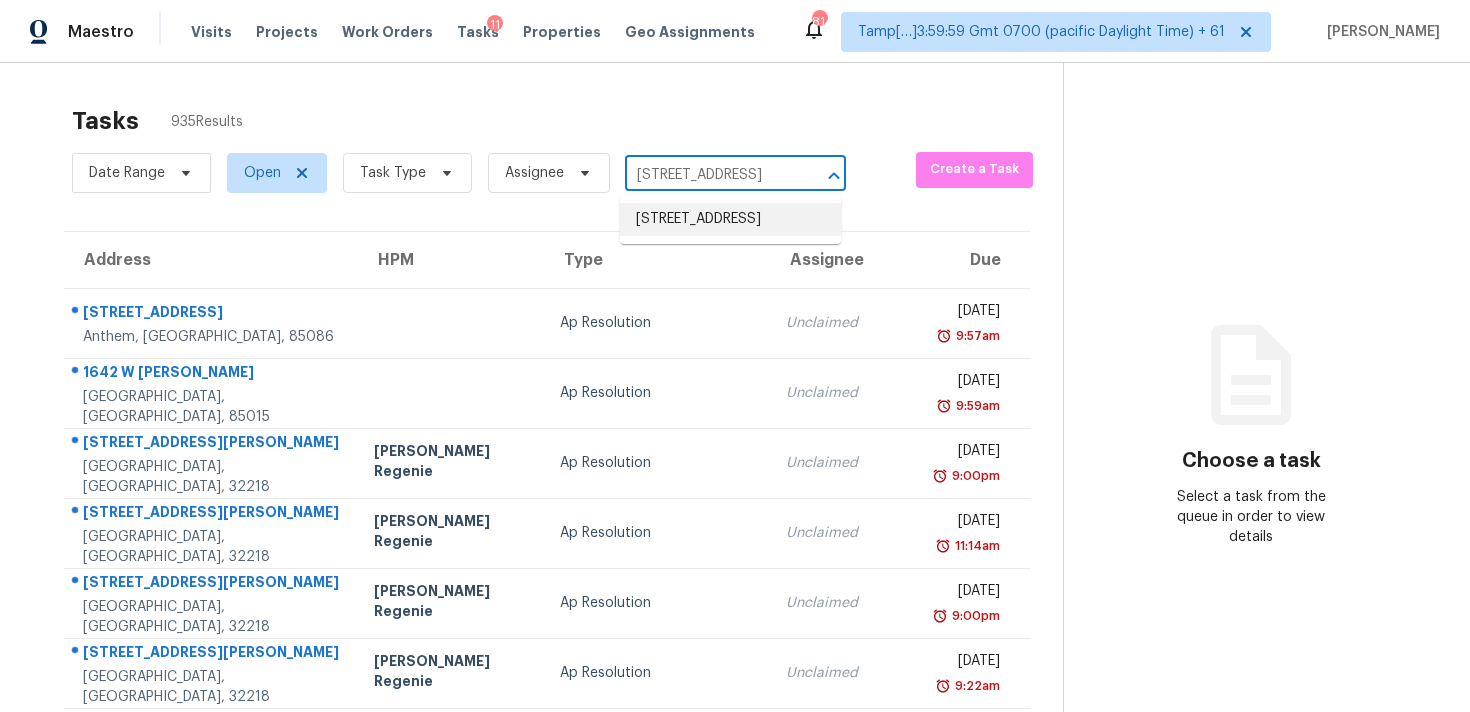 click on "1420 NE 16th Ave, Portland, OR 97232" at bounding box center (730, 219) 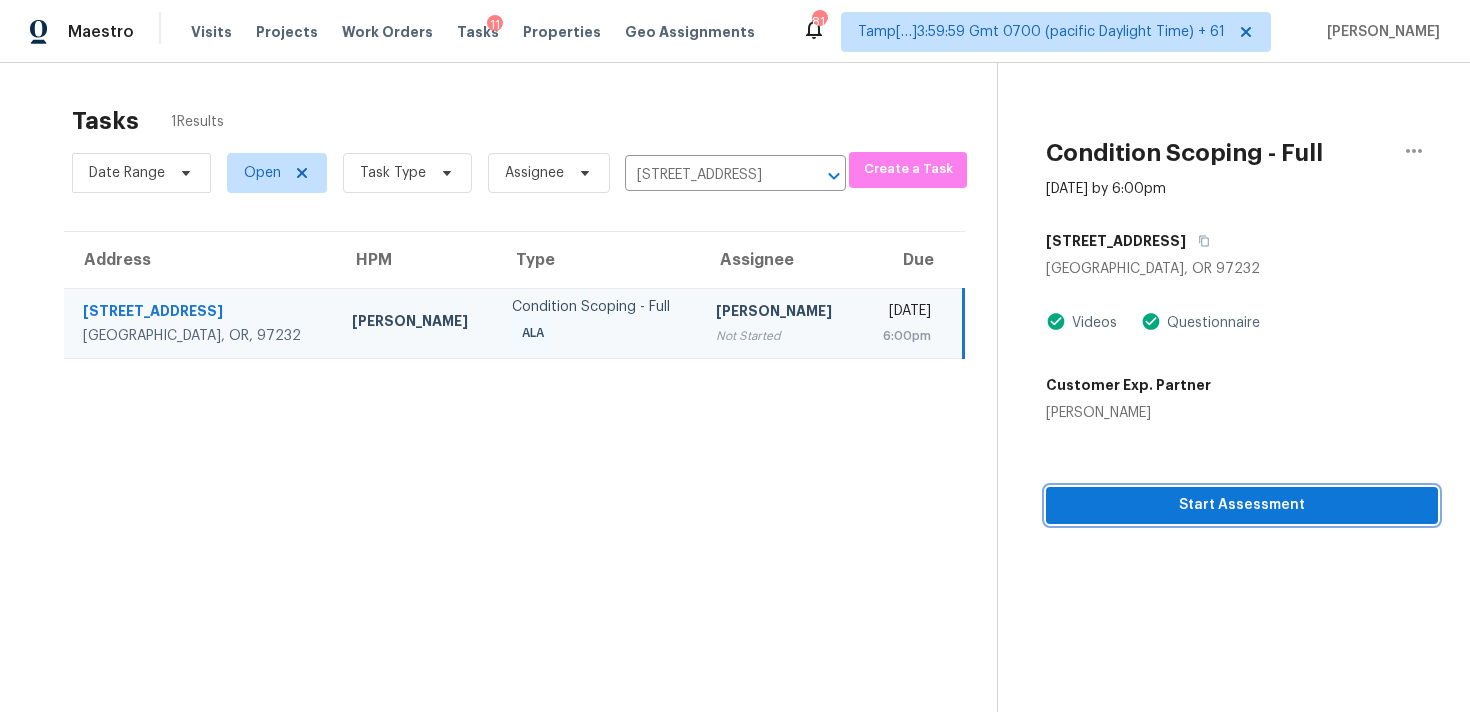 click on "Start Assessment" at bounding box center [1242, 505] 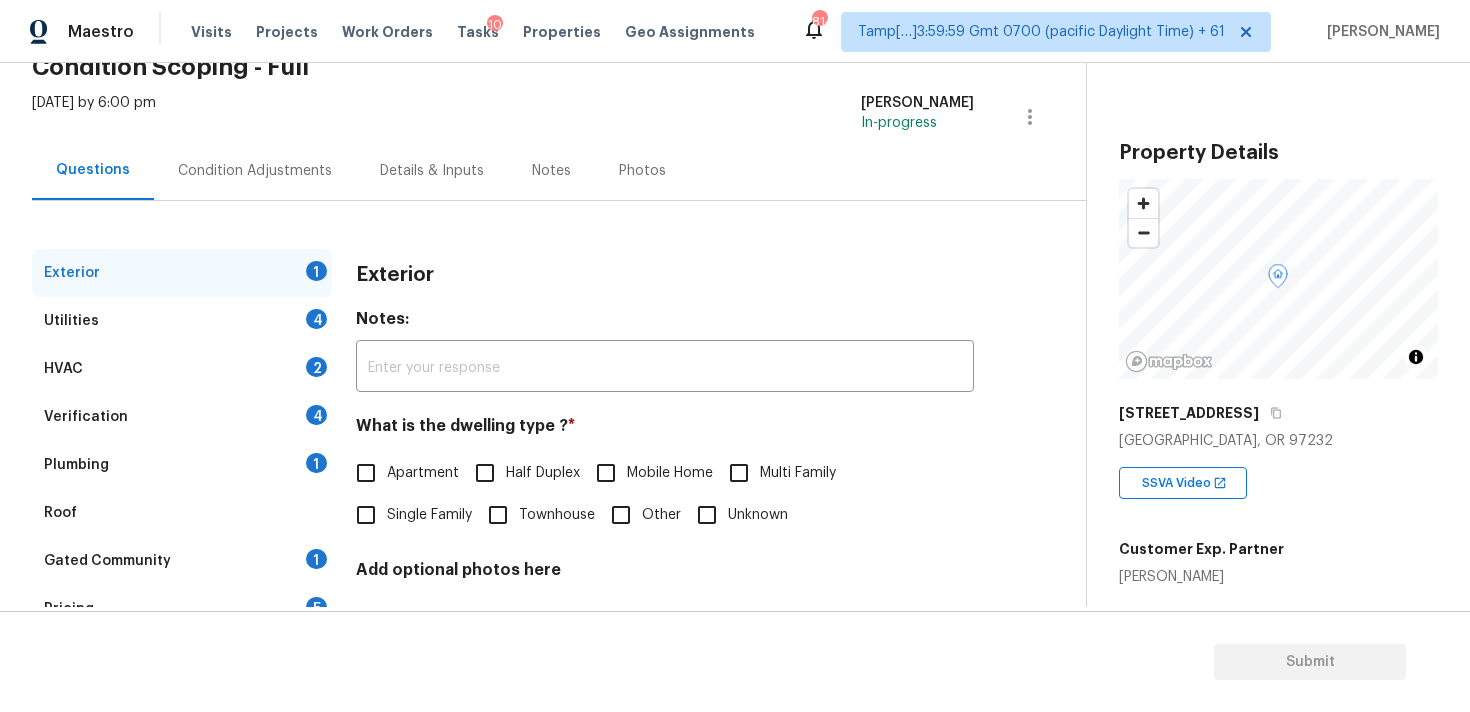 scroll, scrollTop: 163, scrollLeft: 0, axis: vertical 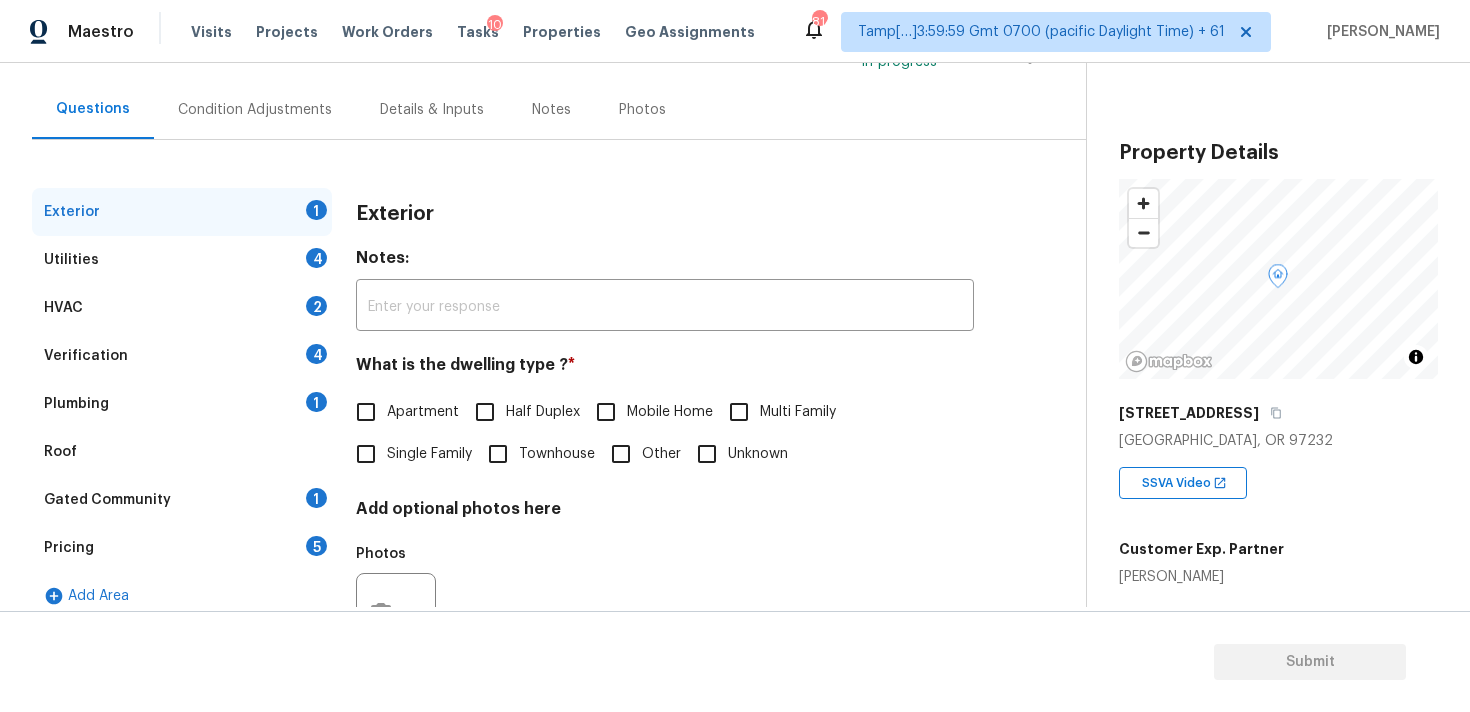 click on "Verification 4" at bounding box center [182, 356] 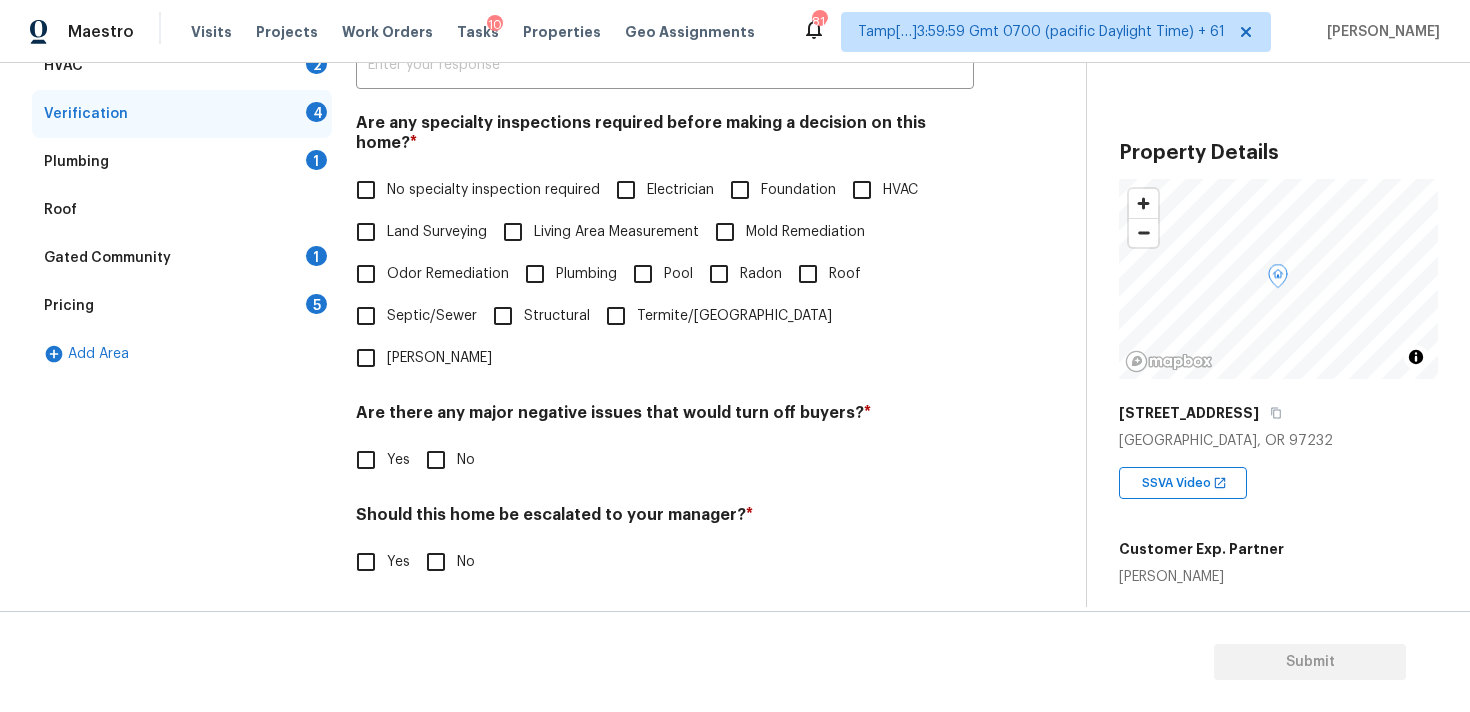 scroll, scrollTop: 471, scrollLeft: 0, axis: vertical 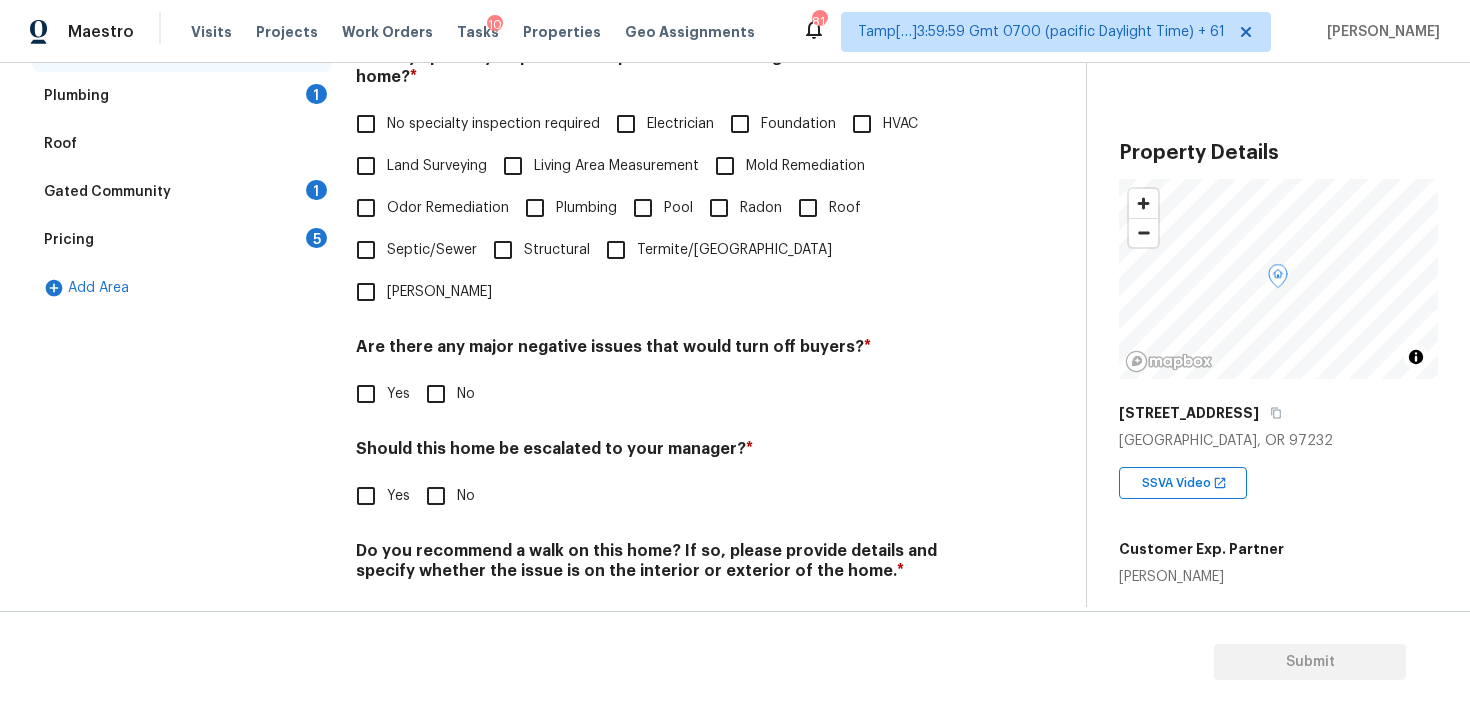 click on "Yes" at bounding box center (366, 496) 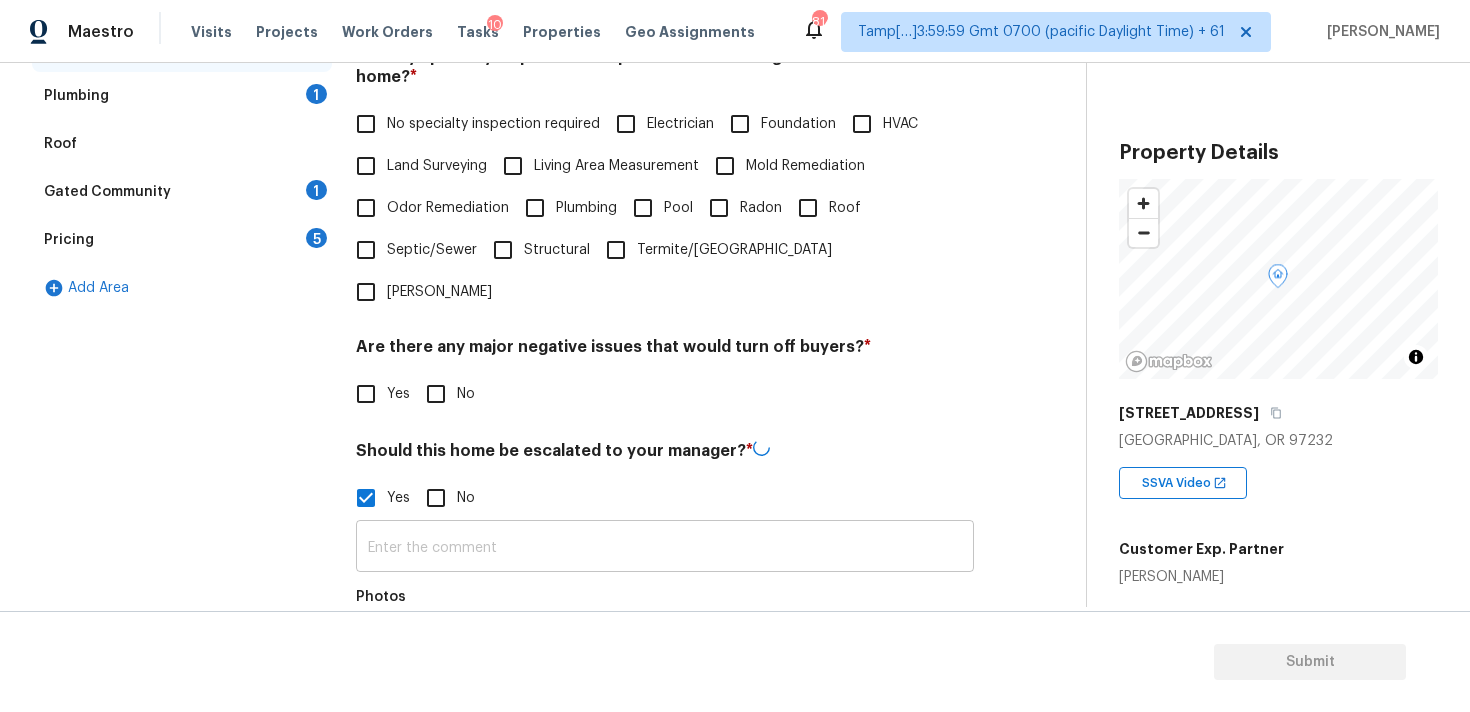 click at bounding box center [665, 548] 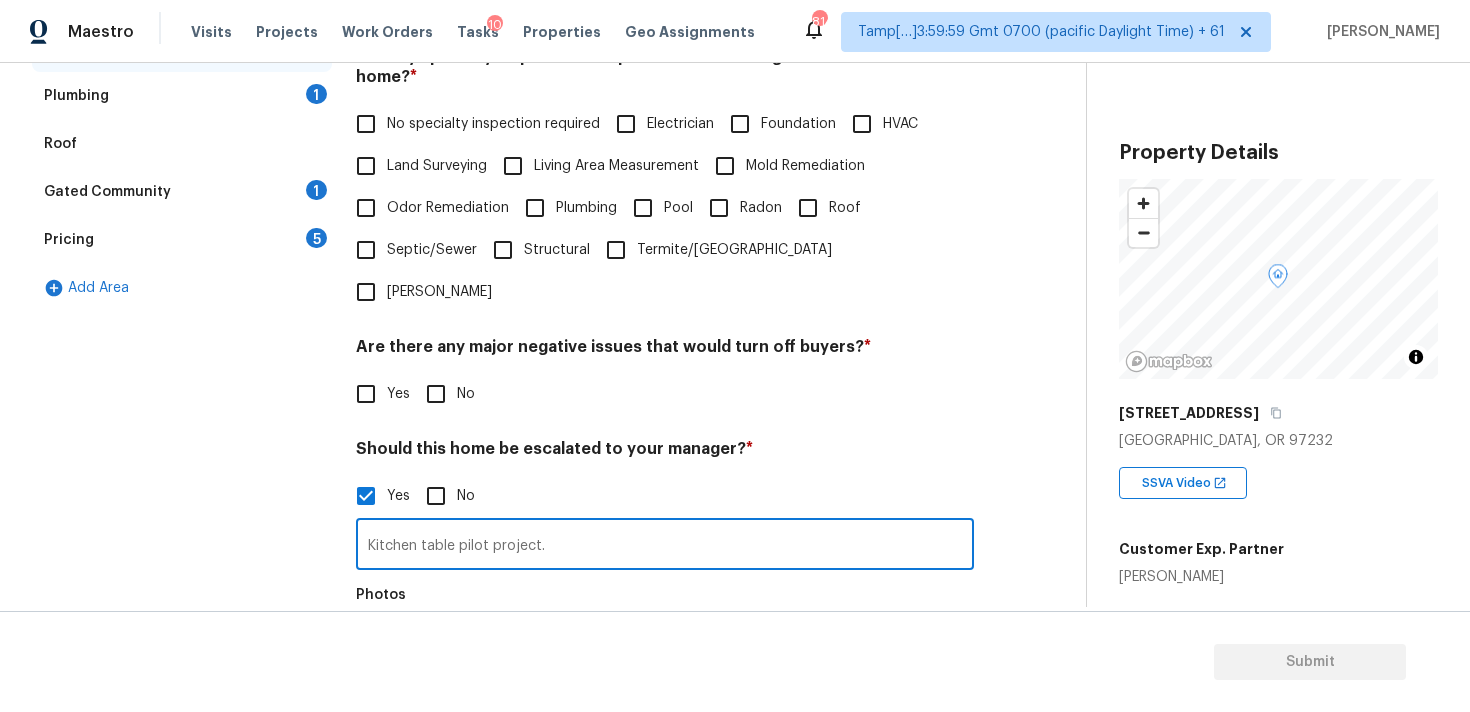 type on "Kitchen table pilot project." 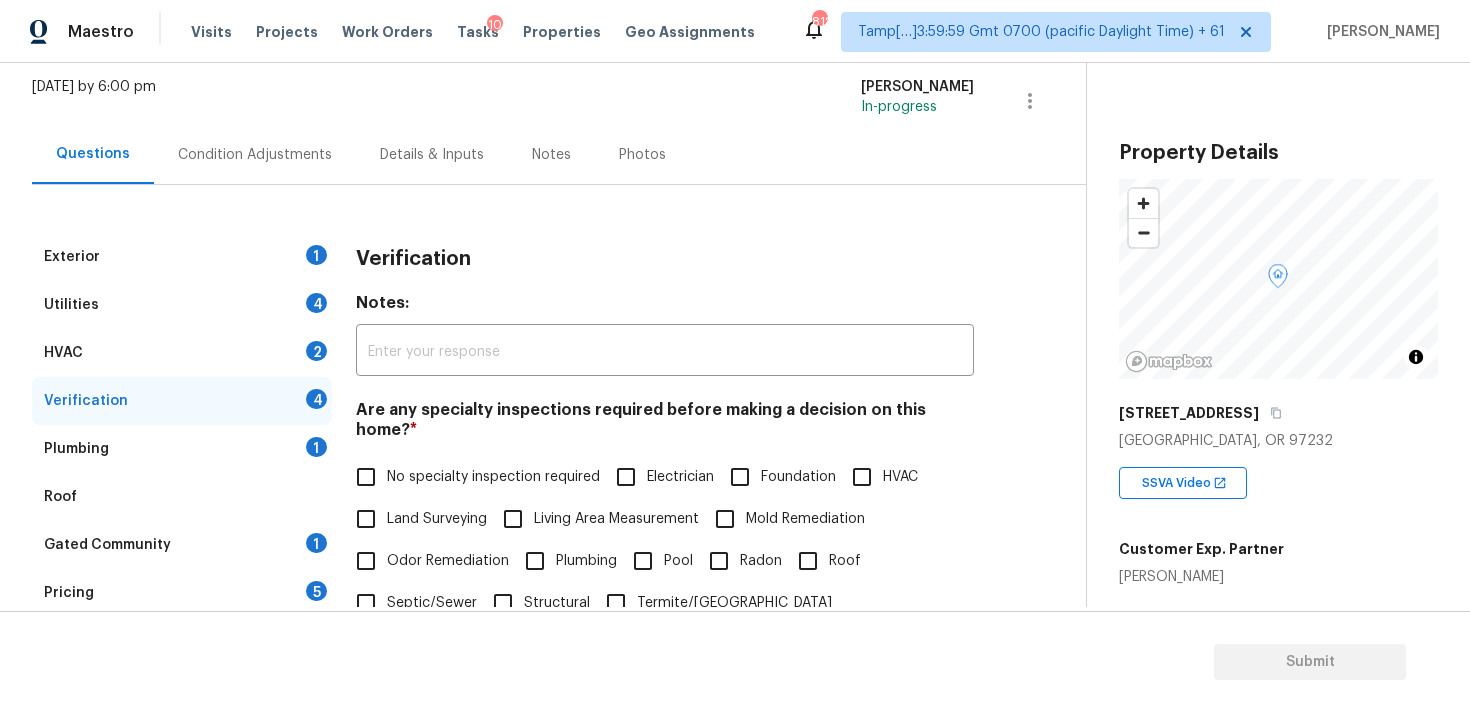 scroll, scrollTop: 0, scrollLeft: 0, axis: both 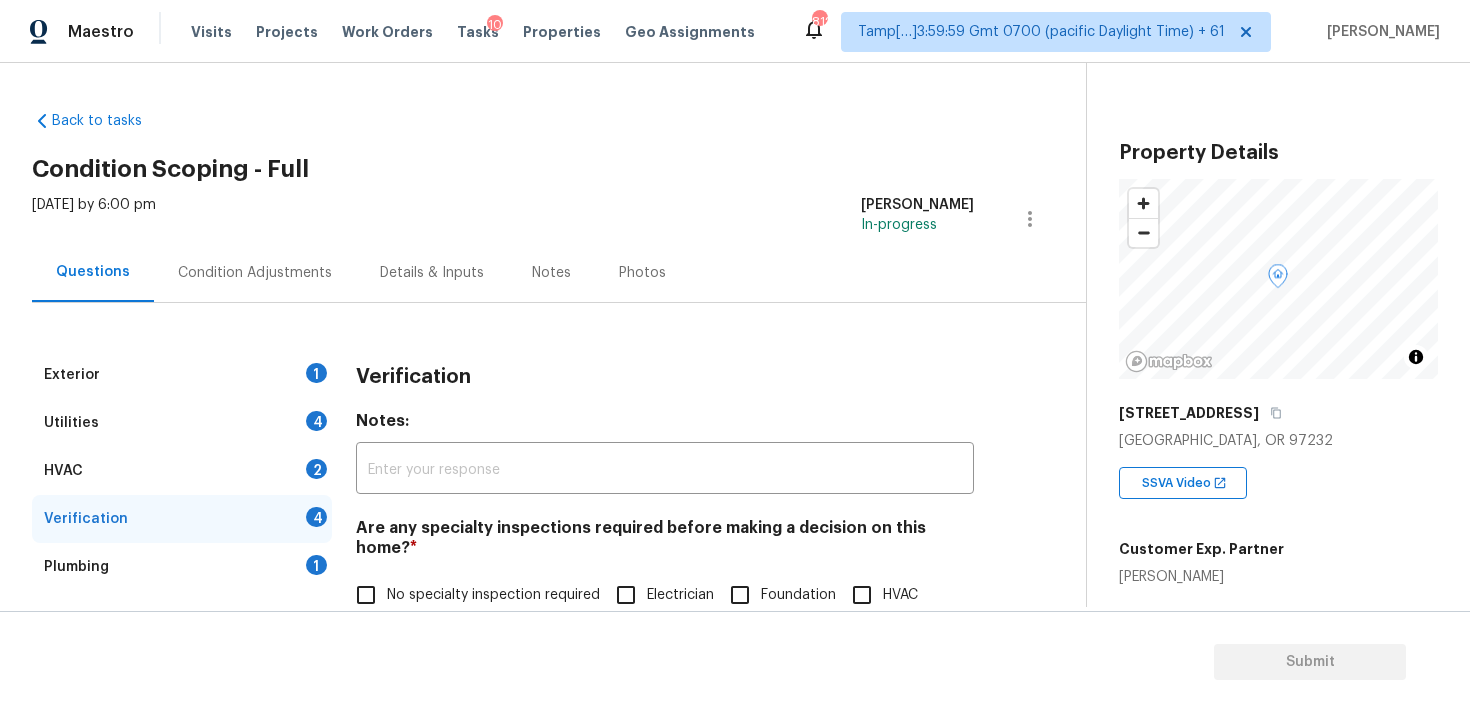 click on "Condition Adjustments" at bounding box center [255, 273] 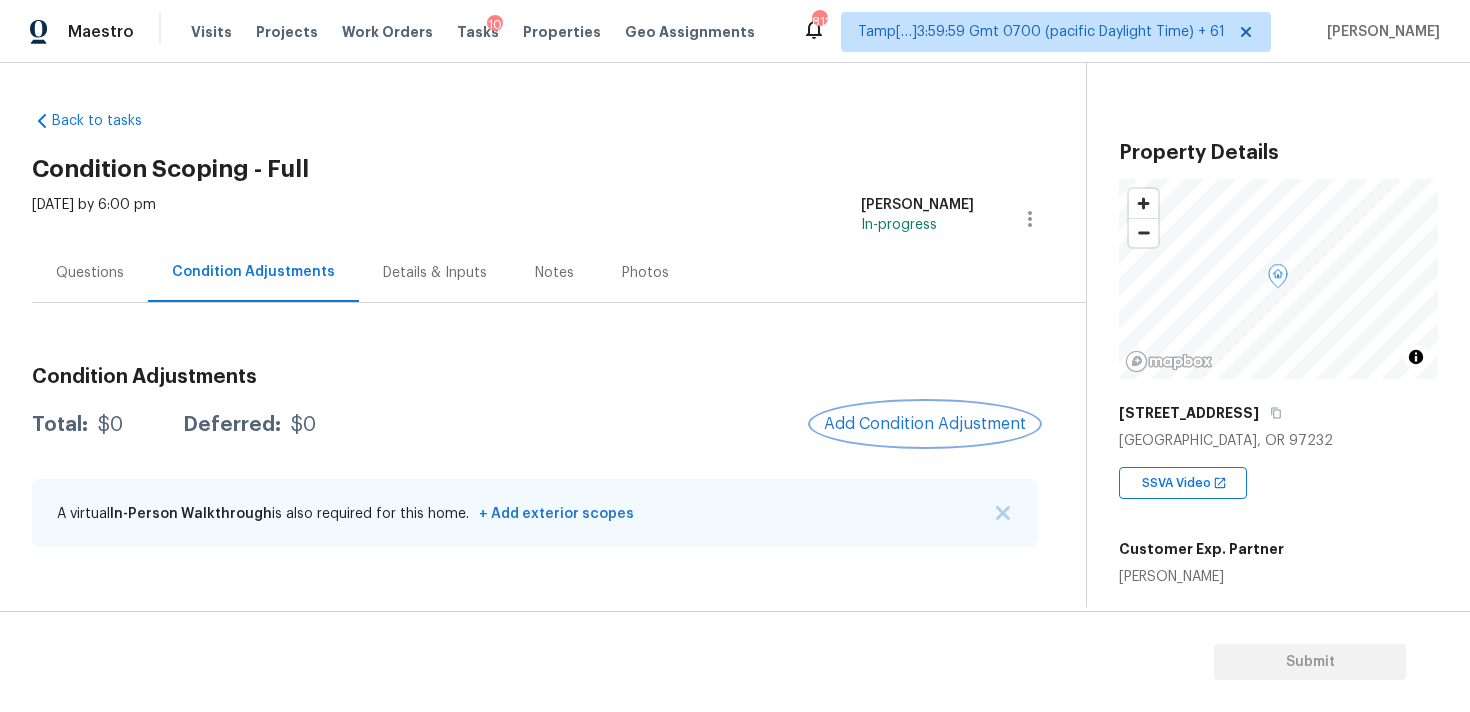 click on "Add Condition Adjustment" at bounding box center (925, 424) 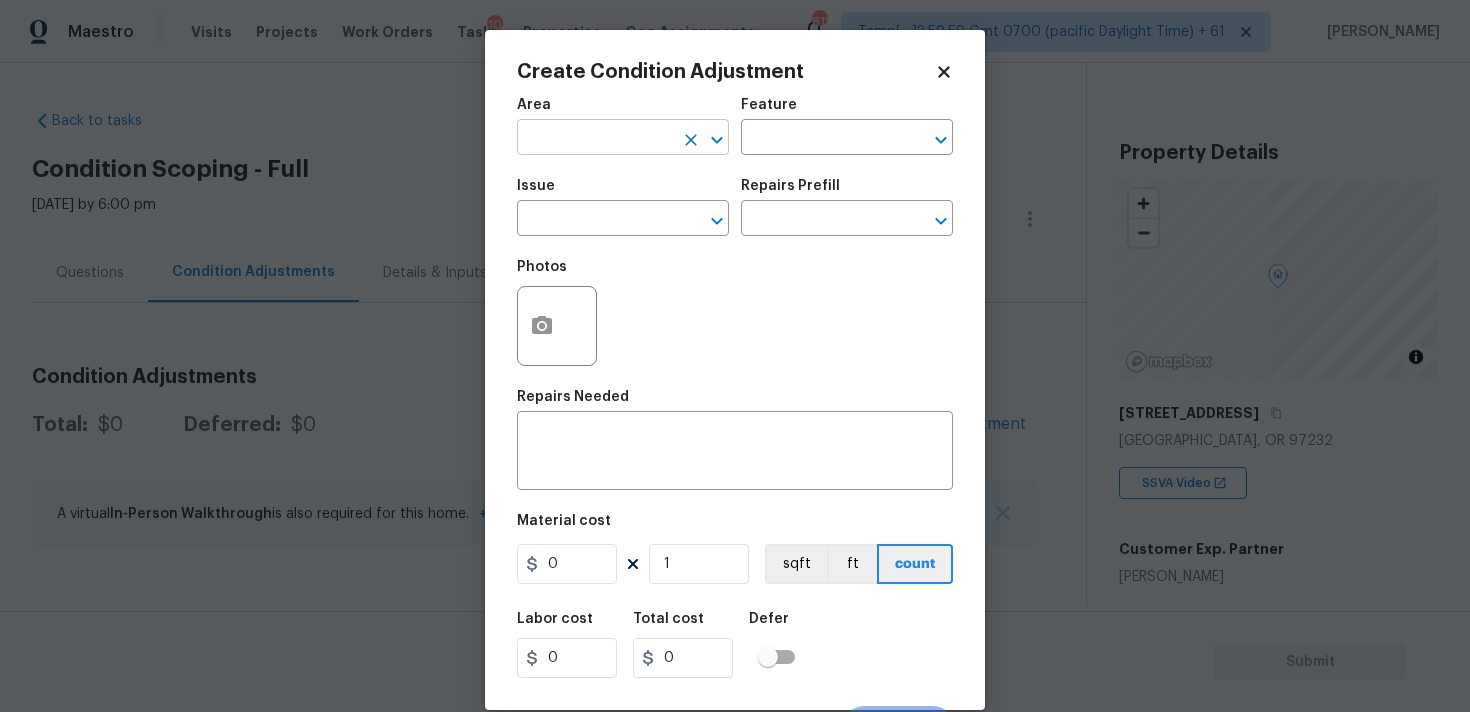 click at bounding box center (595, 139) 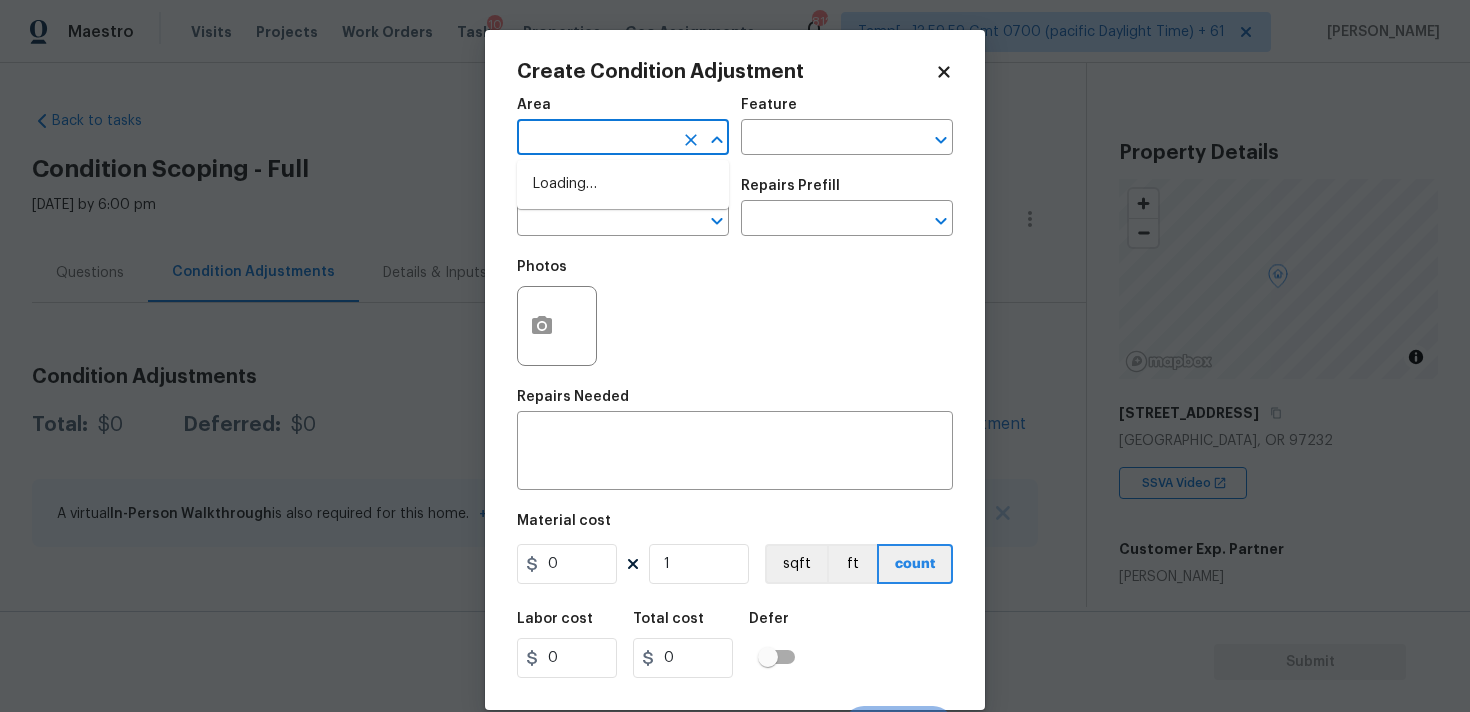 type on "e" 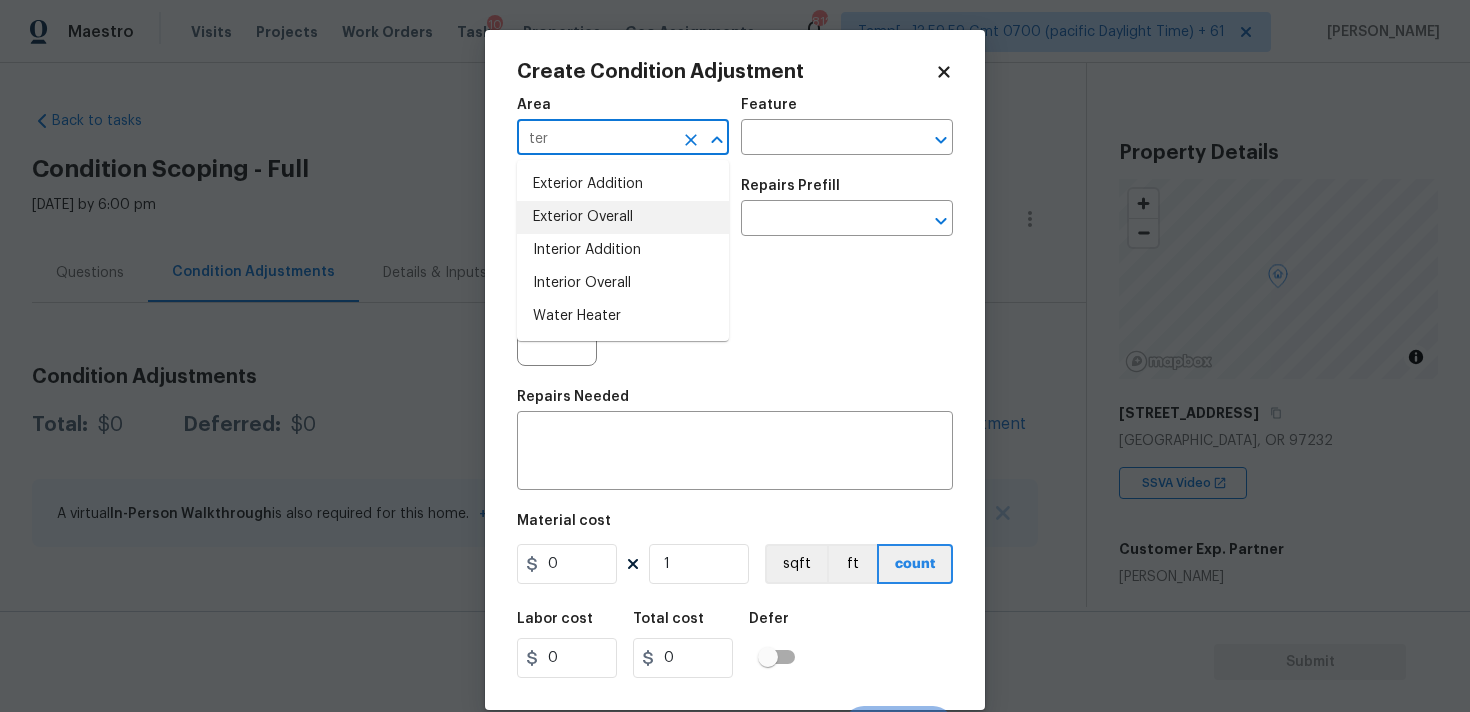 click on "Exterior Overall" at bounding box center [623, 217] 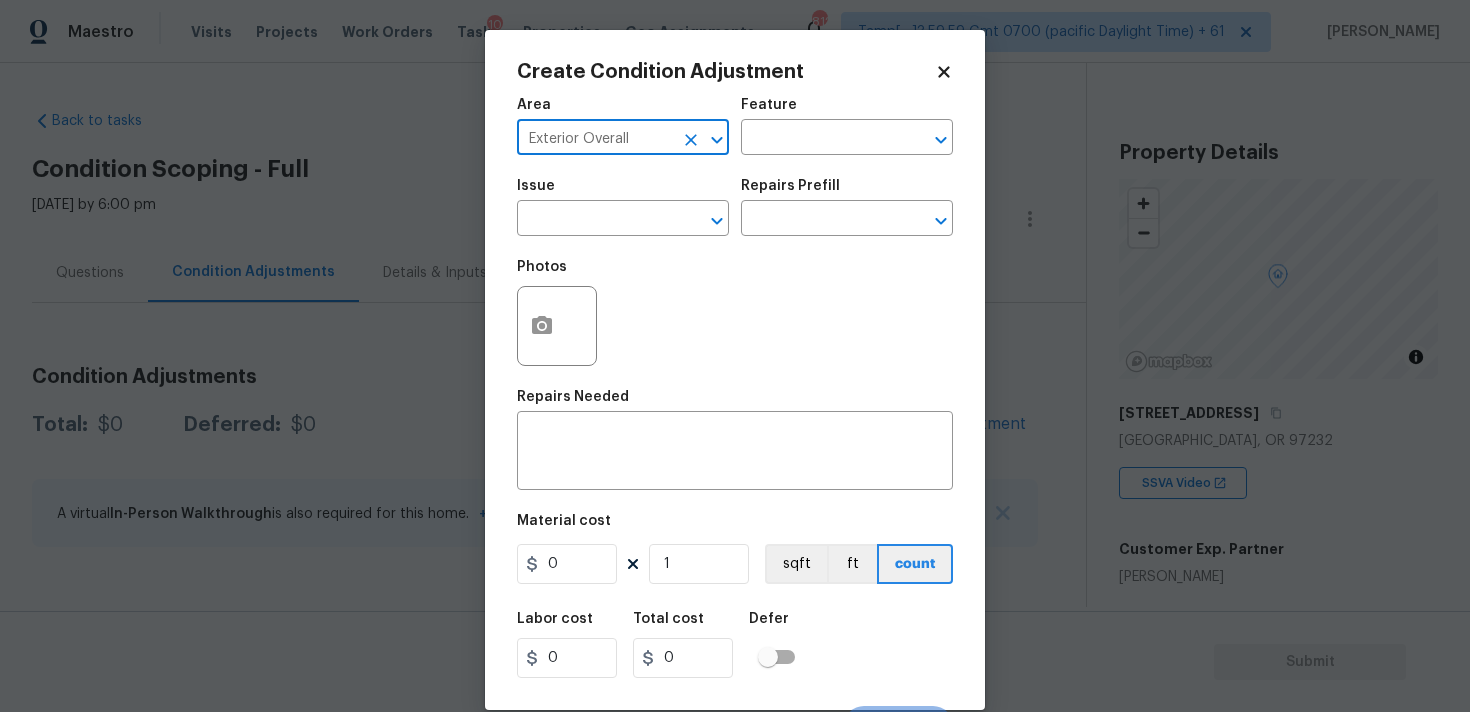 type on "Exterior Overall" 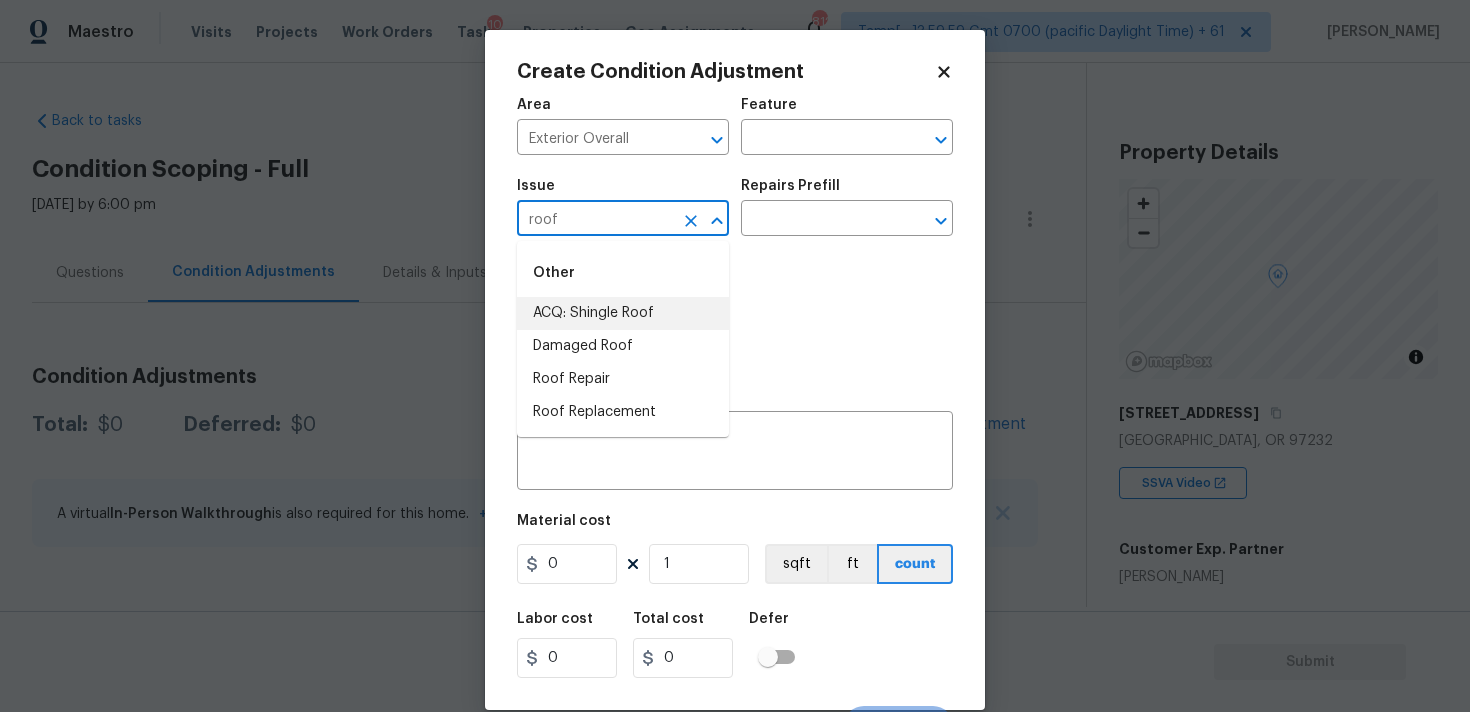 click on "ACQ: Shingle Roof" at bounding box center (623, 313) 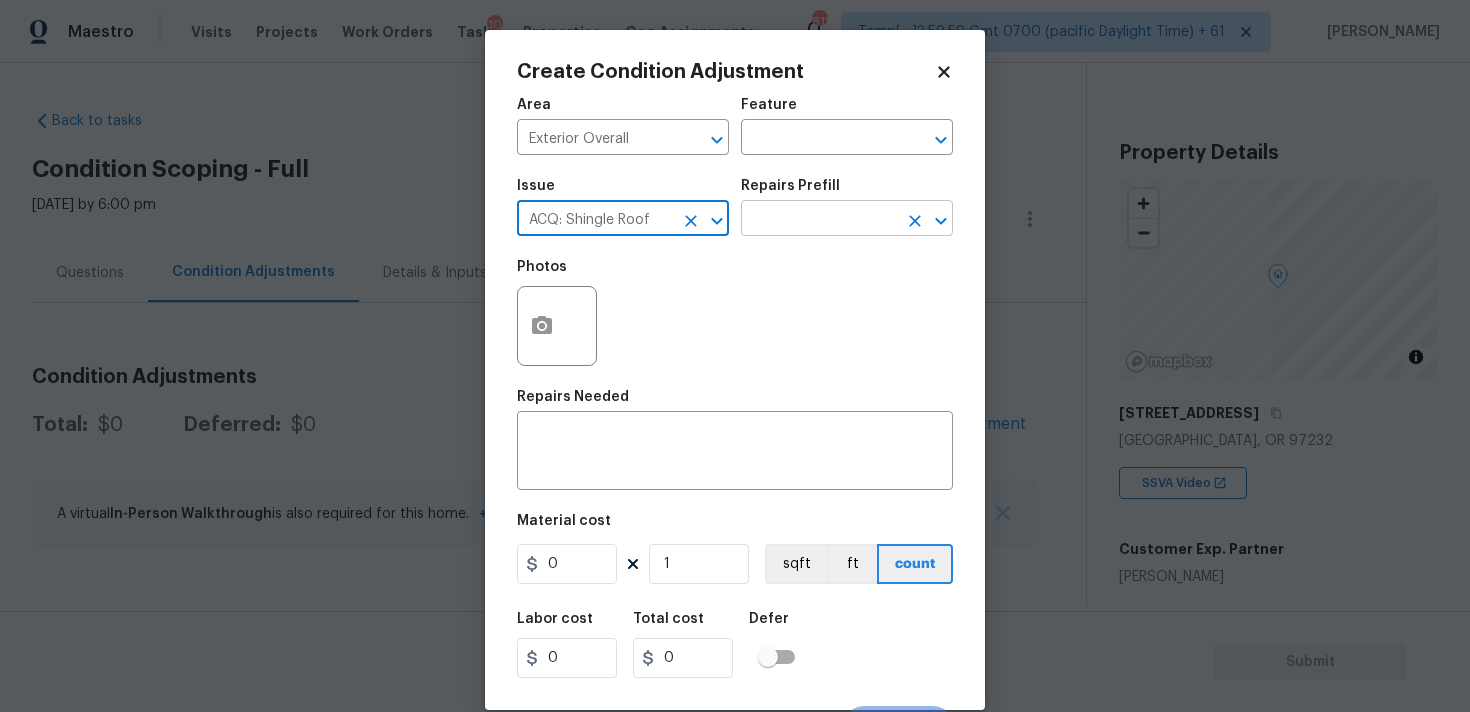 type on "ACQ: Shingle Roof" 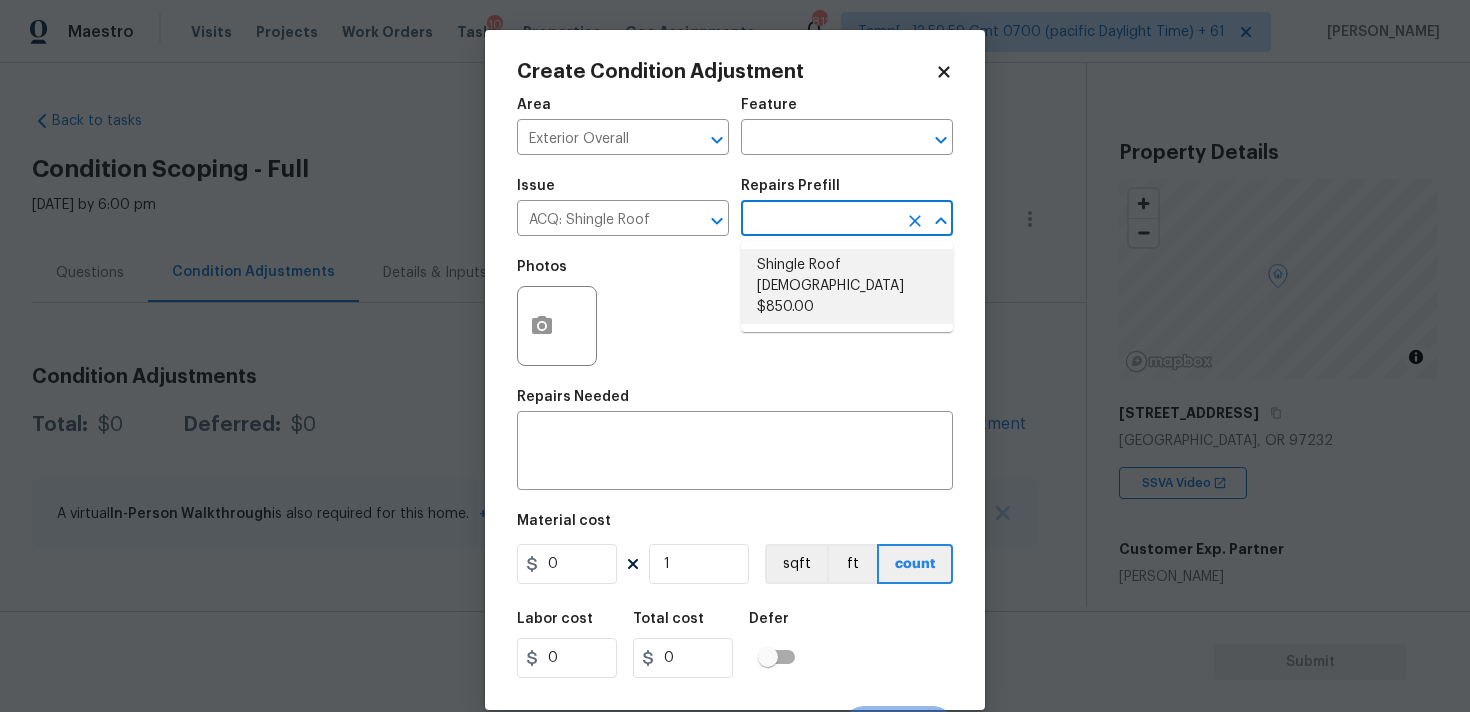 click on "Create Condition Adjustment Area Exterior Overall ​ Feature ​ Issue ACQ: Shingle Roof ​ Repairs Prefill ​ Photos Repairs Needed x ​ Material cost 0 1 sqft ft count Labor cost 0 Total cost 0 Defer Cancel Create" at bounding box center [735, 370] 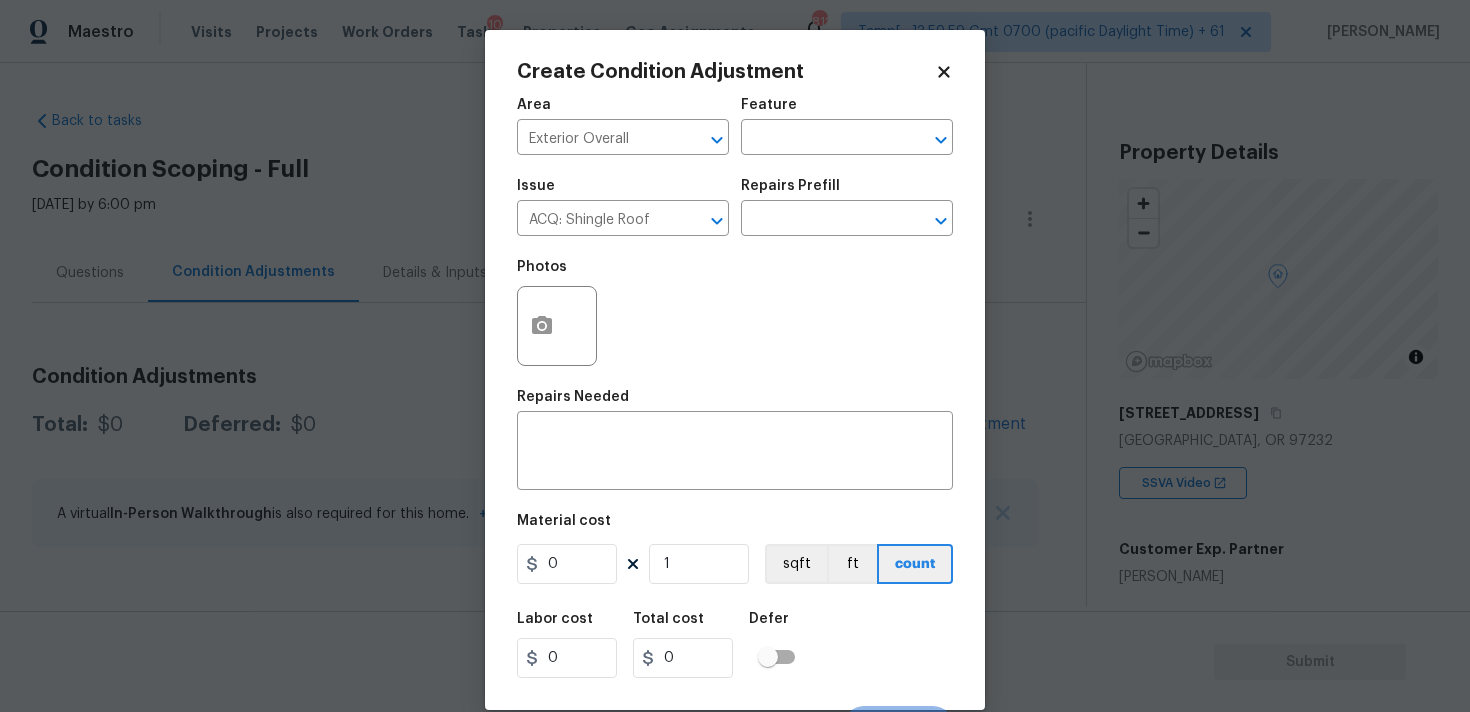 click on "Create Condition Adjustment" at bounding box center [726, 72] 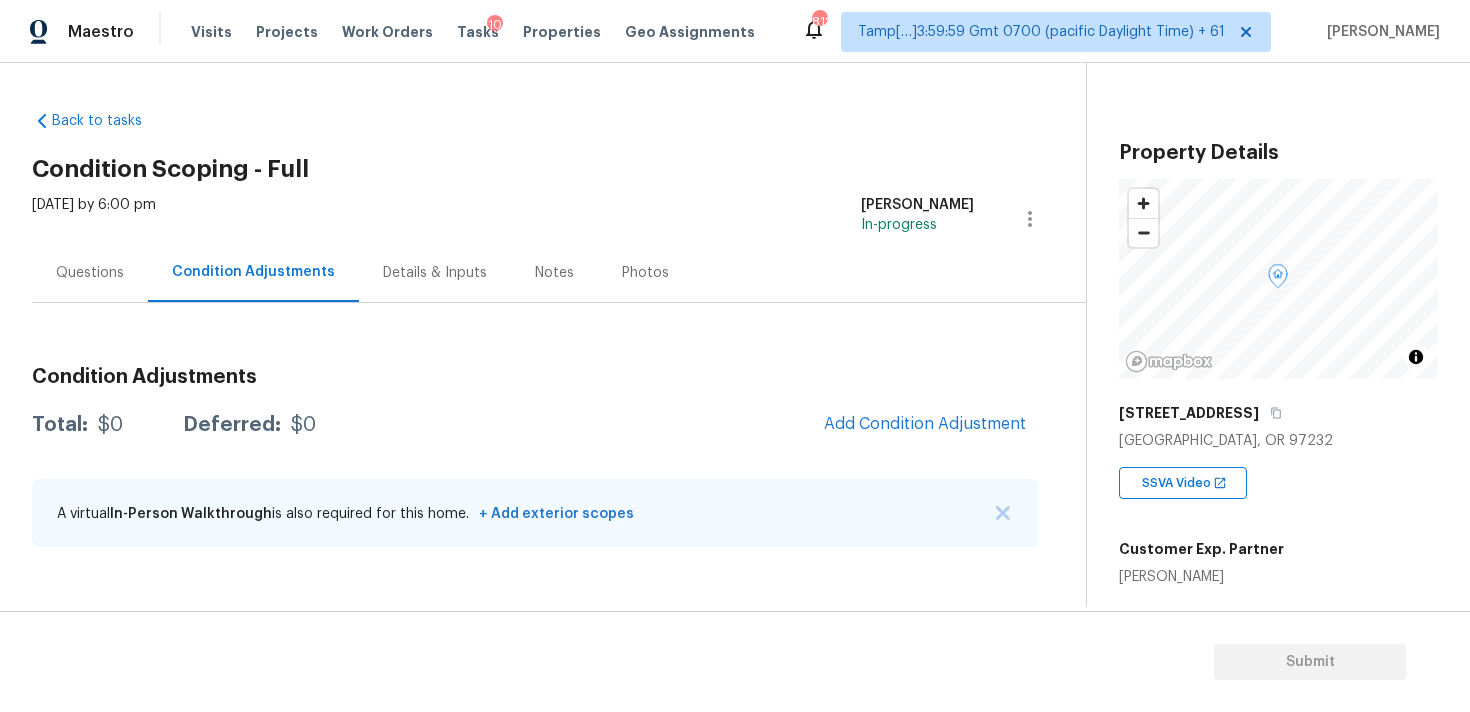 click on "Questions" at bounding box center [90, 273] 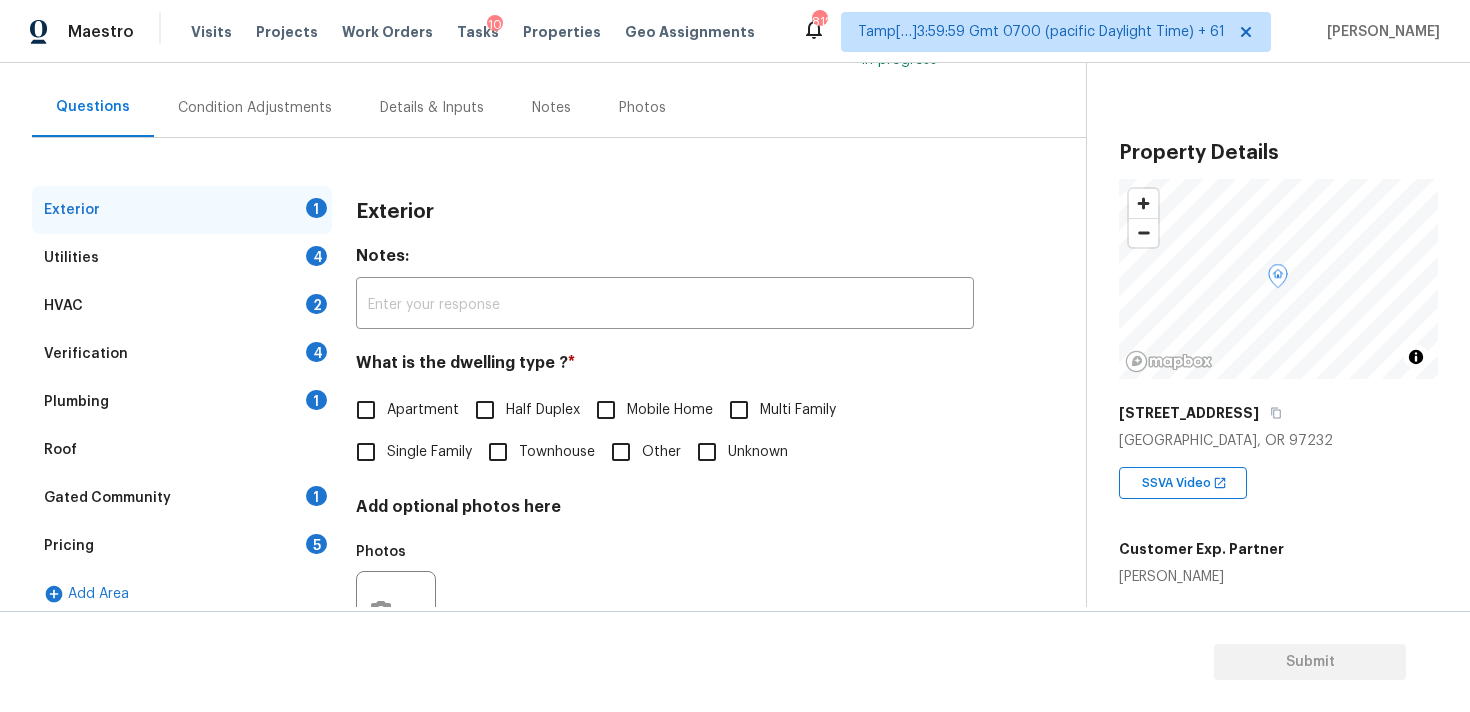 scroll, scrollTop: 194, scrollLeft: 0, axis: vertical 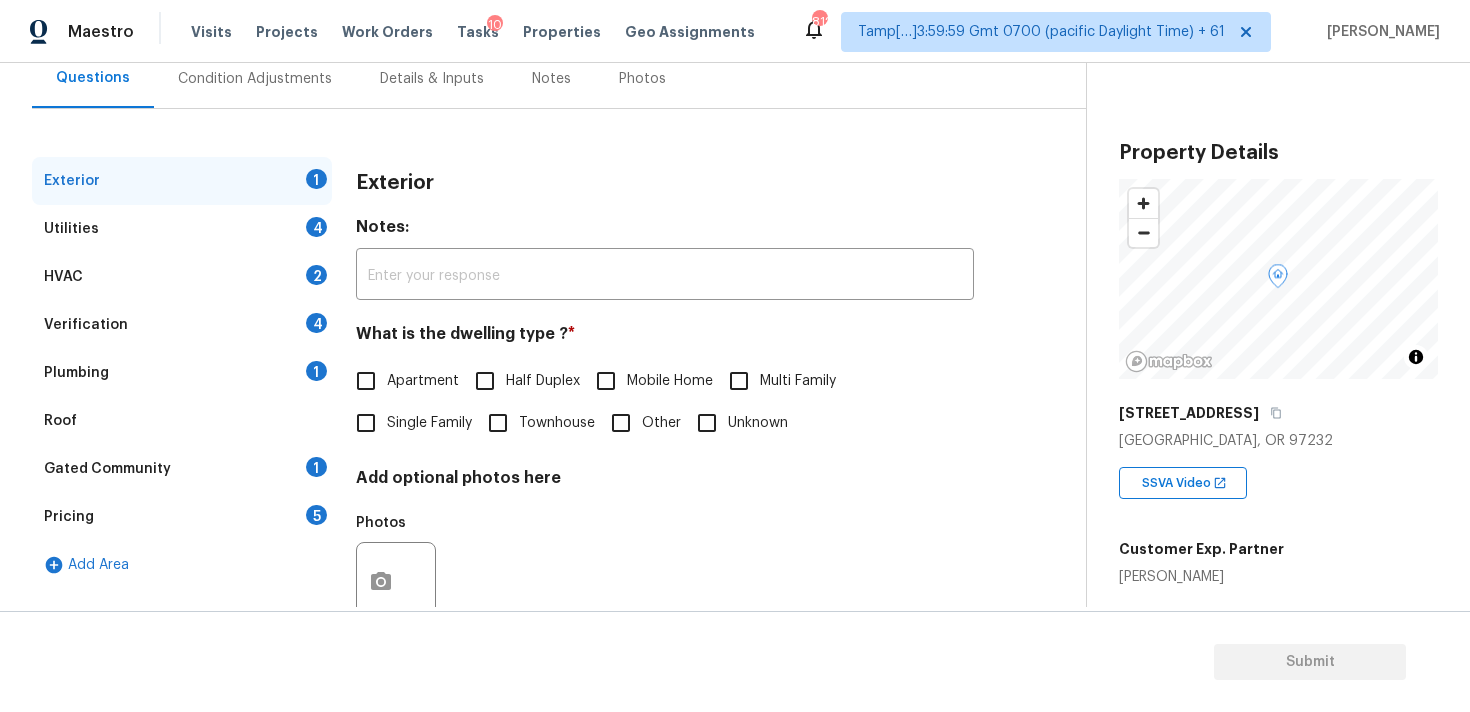 click on "Townhouse" at bounding box center (536, 423) 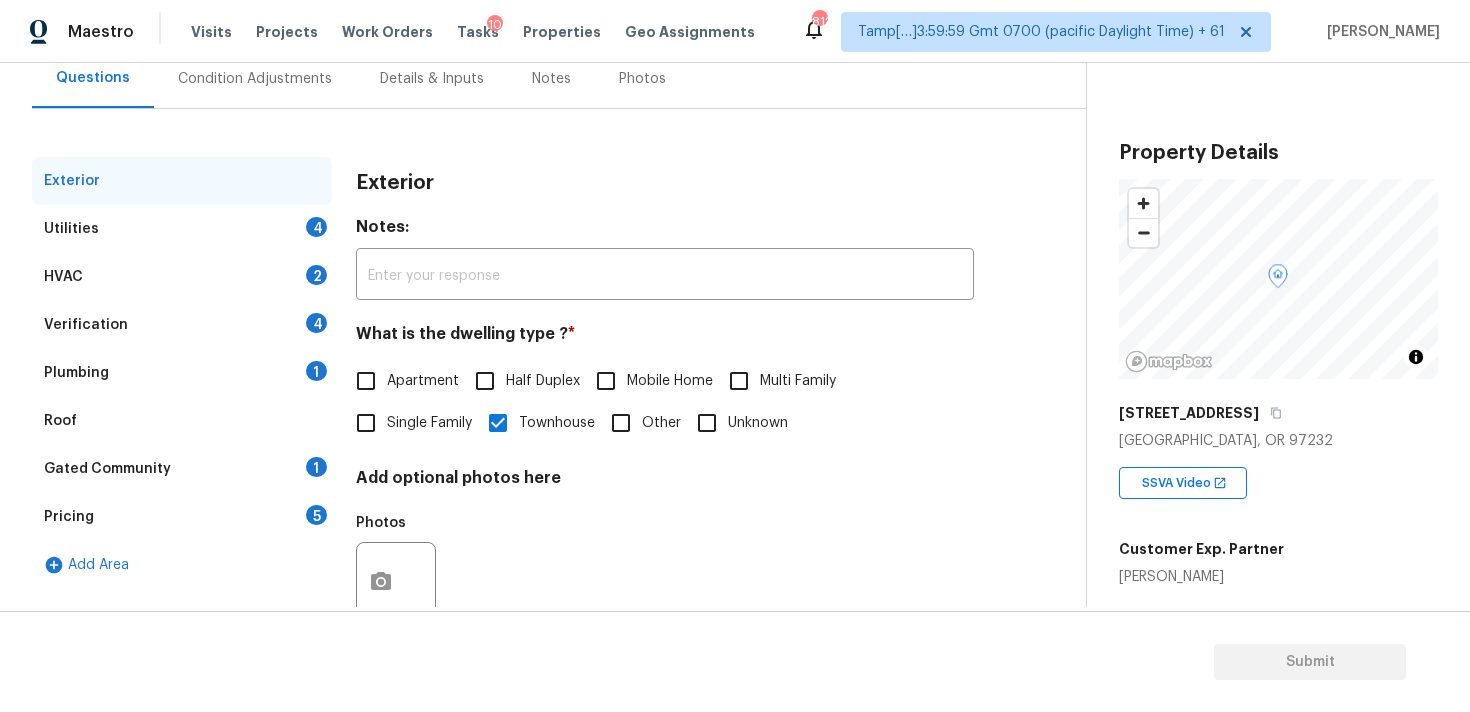 click on "Verification 4" at bounding box center [182, 325] 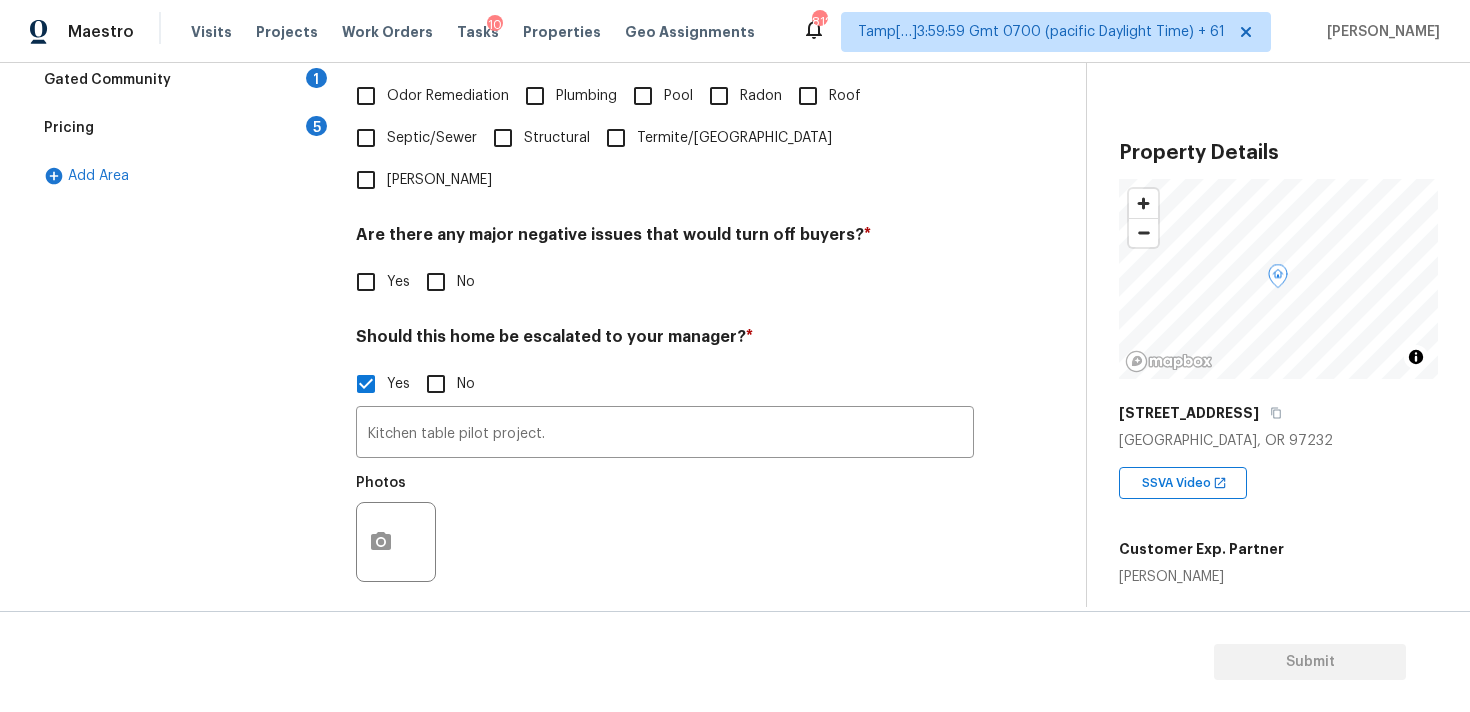 scroll, scrollTop: 616, scrollLeft: 0, axis: vertical 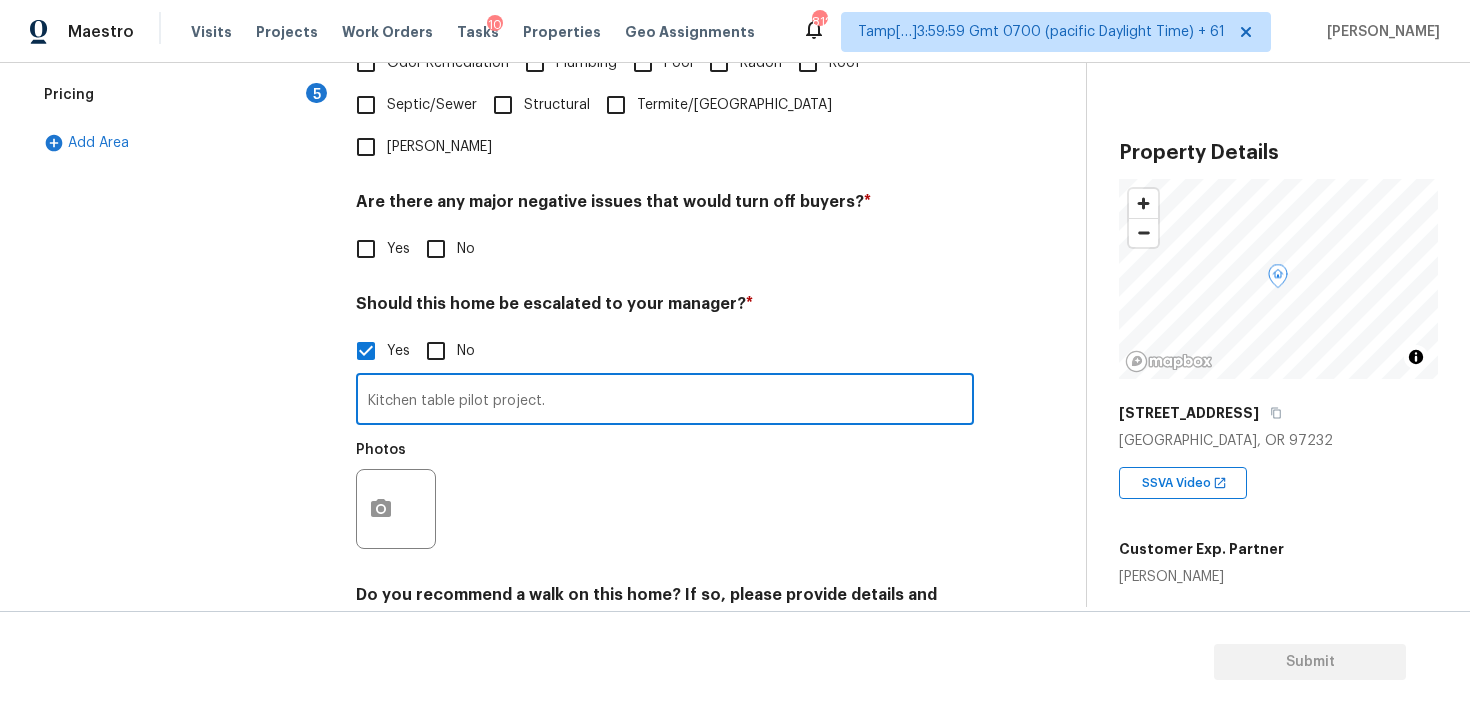 click on "Kitchen table pilot project." at bounding box center [665, 401] 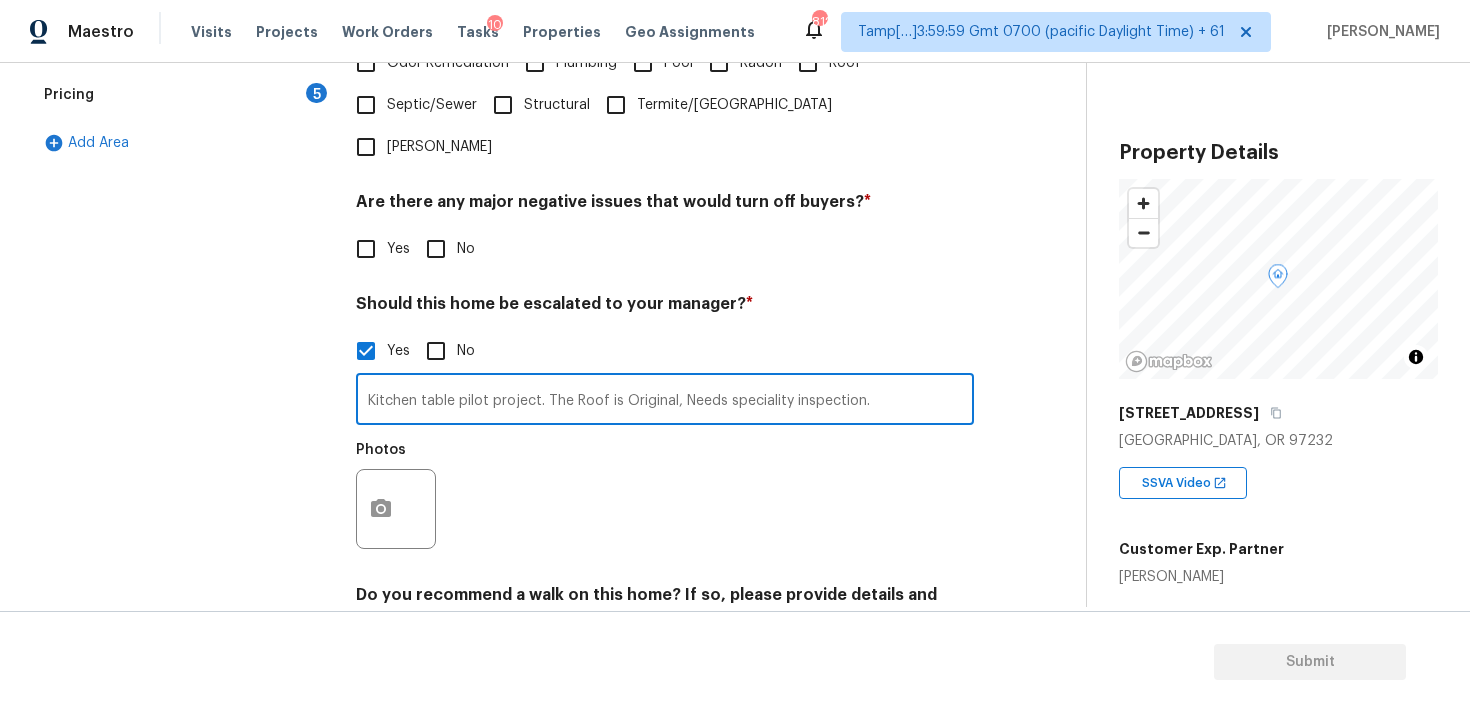 type on "Kitchen table pilot project. The Roof is Original, Needs speciality inspection." 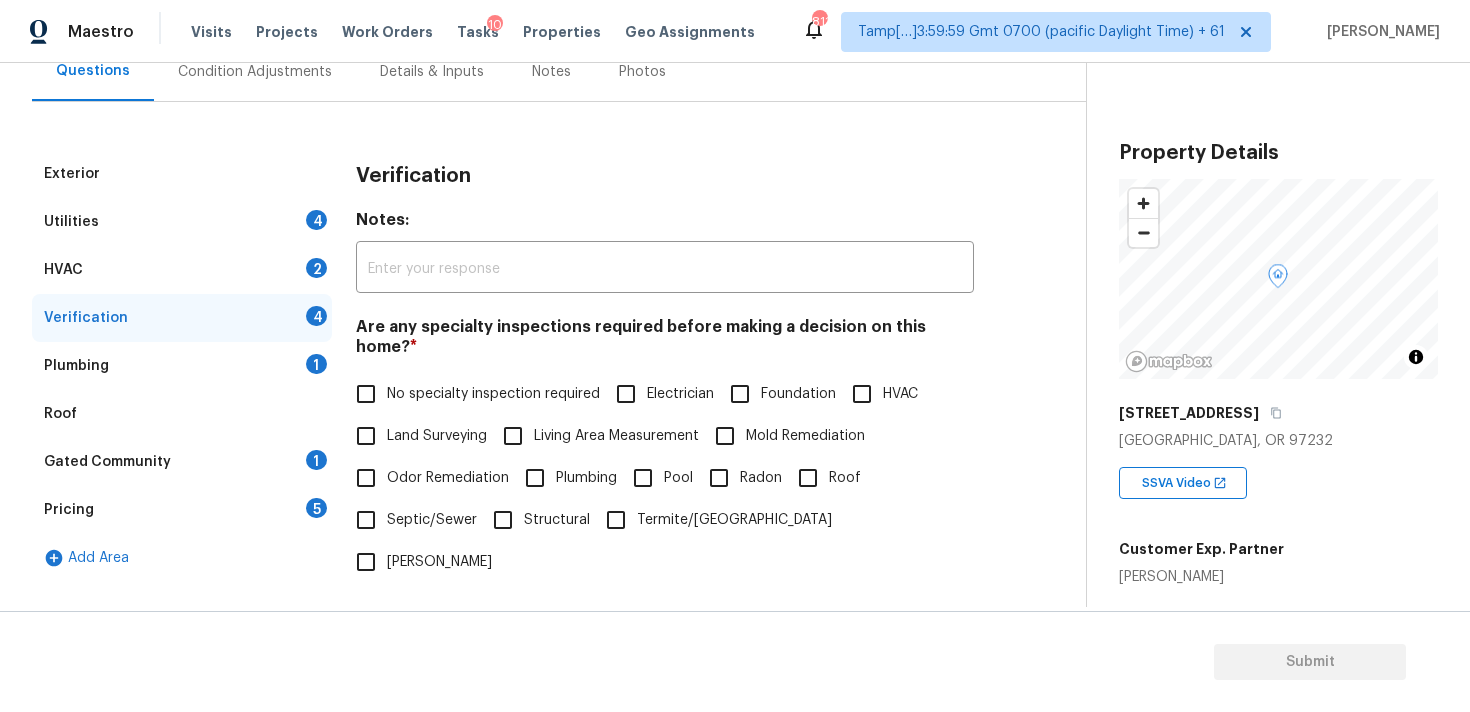scroll, scrollTop: 49, scrollLeft: 0, axis: vertical 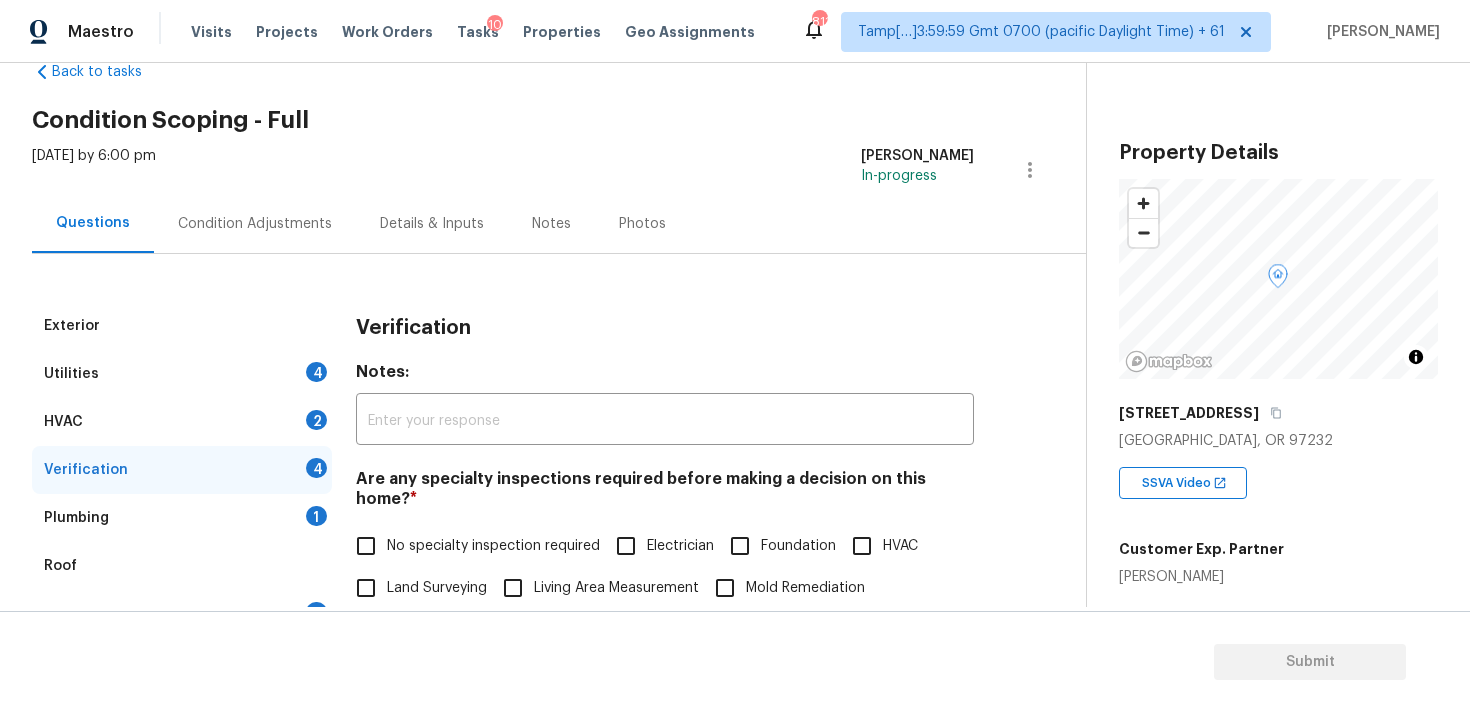 click on "Condition Adjustments" at bounding box center [255, 223] 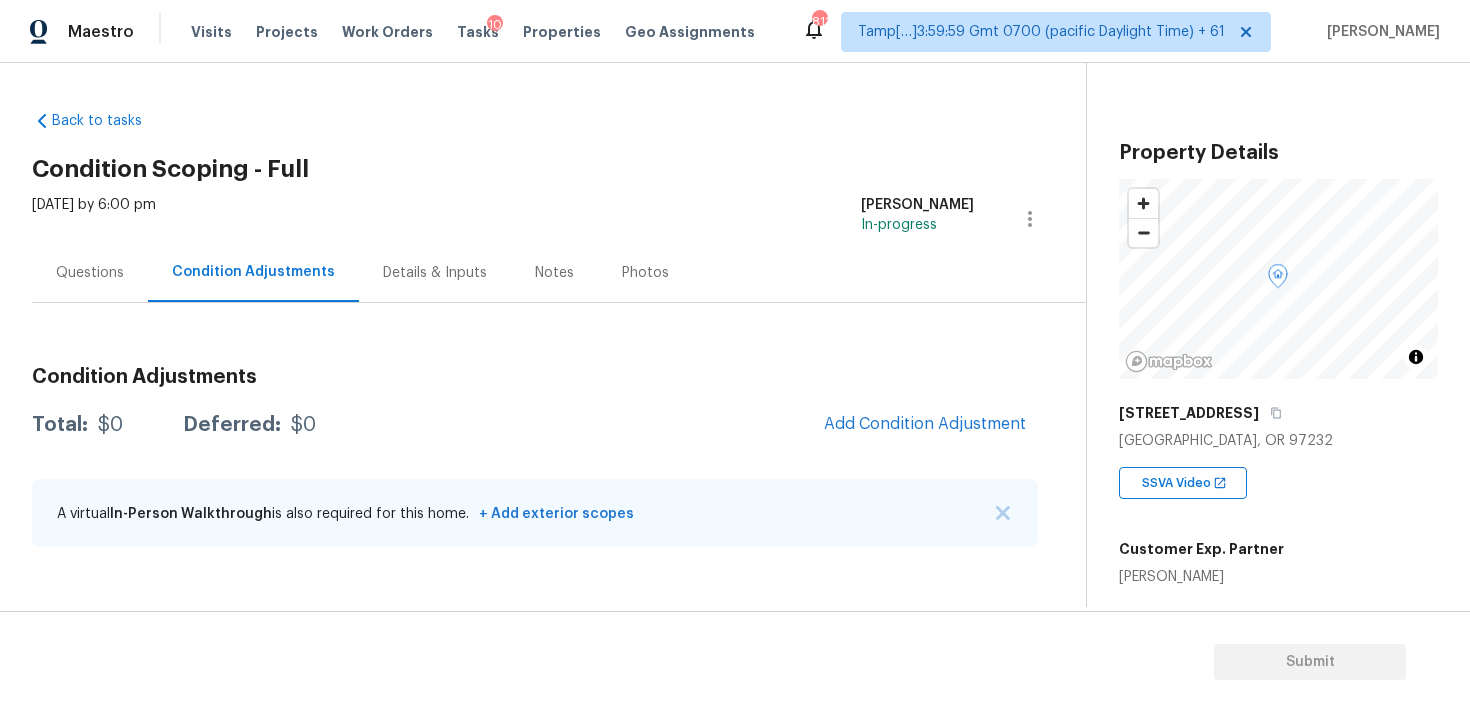 scroll, scrollTop: 0, scrollLeft: 0, axis: both 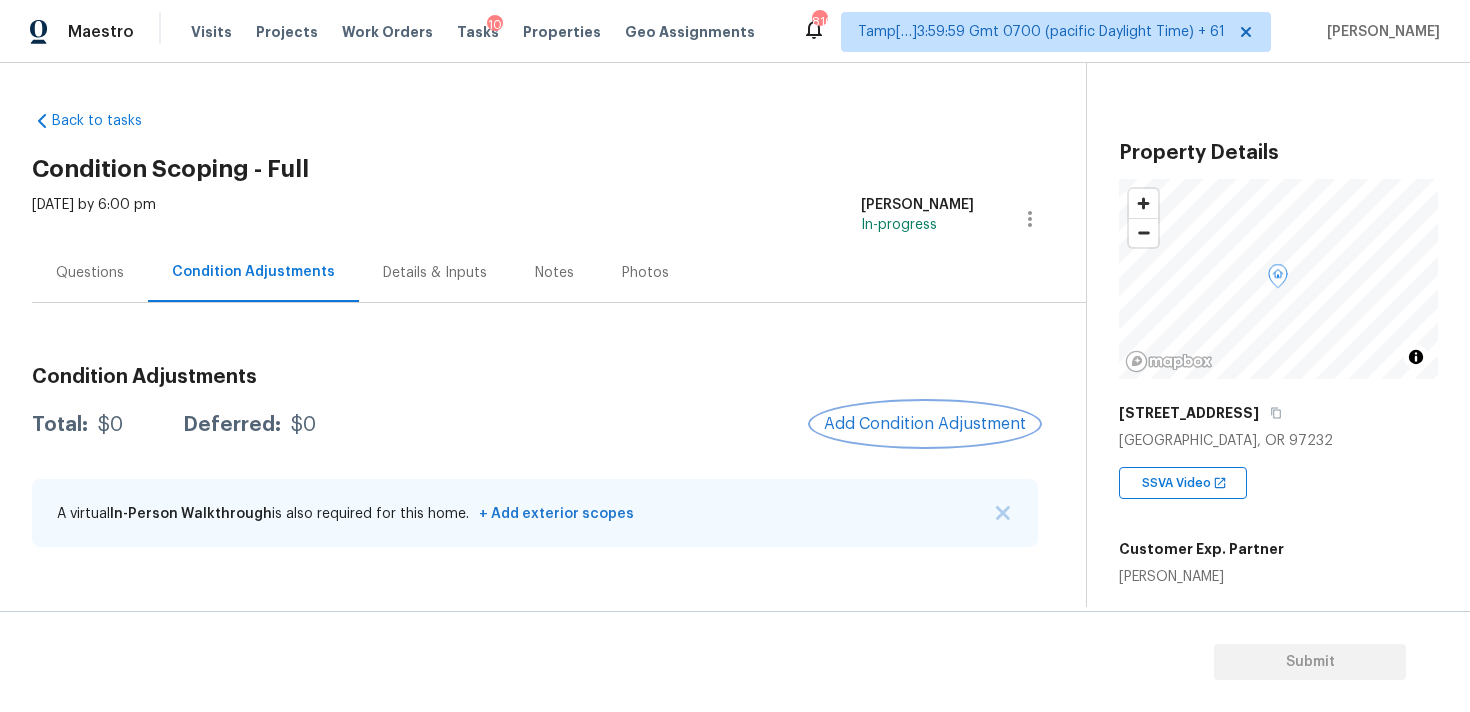 click on "Add Condition Adjustment" at bounding box center [925, 424] 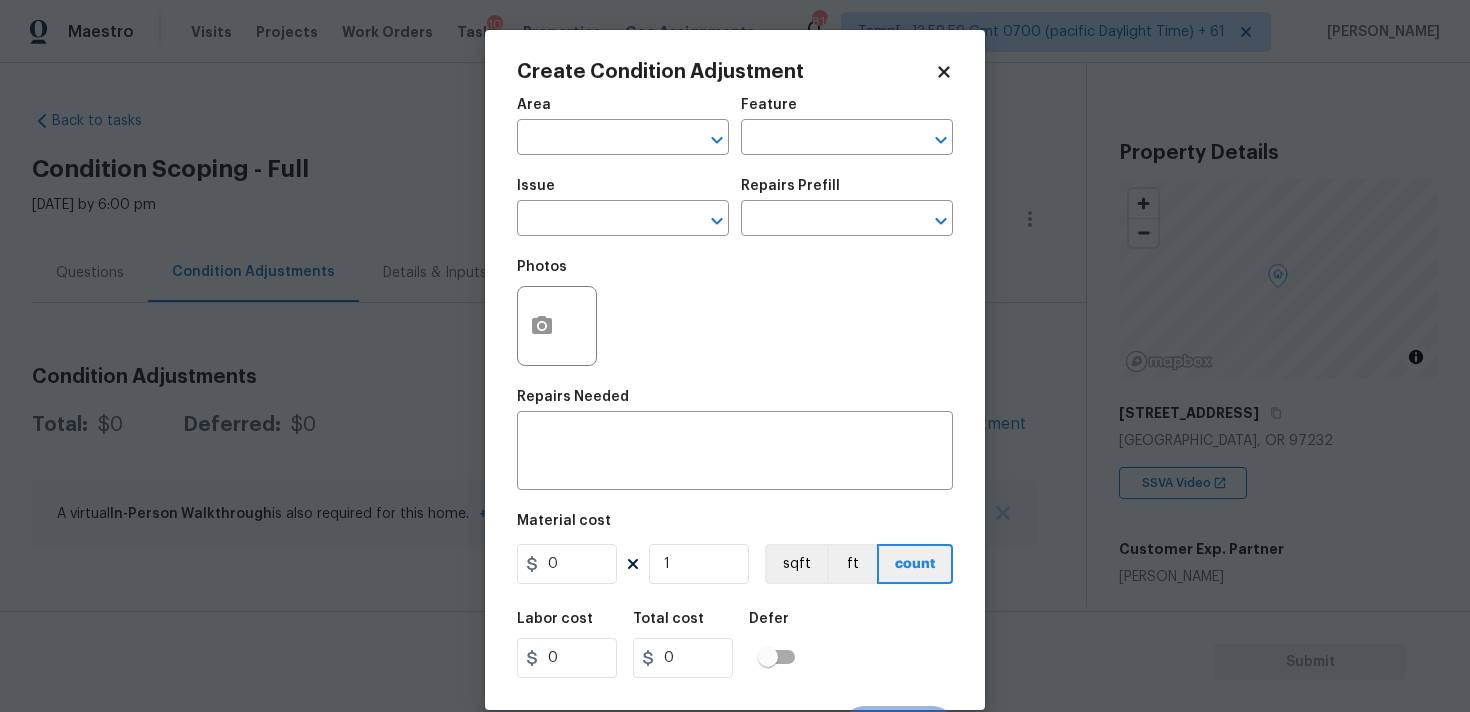 click at bounding box center [557, 326] 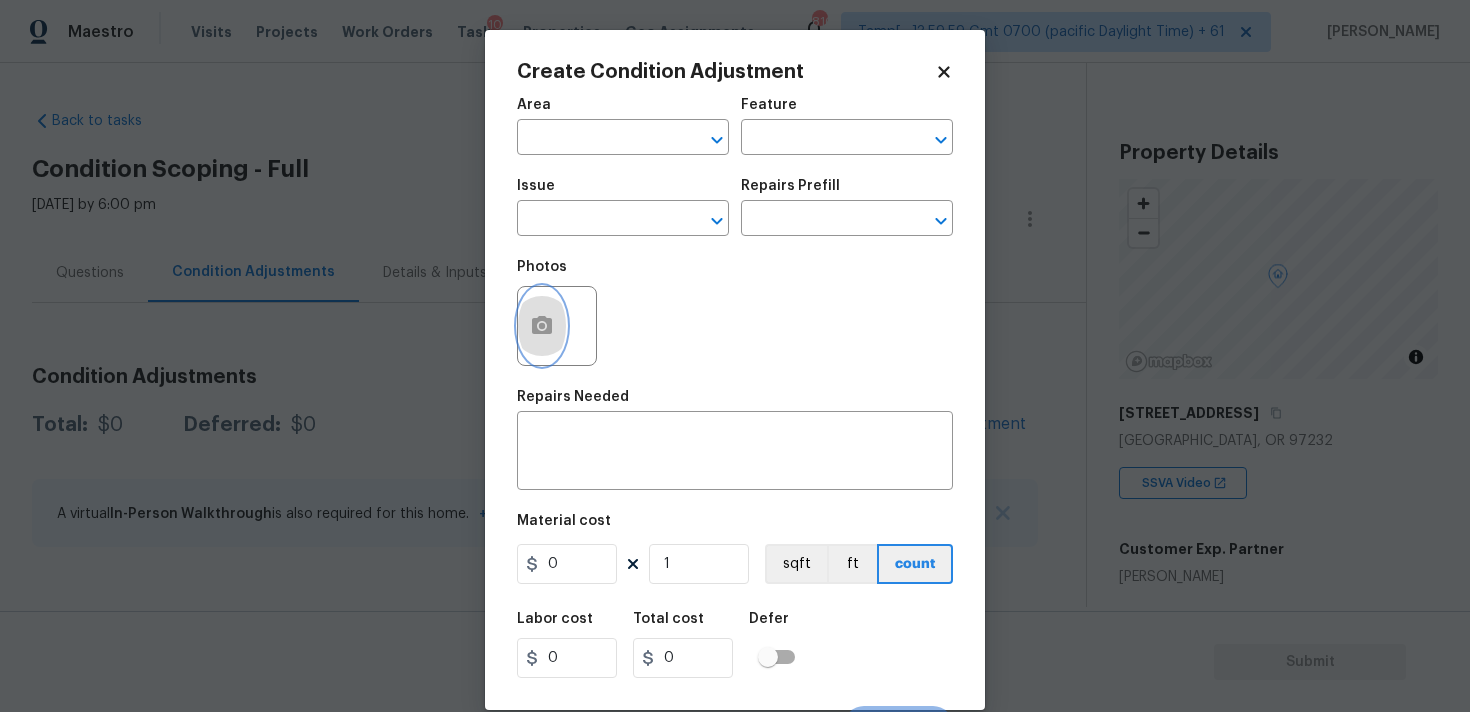 click 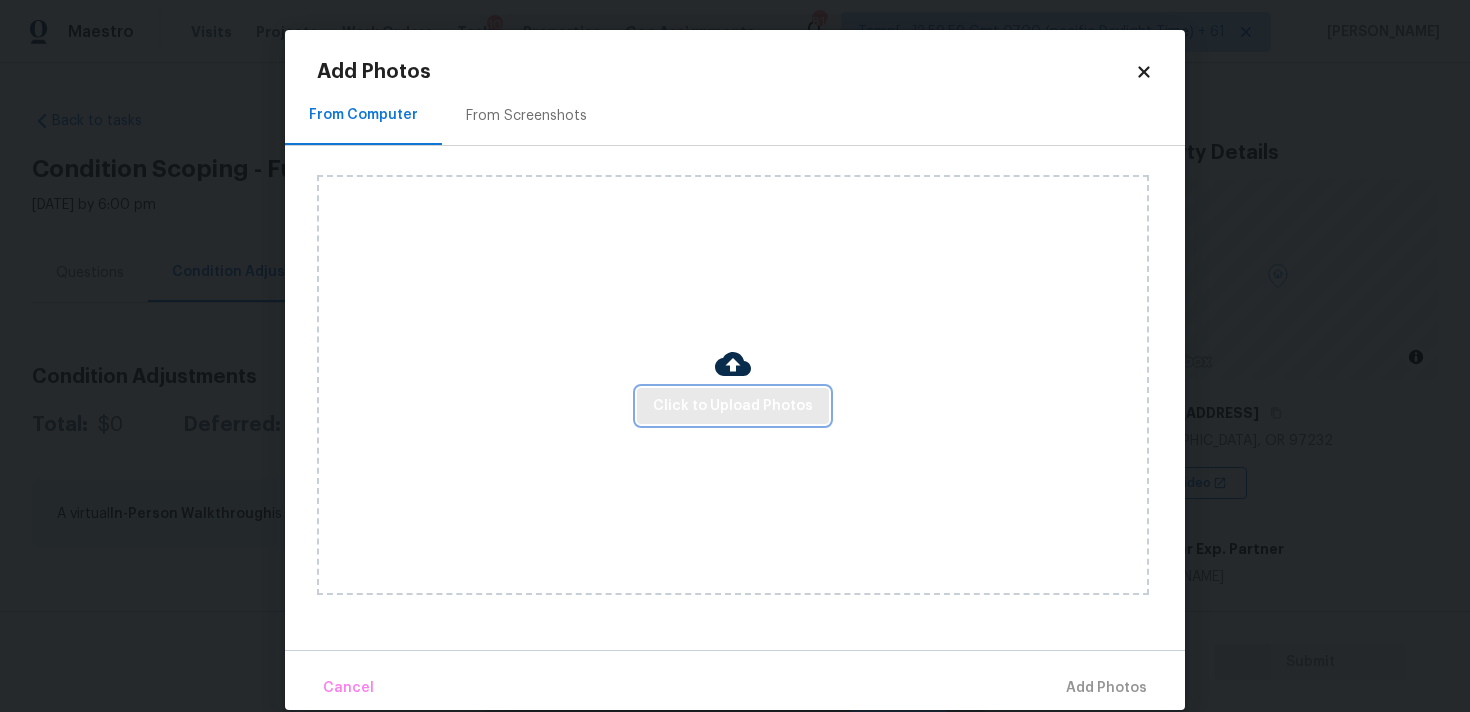 click on "Click to Upload Photos" at bounding box center (733, 406) 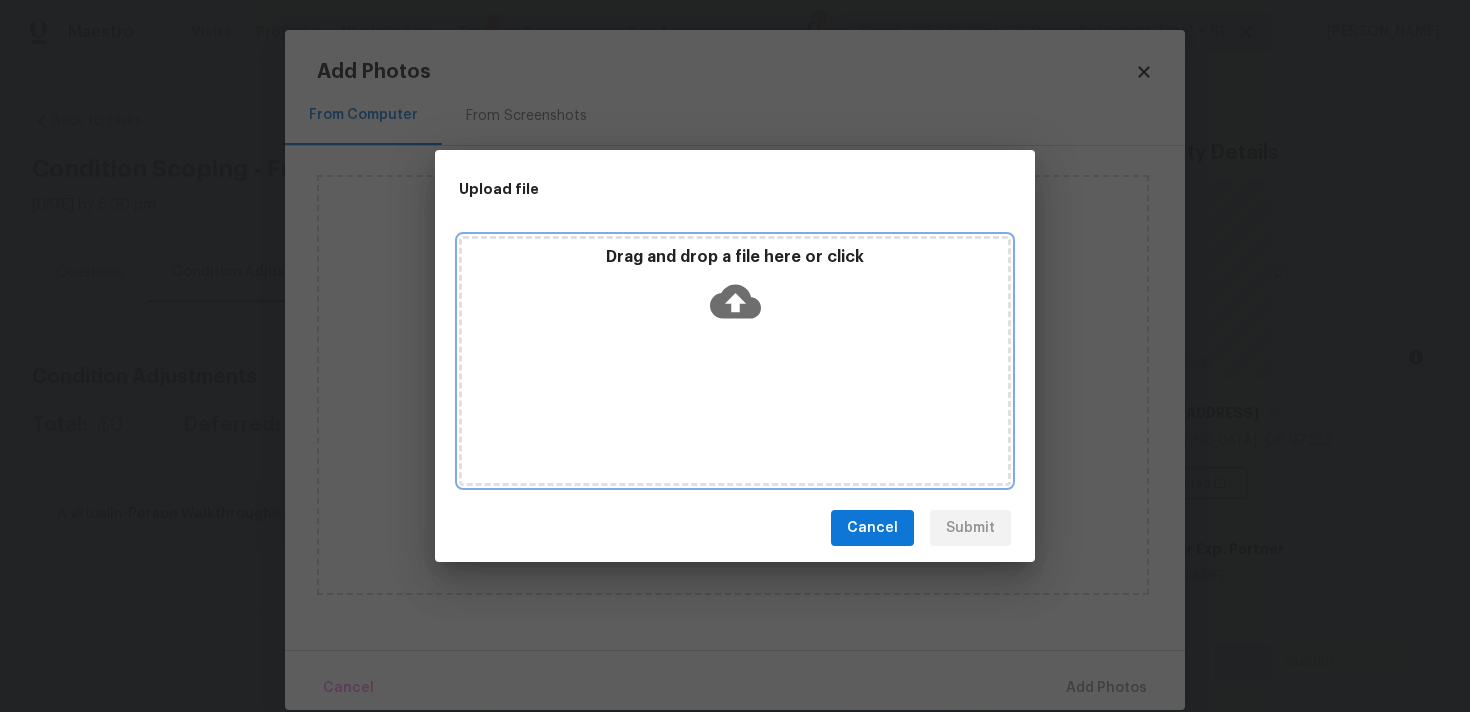 click 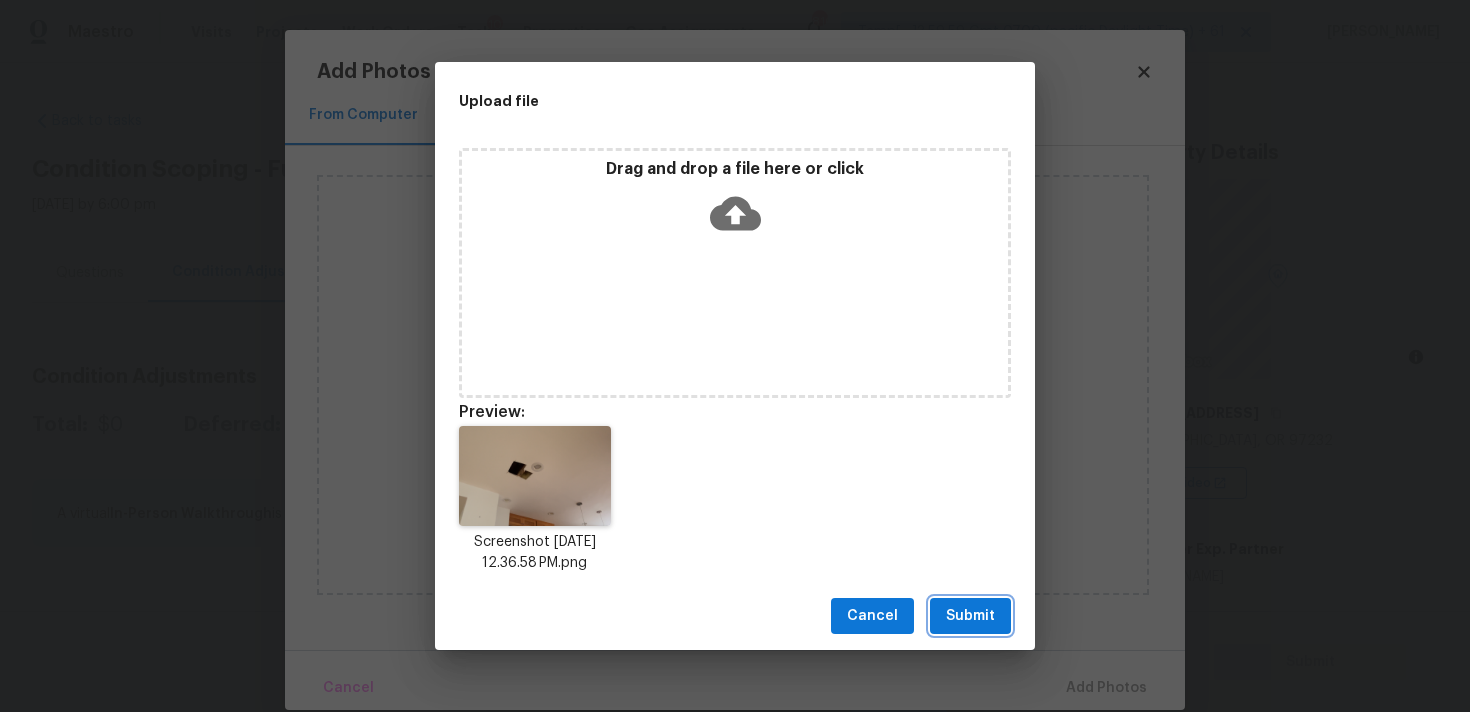 click on "Submit" at bounding box center (970, 616) 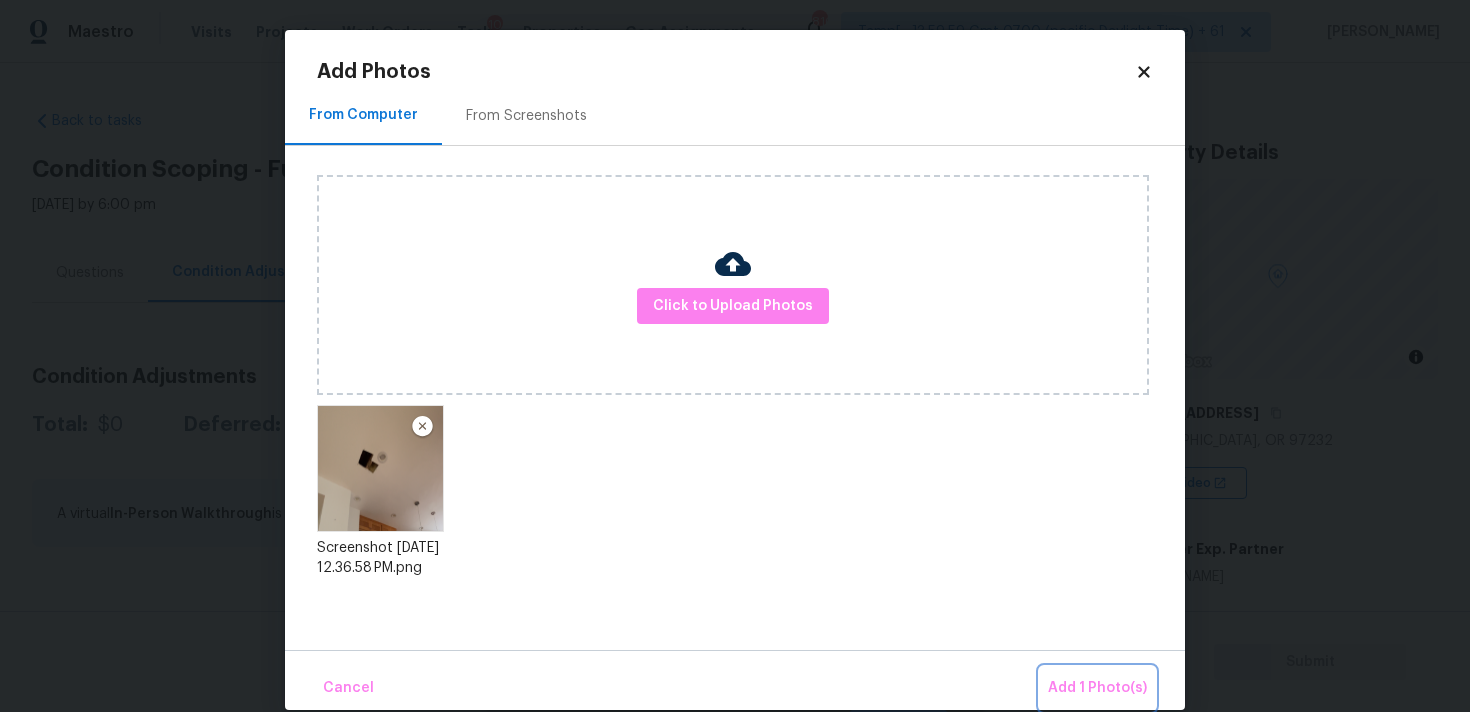 click on "Add 1 Photo(s)" at bounding box center [1097, 688] 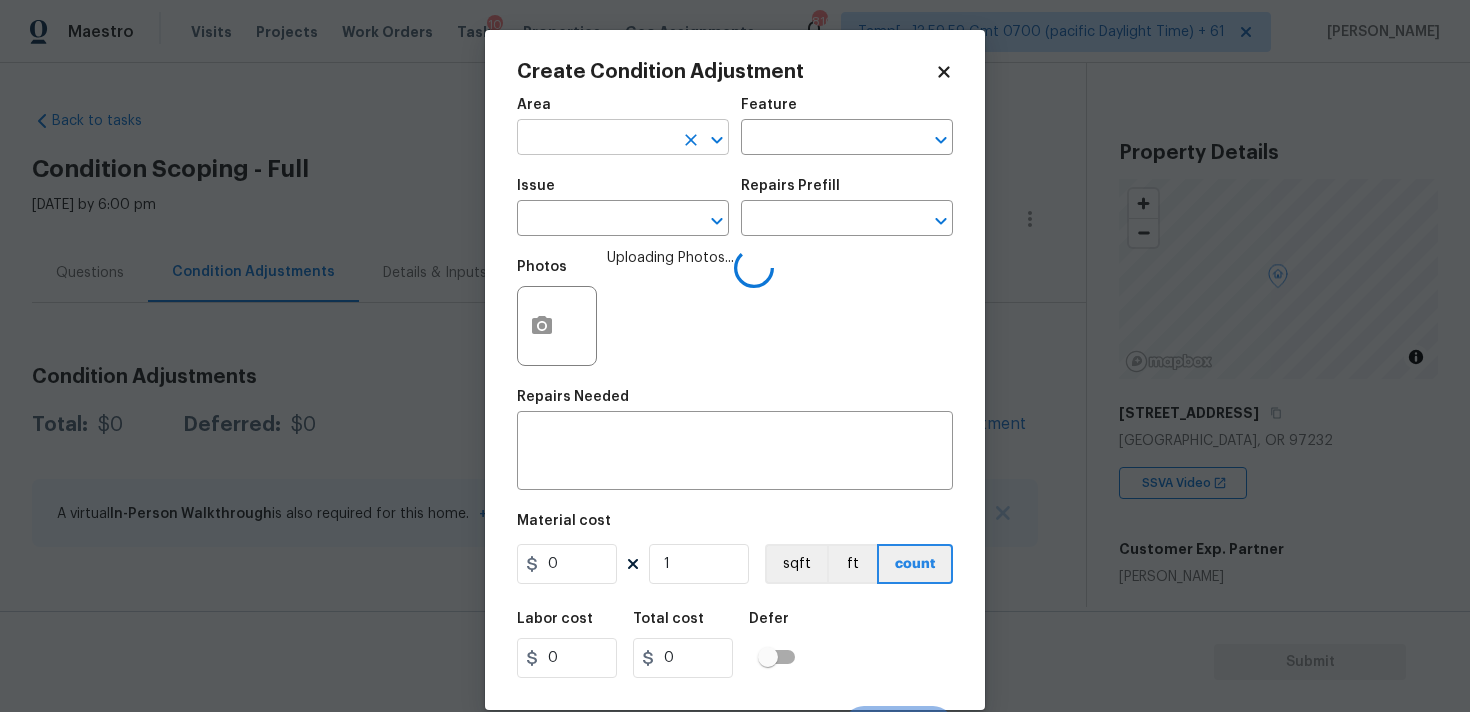 click at bounding box center [595, 139] 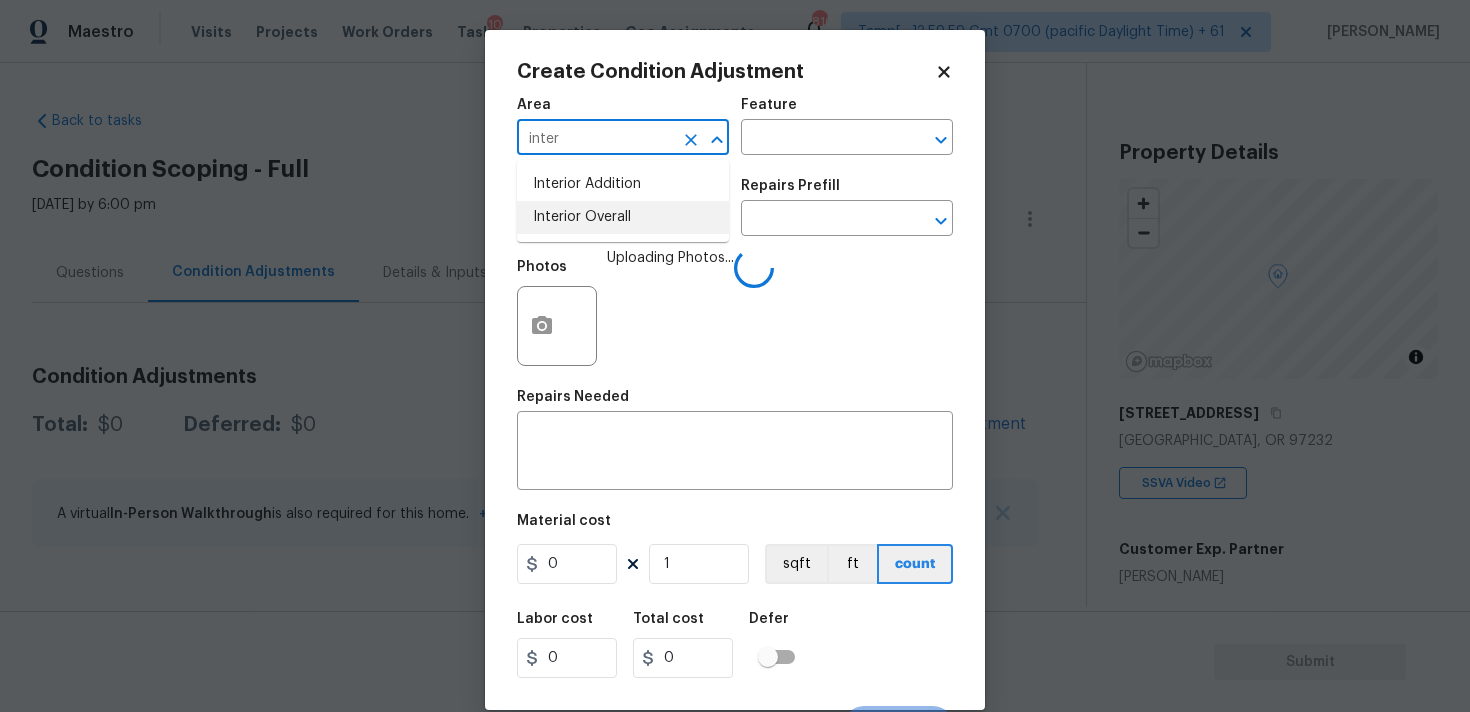 click on "Interior Overall" at bounding box center (623, 217) 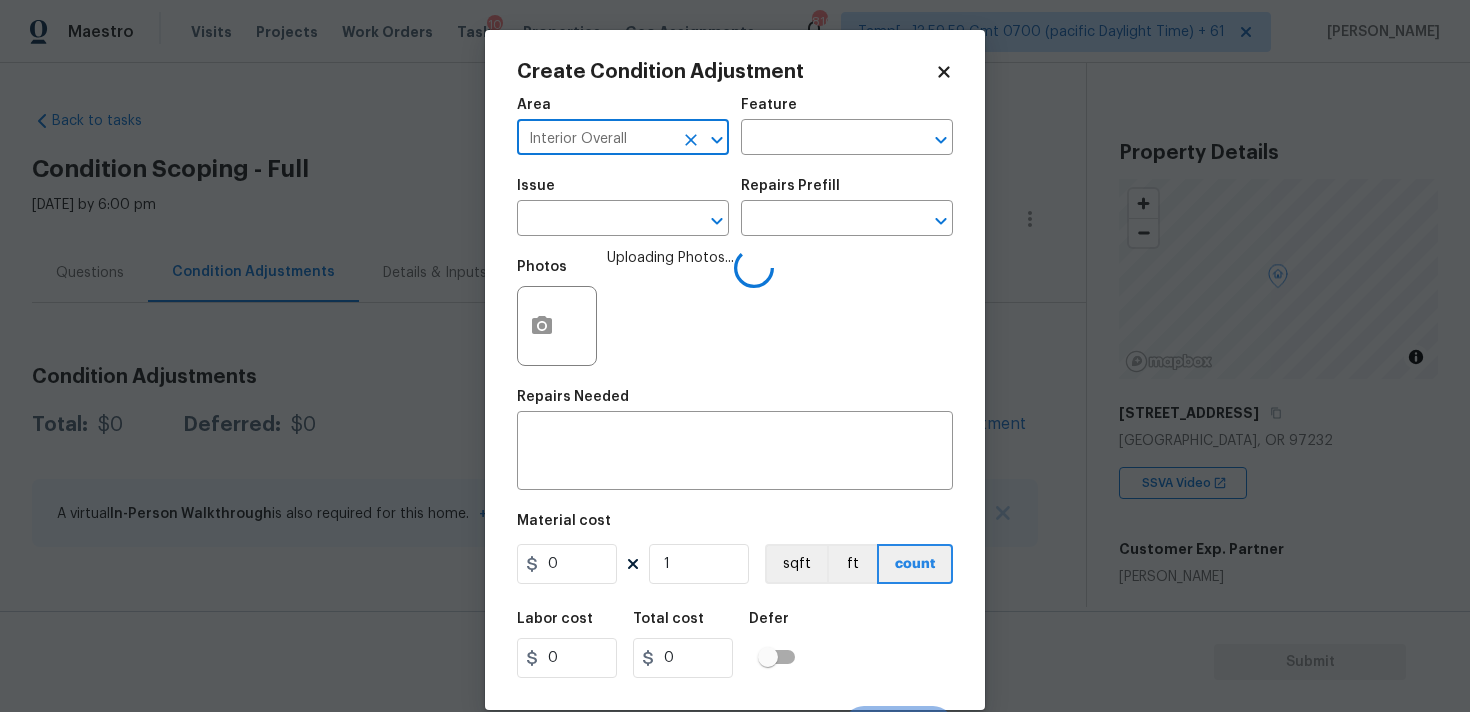 type on "Interior Overall" 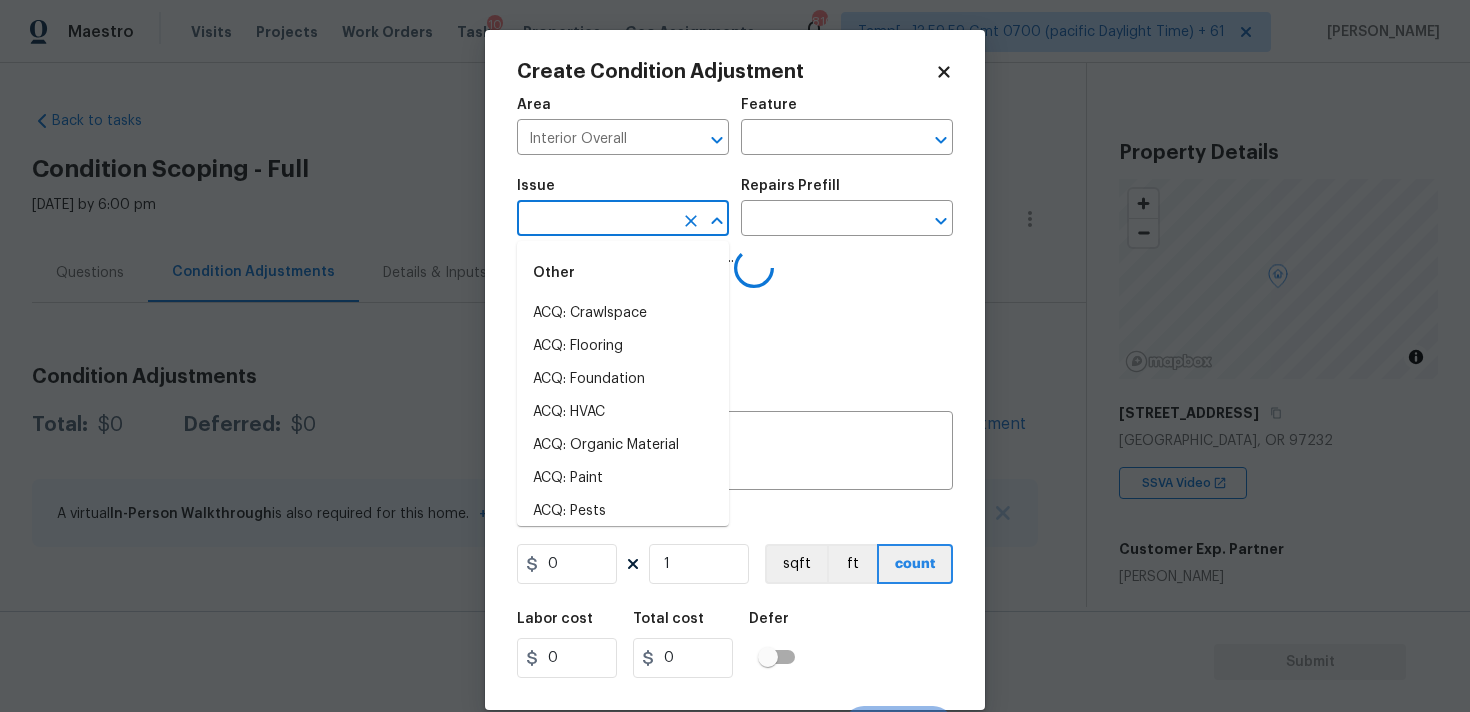 type on "d" 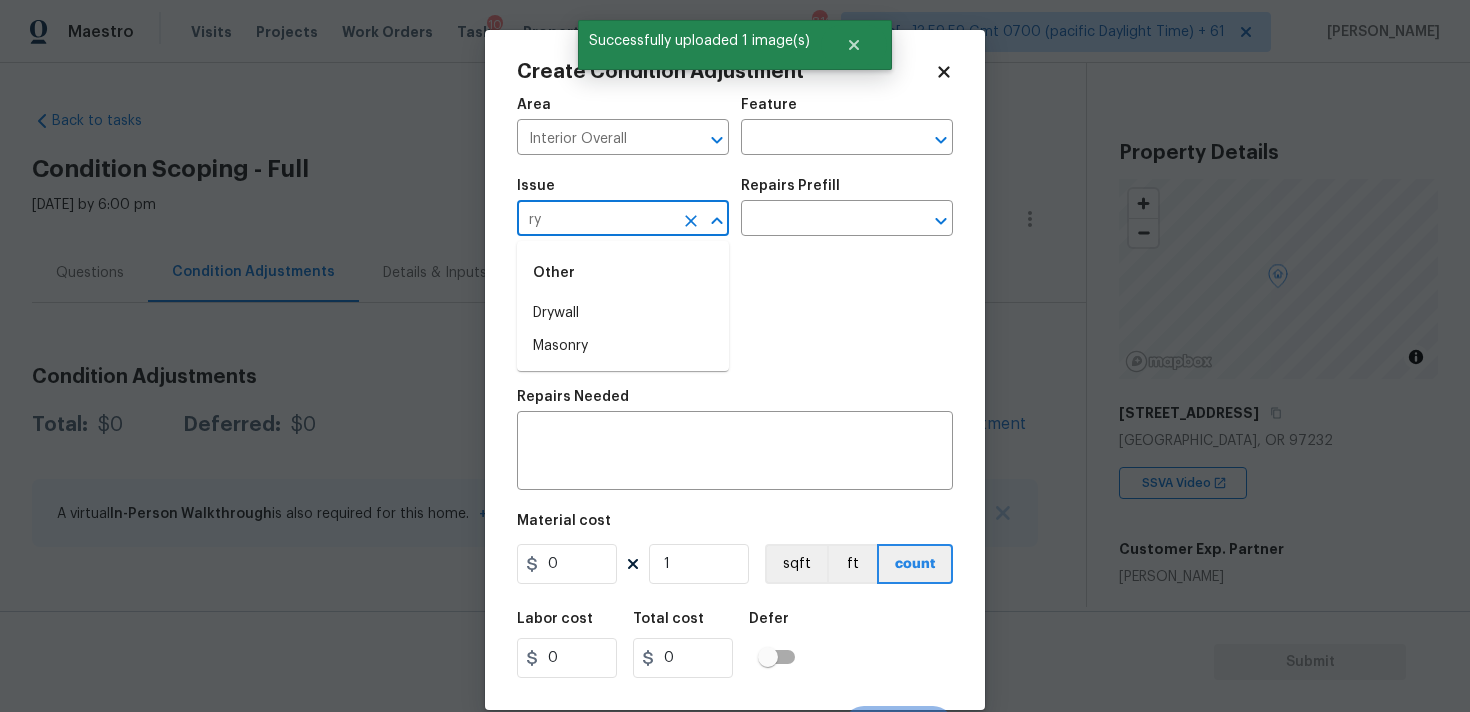 type on "ryw" 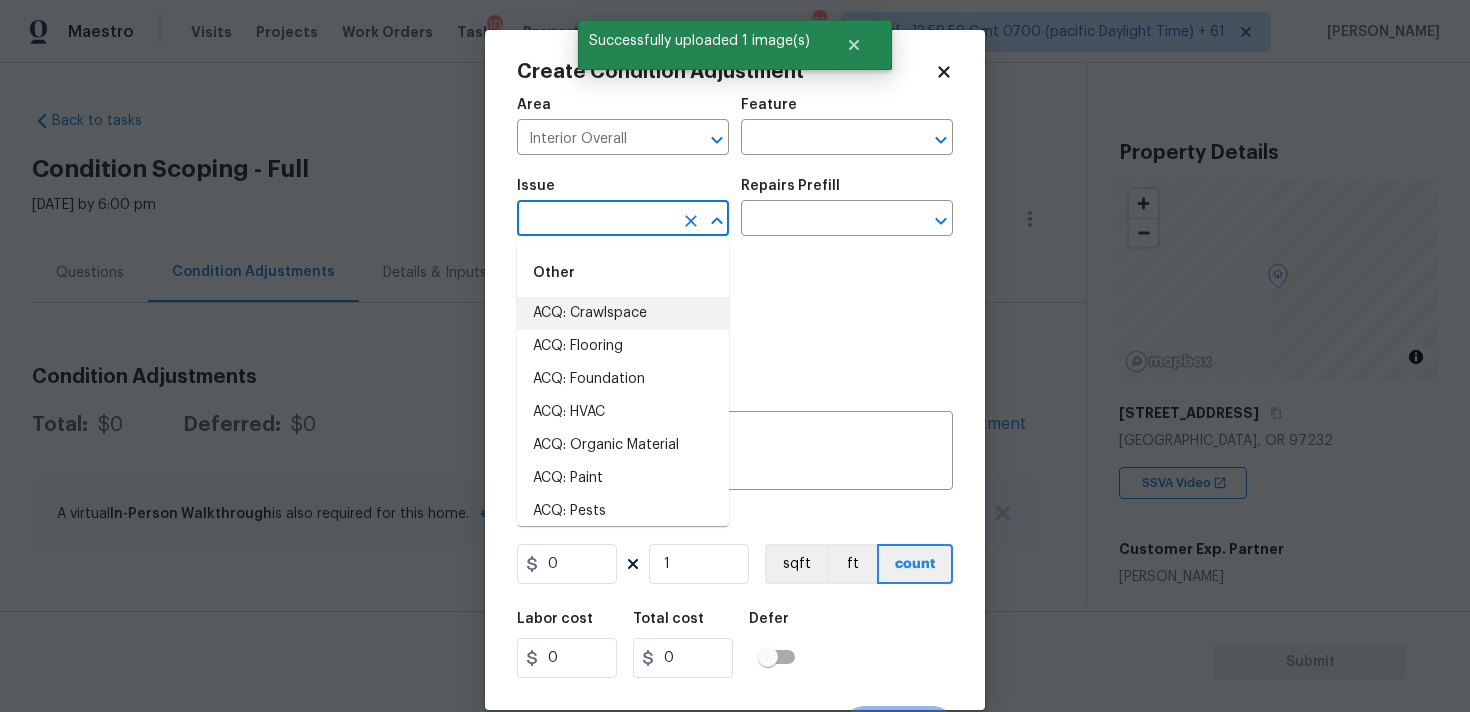 click at bounding box center [595, 220] 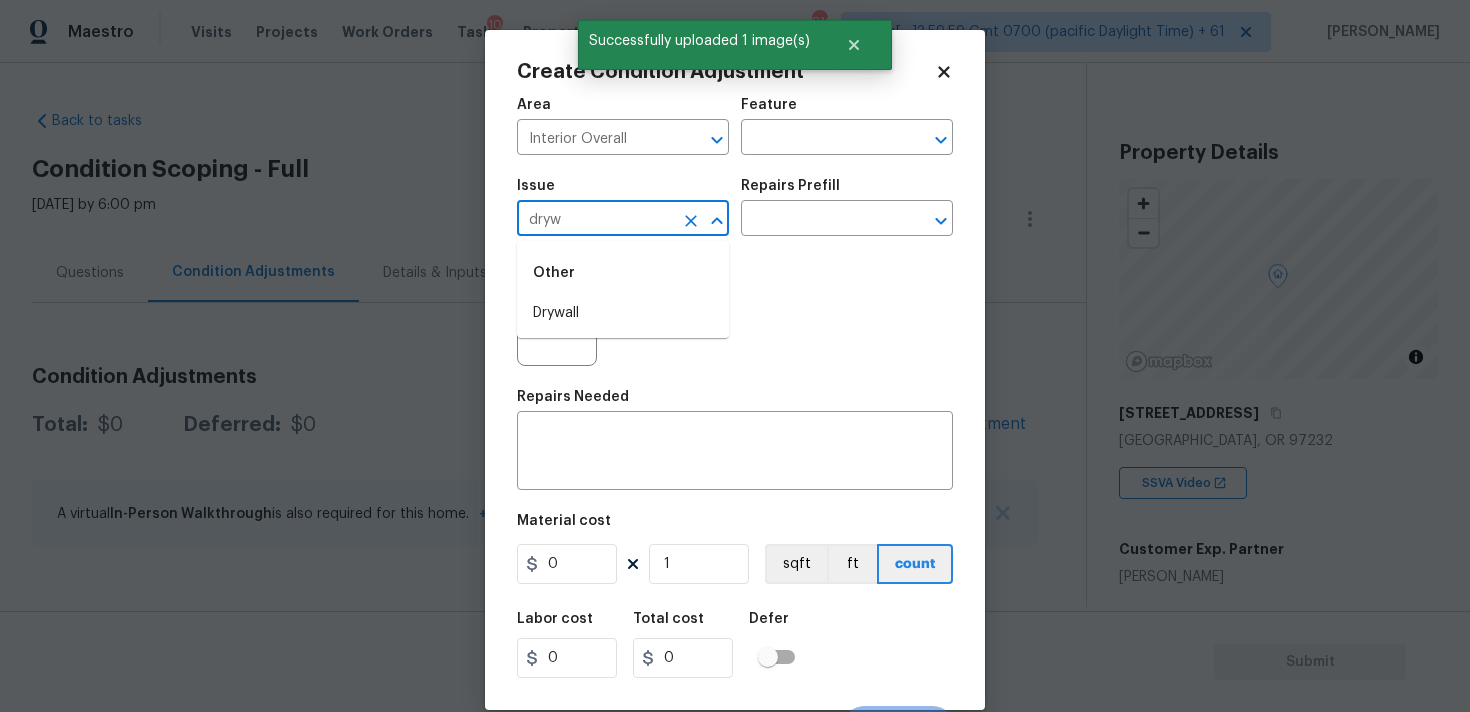 click on "Other" at bounding box center [623, 273] 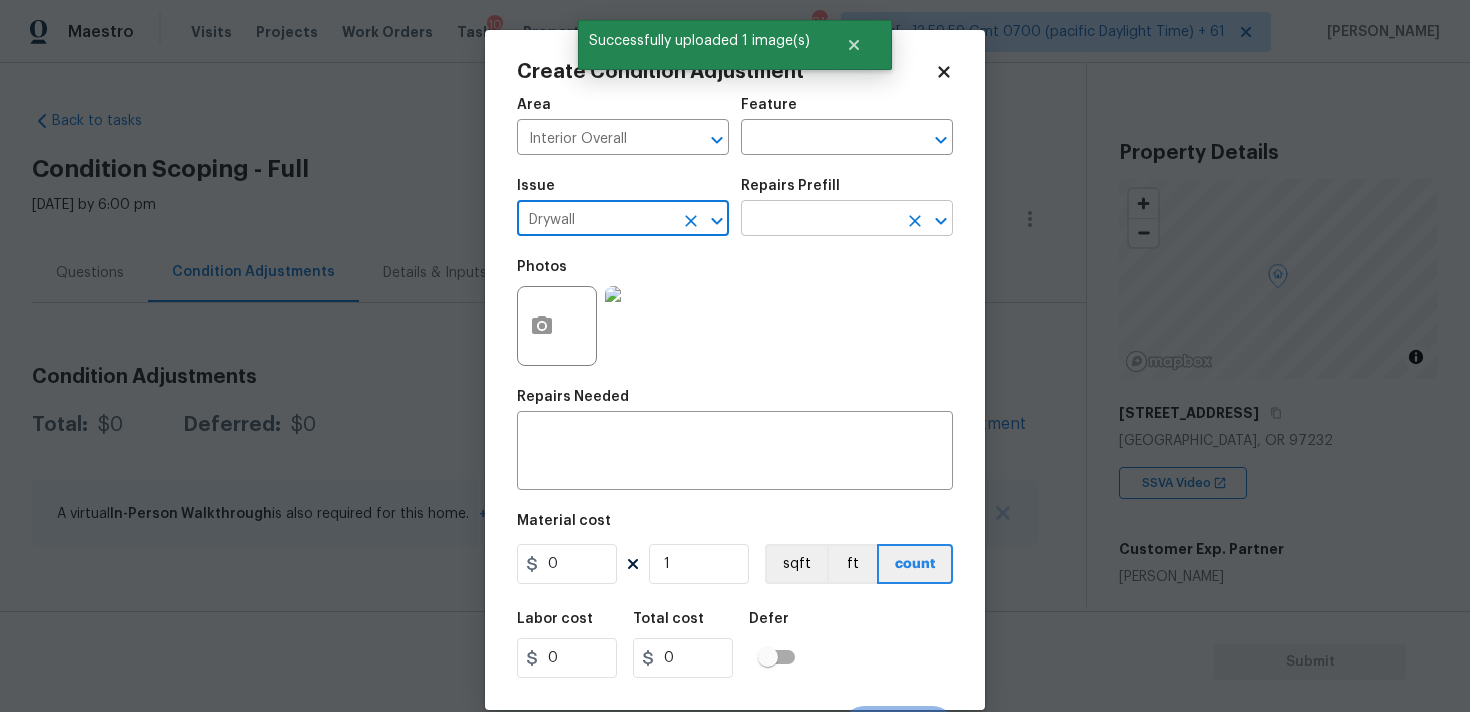 type on "Drywall" 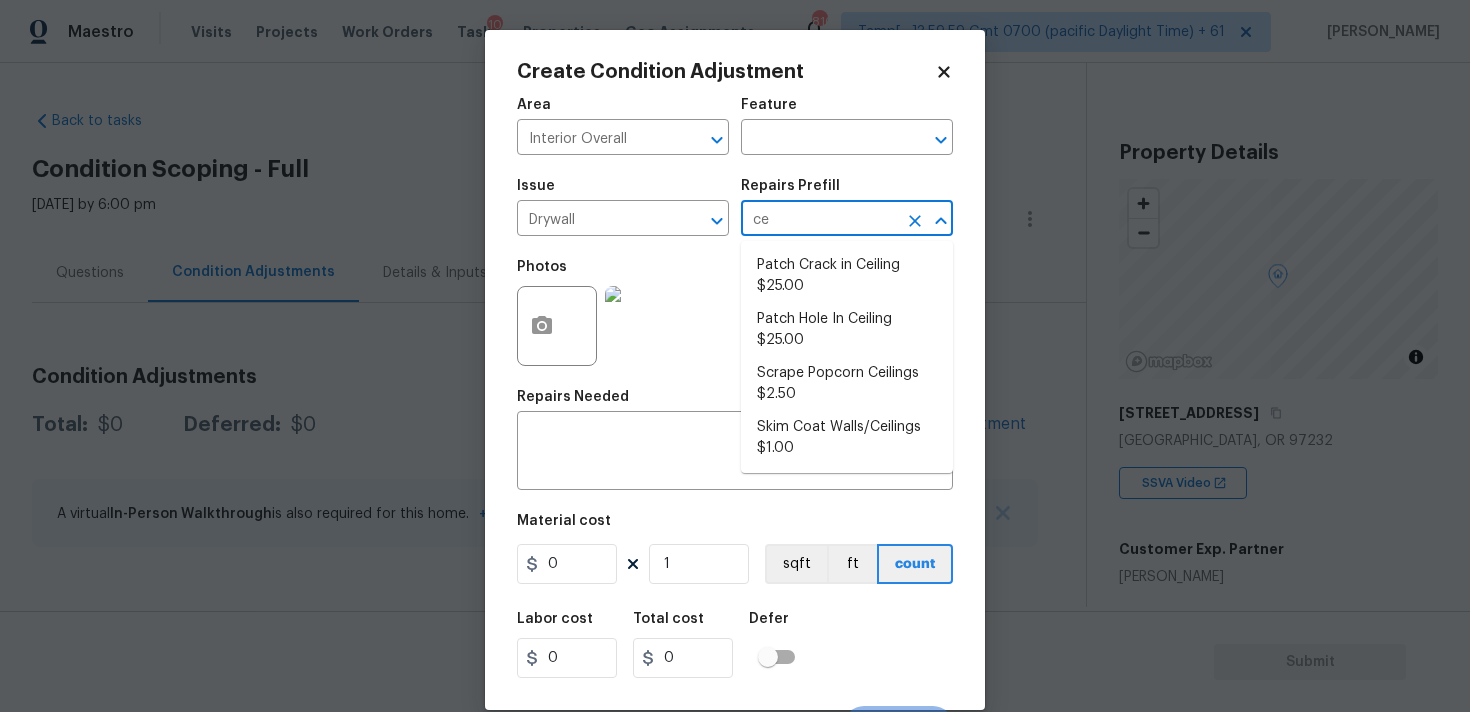 type on "cei" 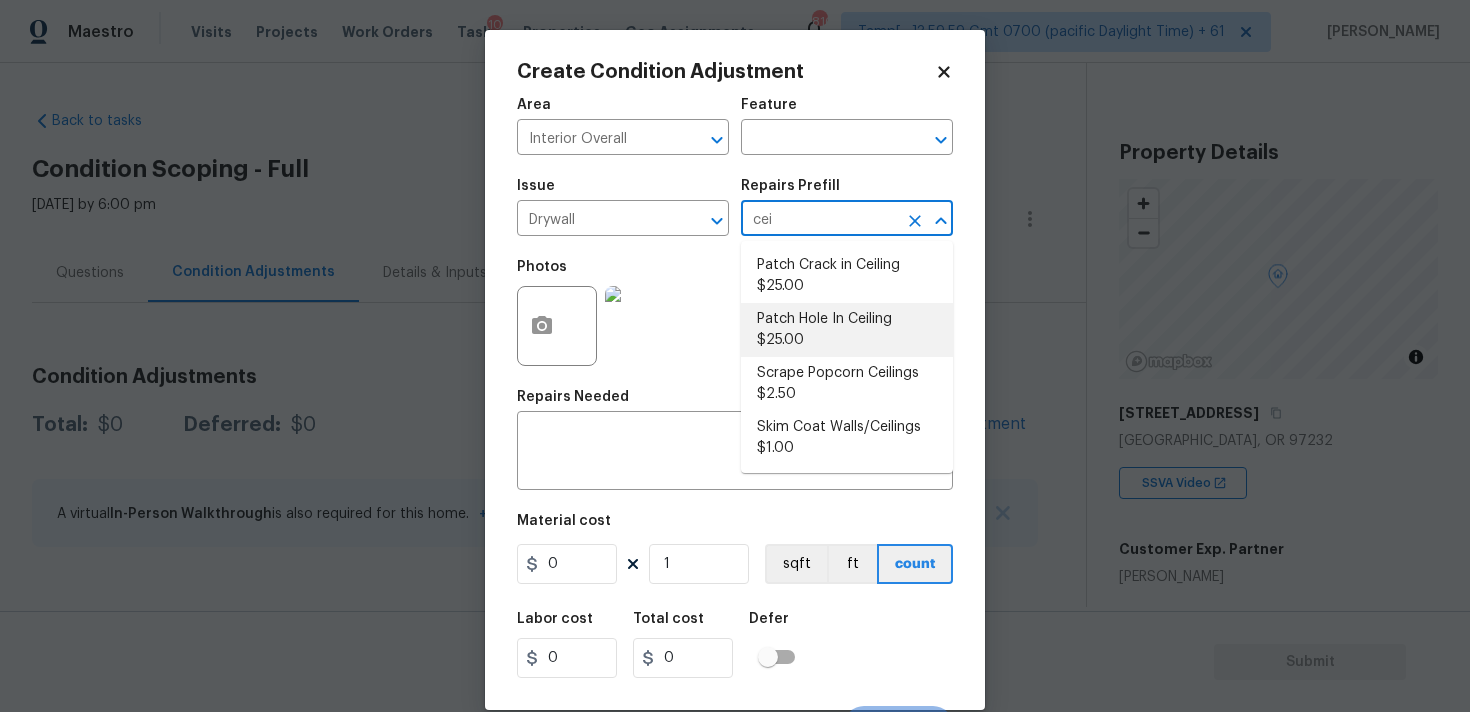 click on "Patch Hole In Ceiling $25.00" at bounding box center [847, 330] 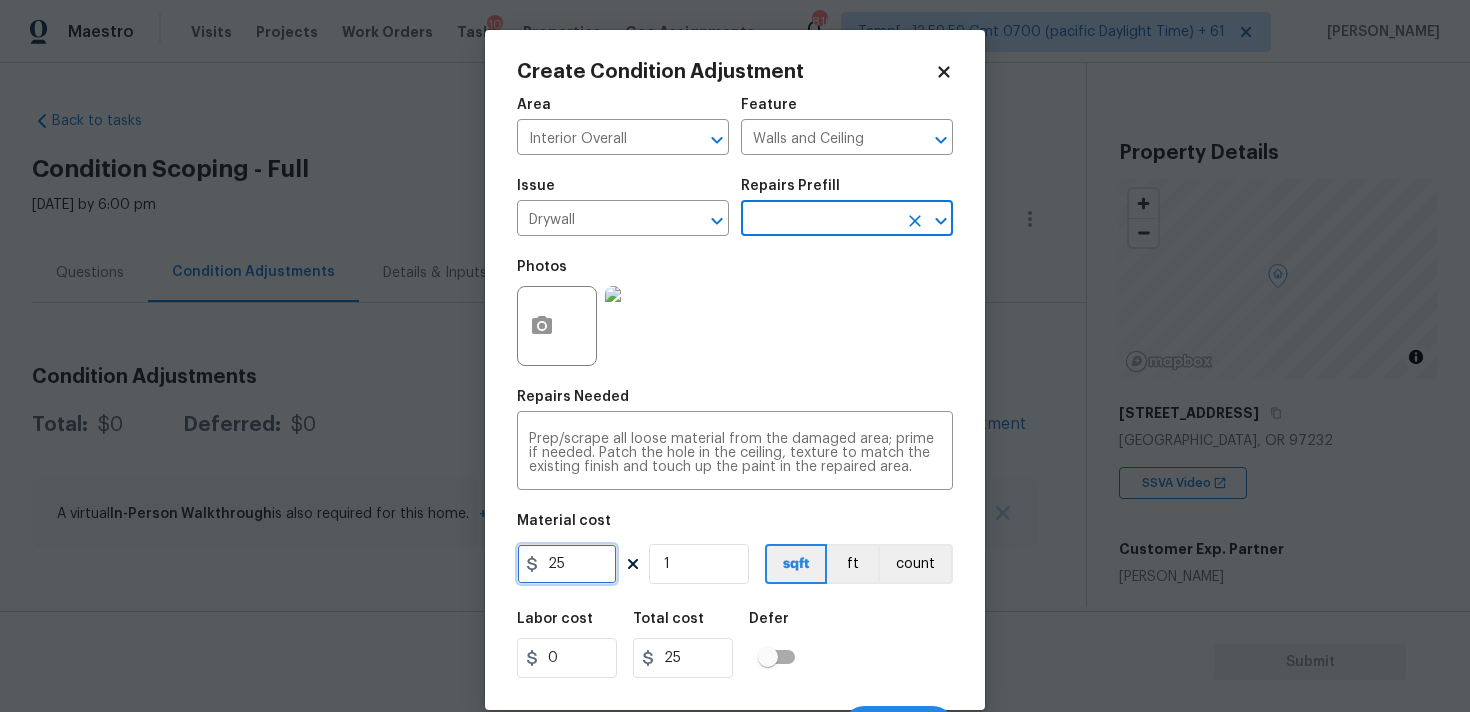 click on "25" at bounding box center [567, 564] 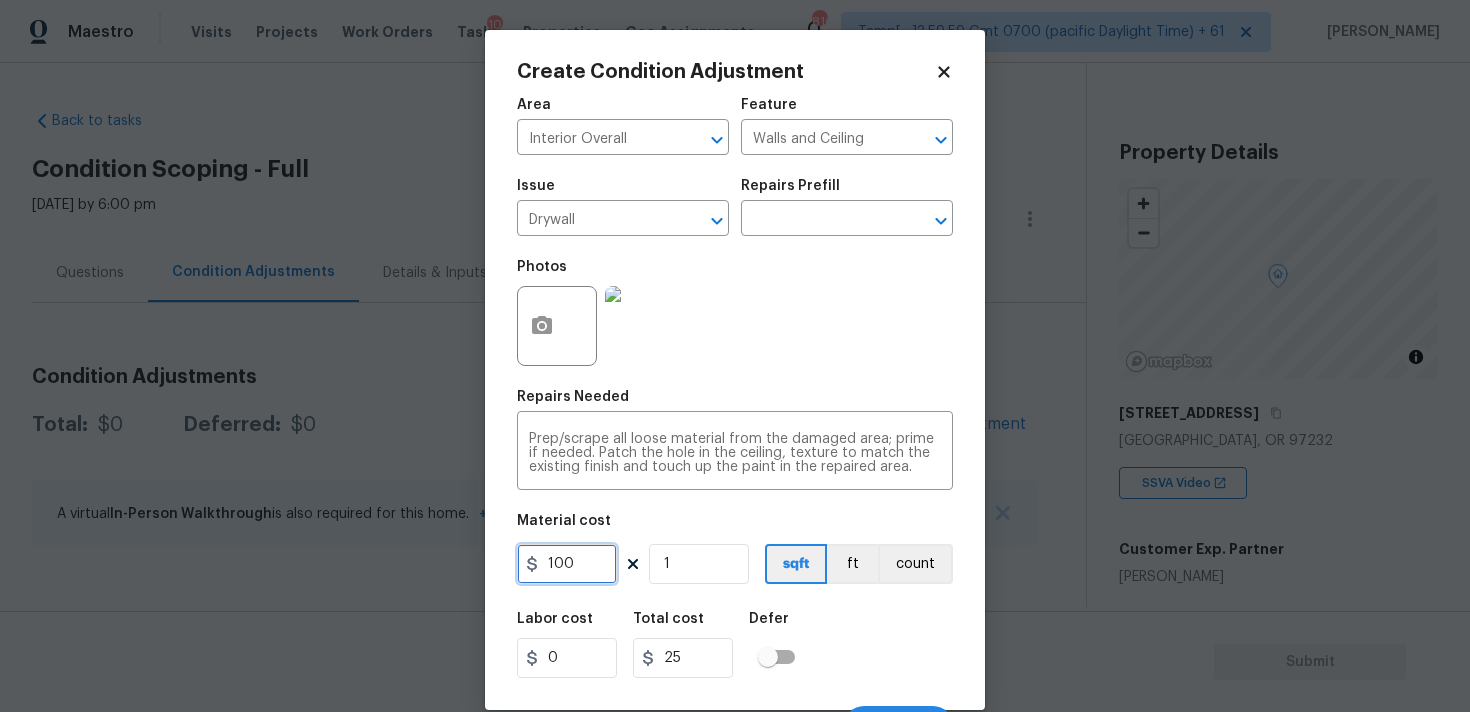 type on "100" 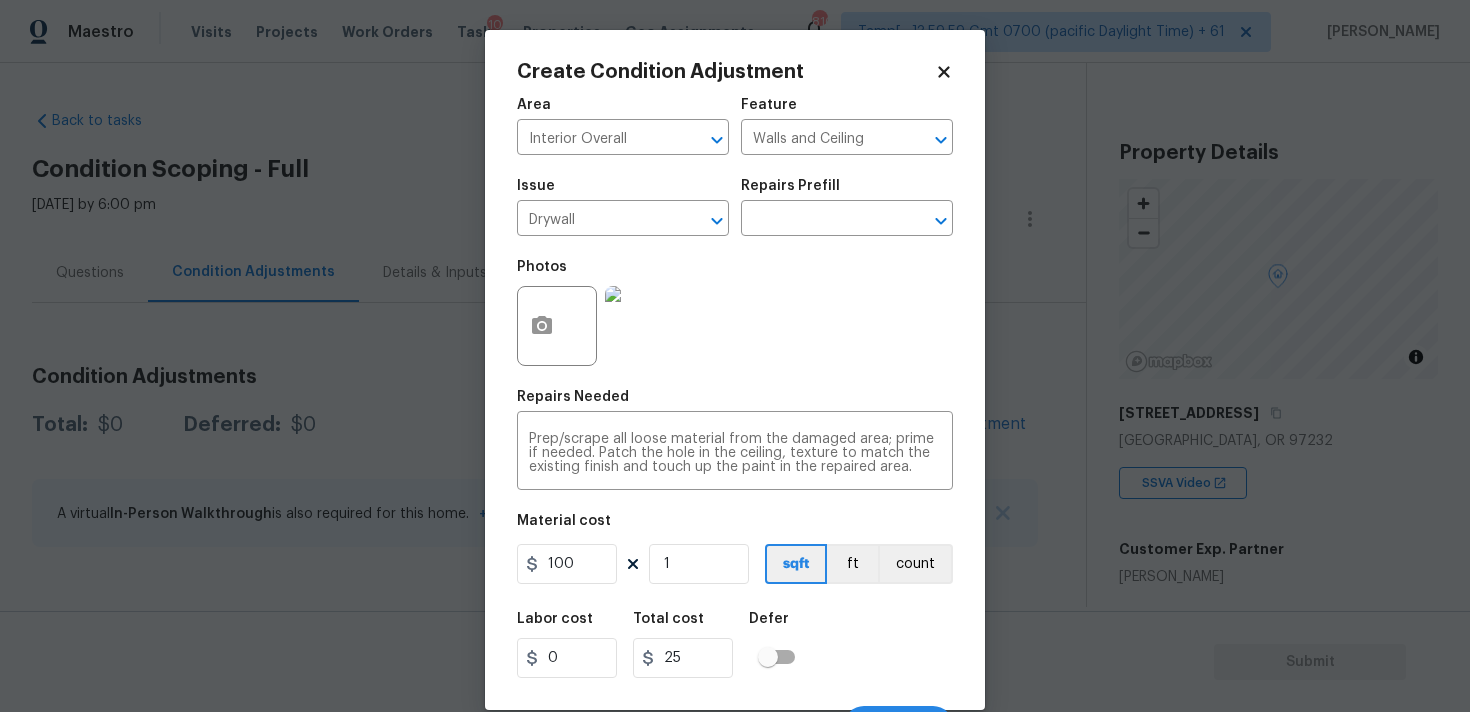 click on "Labor cost 0 Total cost 25 Defer" at bounding box center (735, 645) 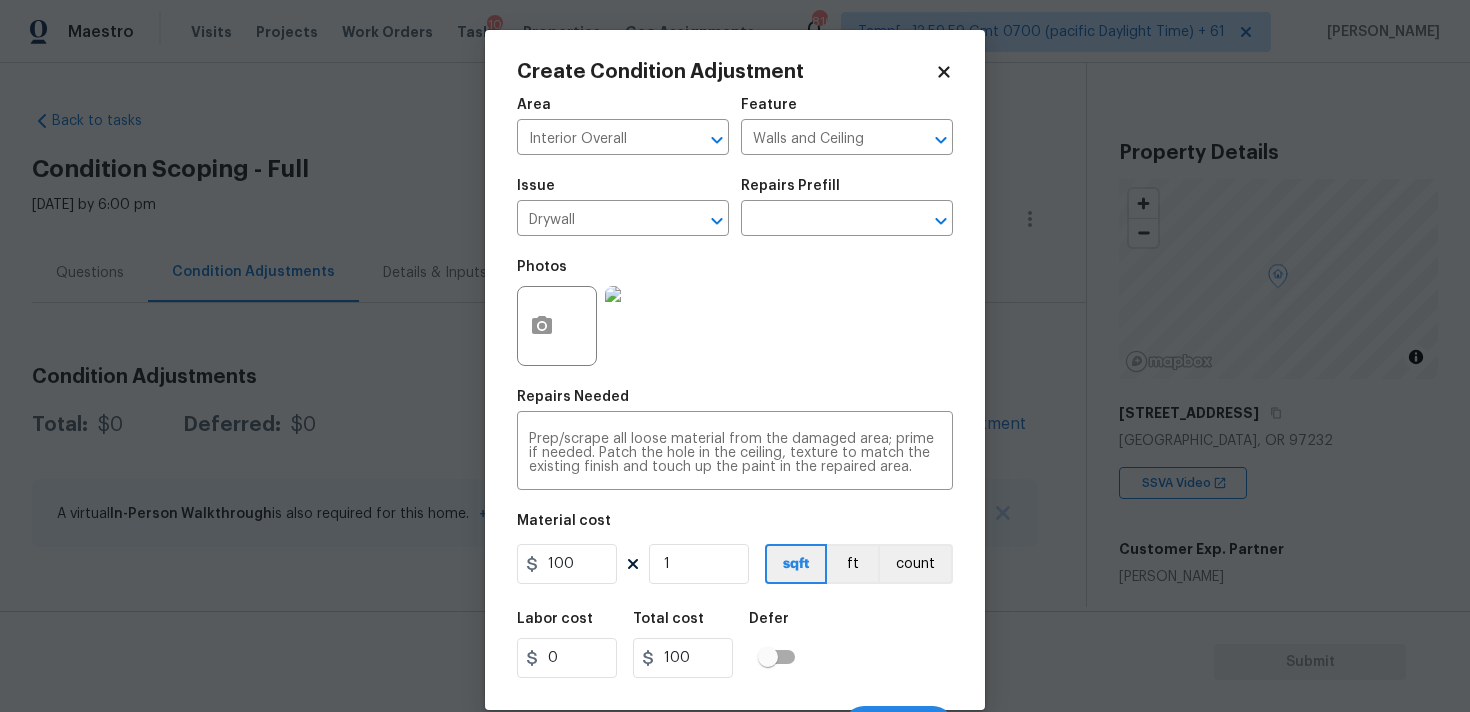 scroll, scrollTop: 35, scrollLeft: 0, axis: vertical 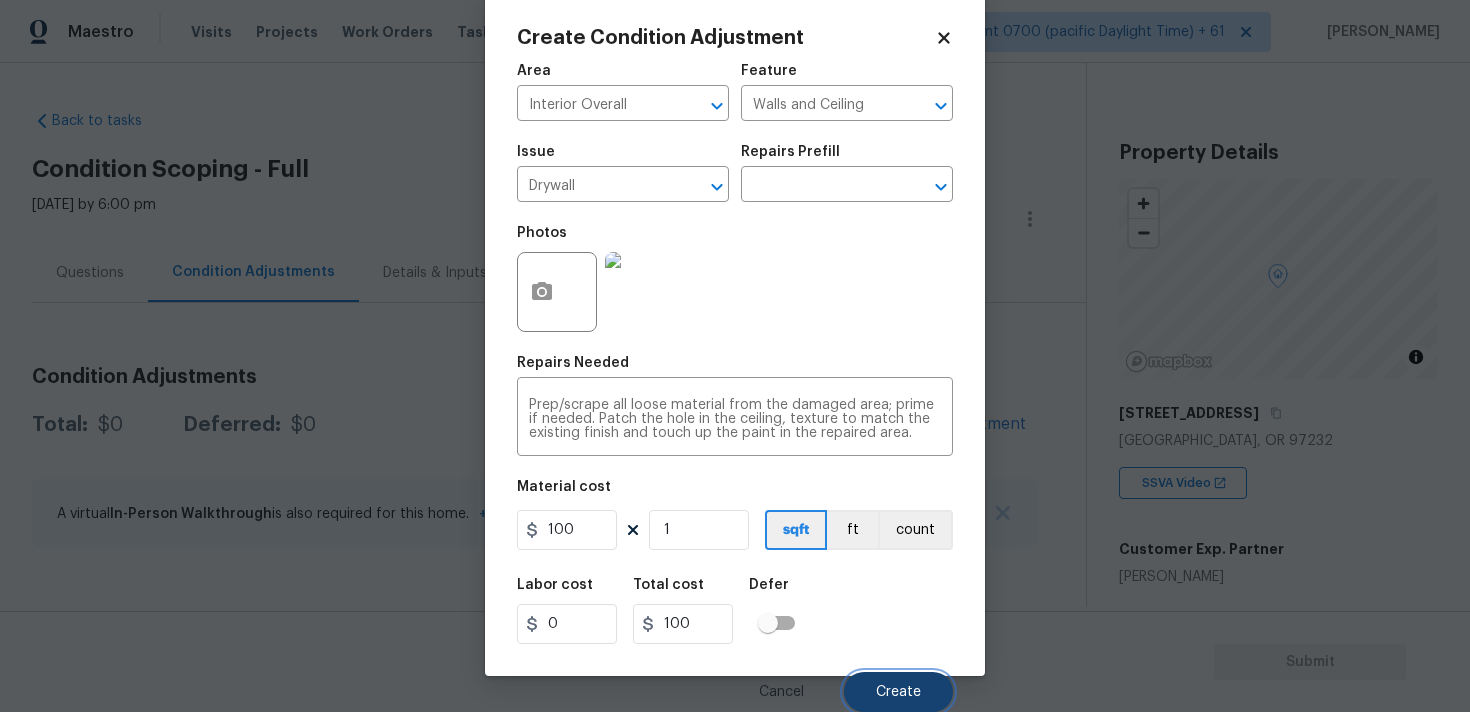 click on "Create" at bounding box center [898, 692] 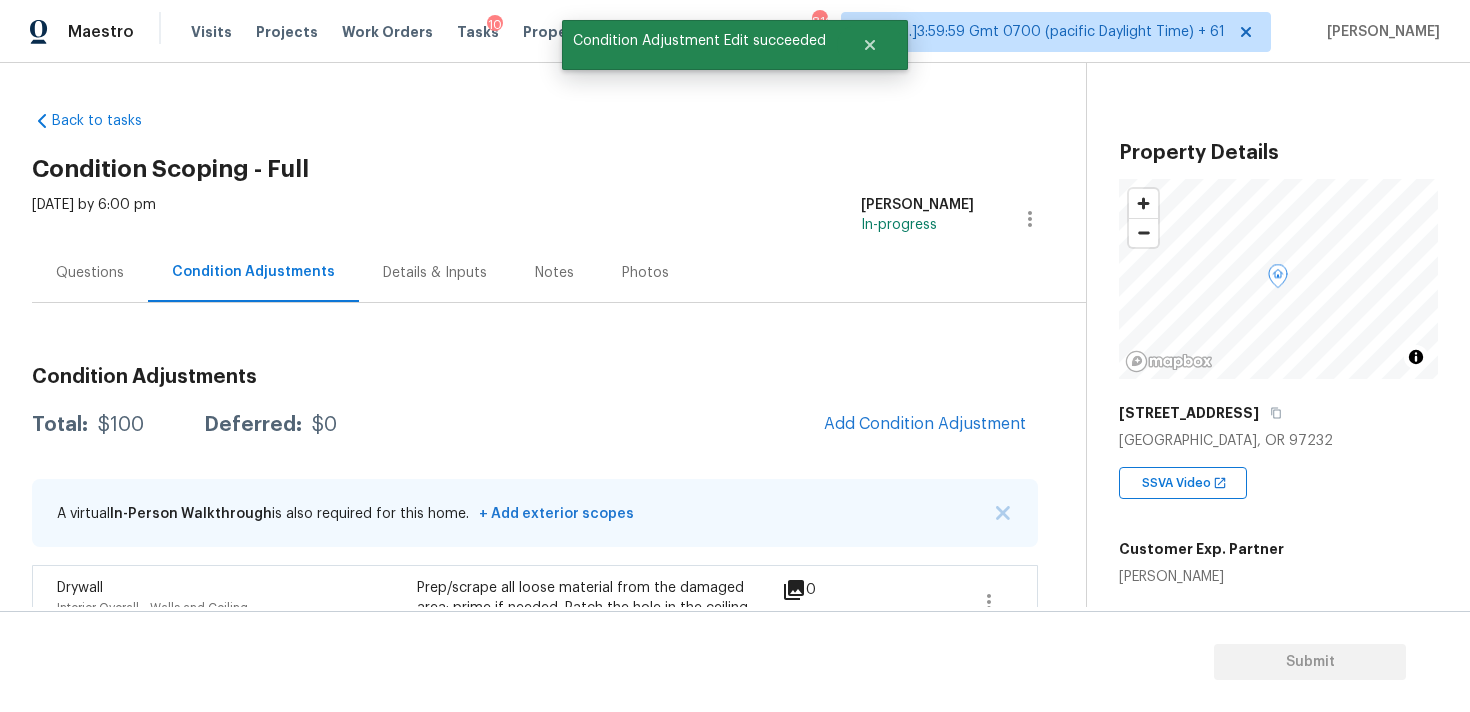 scroll, scrollTop: 0, scrollLeft: 0, axis: both 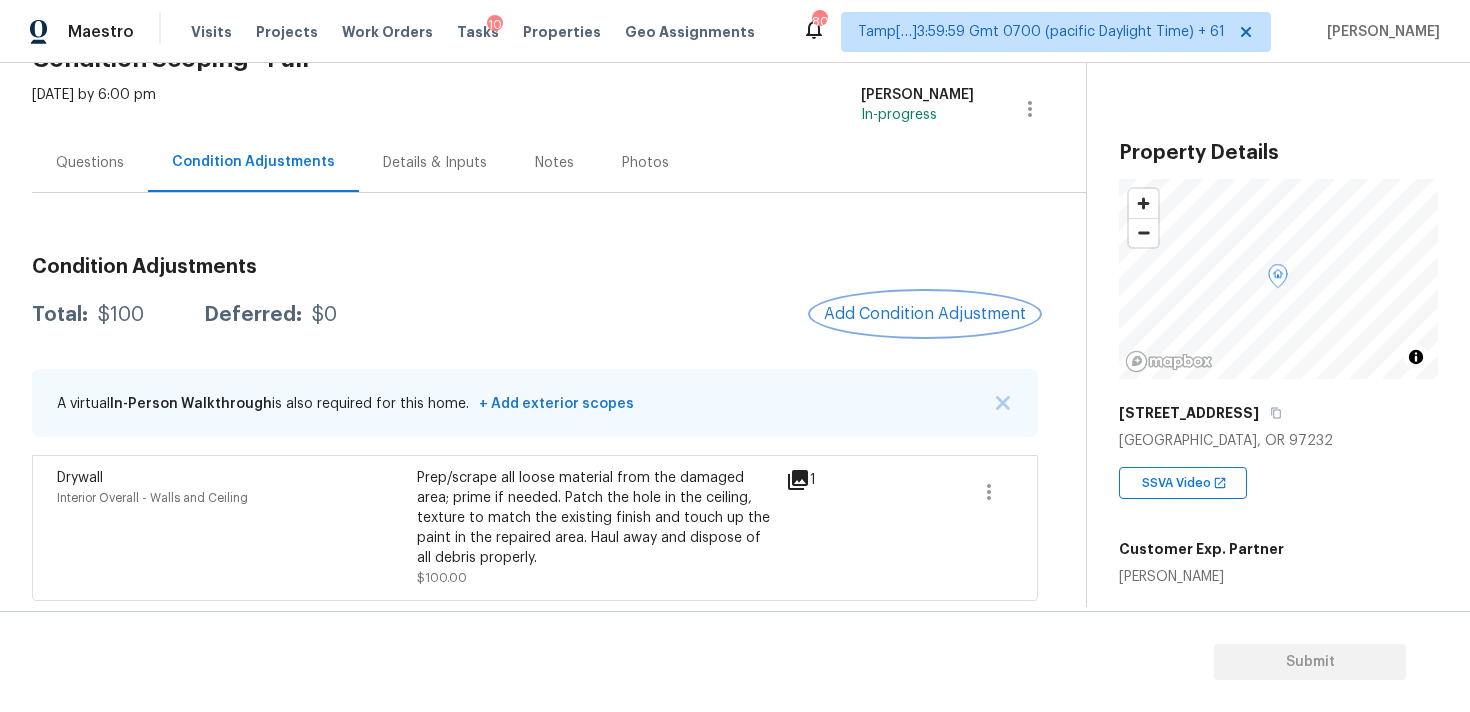 click on "Add Condition Adjustment" at bounding box center (925, 314) 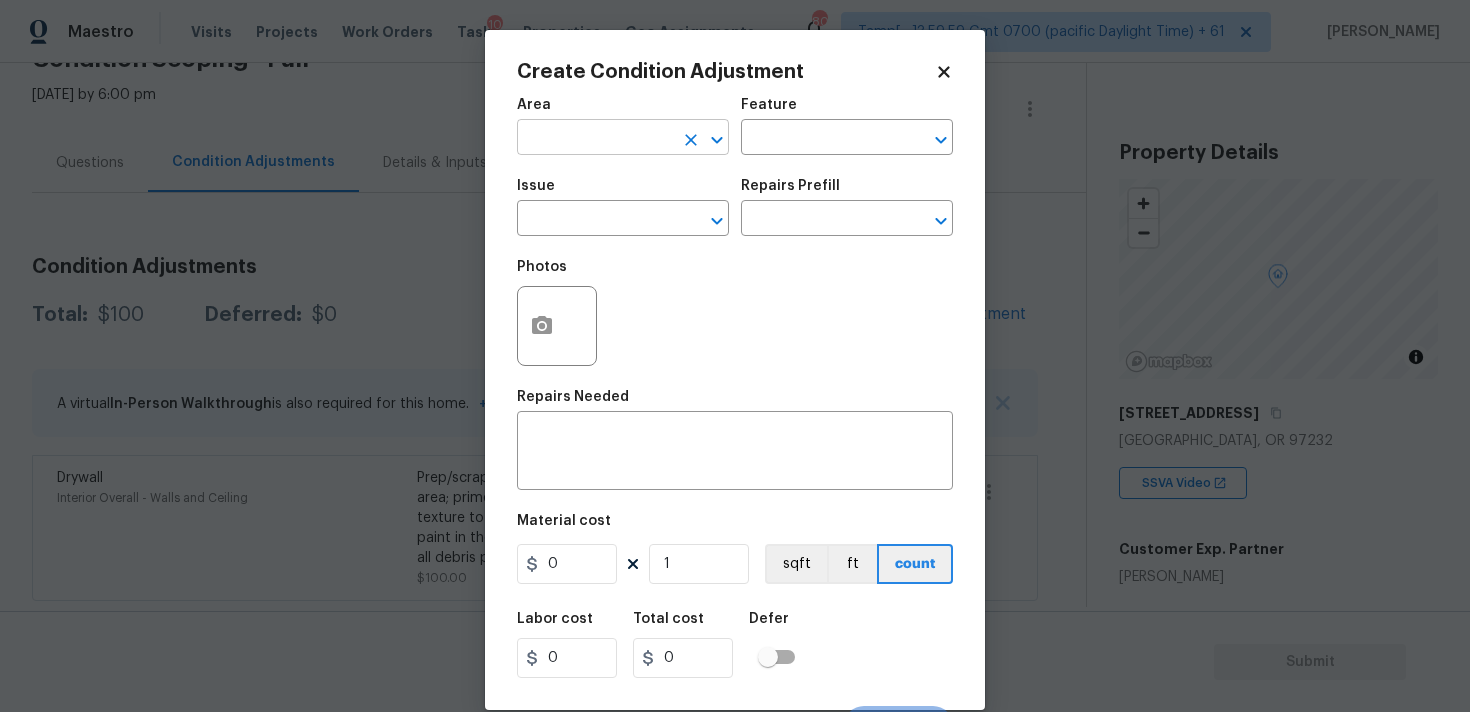 click at bounding box center [595, 139] 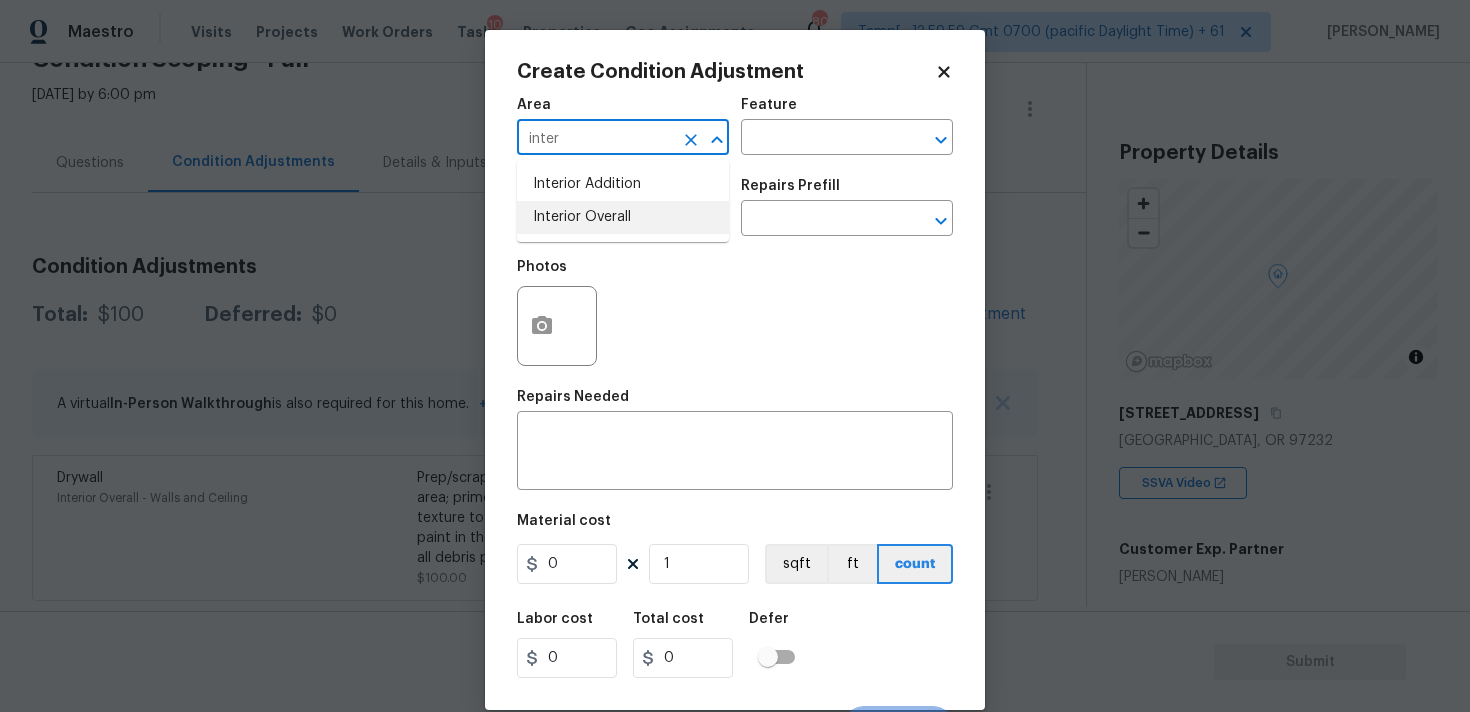 click on "Interior Overall" at bounding box center [623, 217] 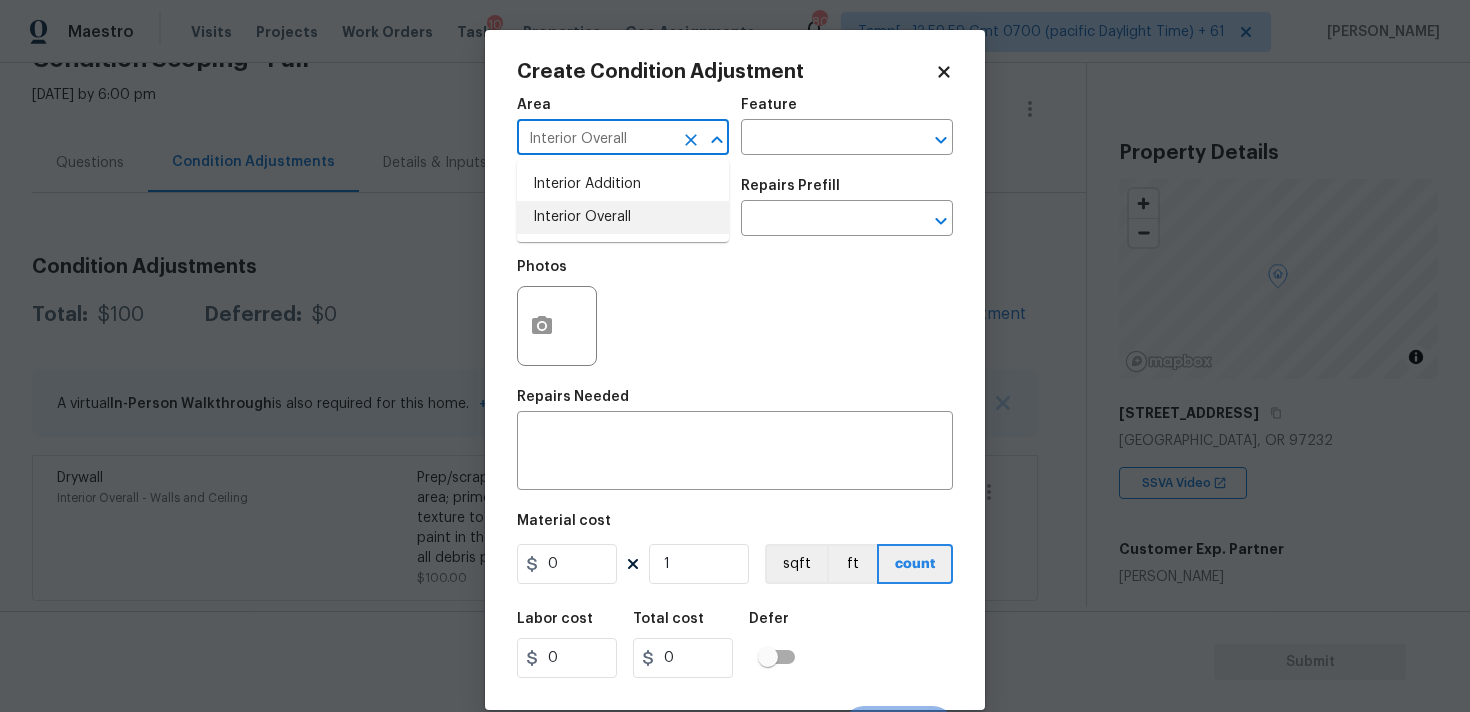 type on "Interior Overall" 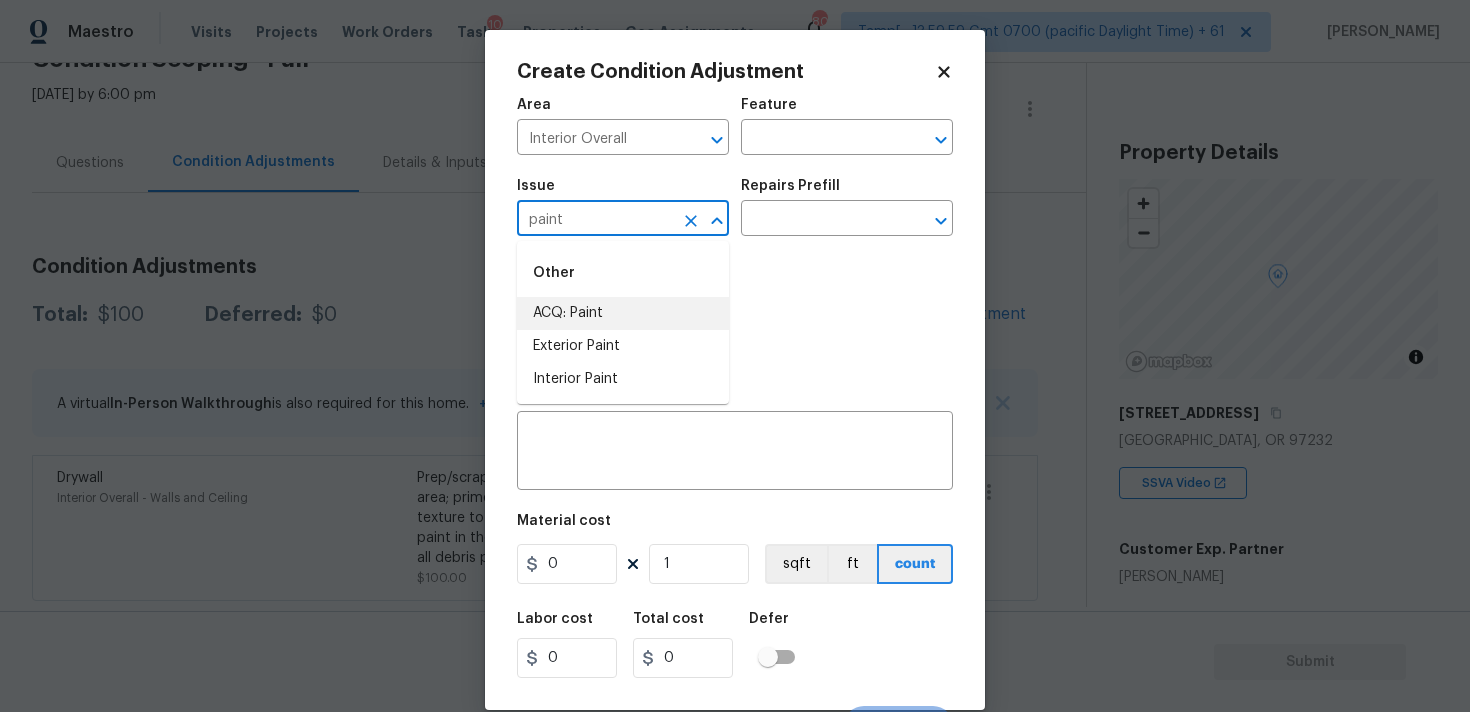 click on "ACQ: Paint" at bounding box center (623, 313) 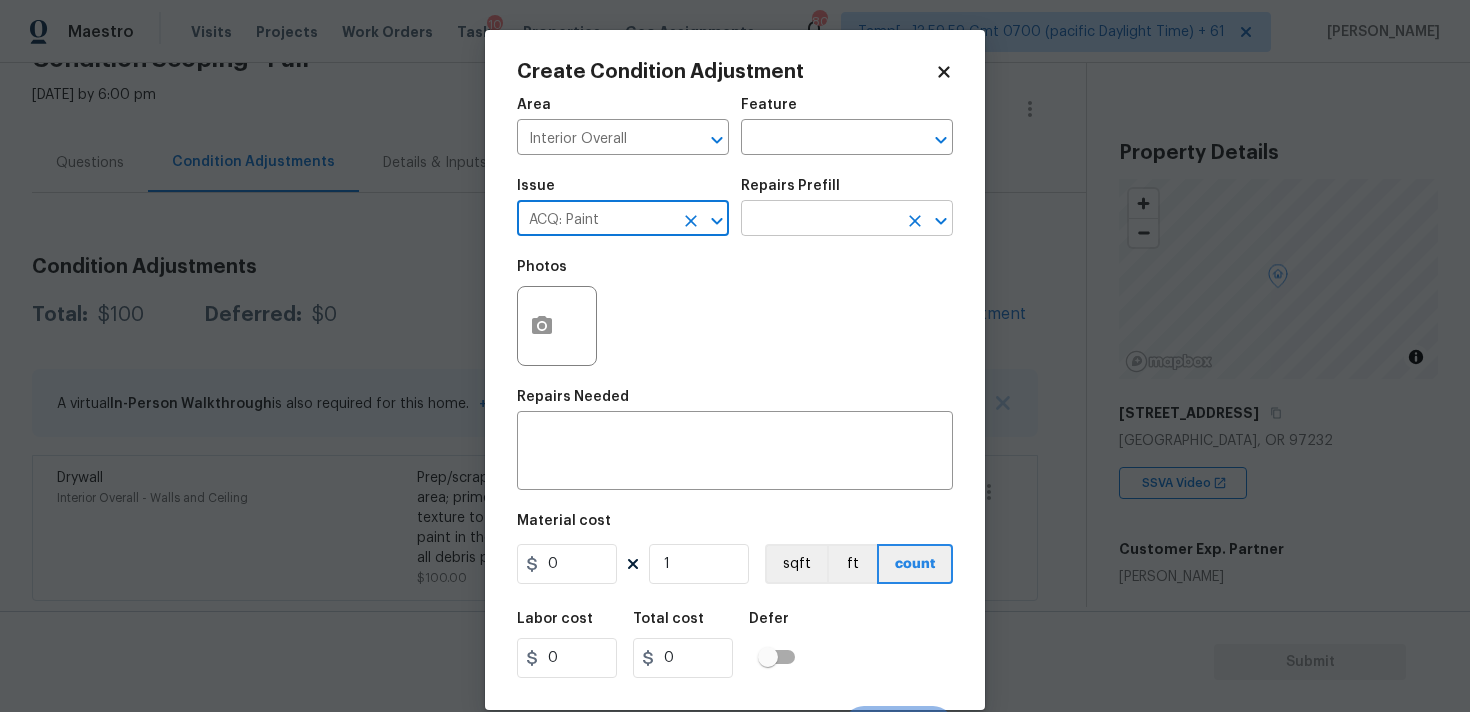 type on "ACQ: Paint" 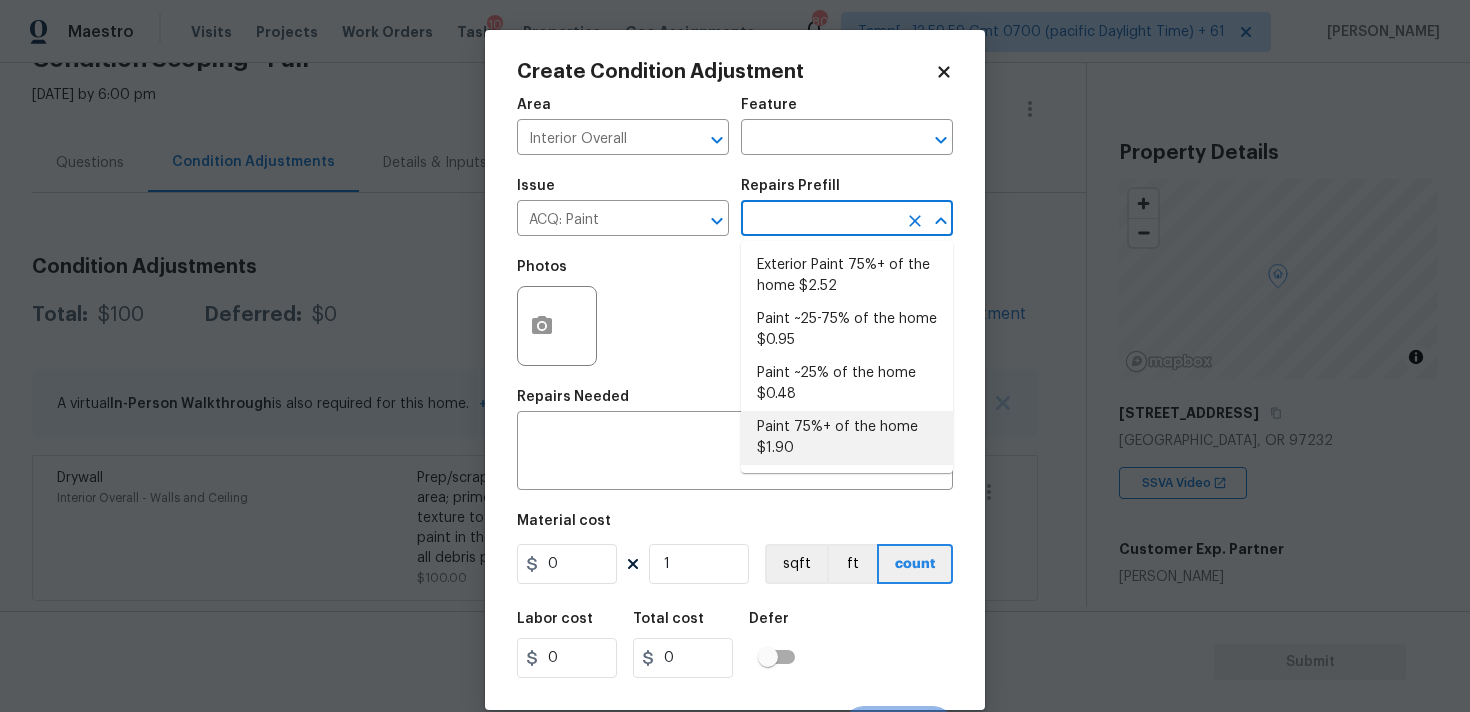 click on "Paint 75%+ of the home $1.90" at bounding box center [847, 438] 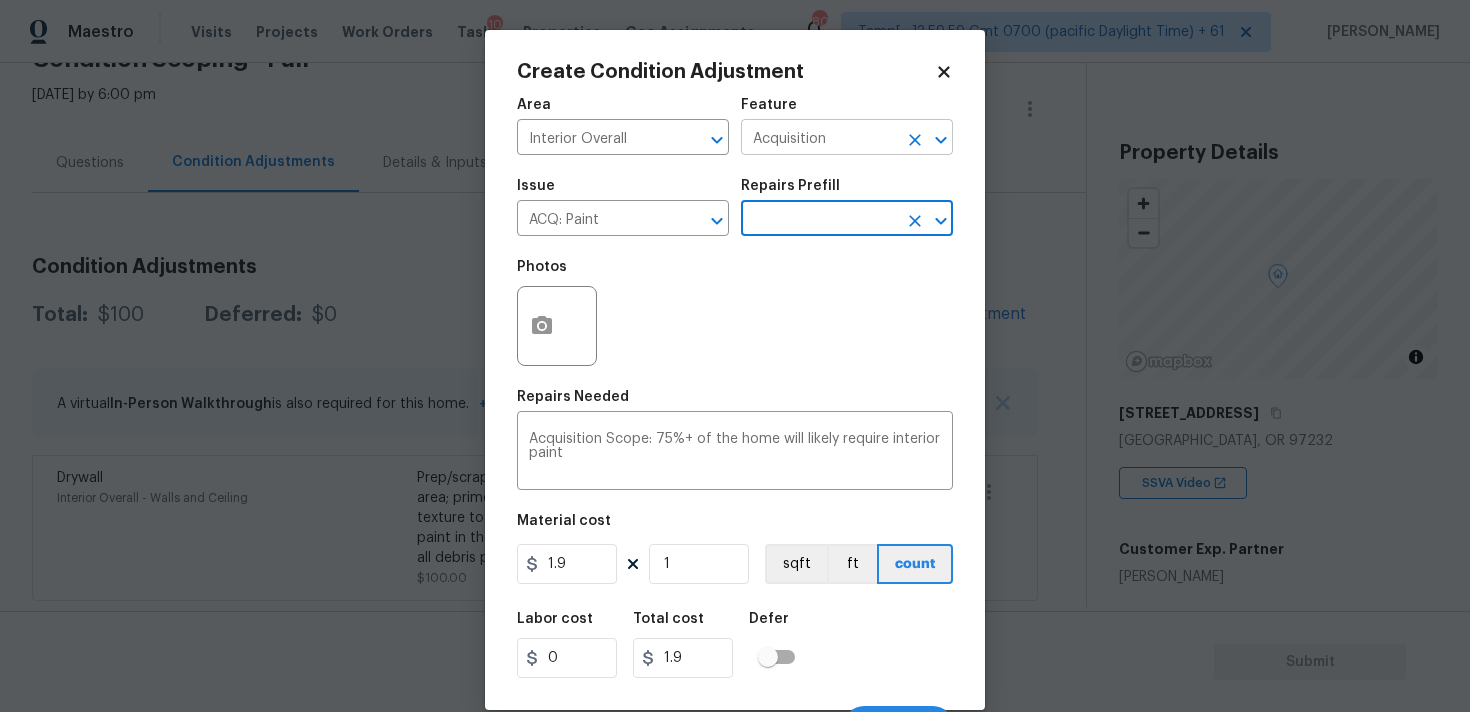 click on "Acquisition" at bounding box center [819, 139] 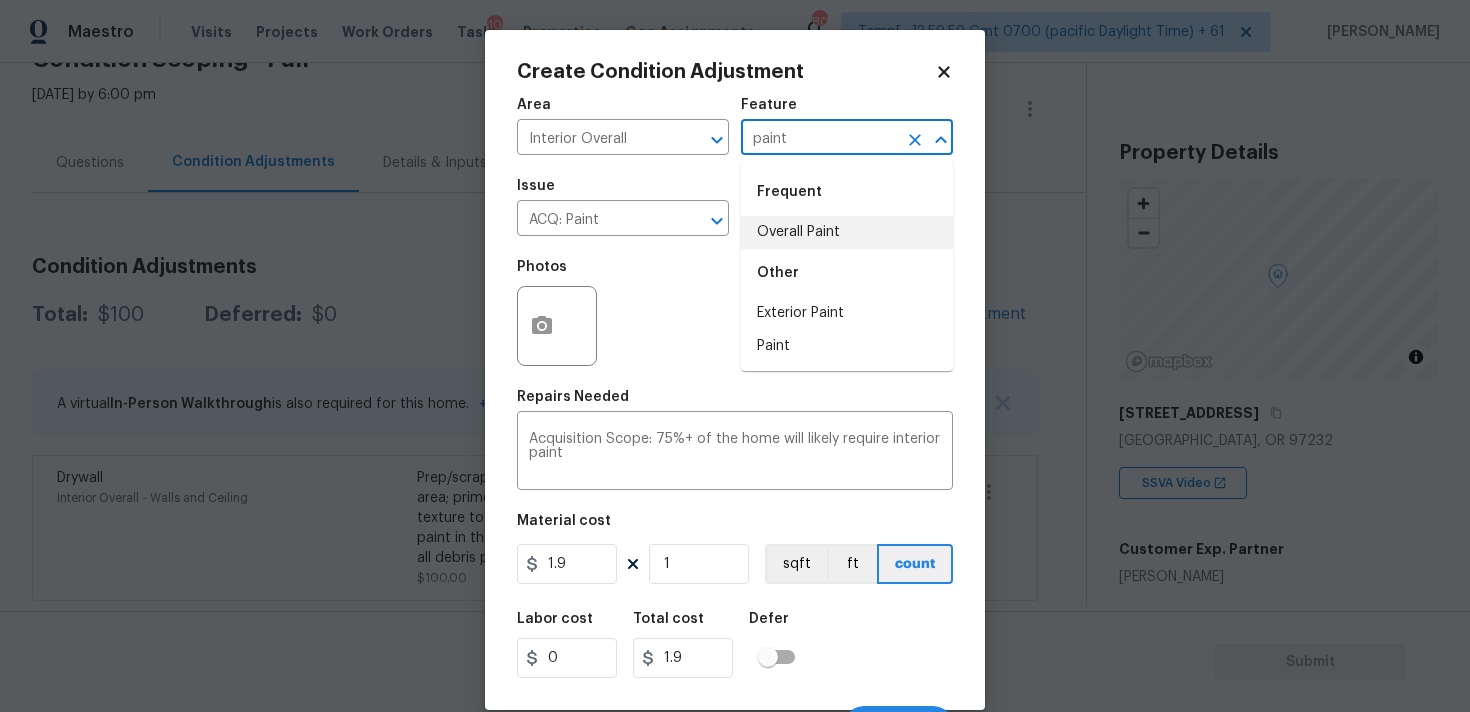 click on "Overall Paint" at bounding box center [847, 232] 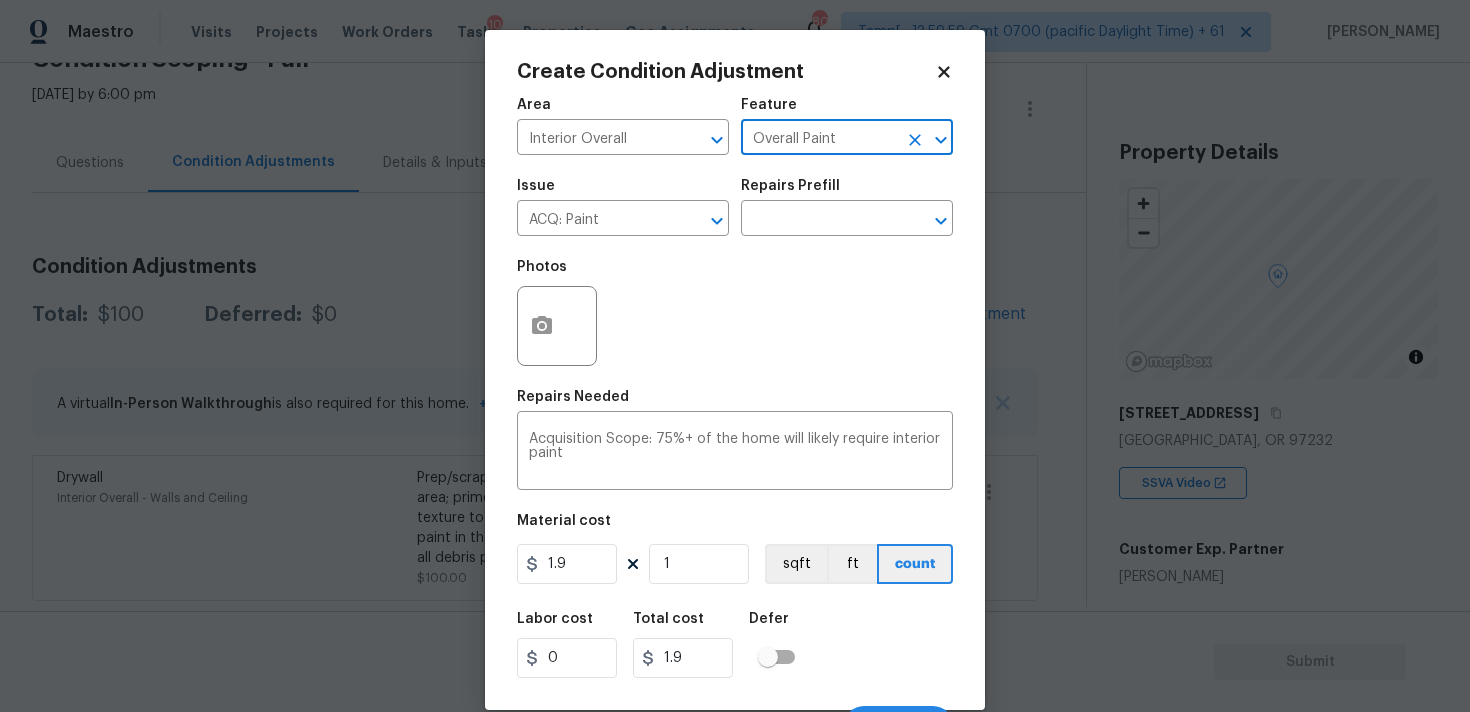 type on "Overall Paint" 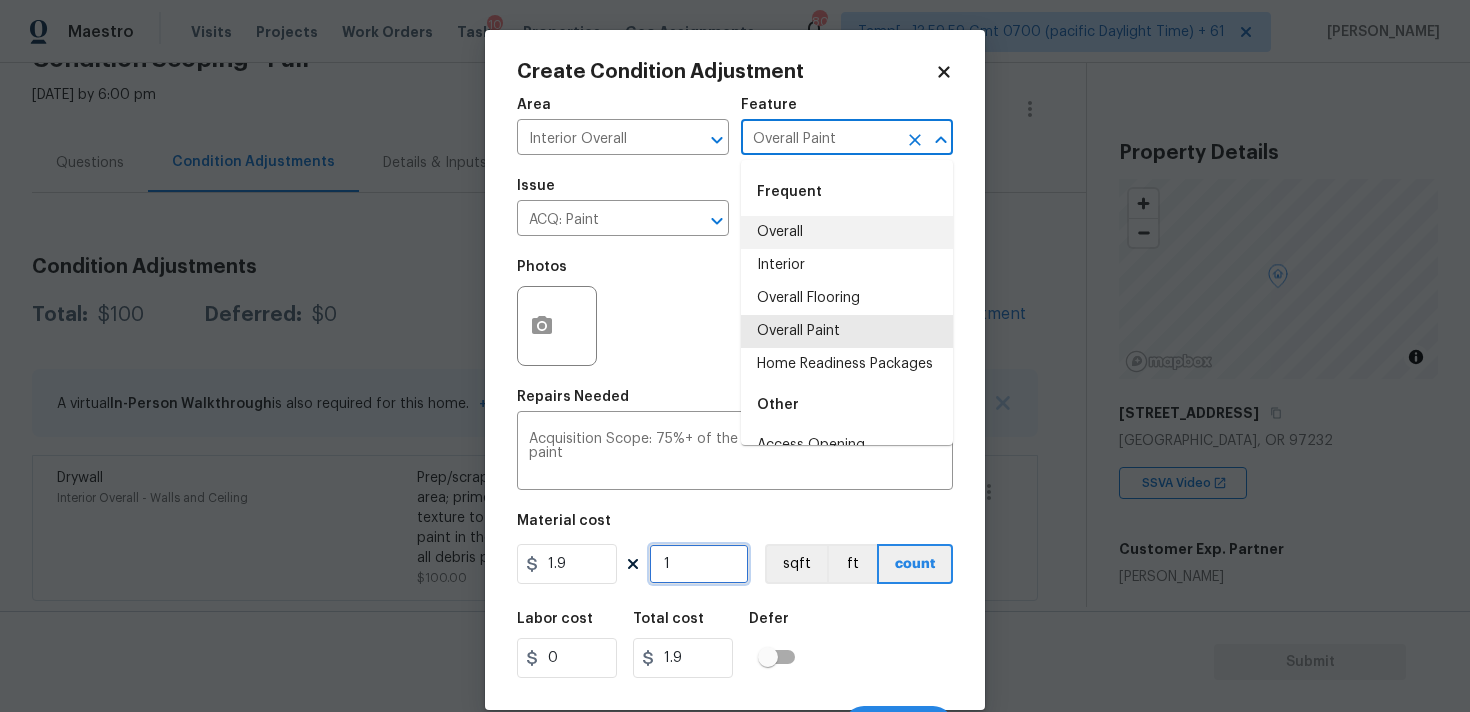 click on "1" at bounding box center [699, 564] 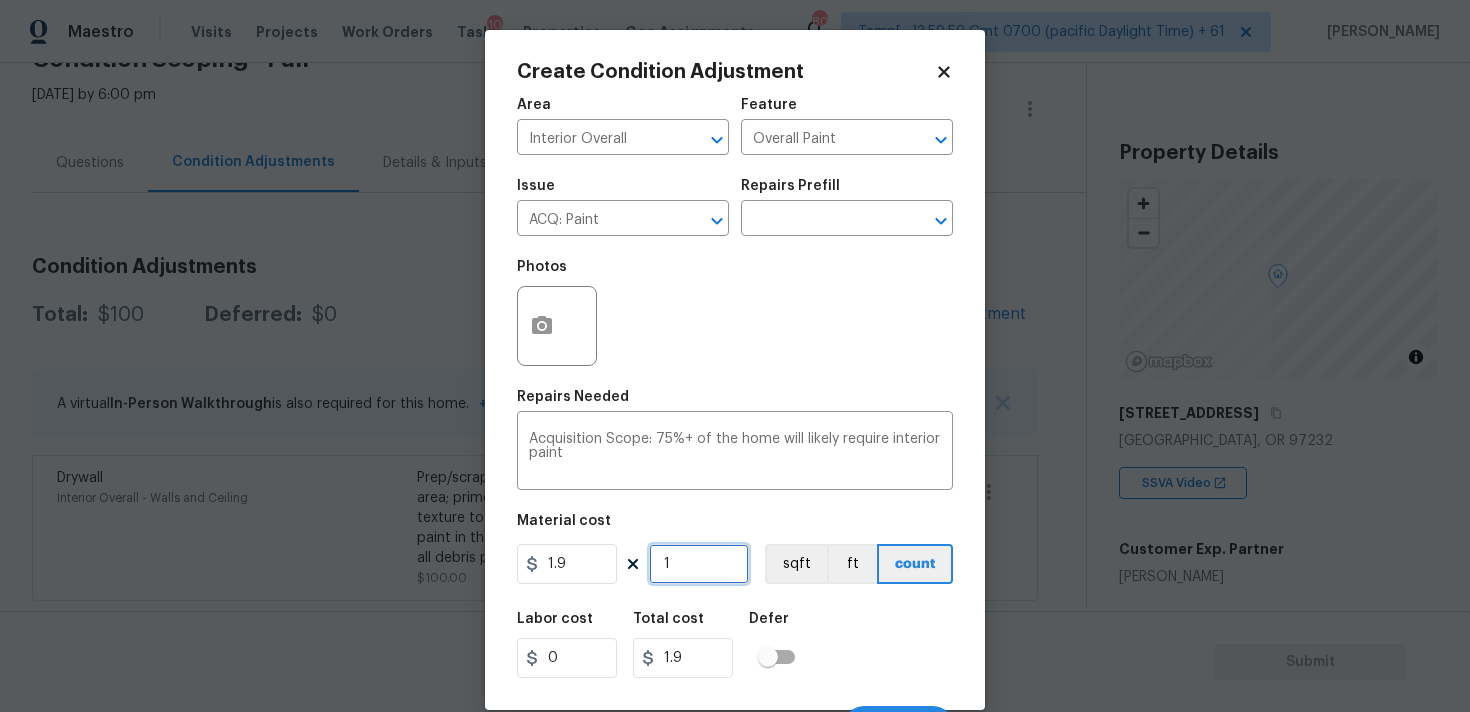type on "0" 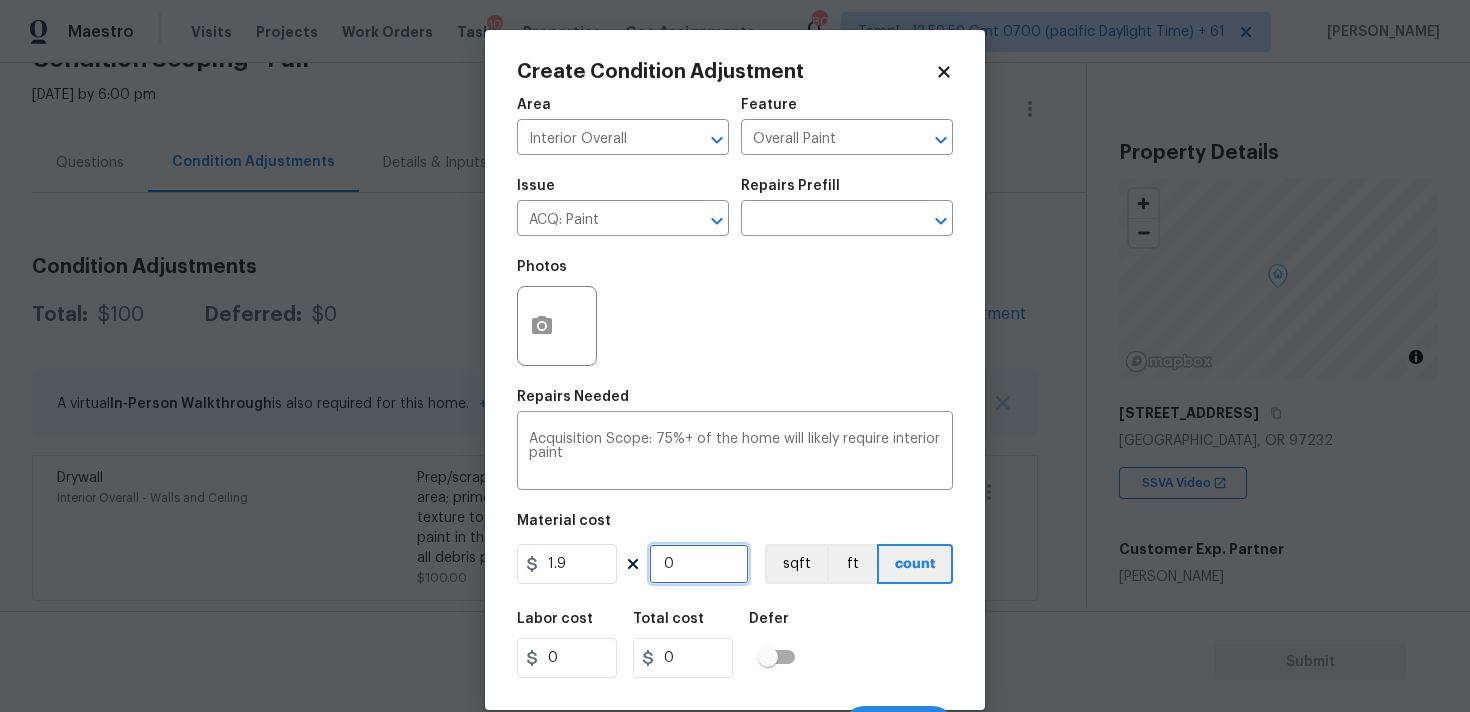 paste on "2017" 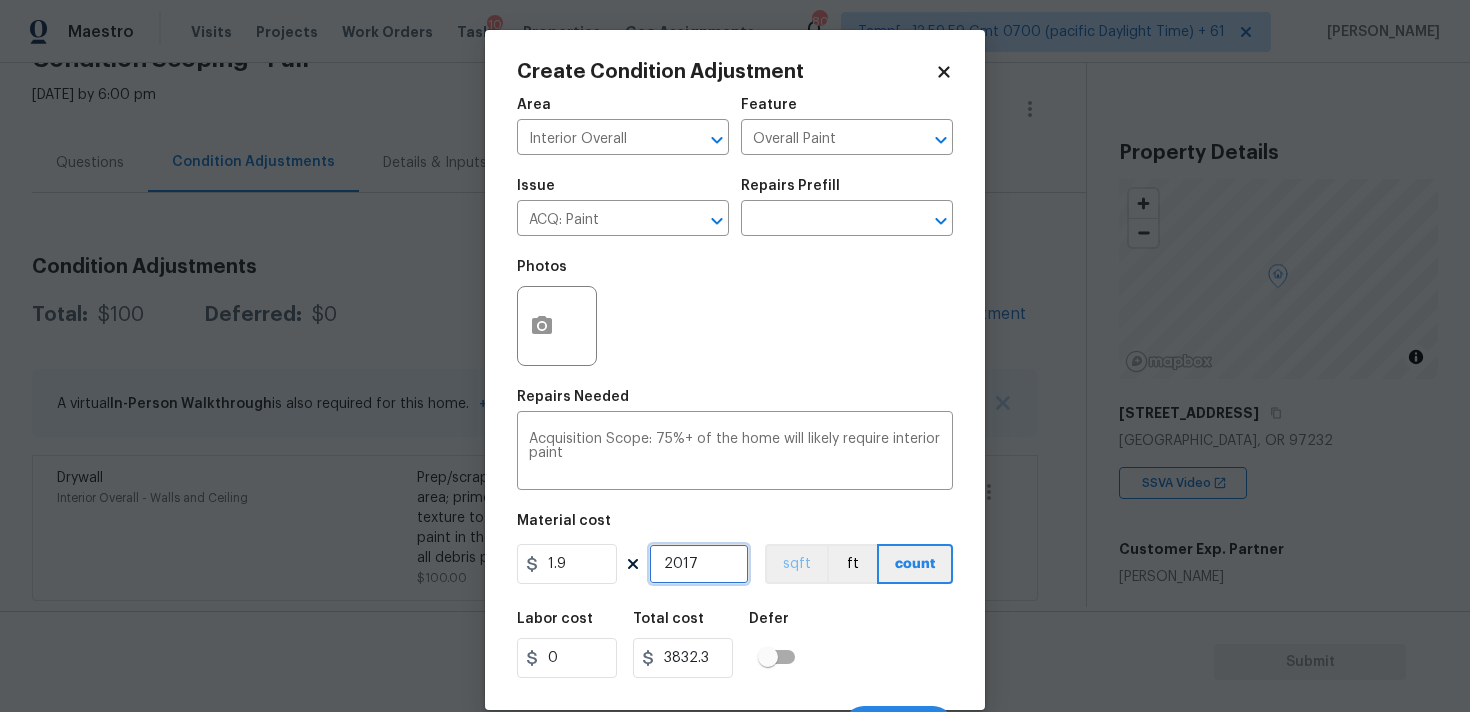 type on "2017" 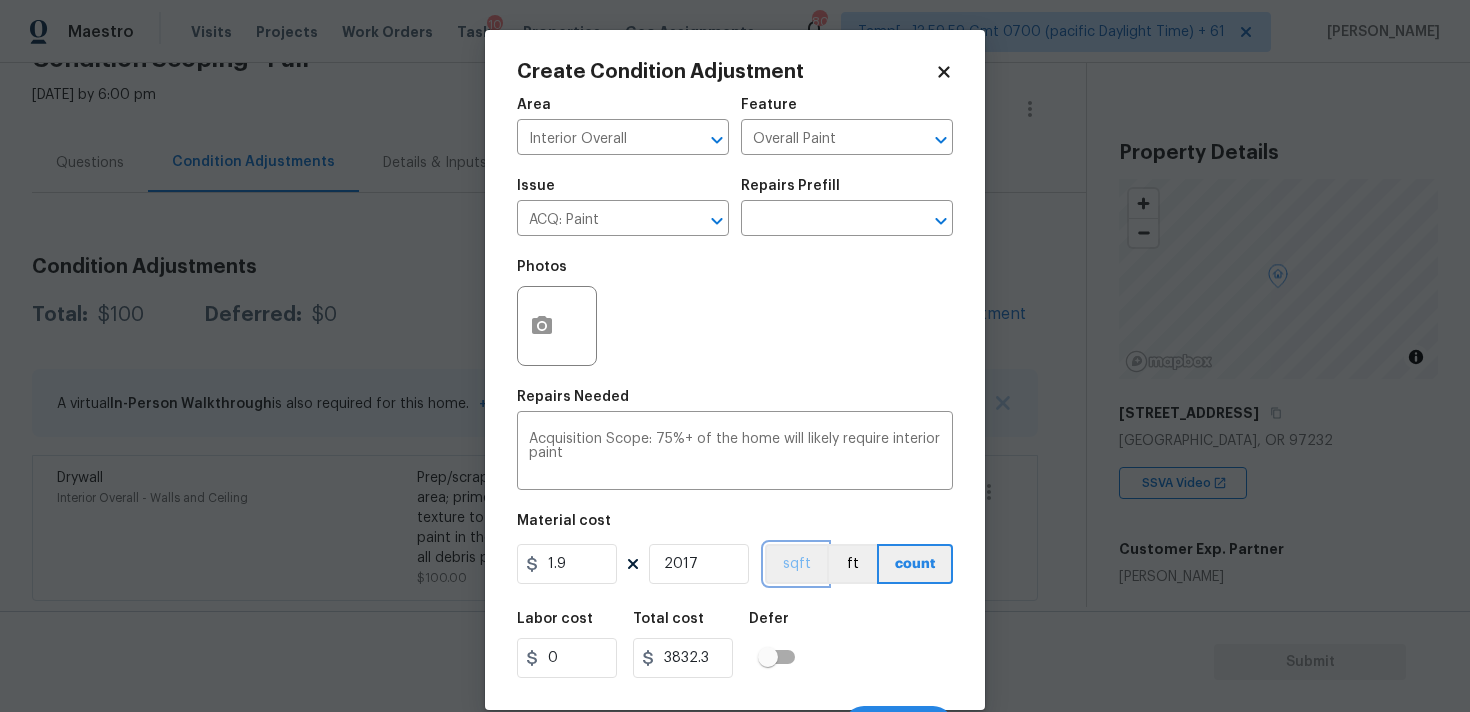 click on "sqft" at bounding box center (796, 564) 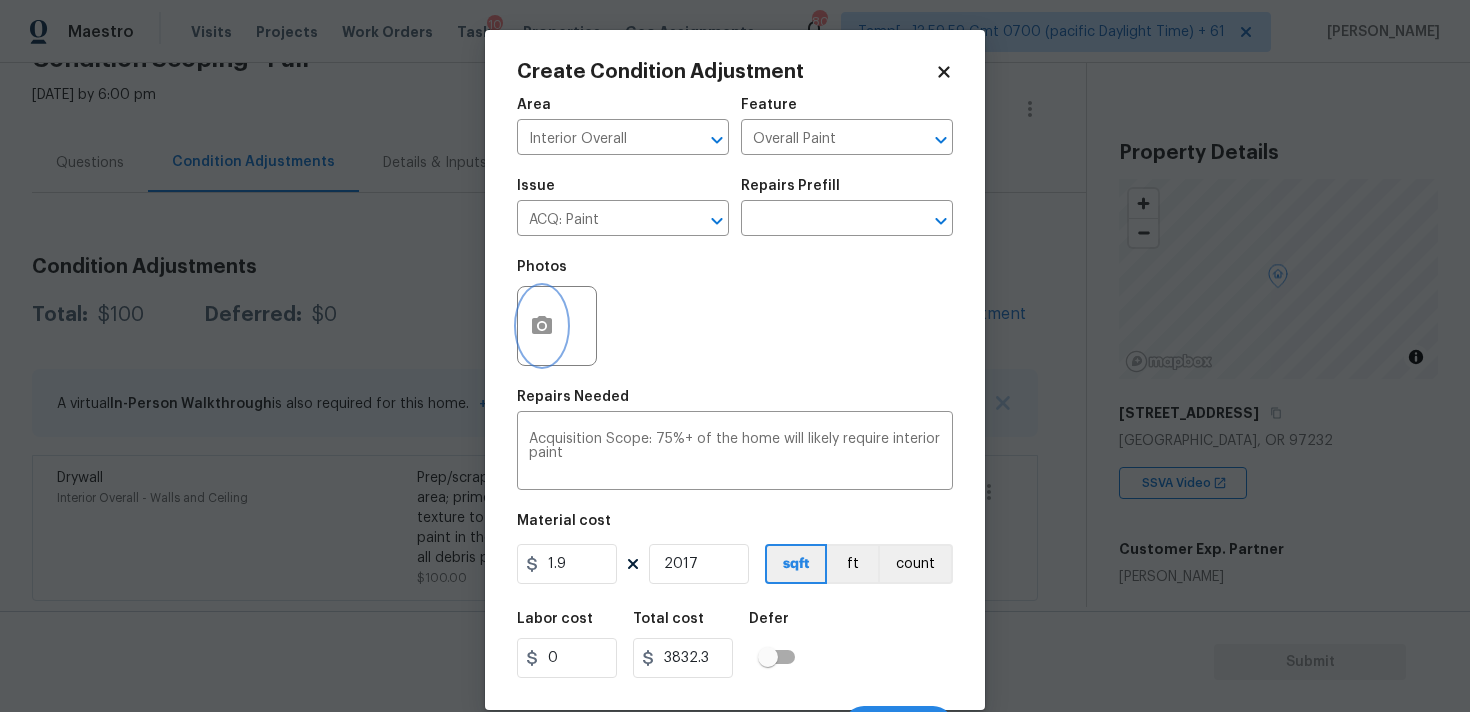 click 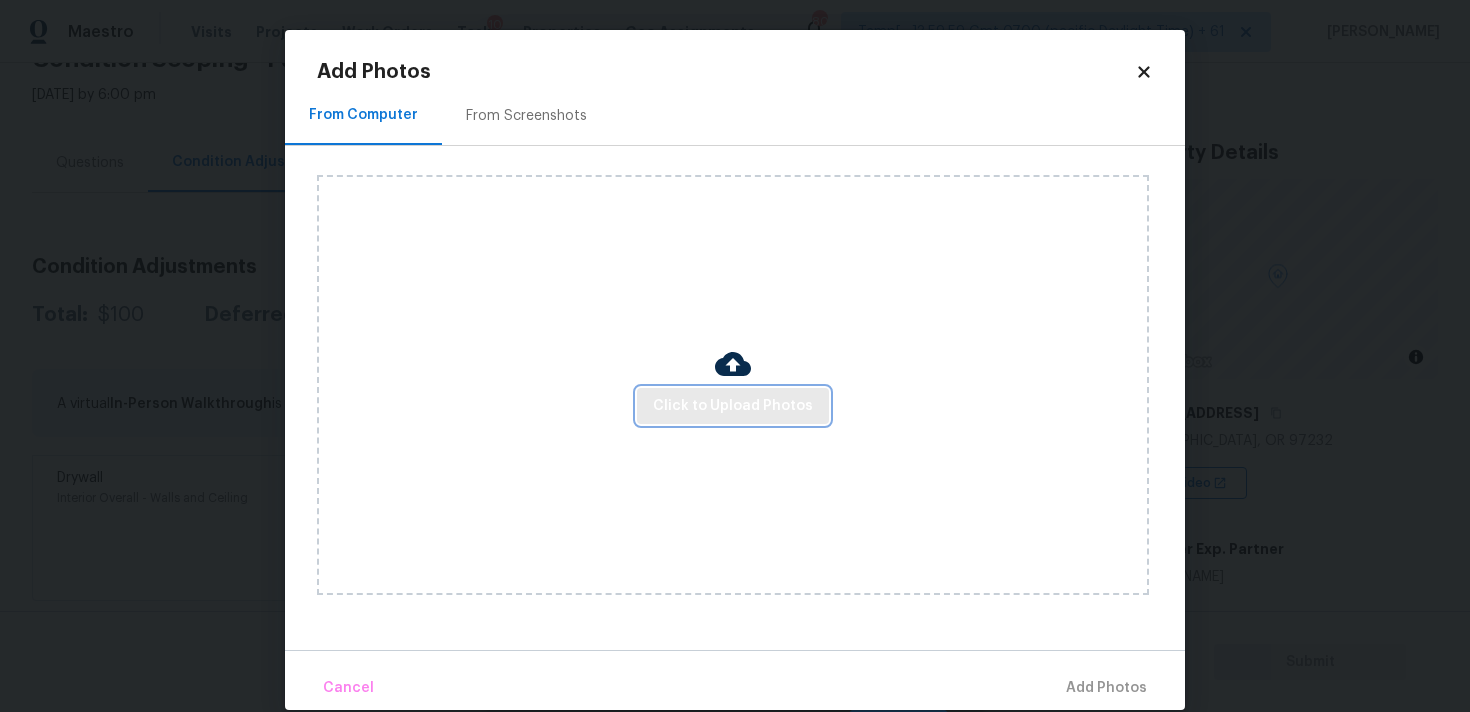 click on "Click to Upload Photos" at bounding box center (733, 406) 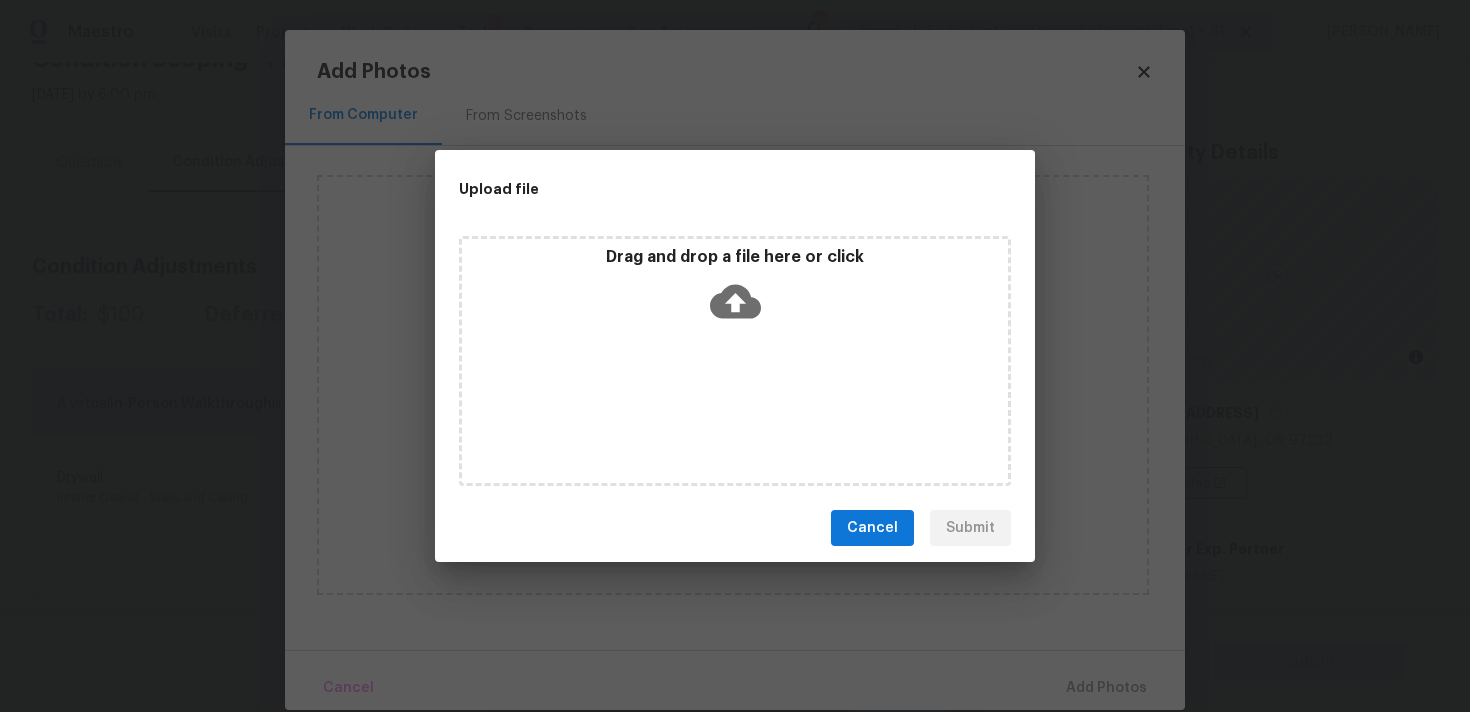 click 